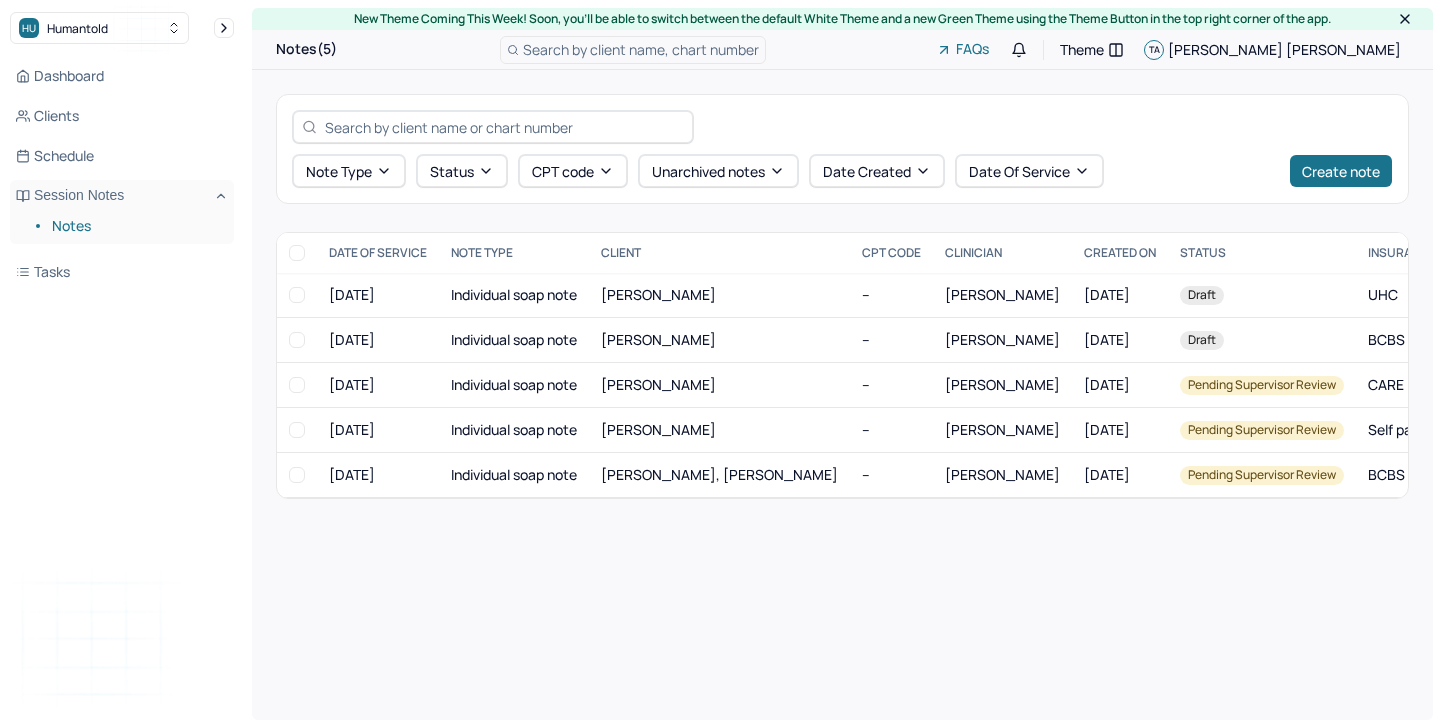 scroll, scrollTop: 0, scrollLeft: 0, axis: both 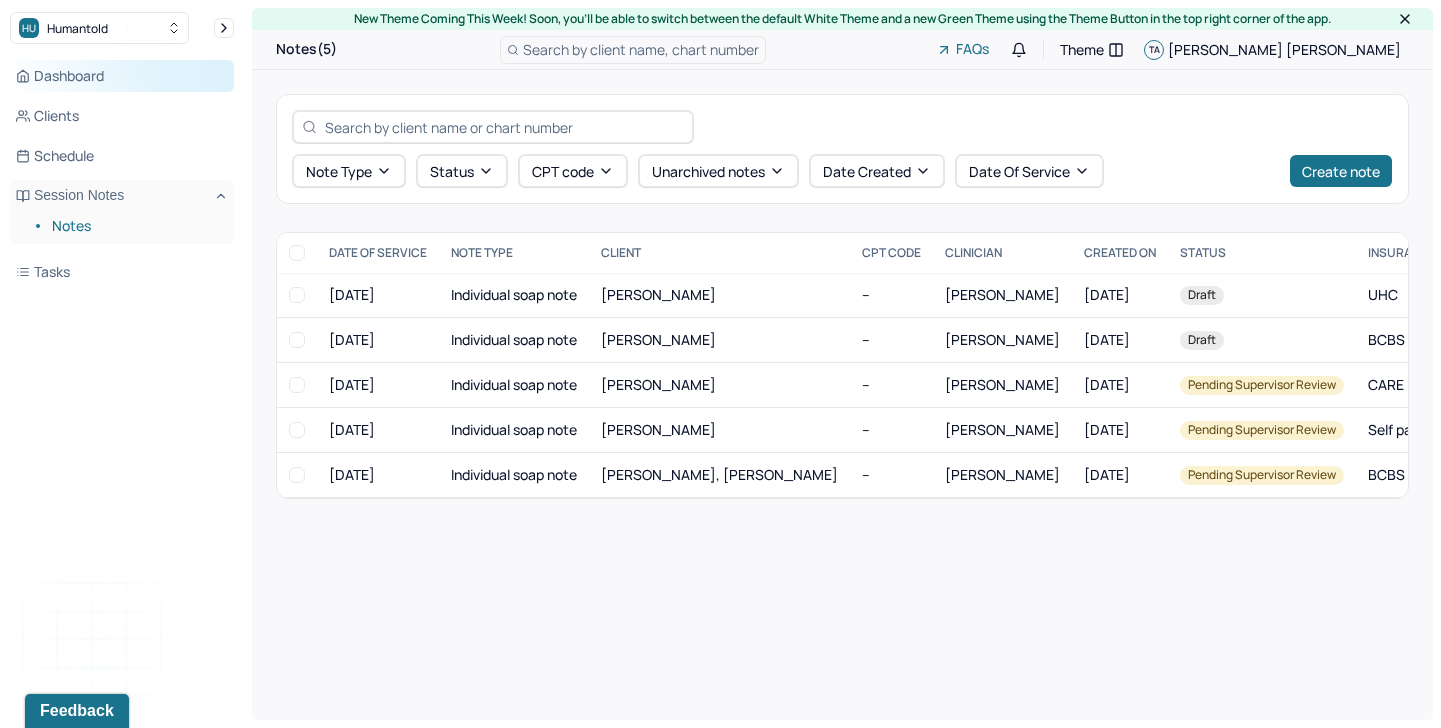 click on "Dashboard" at bounding box center (122, 76) 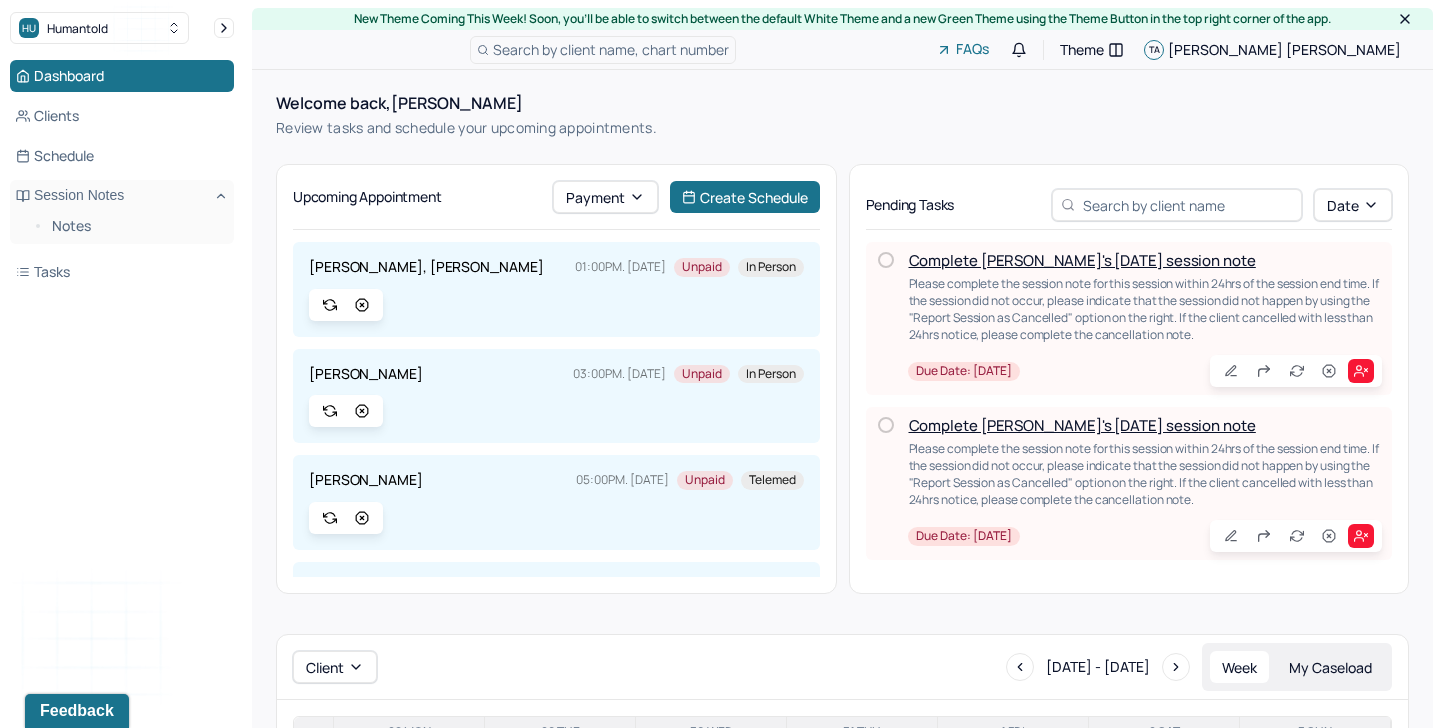 scroll, scrollTop: 35, scrollLeft: 0, axis: vertical 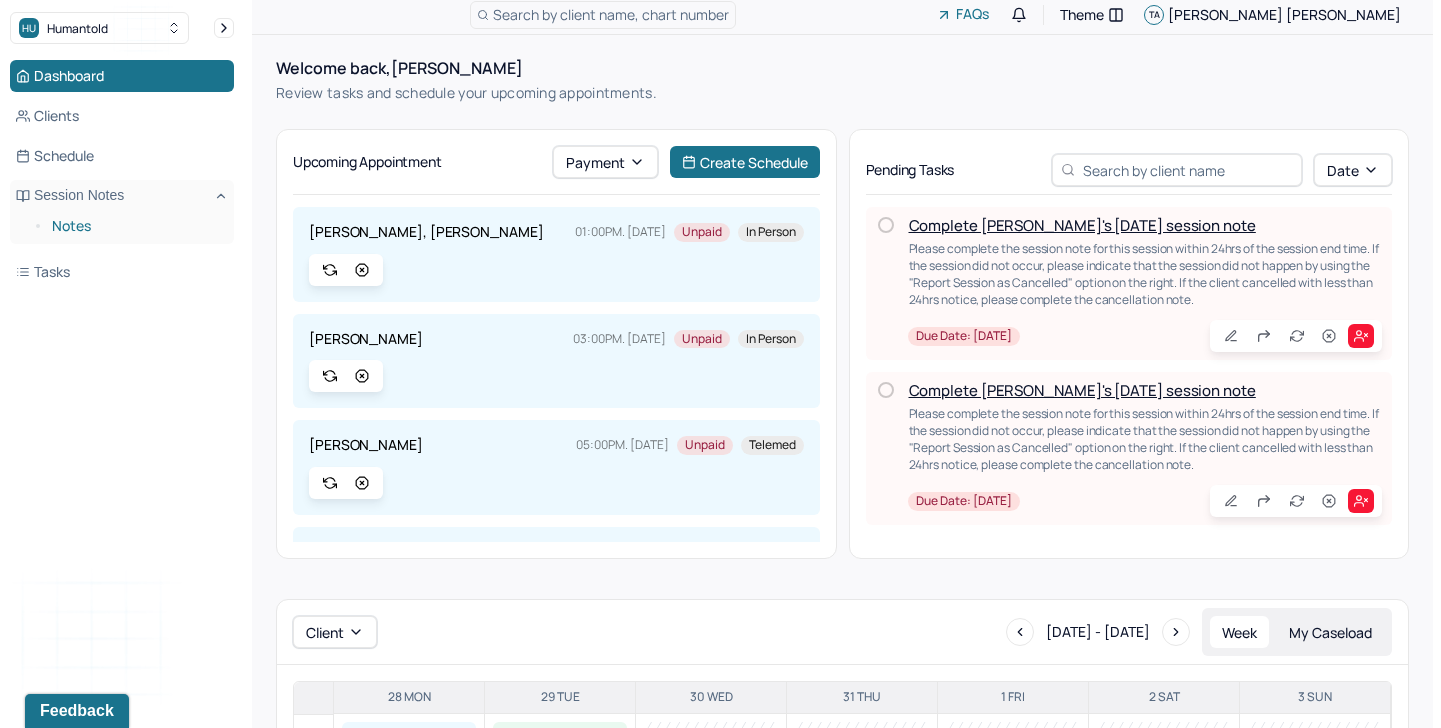 click on "Notes" at bounding box center [135, 226] 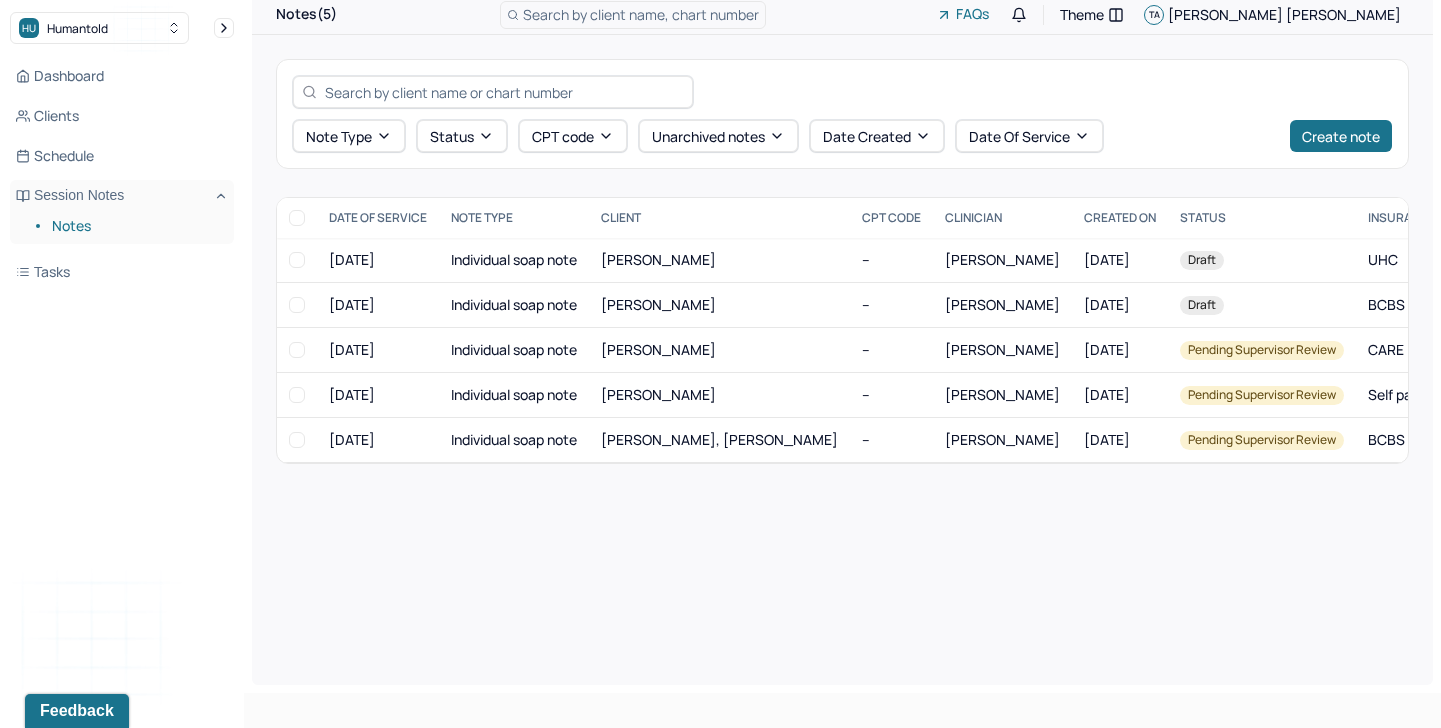 scroll, scrollTop: 0, scrollLeft: 0, axis: both 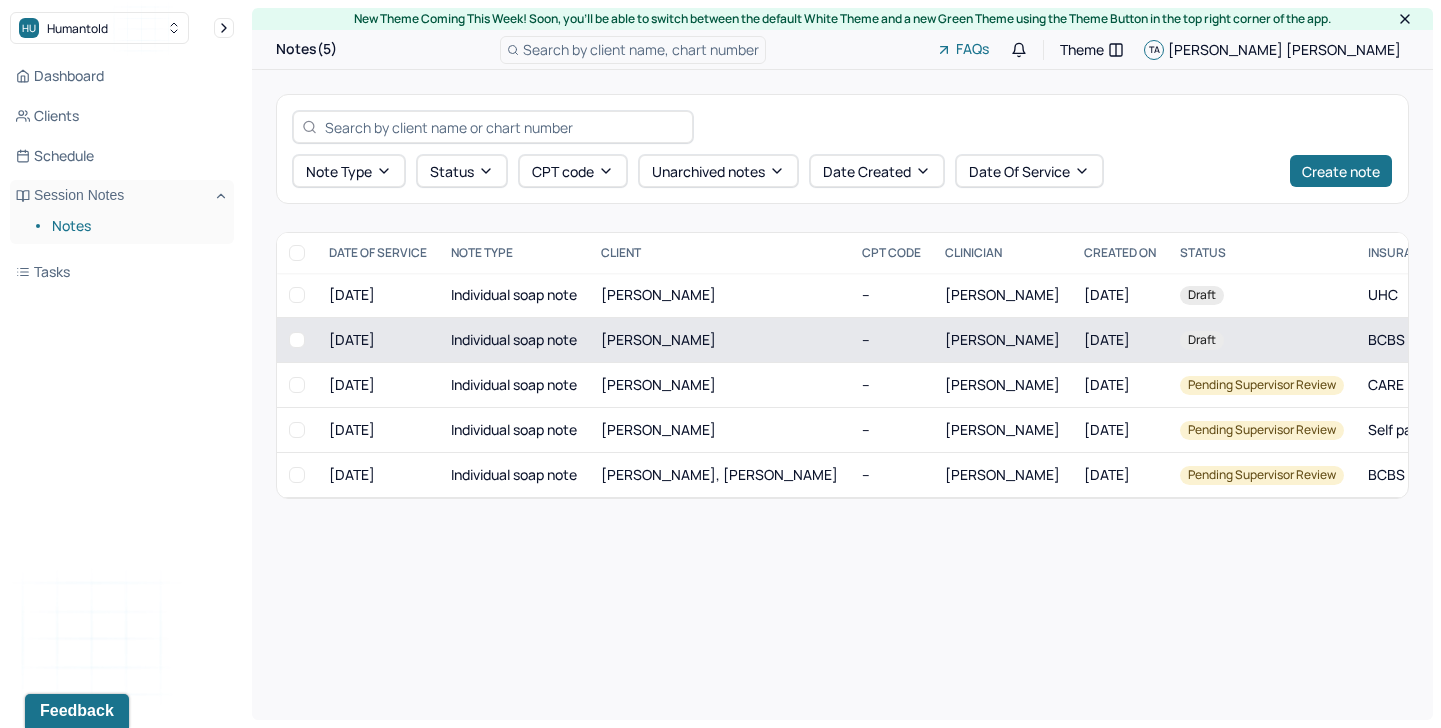click on "[PERSON_NAME]" at bounding box center [719, 340] 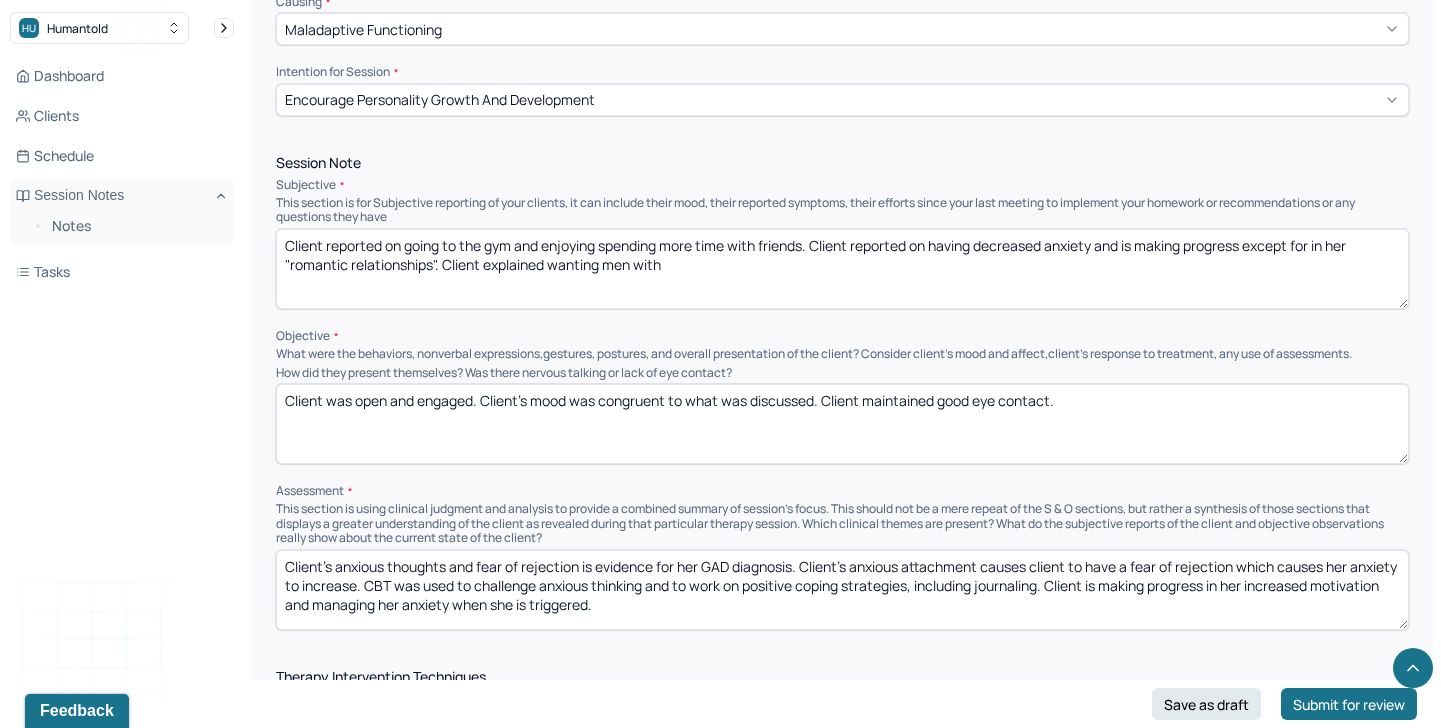 scroll, scrollTop: 946, scrollLeft: 0, axis: vertical 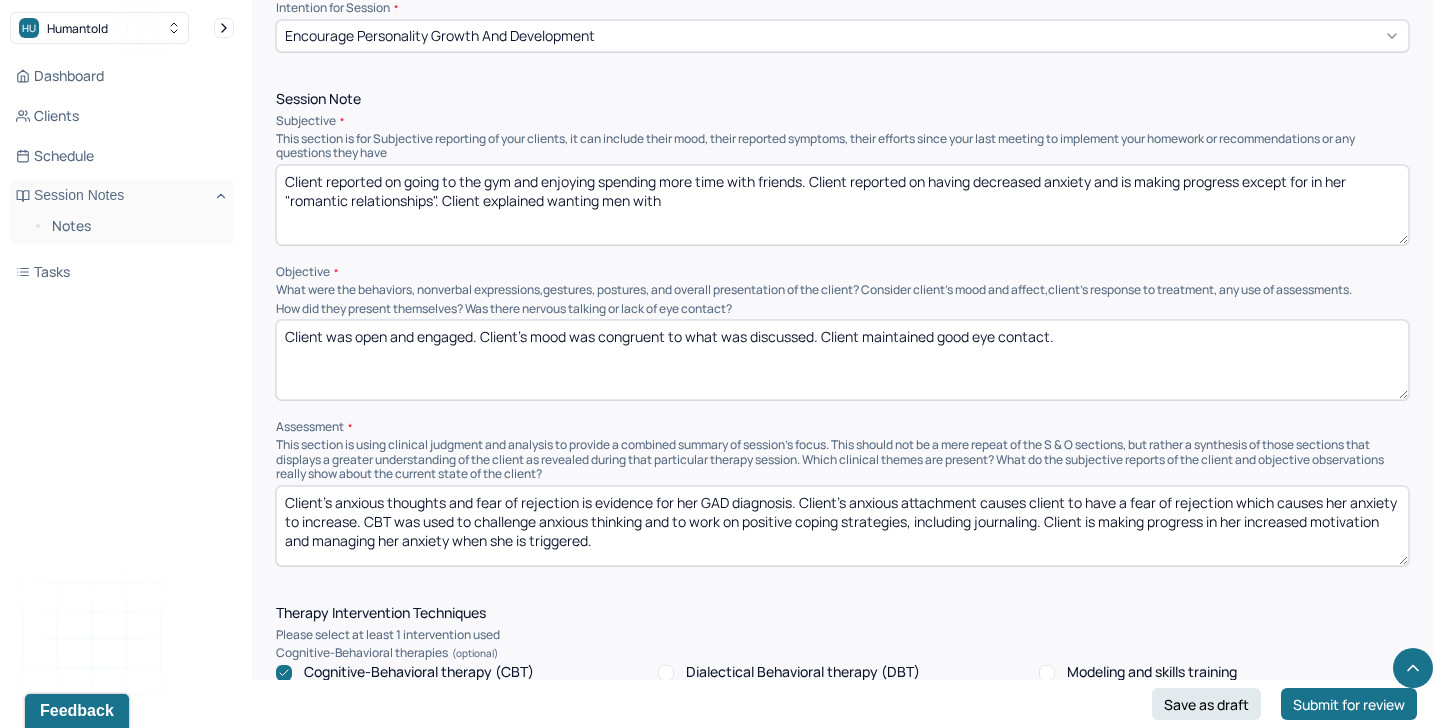 click on "Client's anxious thoughts and fear of rejection is evidence for her GAD diagnosis. Client's anxious attachment causes client to have a fear of rejection which causes her anxiety to increase. CBT was used to challenge anxious thinking and to work on positive coping strategies, including journaling. Client is making progress in her increased motivation and managing her anxiety when she is triggered." at bounding box center (842, 526) 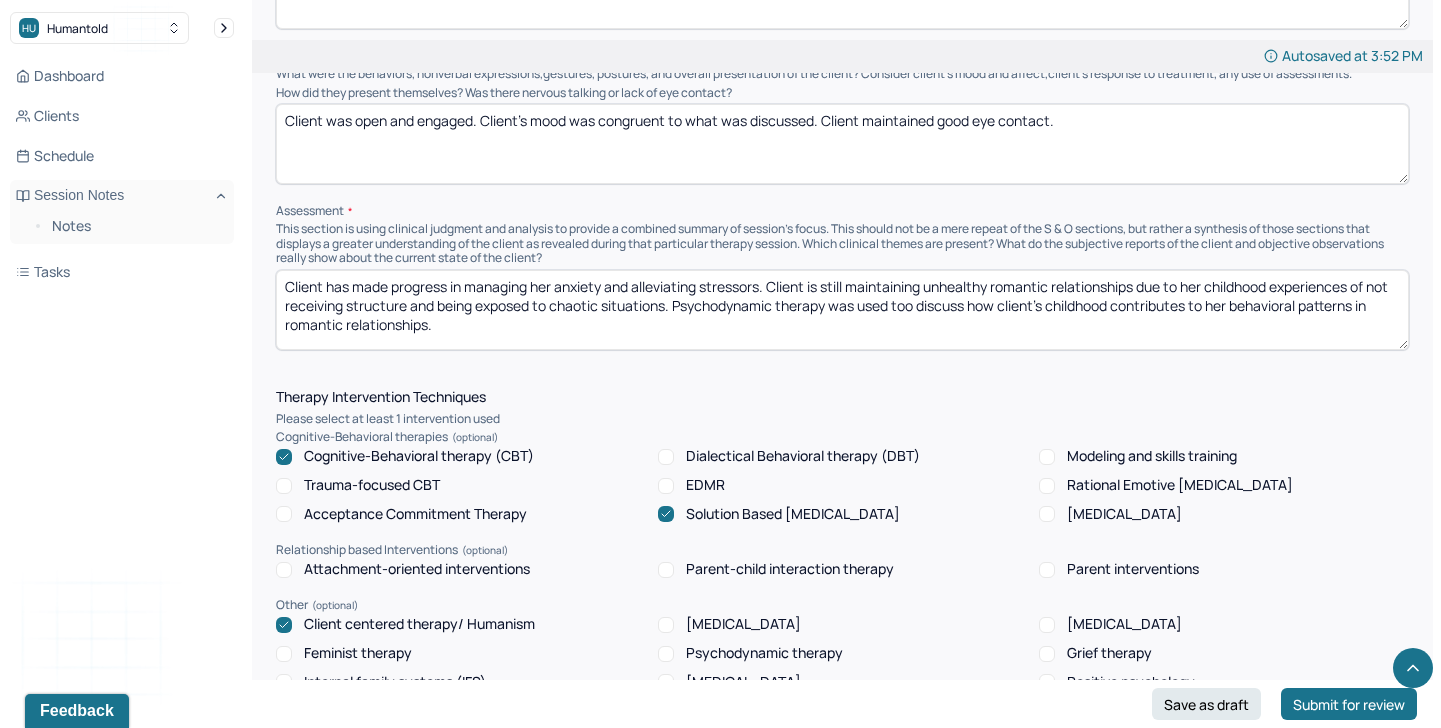 scroll, scrollTop: 1237, scrollLeft: 0, axis: vertical 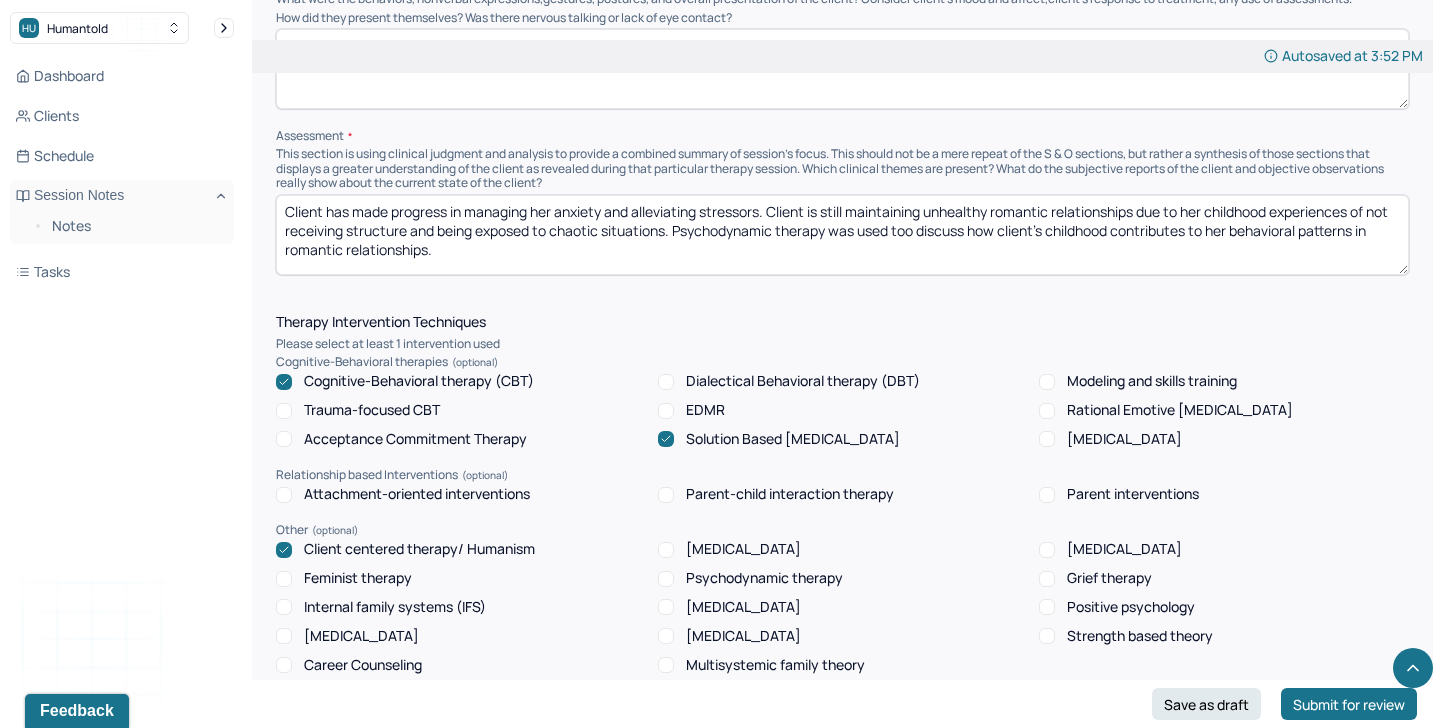 type on "Client has made progress in managing her anxiety and alleviating stressors. Client is still maintaining unhealthy romantic relationships due to her childhood experiences of not receiving structure and being exposed to chaotic situations. Psychodynamic therapy was used too discuss how client's childhood contributes to her behavioral patterns in romantic relationships." 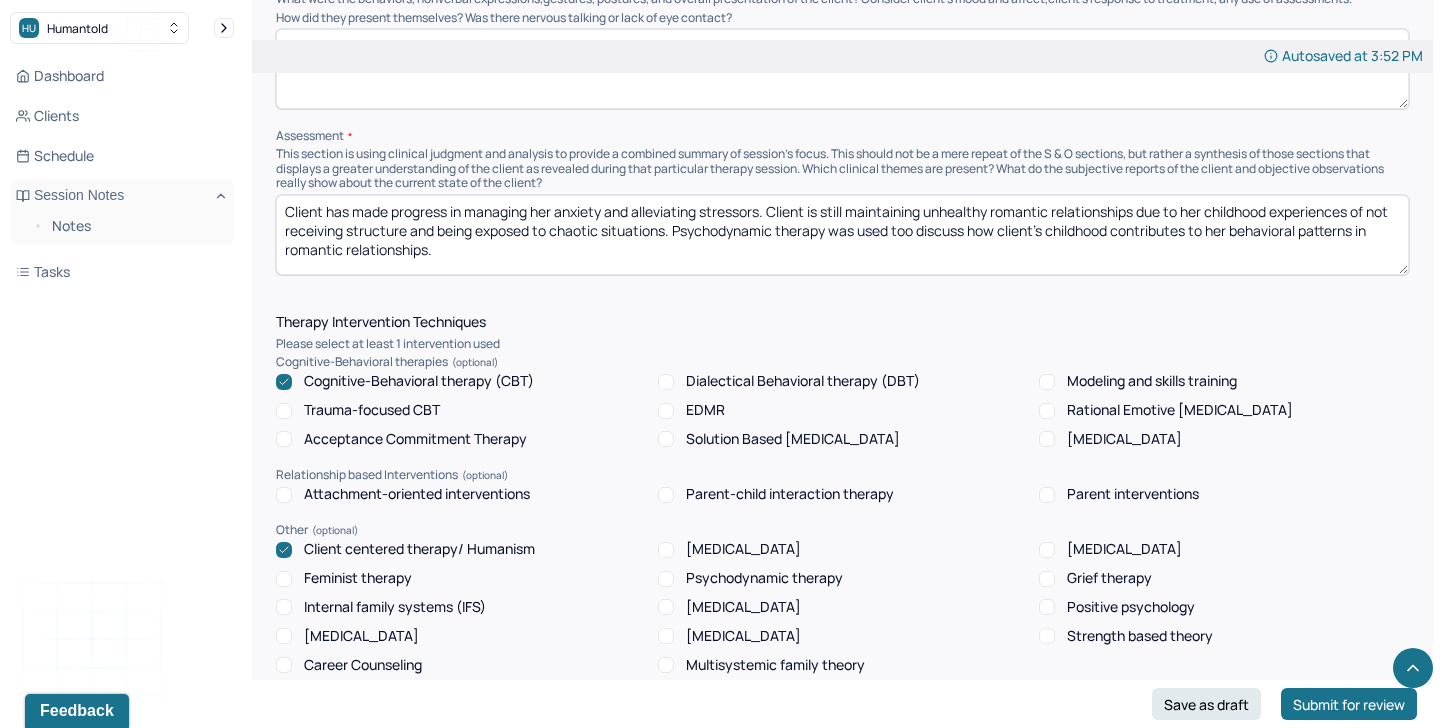 click on "Psychodynamic therapy" at bounding box center (764, 578) 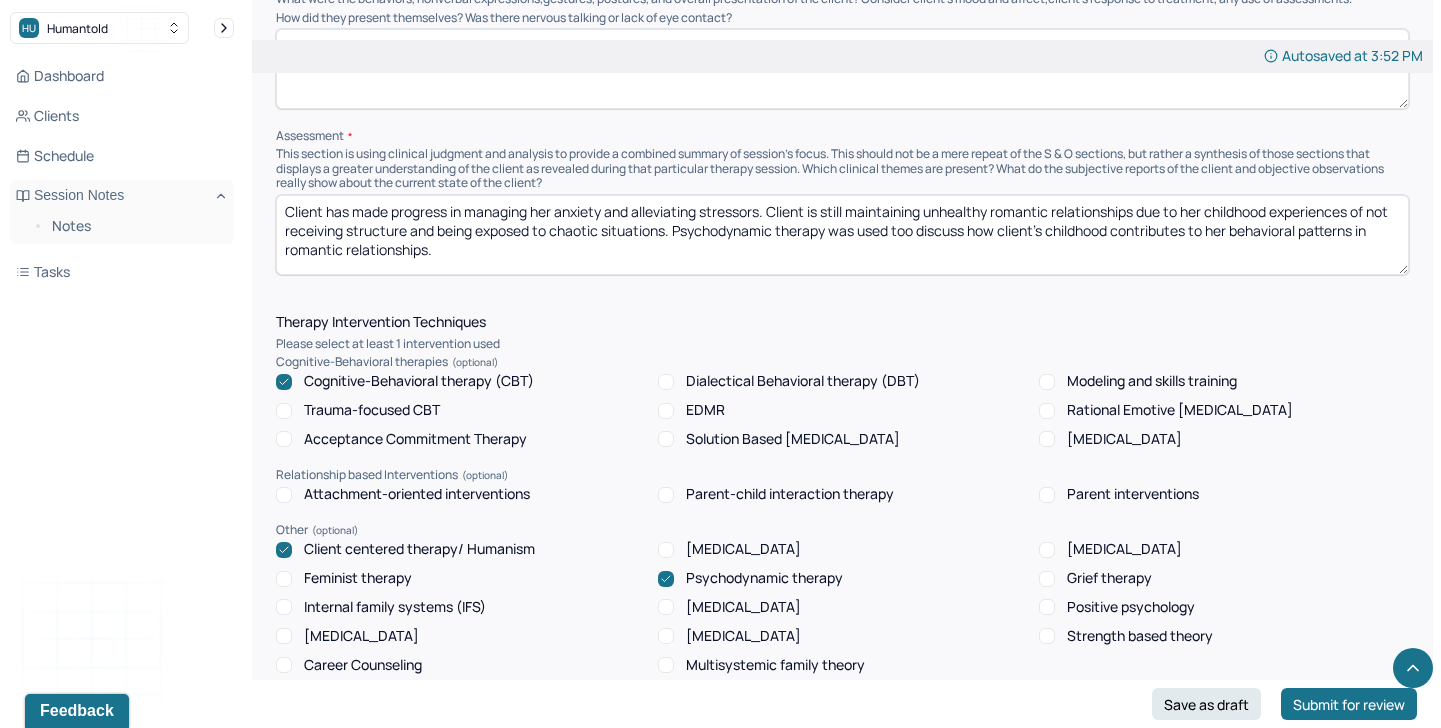 click on "Cognitive-Behavioral therapy (CBT)" at bounding box center [419, 381] 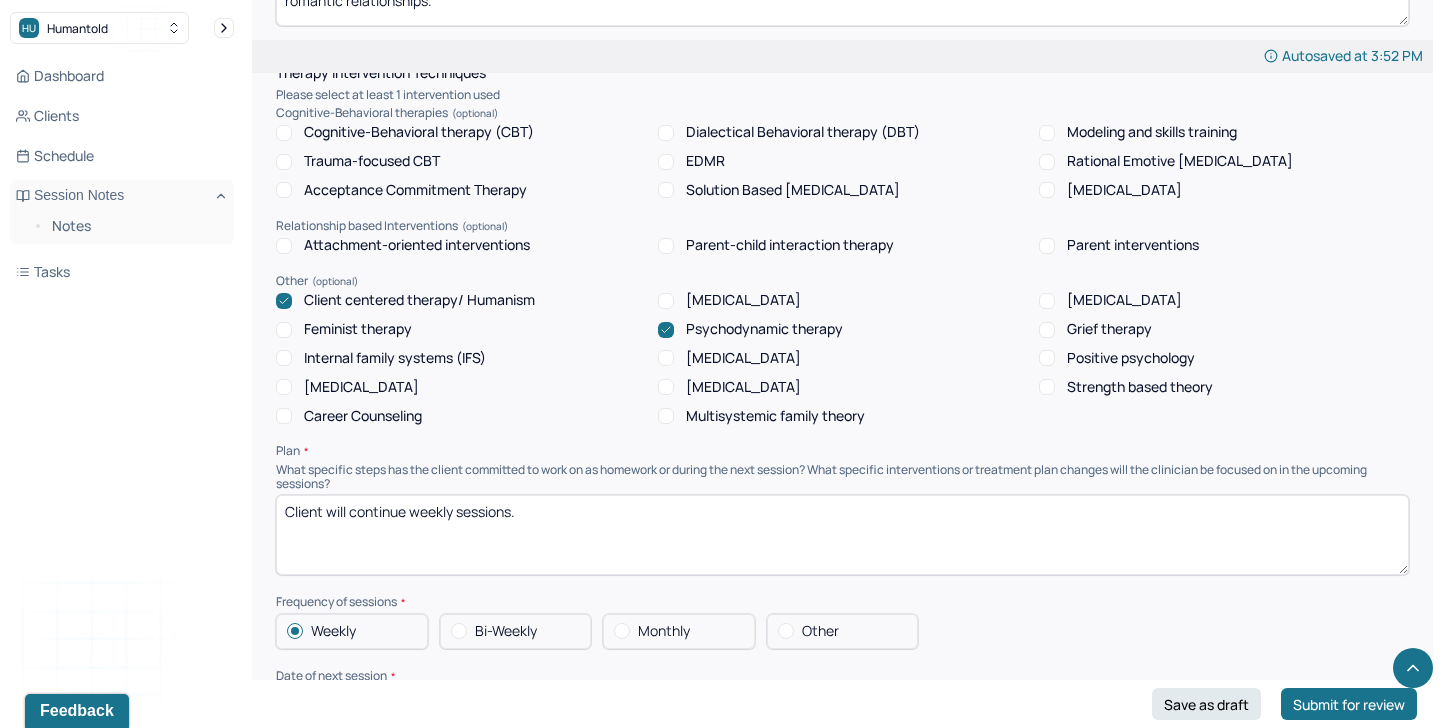scroll, scrollTop: 1541, scrollLeft: 0, axis: vertical 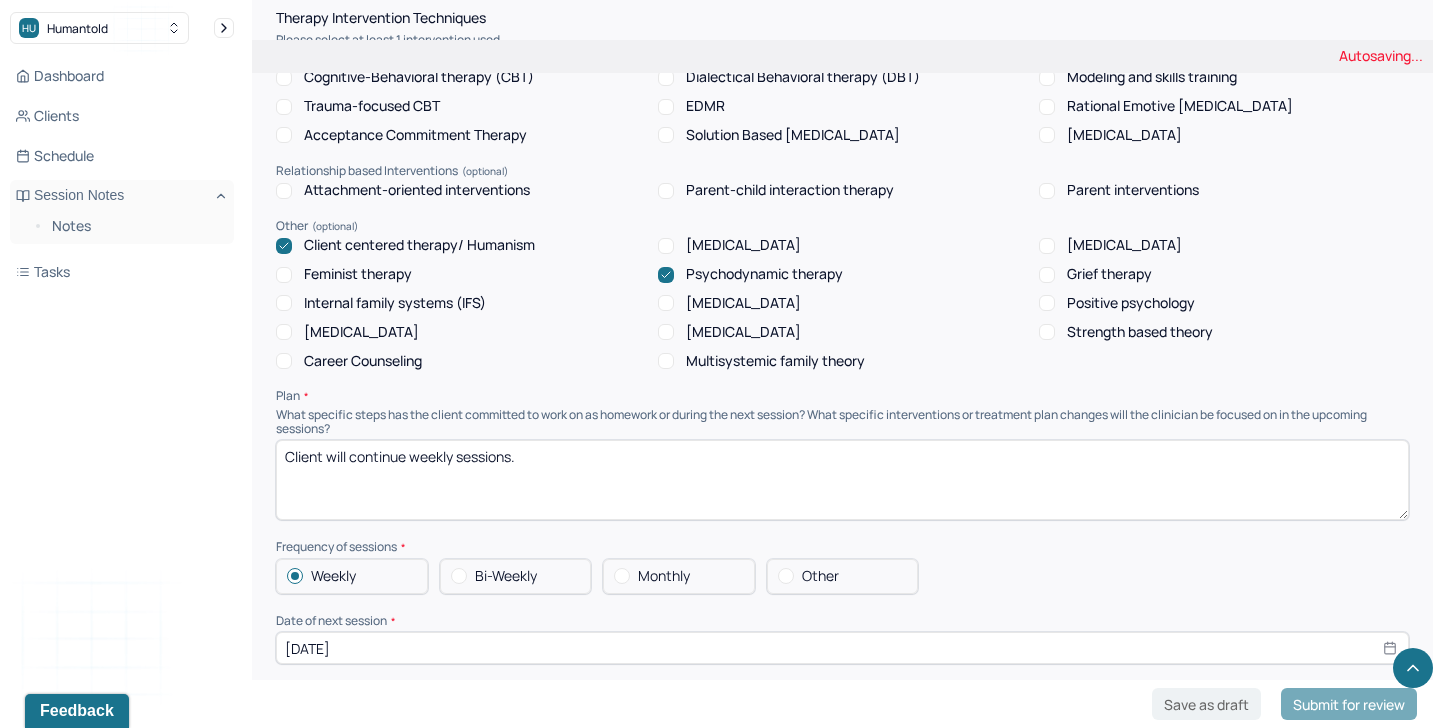 click on "Client will continue weekly sessions." at bounding box center (842, 480) 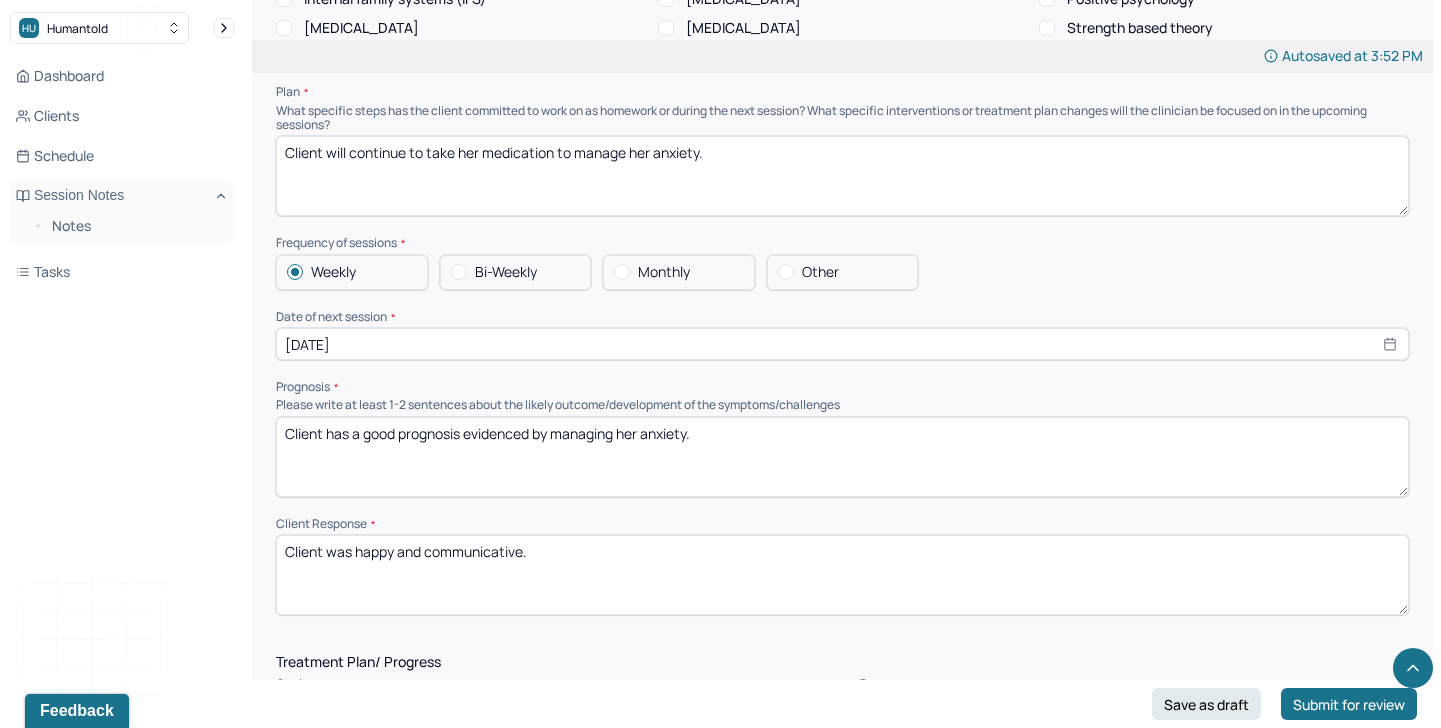 scroll, scrollTop: 1846, scrollLeft: 0, axis: vertical 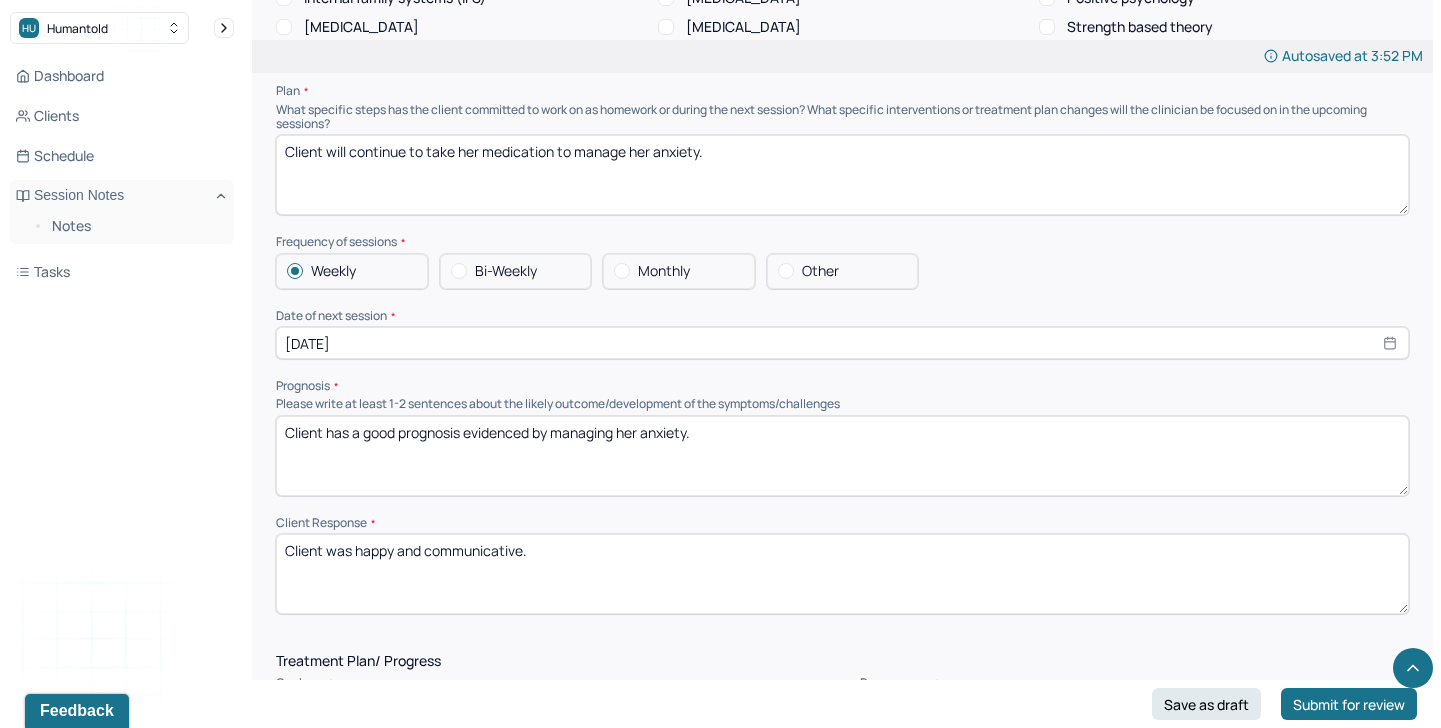 type on "Client will continue to take her medication to manage her anxiety." 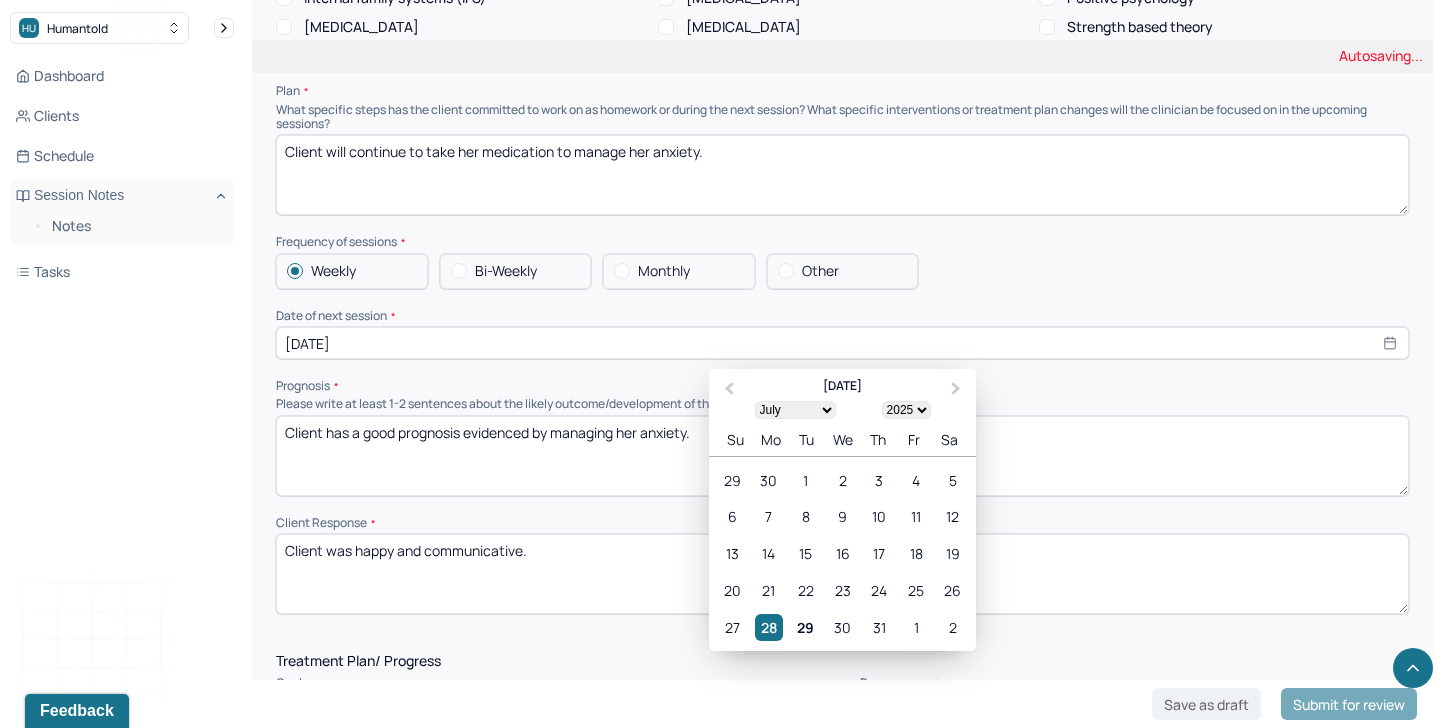 click on "[DATE]" at bounding box center (842, 343) 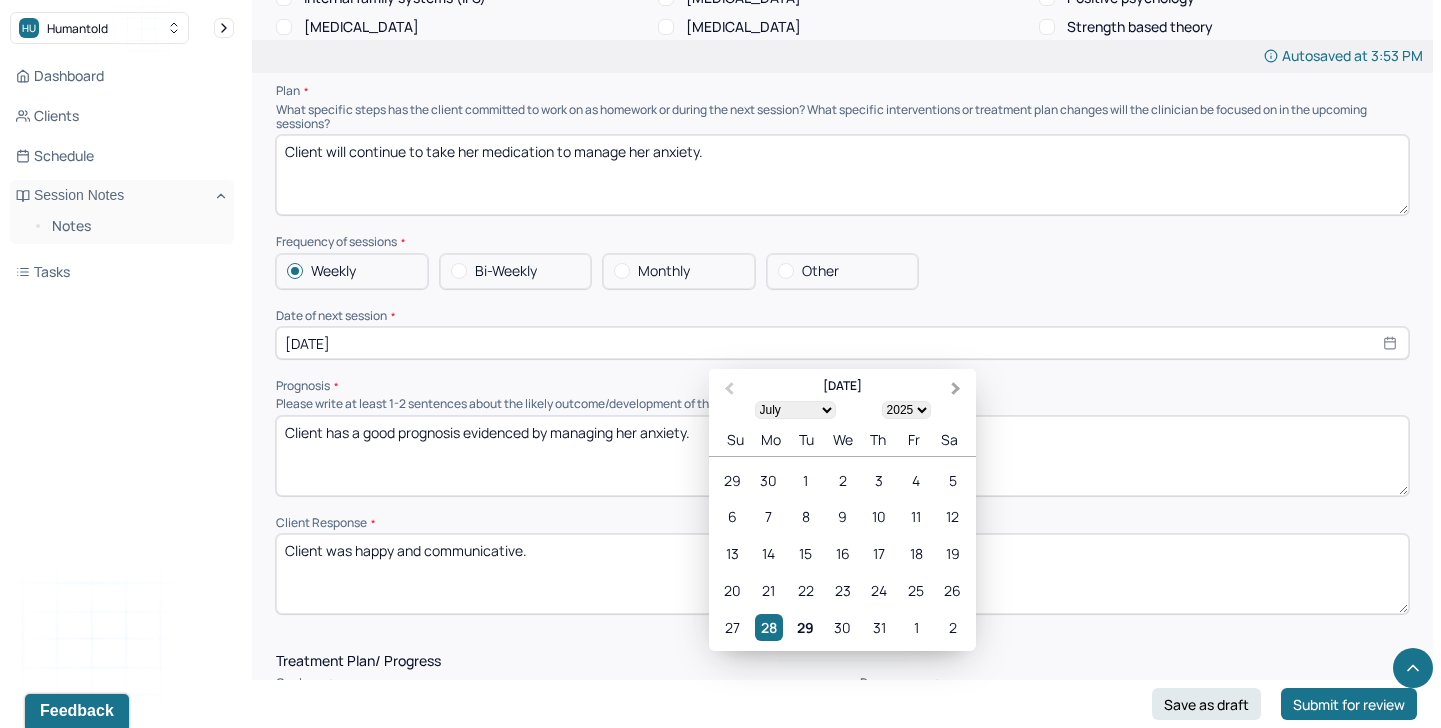 click on "Next Month" at bounding box center (958, 390) 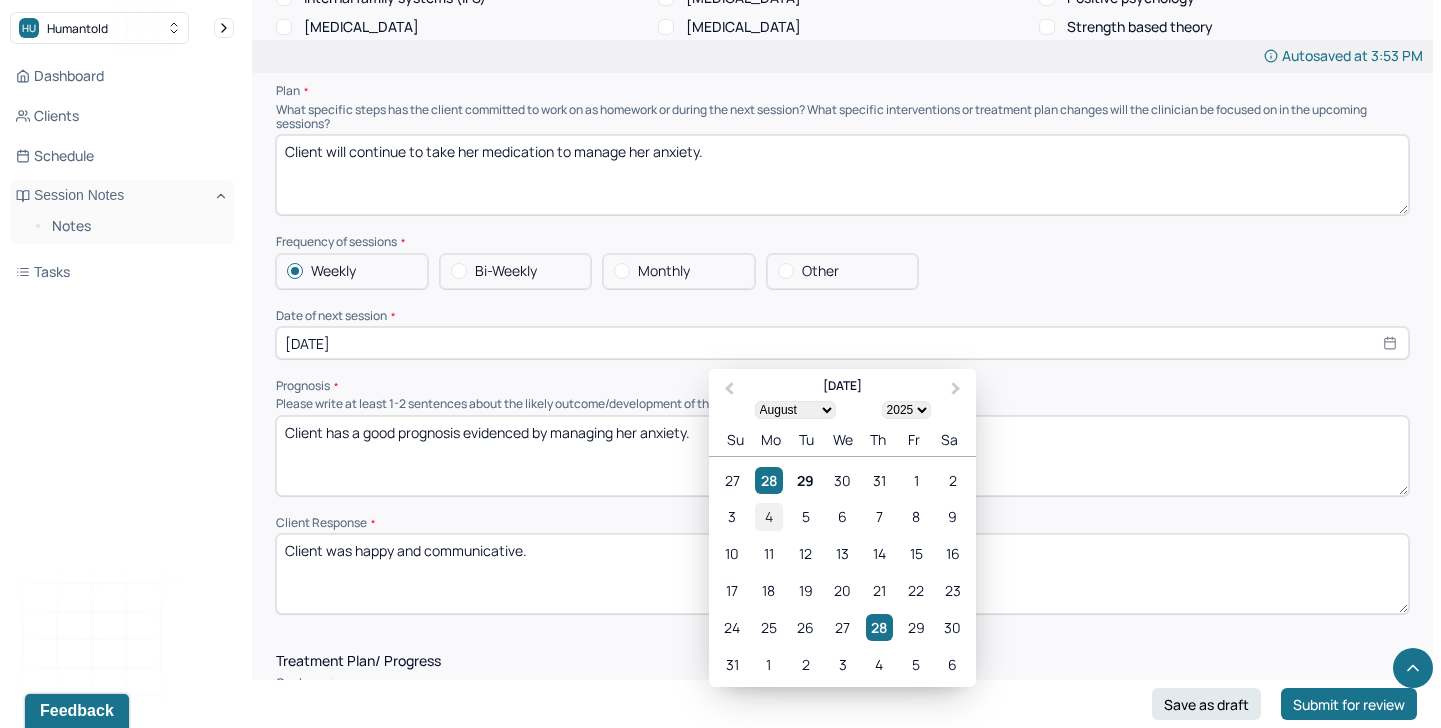click on "4" at bounding box center (768, 517) 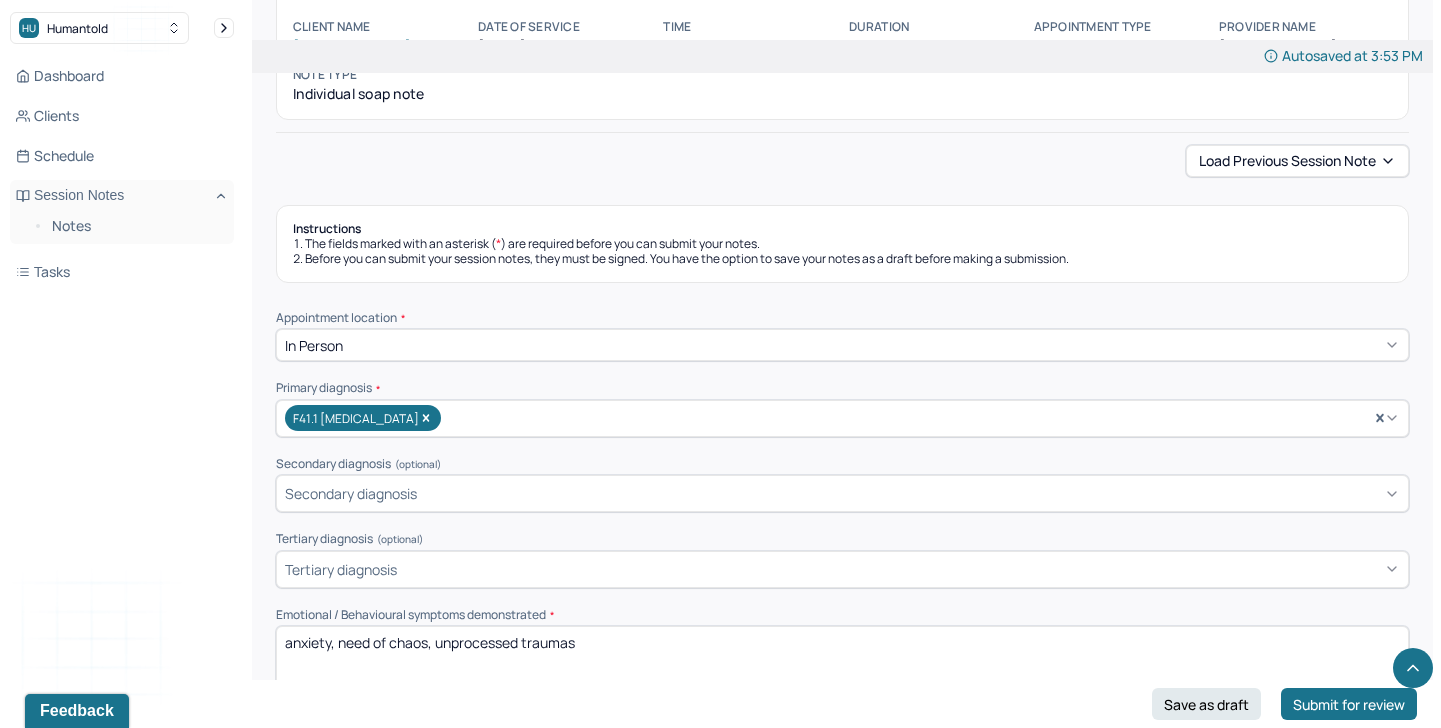scroll, scrollTop: 0, scrollLeft: 0, axis: both 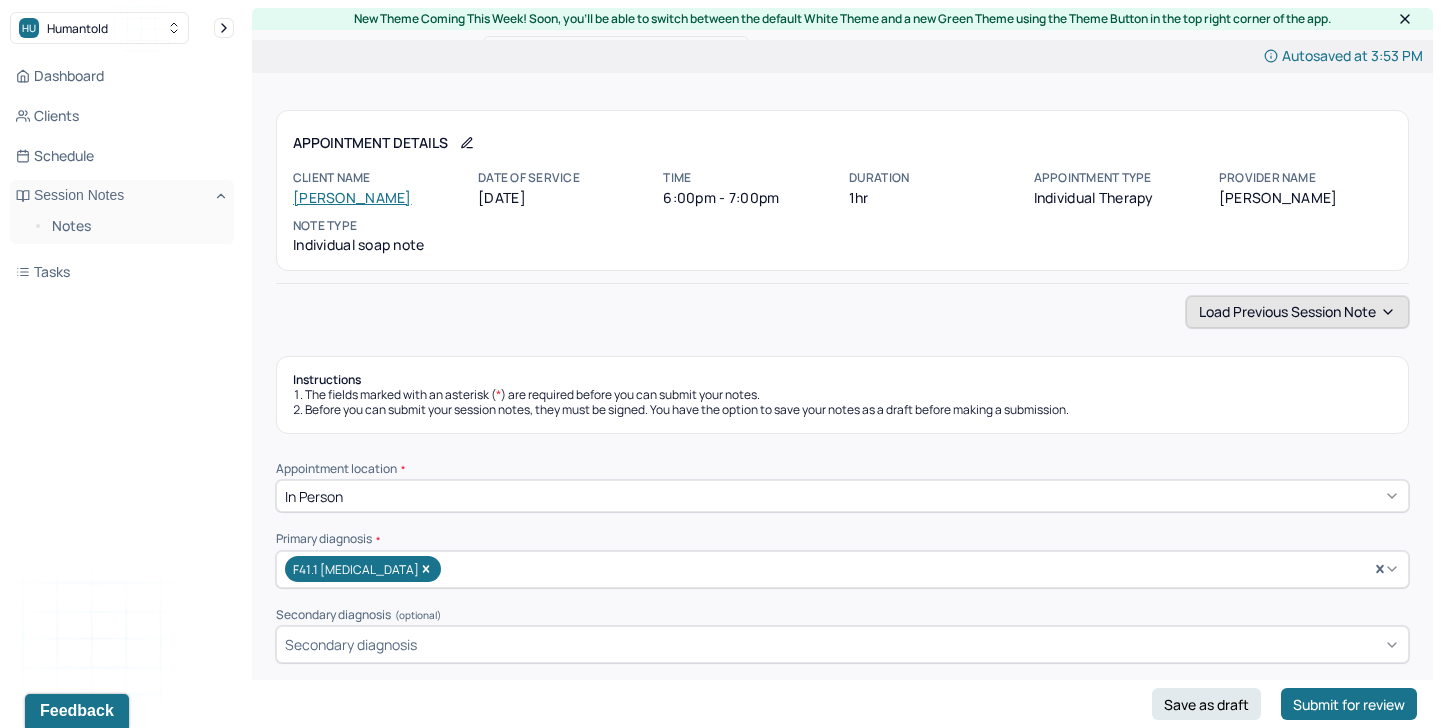 click on "Load previous session note" at bounding box center (1297, 312) 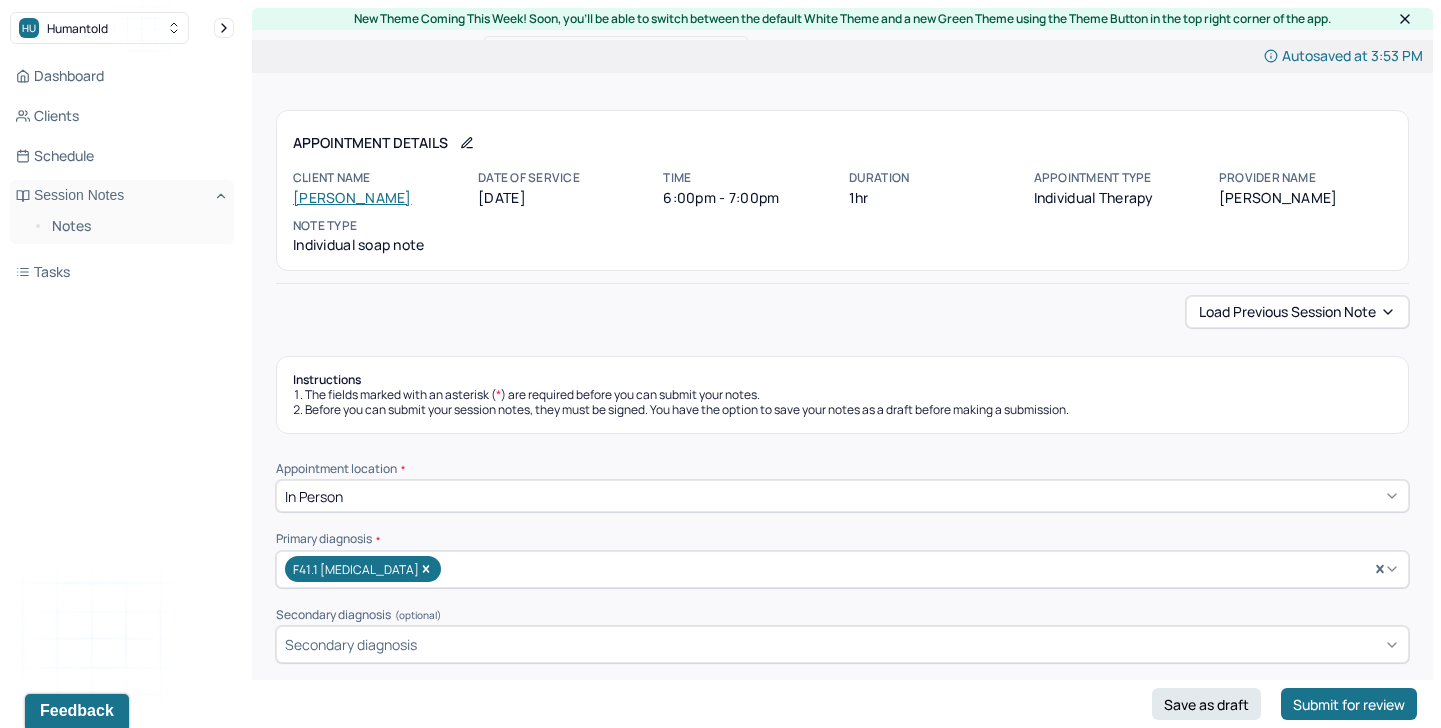 click on "Load previous session note Instructions The fields marked with an asterisk ( * ) are required before you can submit your notes. Before you can submit your session notes, they must be signed. You have the option to save your notes as a draft before making a submission. Appointment location * In person Primary diagnosis * F41.1 [MEDICAL_DATA] Secondary diagnosis (optional) Secondary diagnosis Tertiary diagnosis (optional) Tertiary diagnosis Emotional / Behavioural symptoms demonstrated * anxiety, need of chaos, unprocessed traumas Causing * Maladaptive Functioning Intention for Session * Encourage personality growth and development Session Note Subjective This section is for Subjective reporting of your clients, it can include their mood, their reported symptoms, their efforts since your last meeting to implement your homework or recommendations or any questions they have Objective How did they present themselves? Was there nervous talking or lack of eye contact? Assessment Trauma-focused CBT EDMR" at bounding box center [842, 1805] 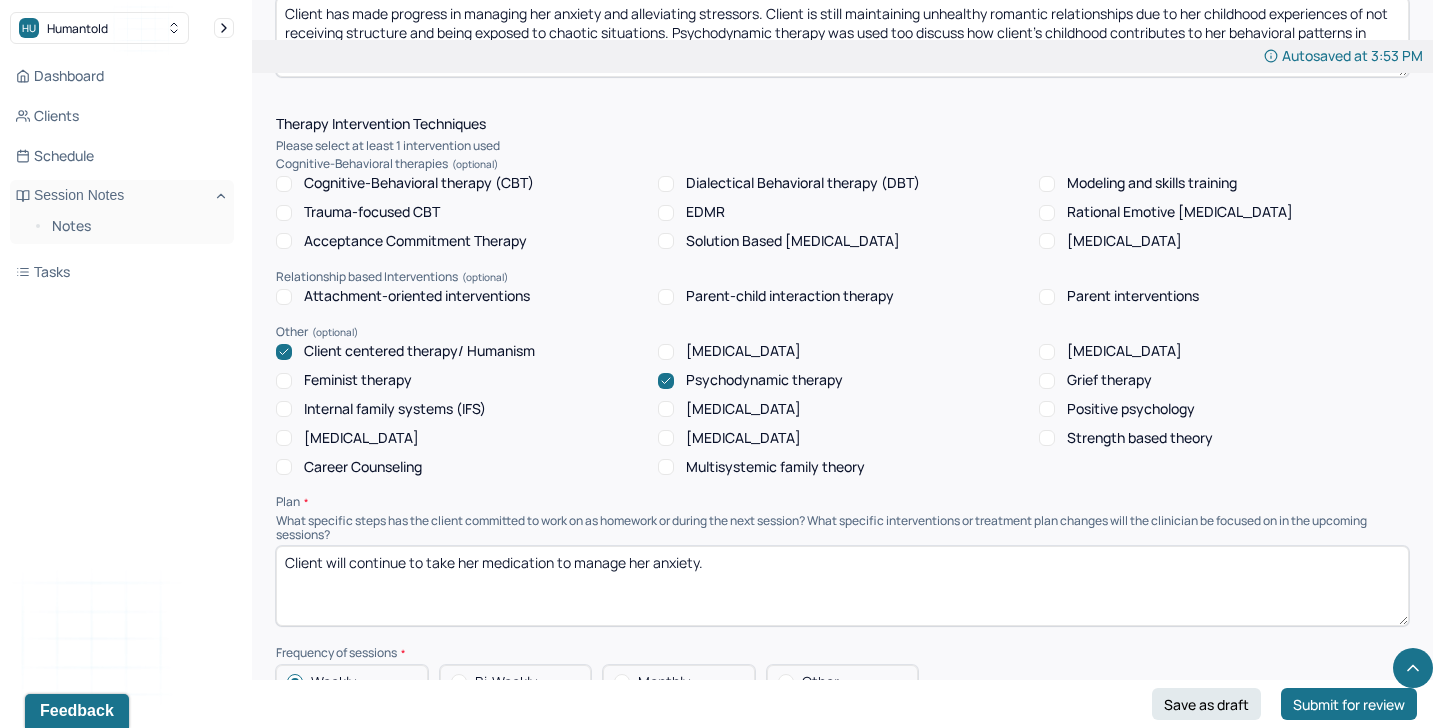 scroll, scrollTop: 1733, scrollLeft: 0, axis: vertical 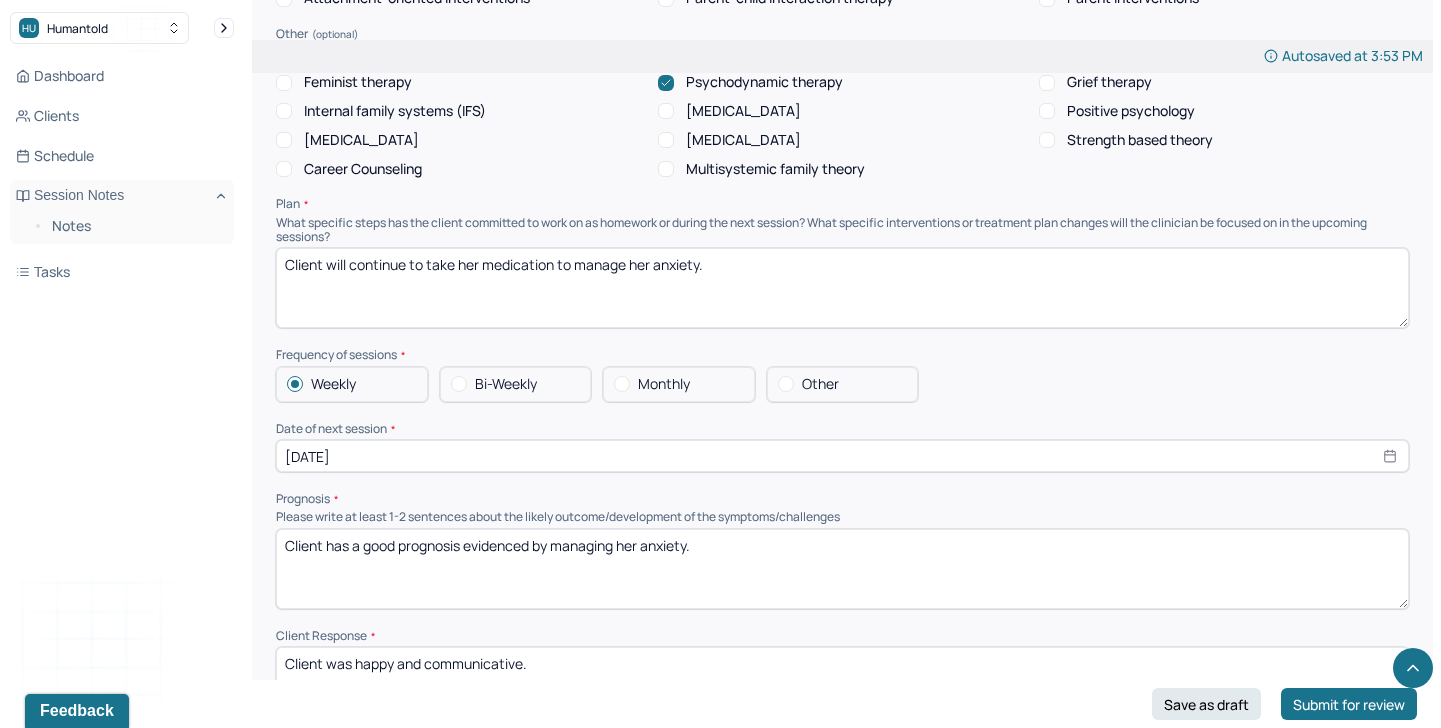 click on "Client has a good prognosis evidenced by managing her anxiety." at bounding box center (842, 569) 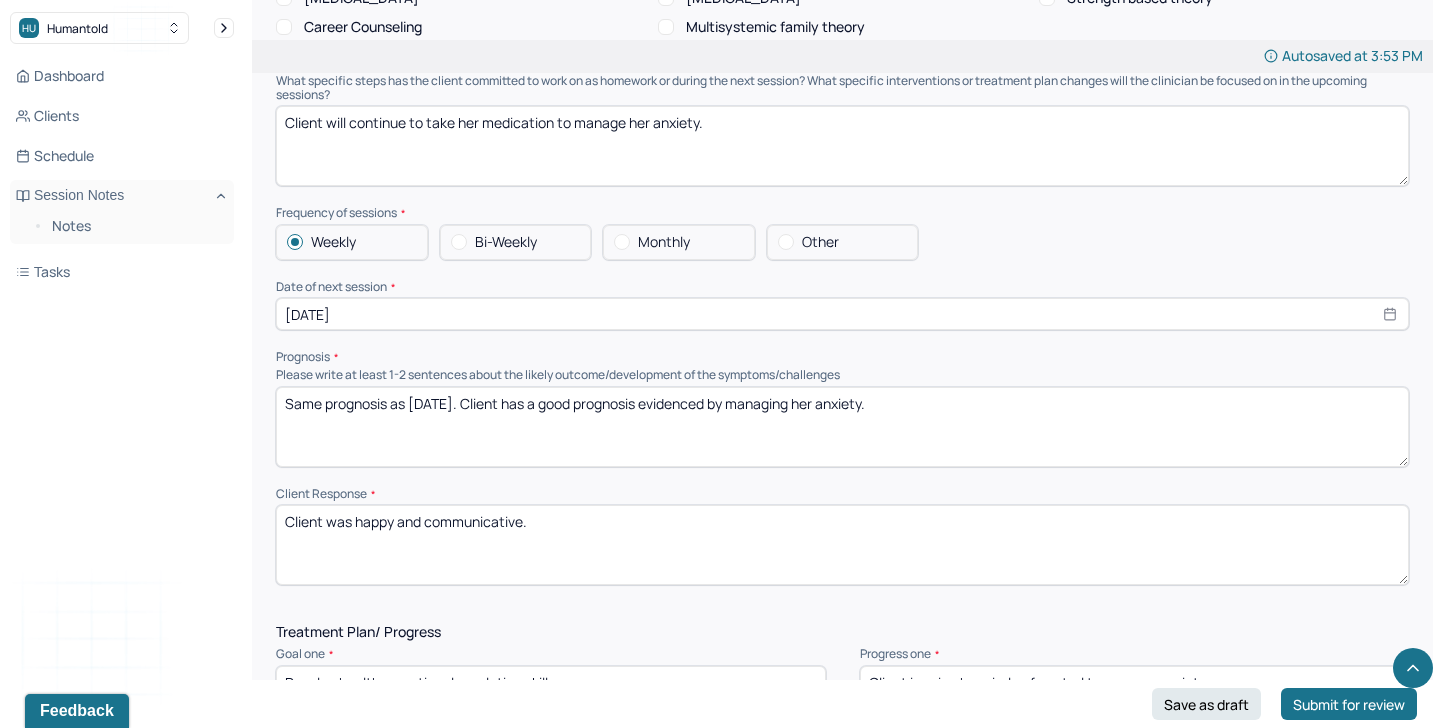 scroll, scrollTop: 1942, scrollLeft: 0, axis: vertical 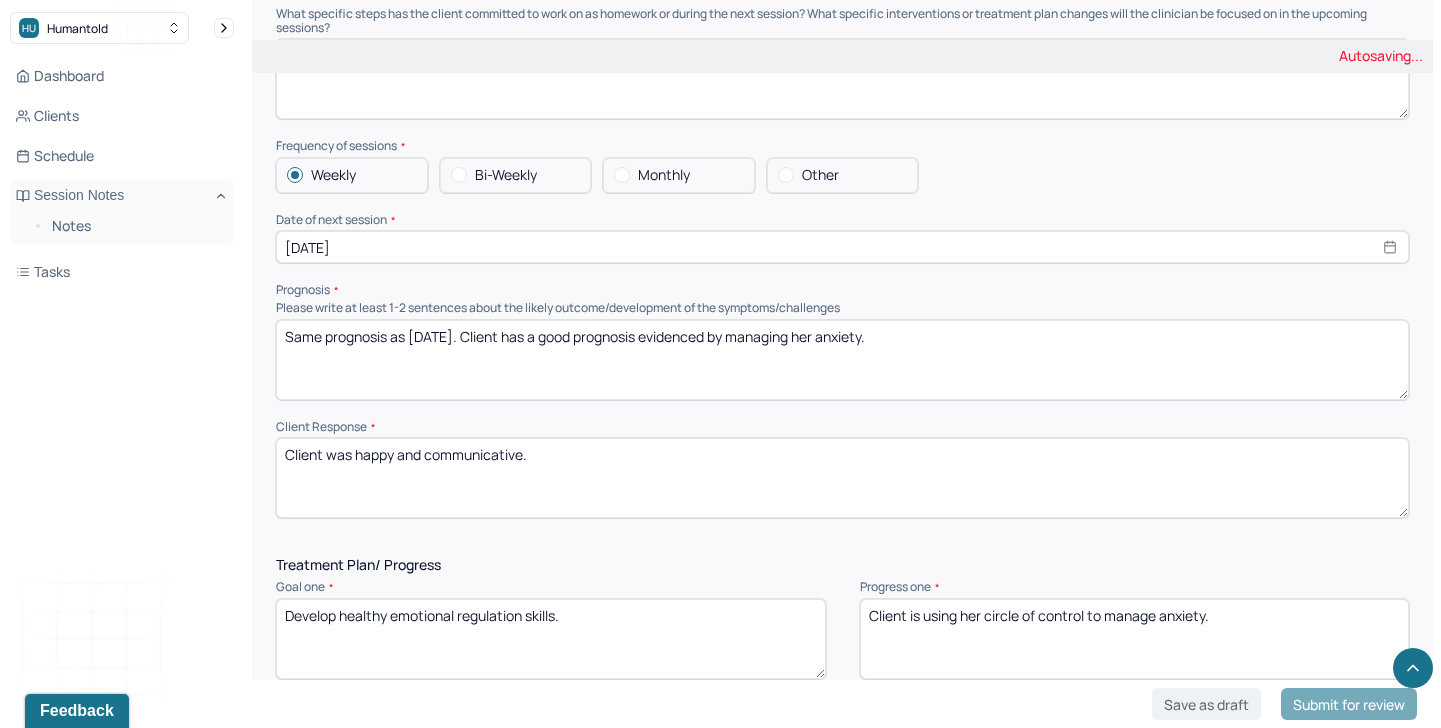 type on "Same prognosis as [DATE]. Client has a good prognosis evidenced by managing her anxiety." 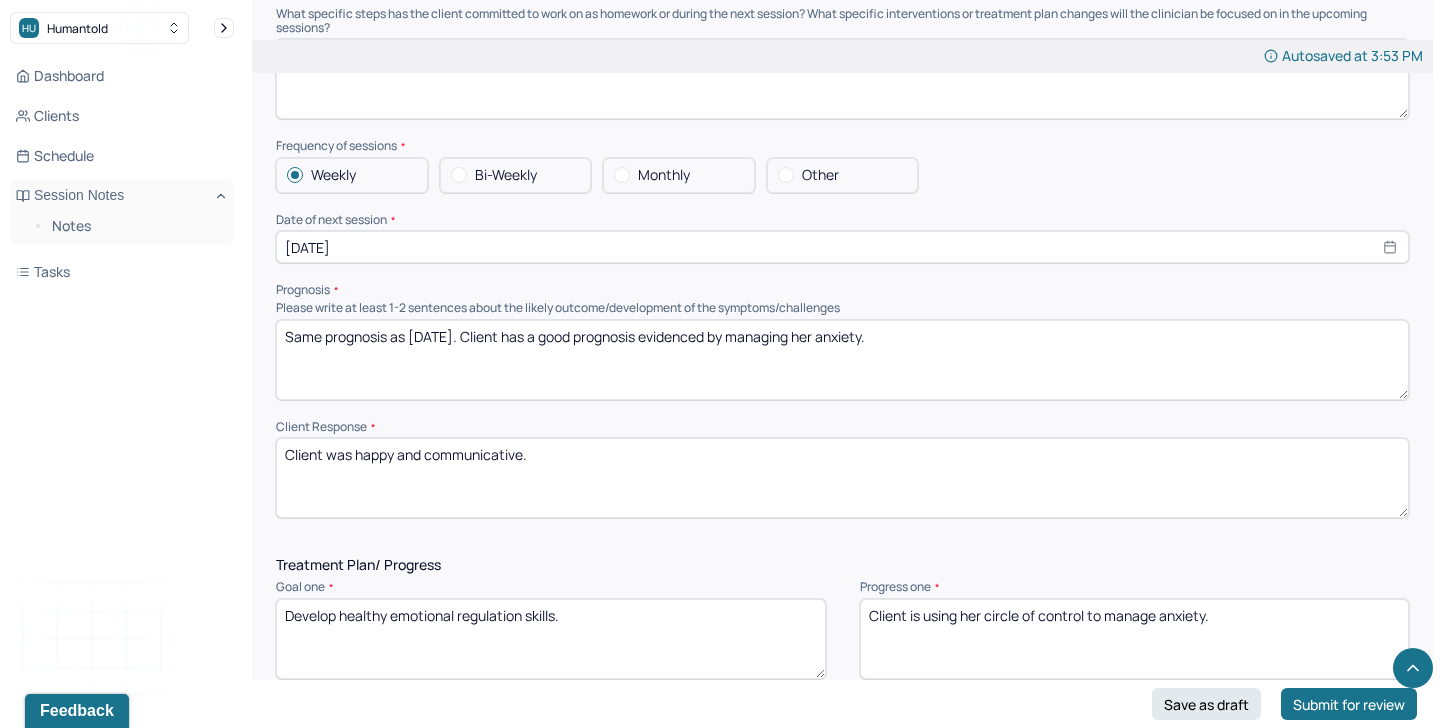 drag, startPoint x: 549, startPoint y: 466, endPoint x: 351, endPoint y: 455, distance: 198.30531 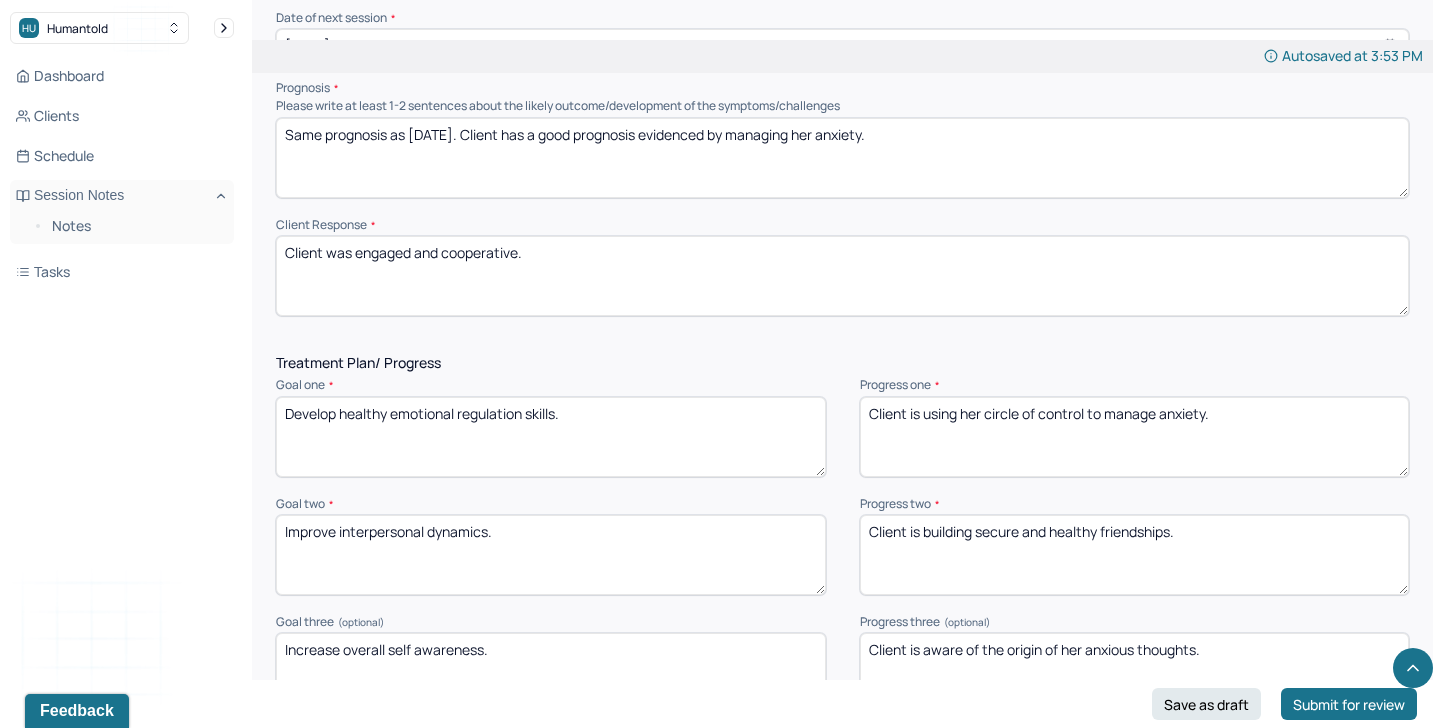 scroll, scrollTop: 2214, scrollLeft: 0, axis: vertical 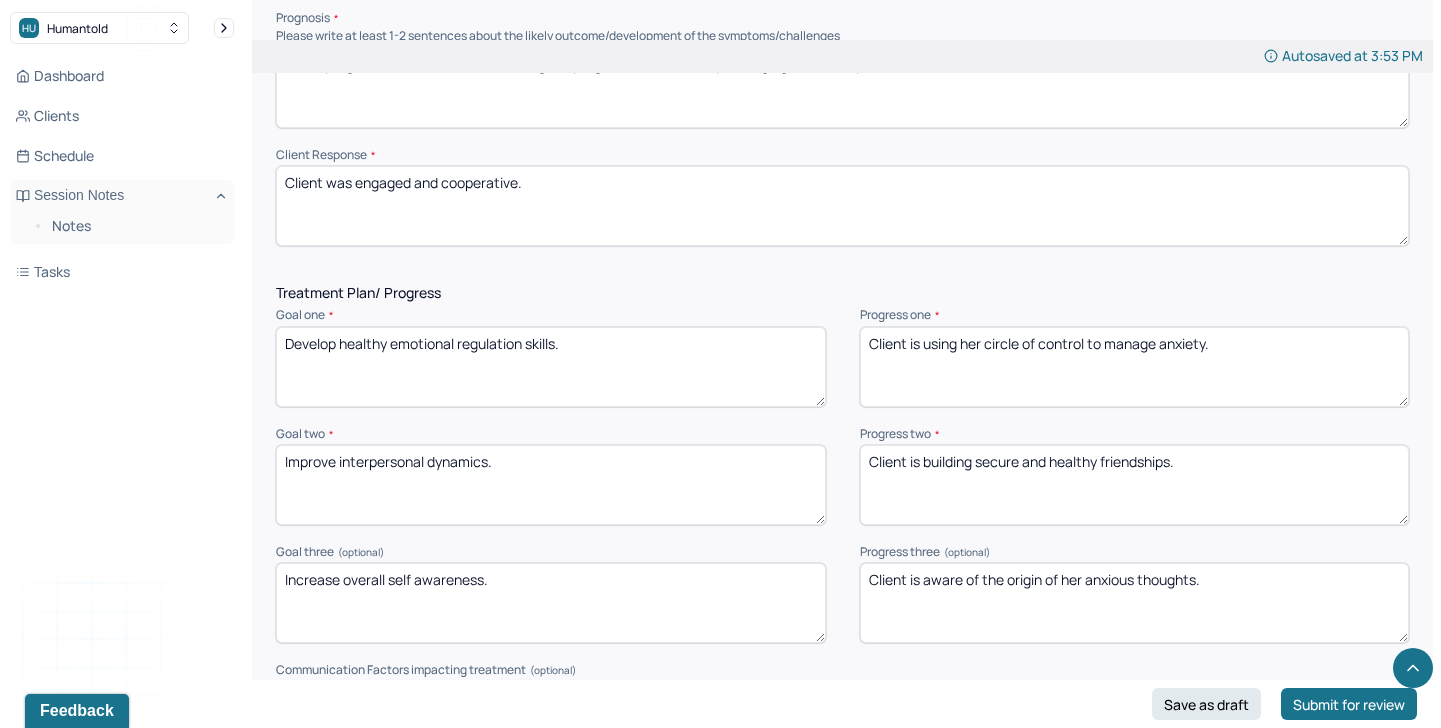 type on "Client was engaged and cooperative." 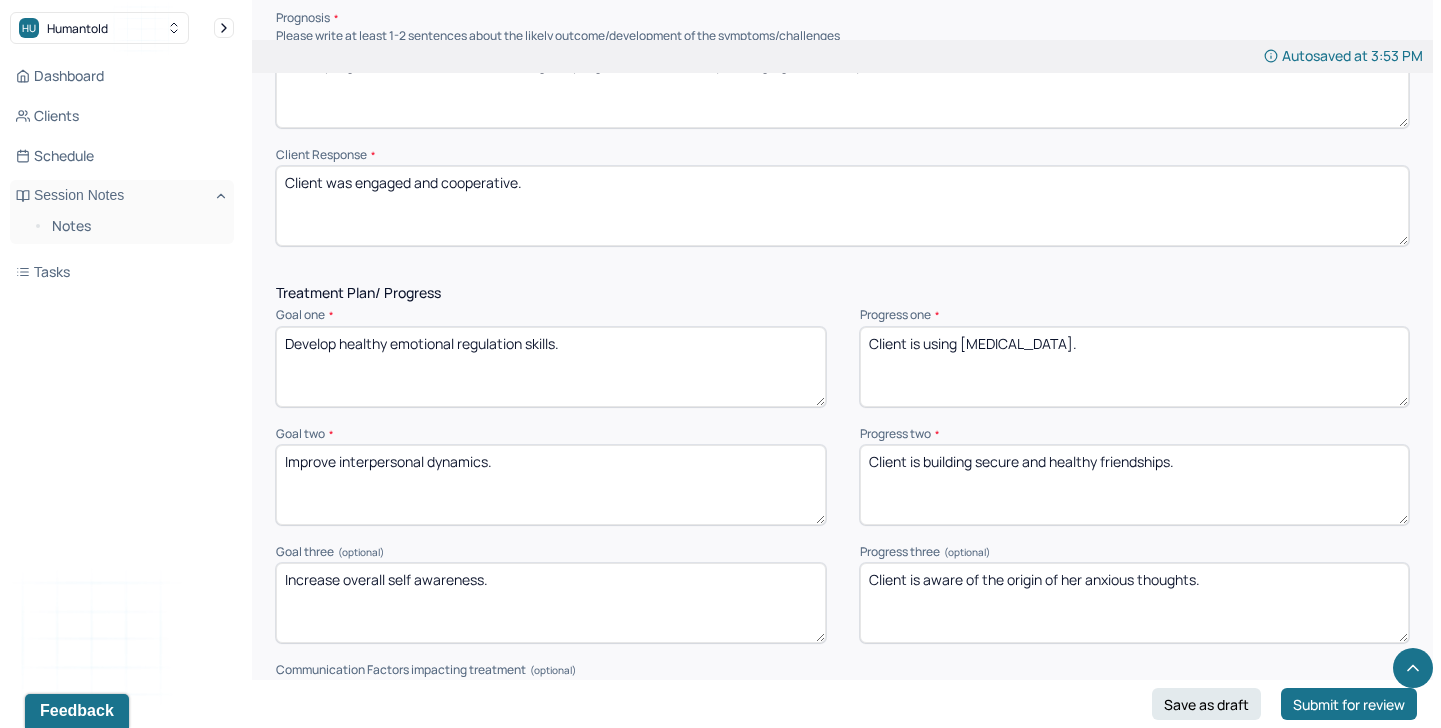 type on "Client is using [MEDICAL_DATA]." 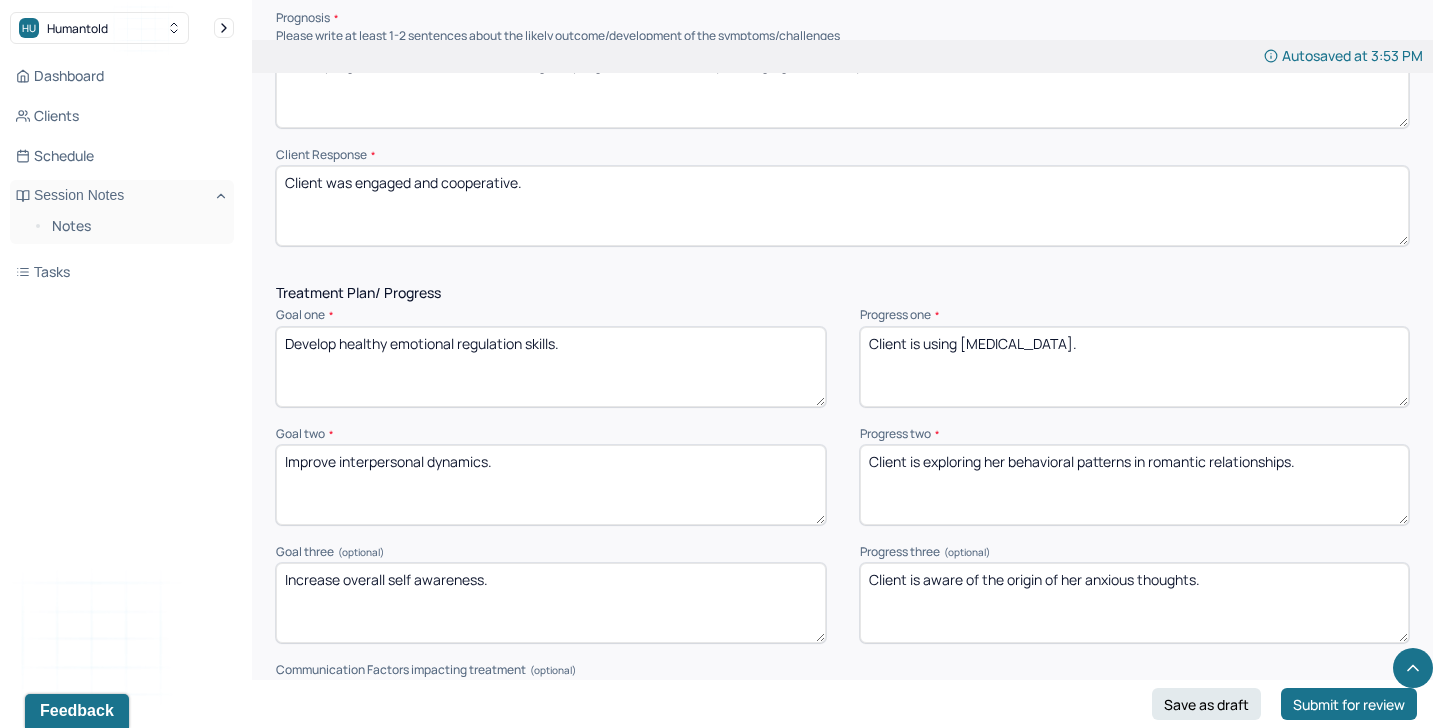 type on "Client is exploring her behavioral patterns in romantic relationships." 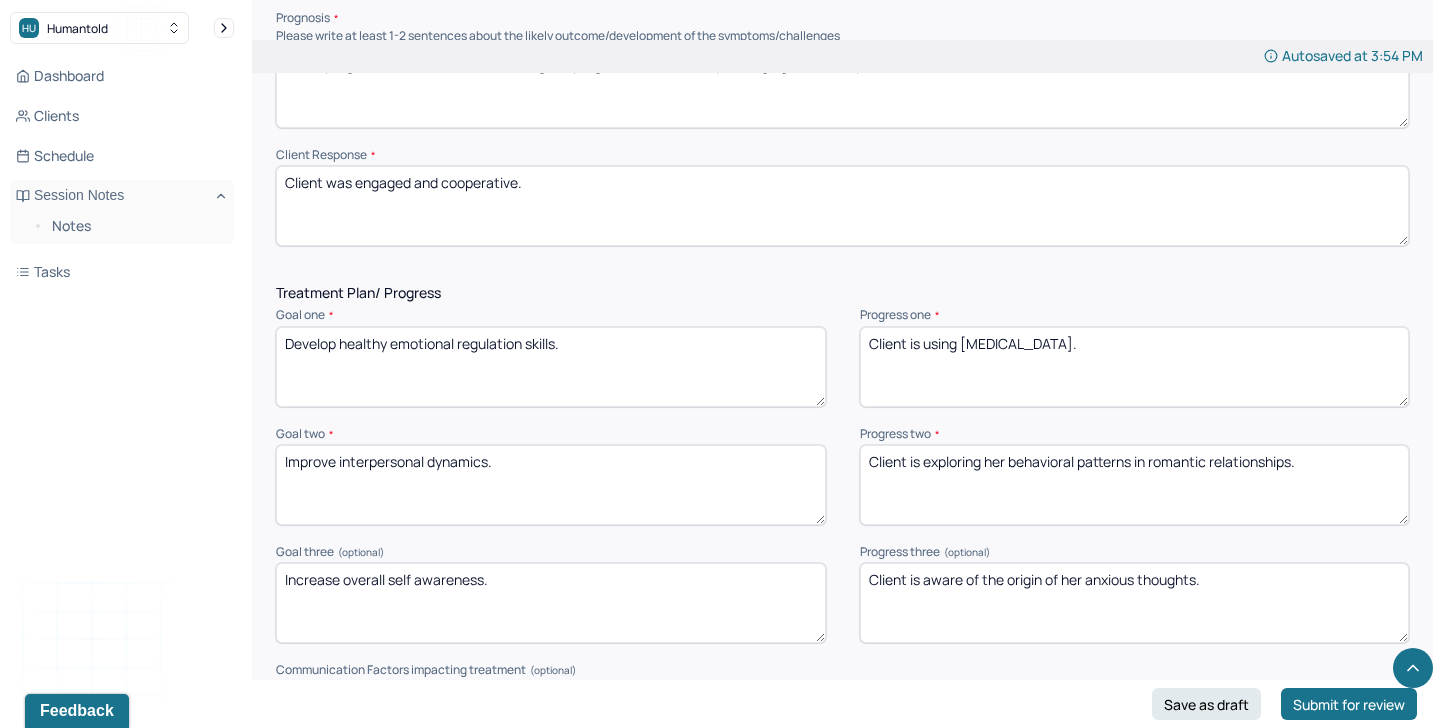 drag, startPoint x: 1243, startPoint y: 573, endPoint x: 1080, endPoint y: 578, distance: 163.07668 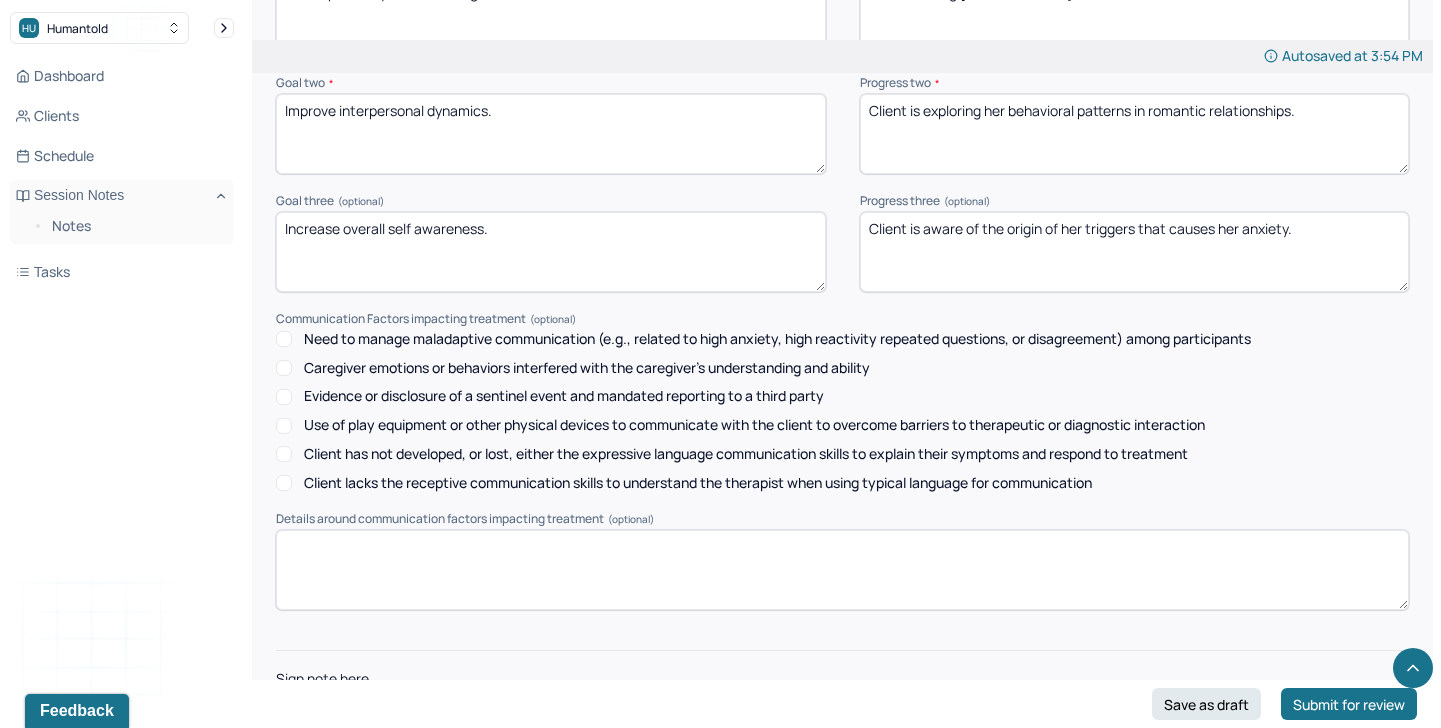 scroll, scrollTop: 2657, scrollLeft: 0, axis: vertical 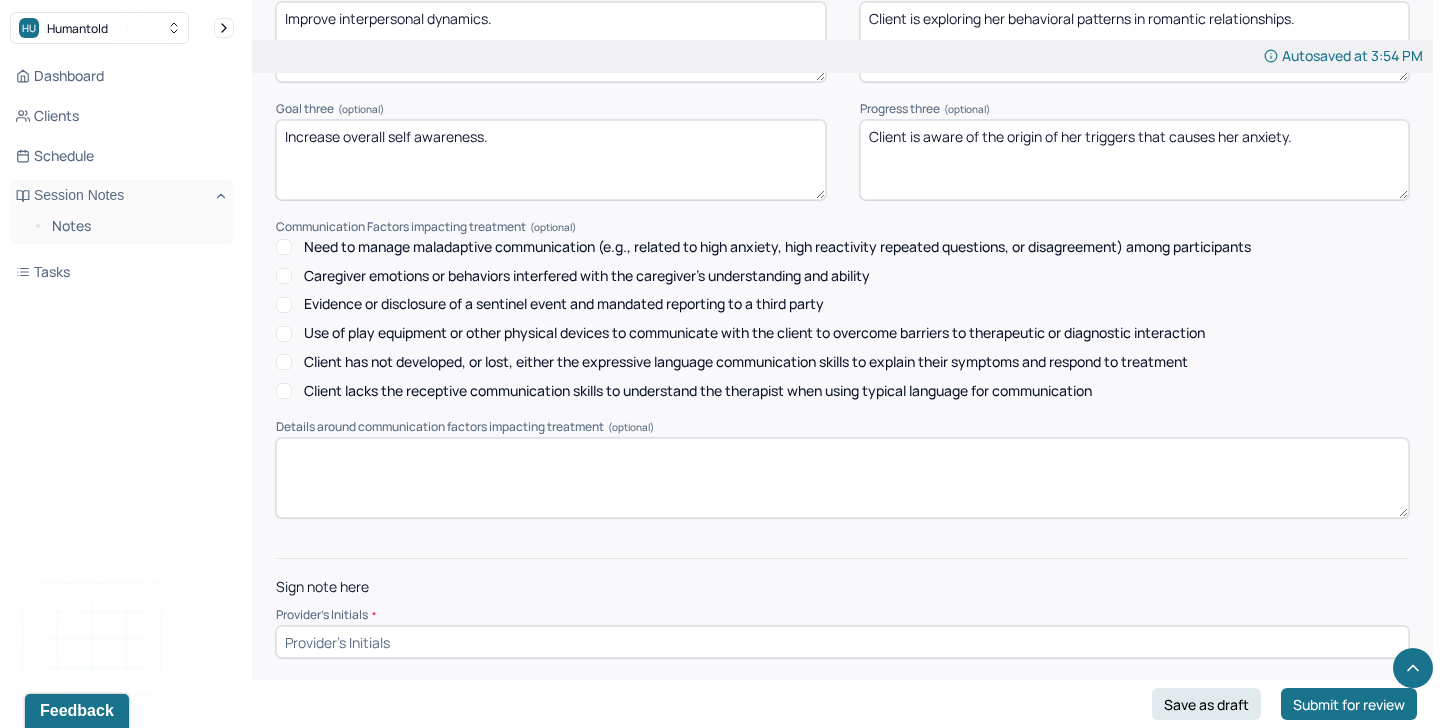 type on "Client is aware of the origin of her triggers that causes her anxiety." 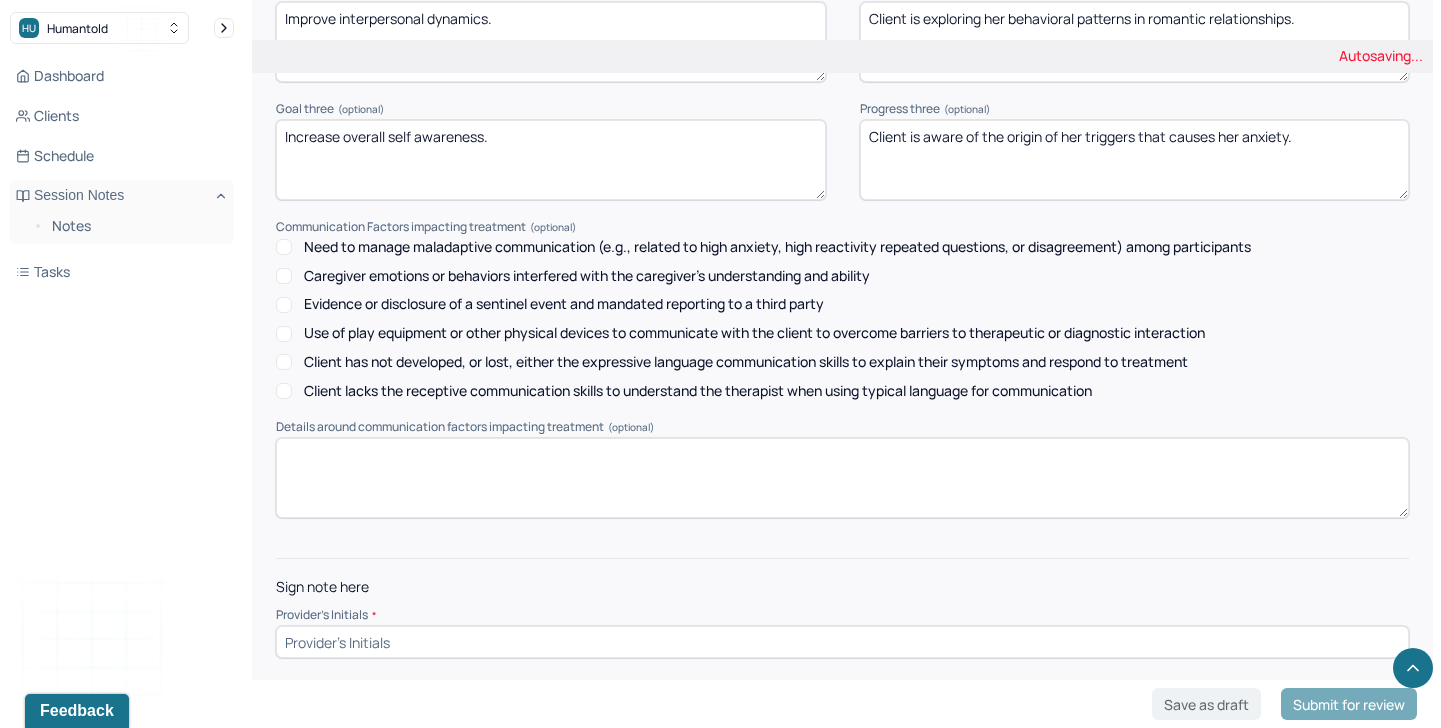 click at bounding box center [842, 642] 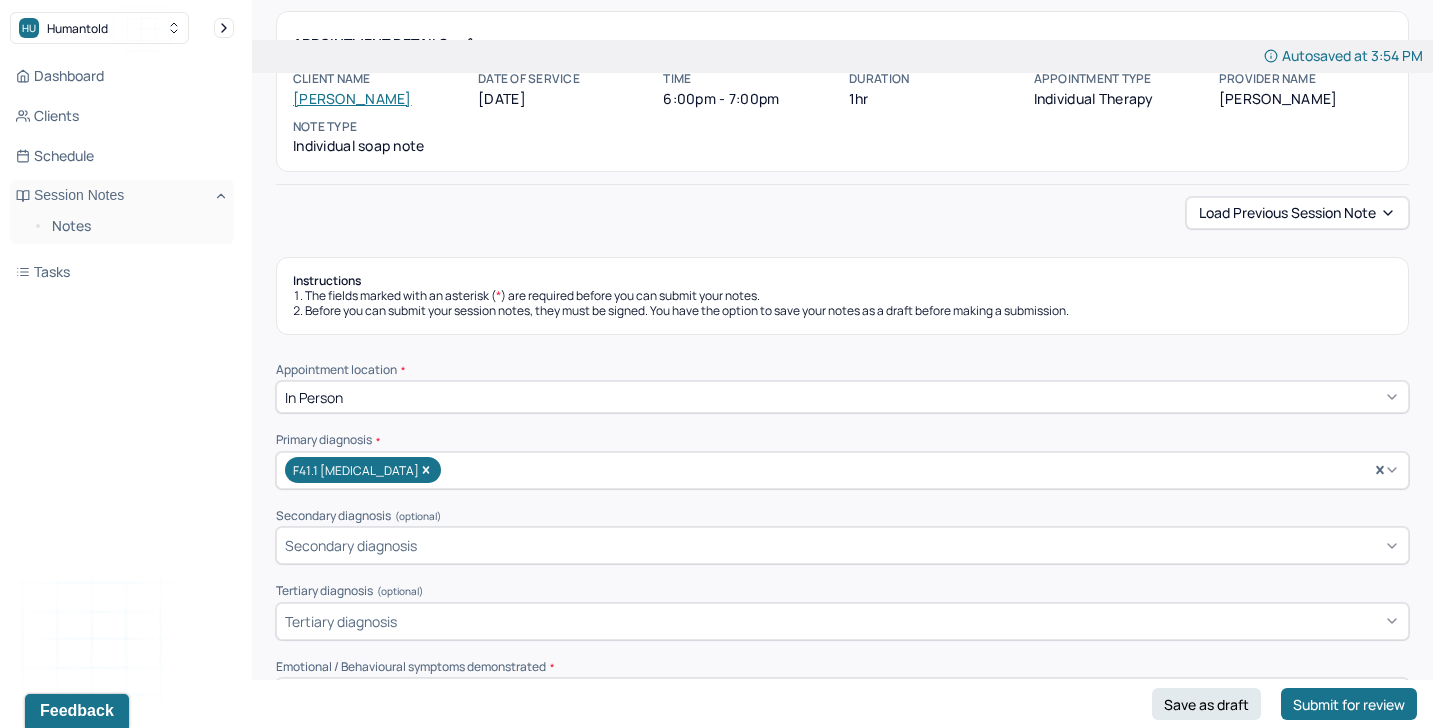 scroll, scrollTop: 0, scrollLeft: 0, axis: both 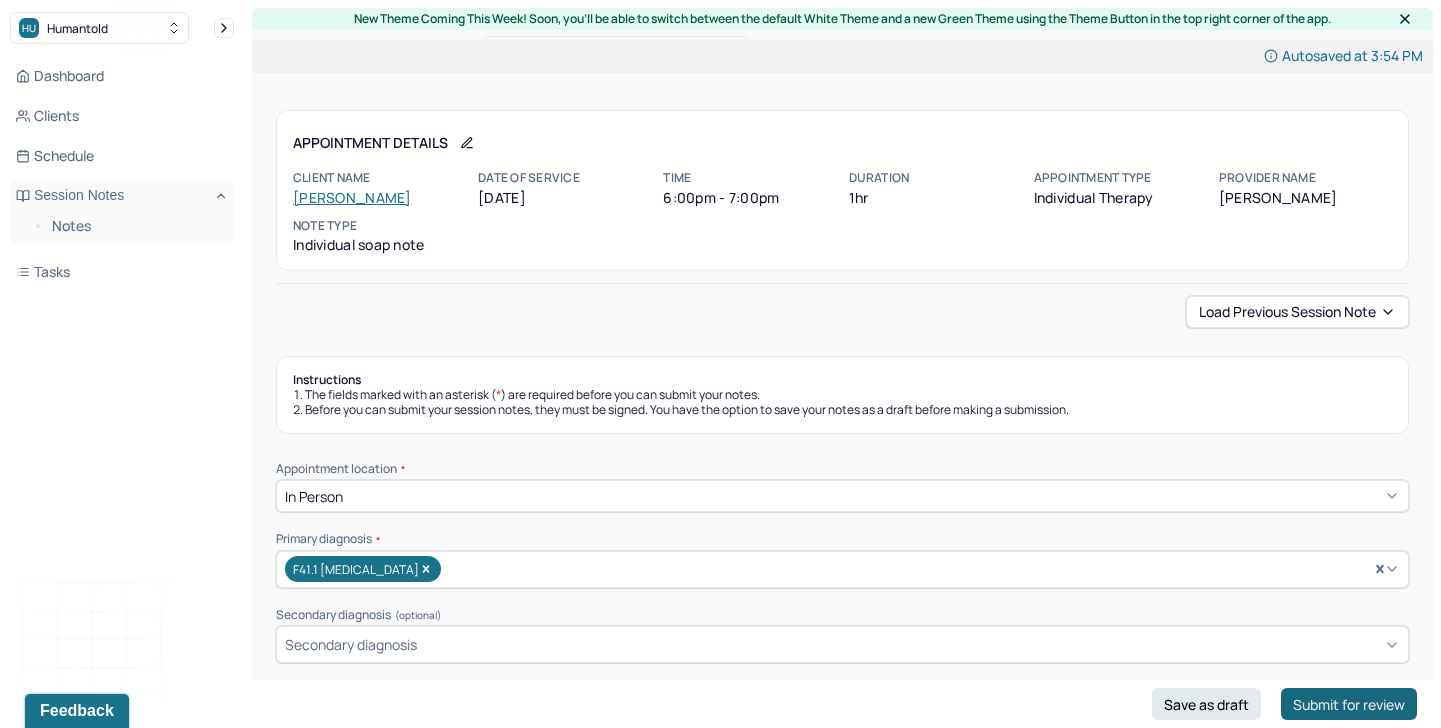 type on "TA" 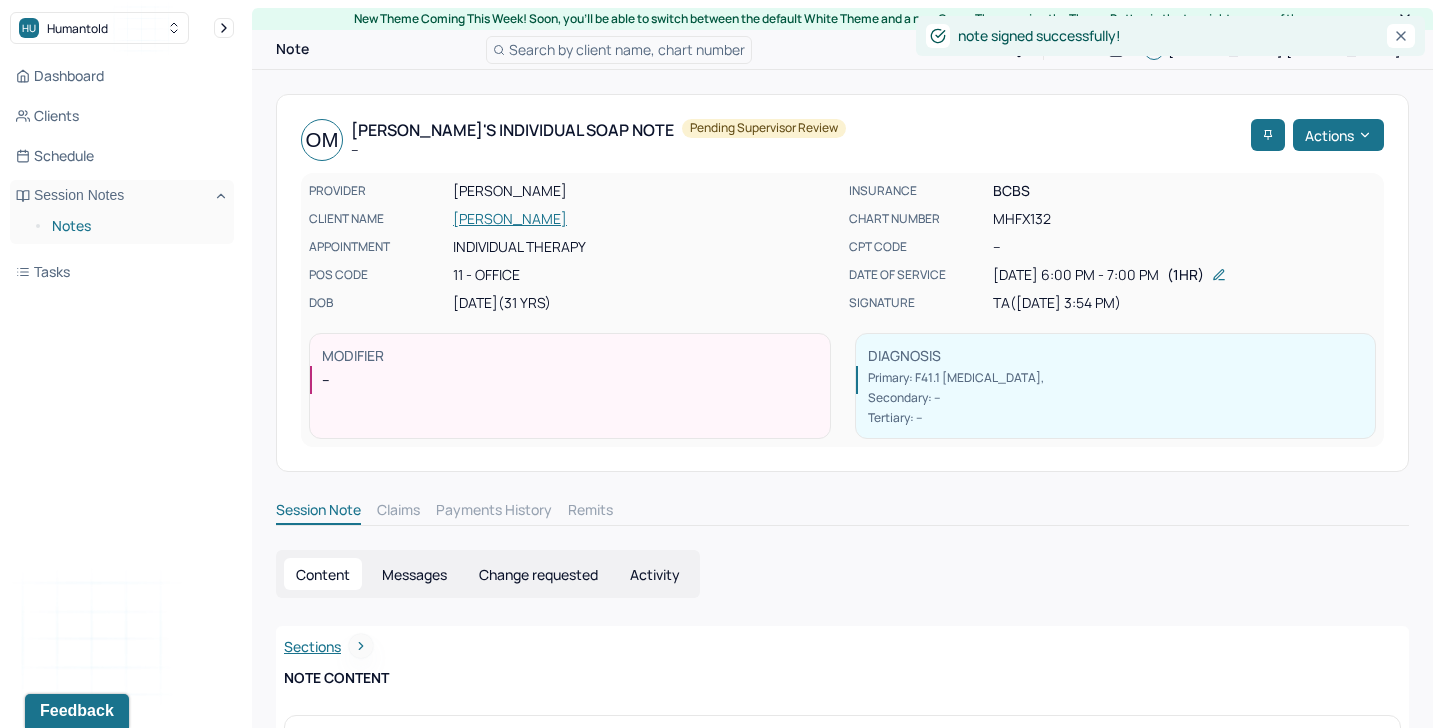 click on "Notes" at bounding box center (135, 226) 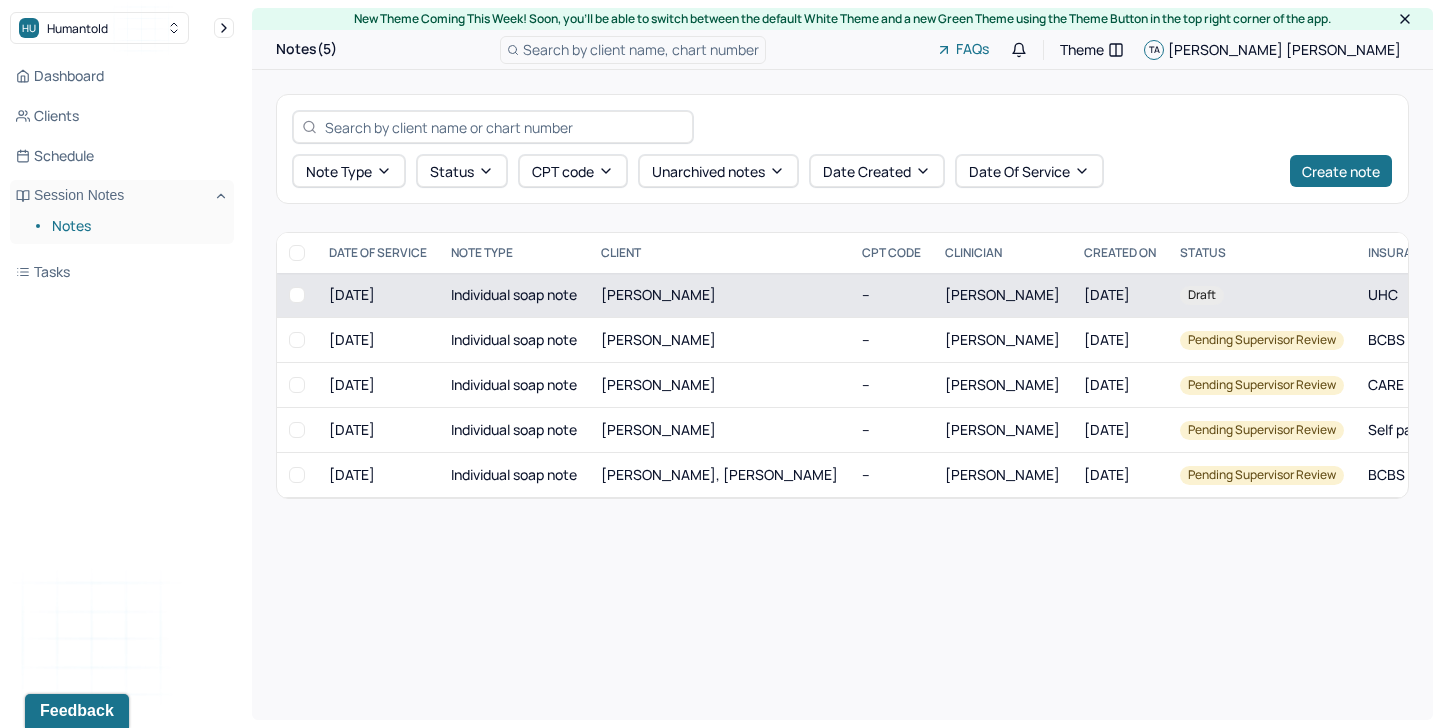 click on "[PERSON_NAME]" at bounding box center [658, 294] 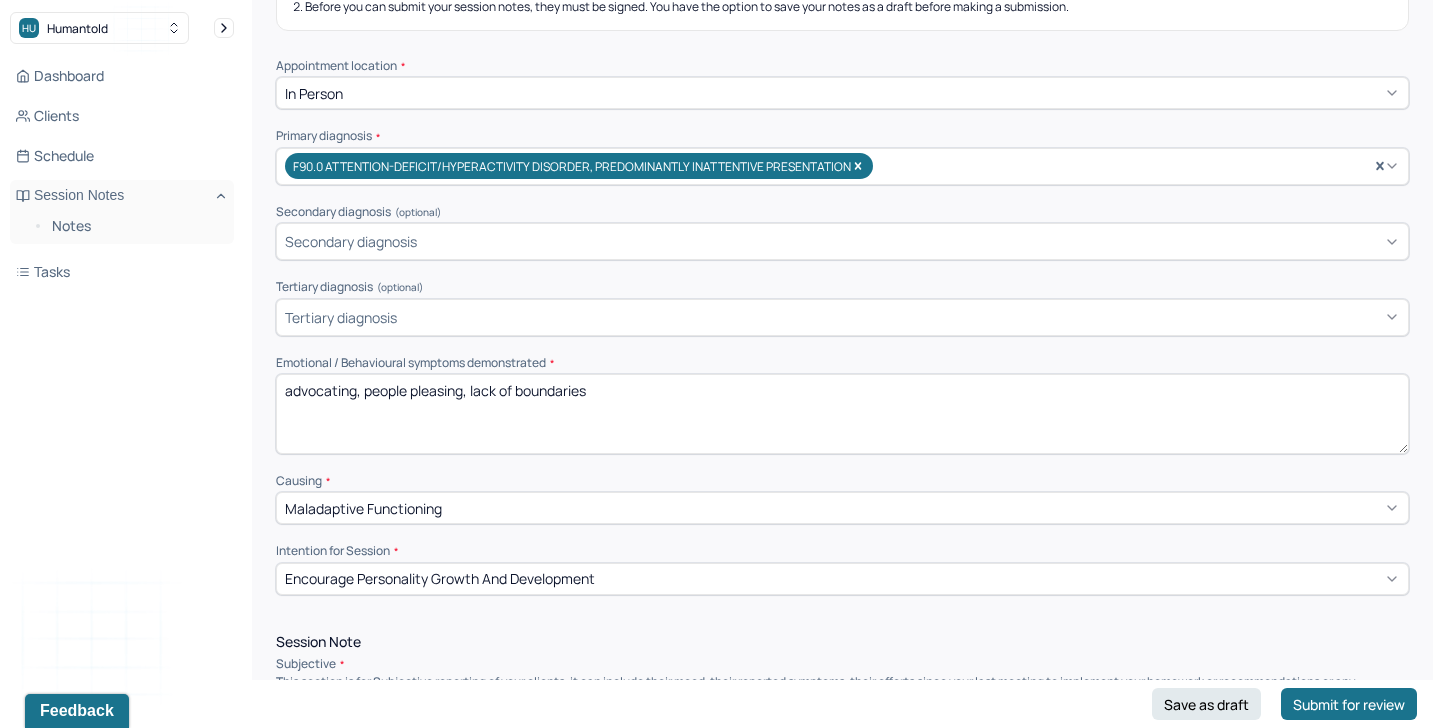 scroll, scrollTop: 499, scrollLeft: 0, axis: vertical 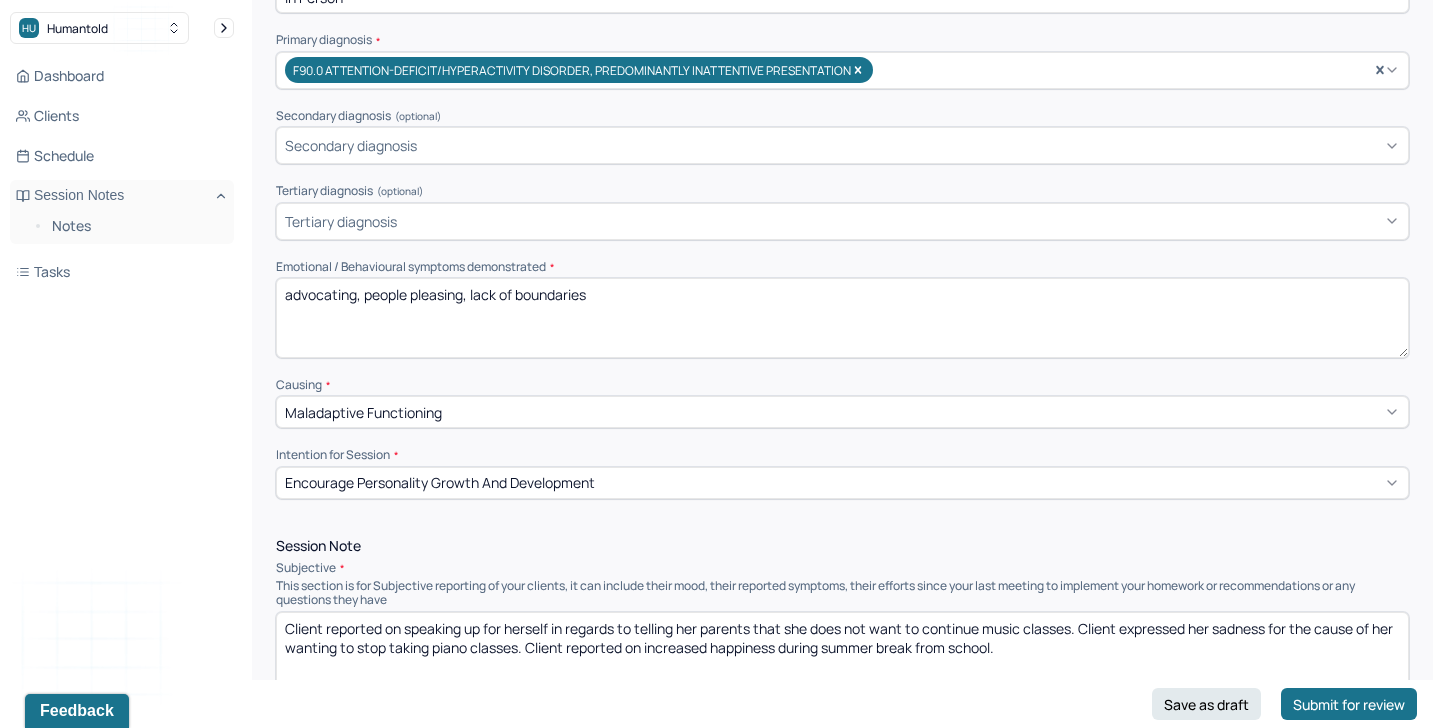 click on "Client reported on speaking up for herself in regards to telling her parents that she does not want to continue music classes. Client expressed her sadness for the cause of her wanting to stop taking piano classes. Client reported on increased happiness during summer break from school." at bounding box center [842, 652] 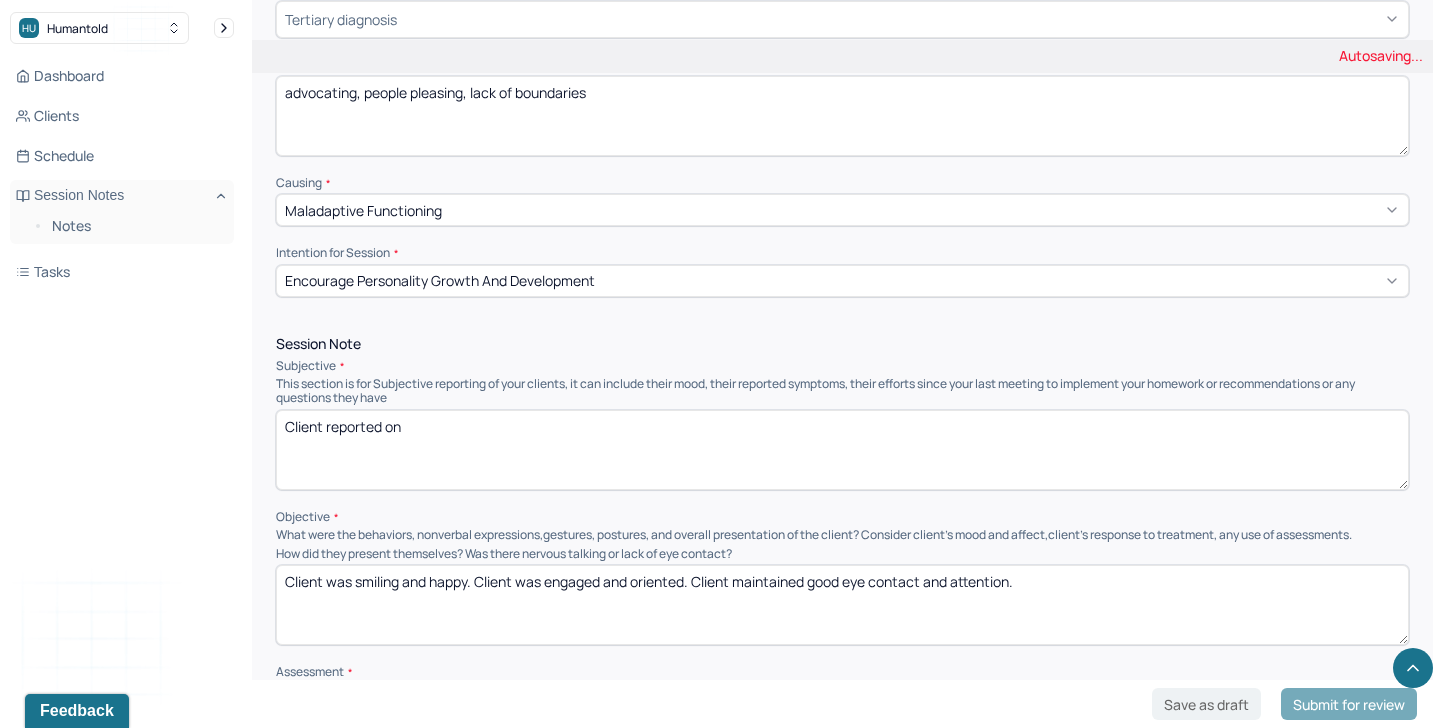 scroll, scrollTop: 726, scrollLeft: 0, axis: vertical 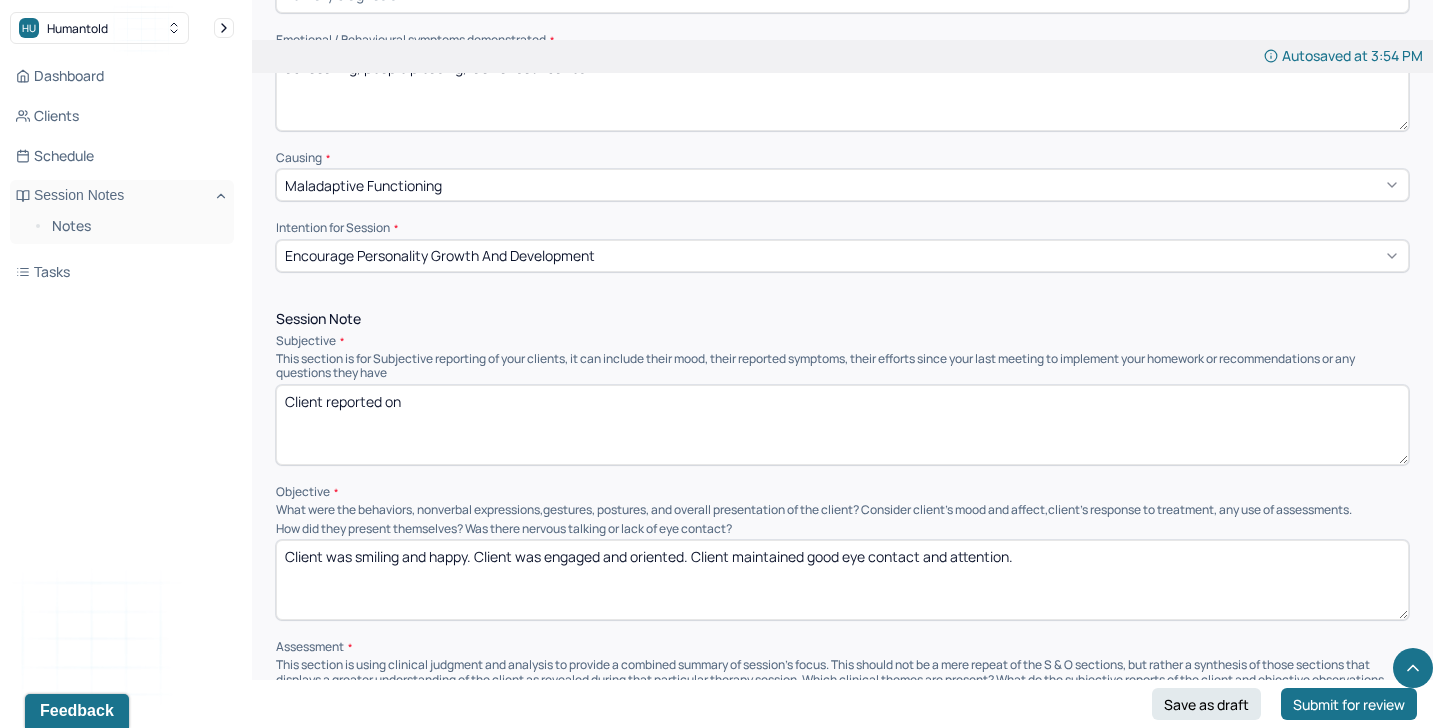 type on "Client reported on" 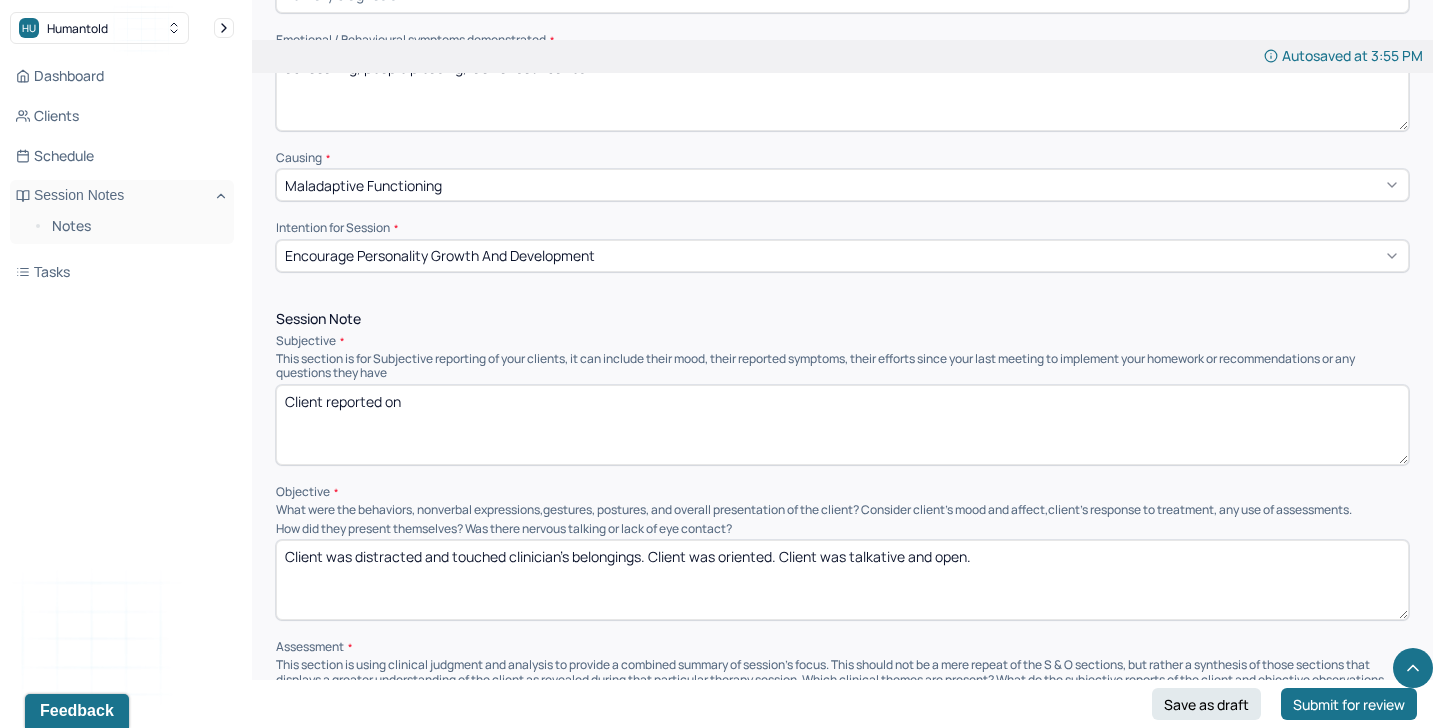 type on "Client was distracted and touched clinician's belongings. Client was oriented. Client was talkative and open." 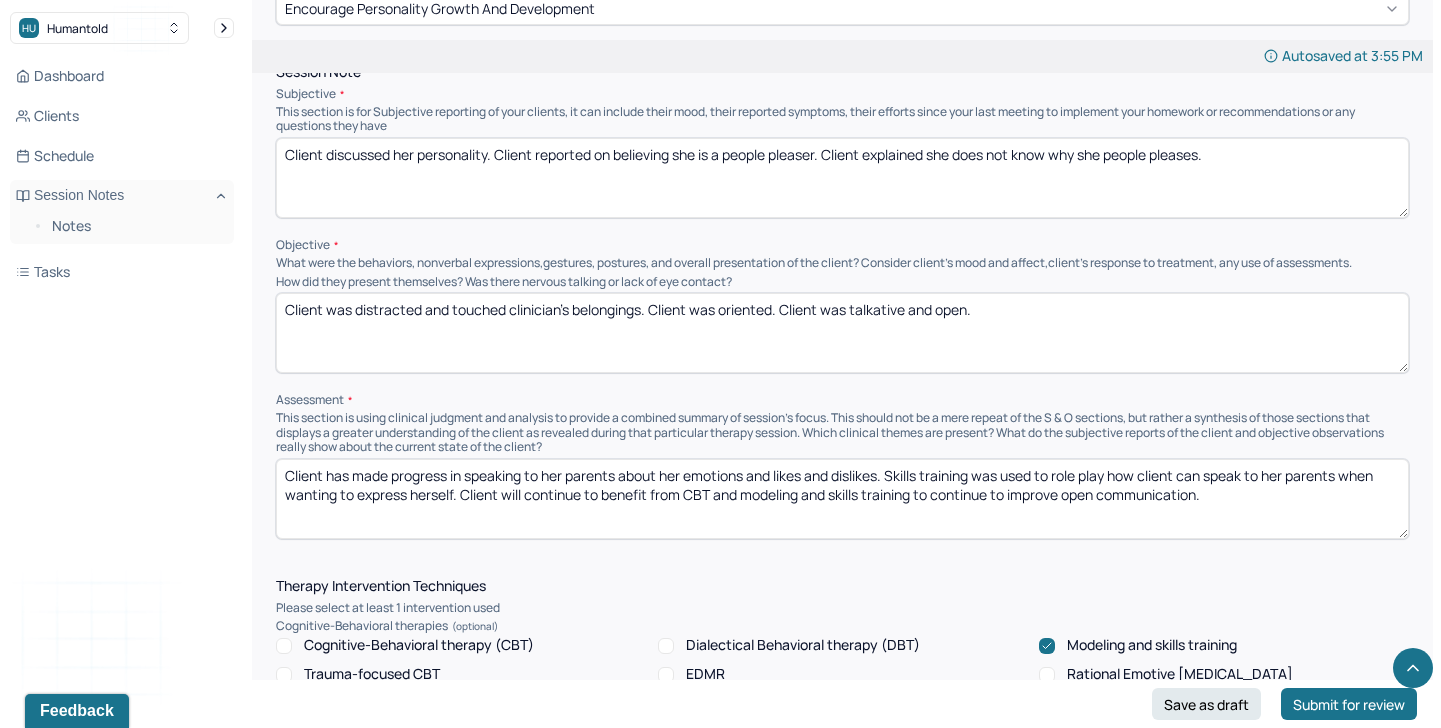 scroll, scrollTop: 993, scrollLeft: 0, axis: vertical 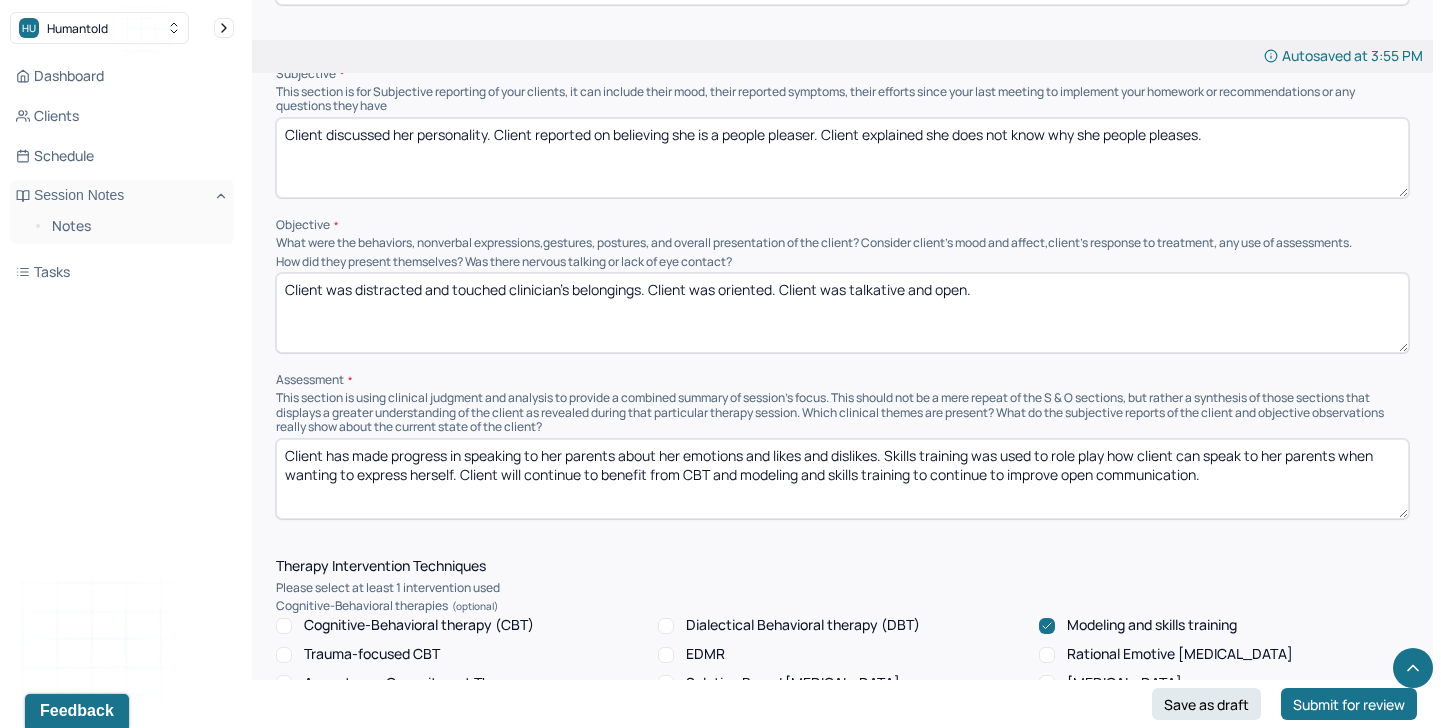 type on "Client discussed her personality. Client reported on believing she is a people pleaser. Client explained she does not know why she people pleases." 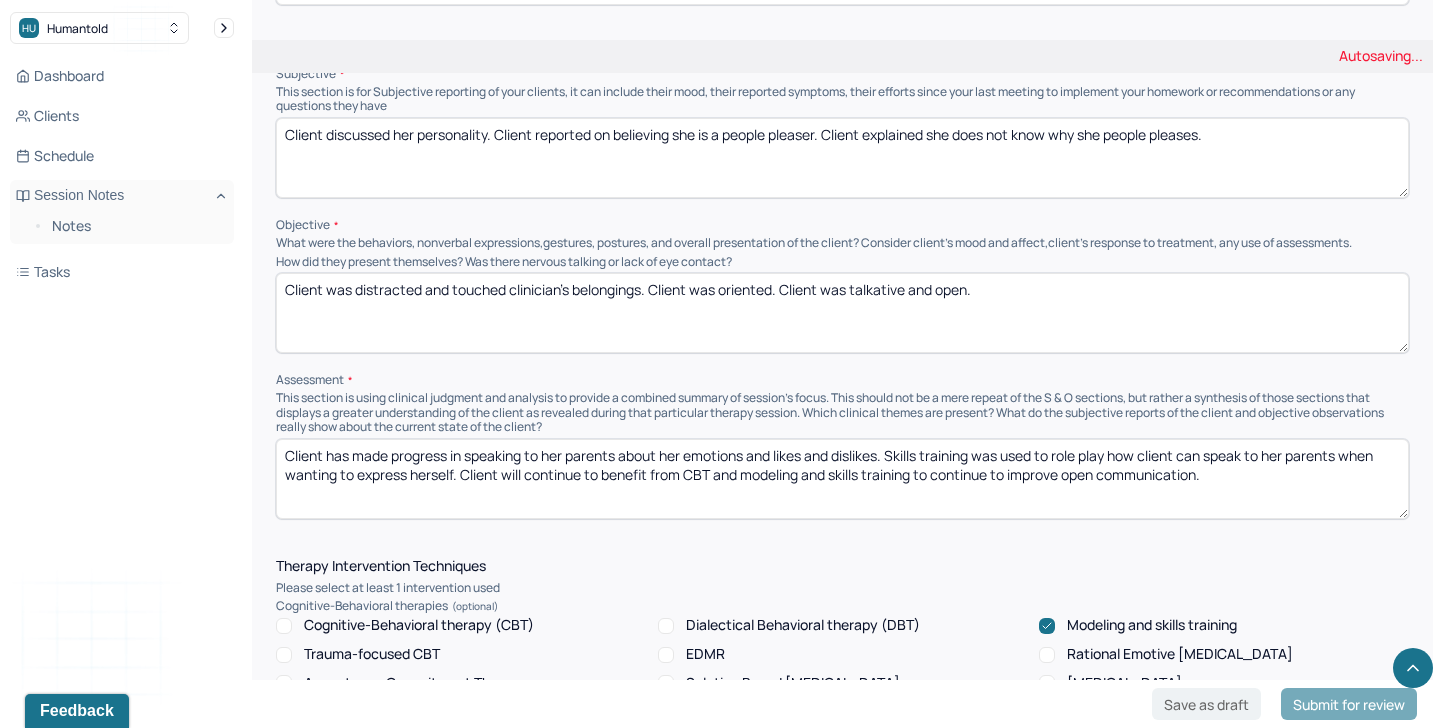 click on "Client has made progress in speaking to her parents about her emotions and likes and dislikes. Skills training was used to role play how client can speak to her parents when wanting to express herself. Client will continue to benefit from CBT and modeling and skills training to continue to improve open communication." at bounding box center (842, 479) 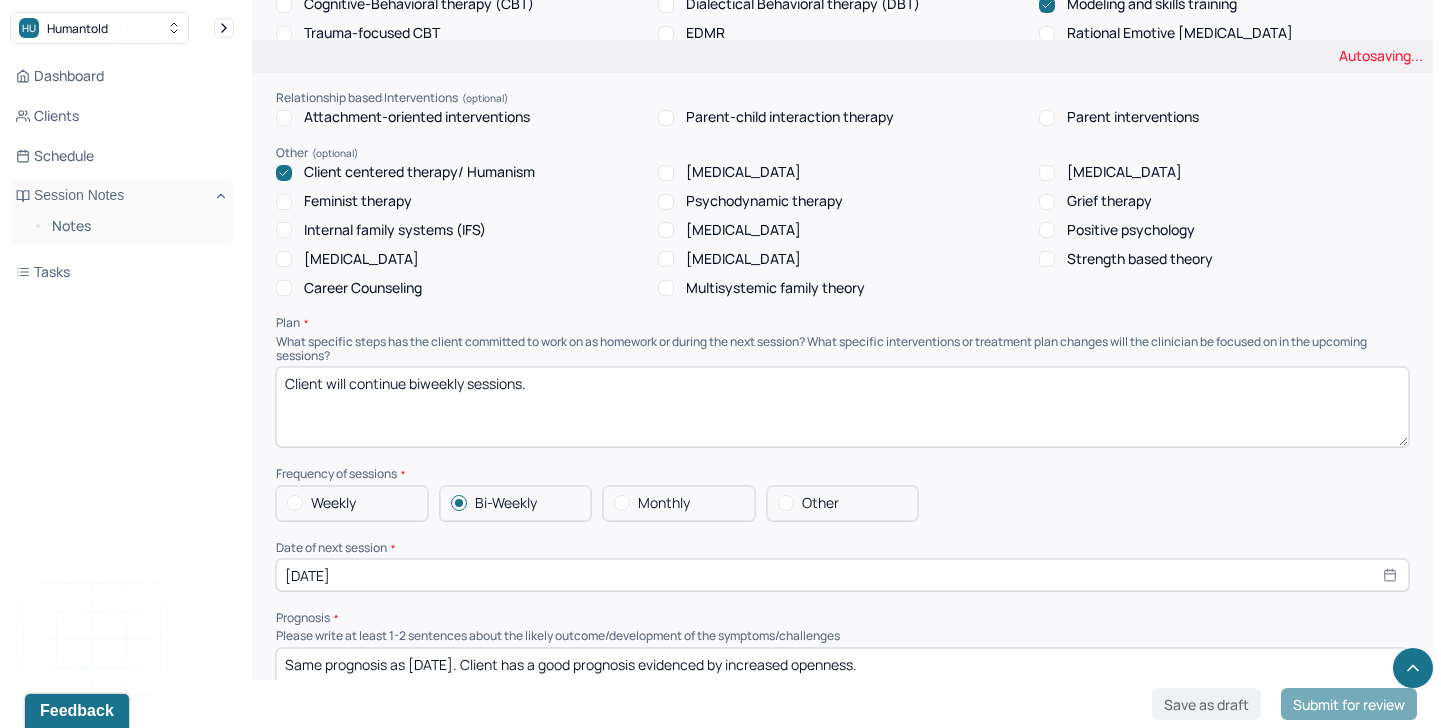 scroll, scrollTop: 1212, scrollLeft: 0, axis: vertical 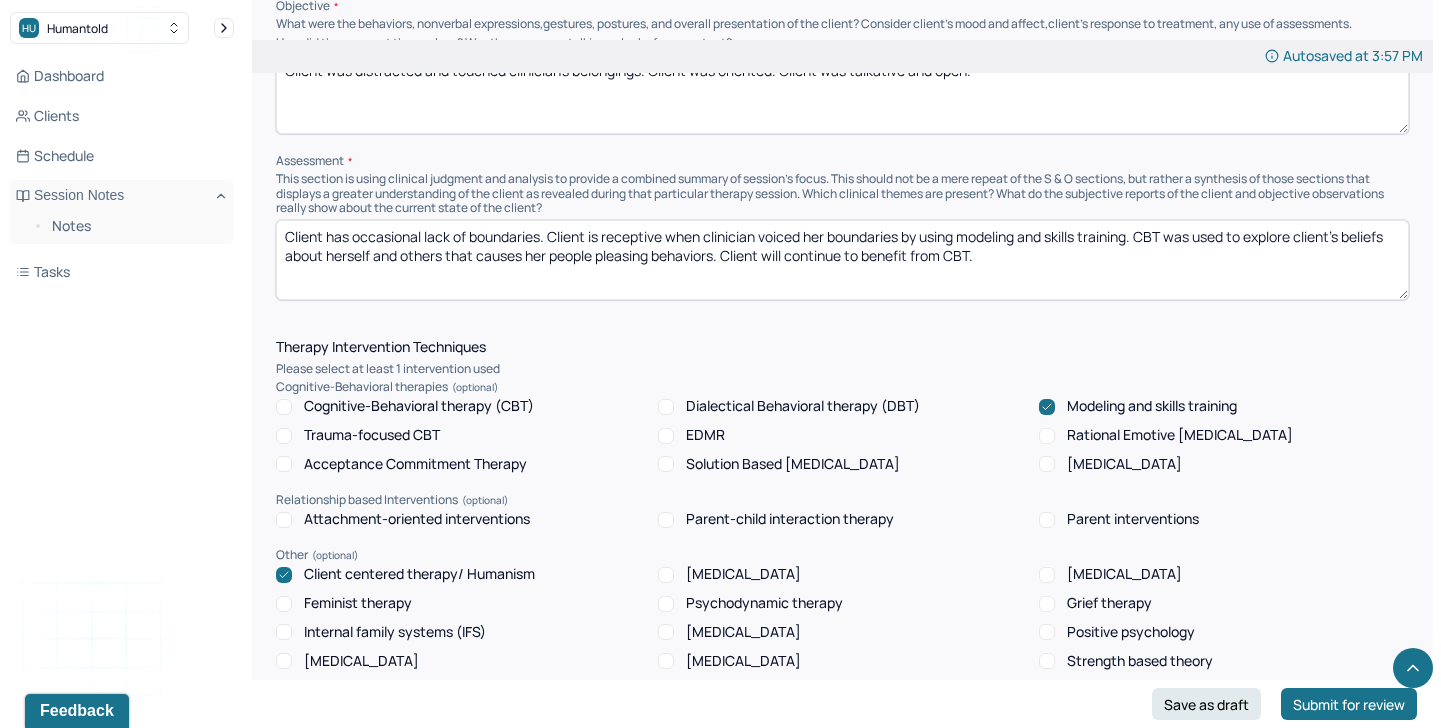 type on "Client has occasional lack of boundaries. Client is receptive when clinician voiced her boundaries by using modeling and skills training. CBT was used to explore client's beliefs about herself and others that causes her people pleasing behaviors. Client will continue to benefit from CBT." 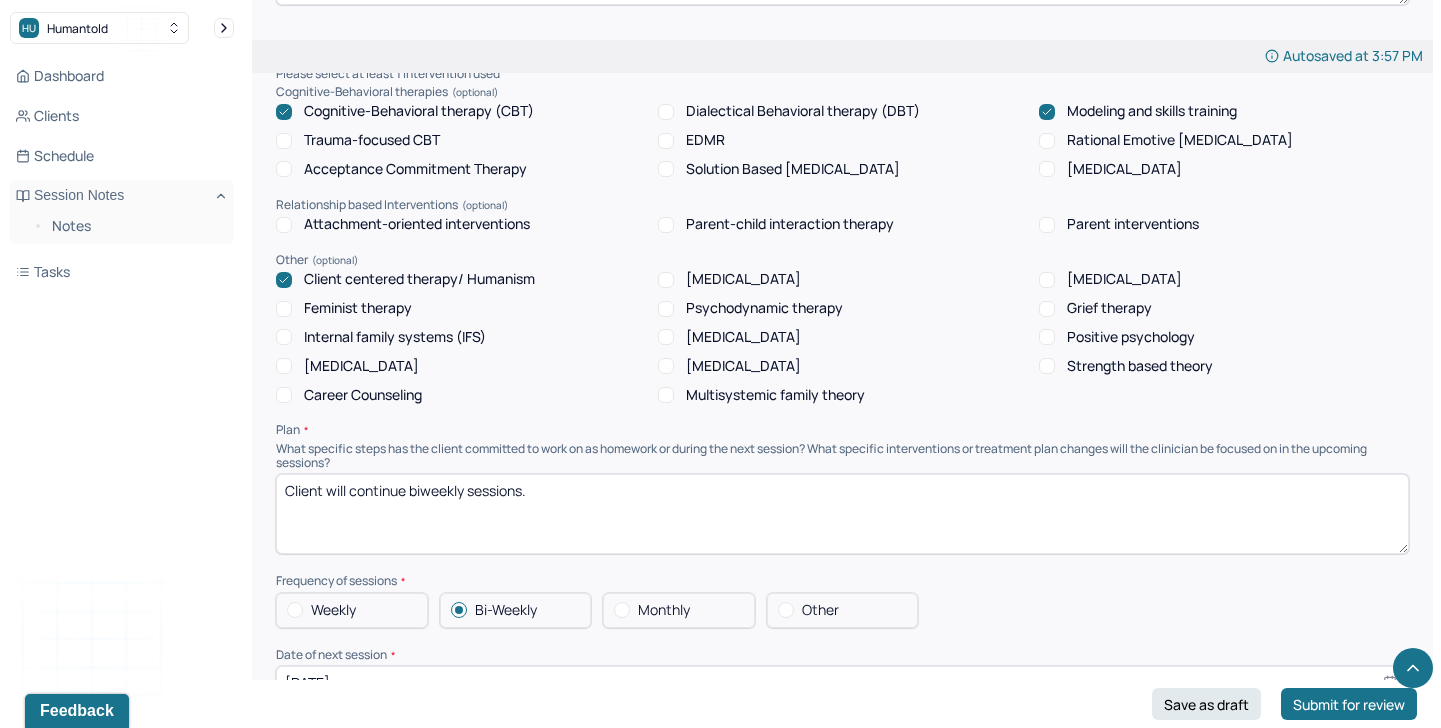 scroll, scrollTop: 1629, scrollLeft: 0, axis: vertical 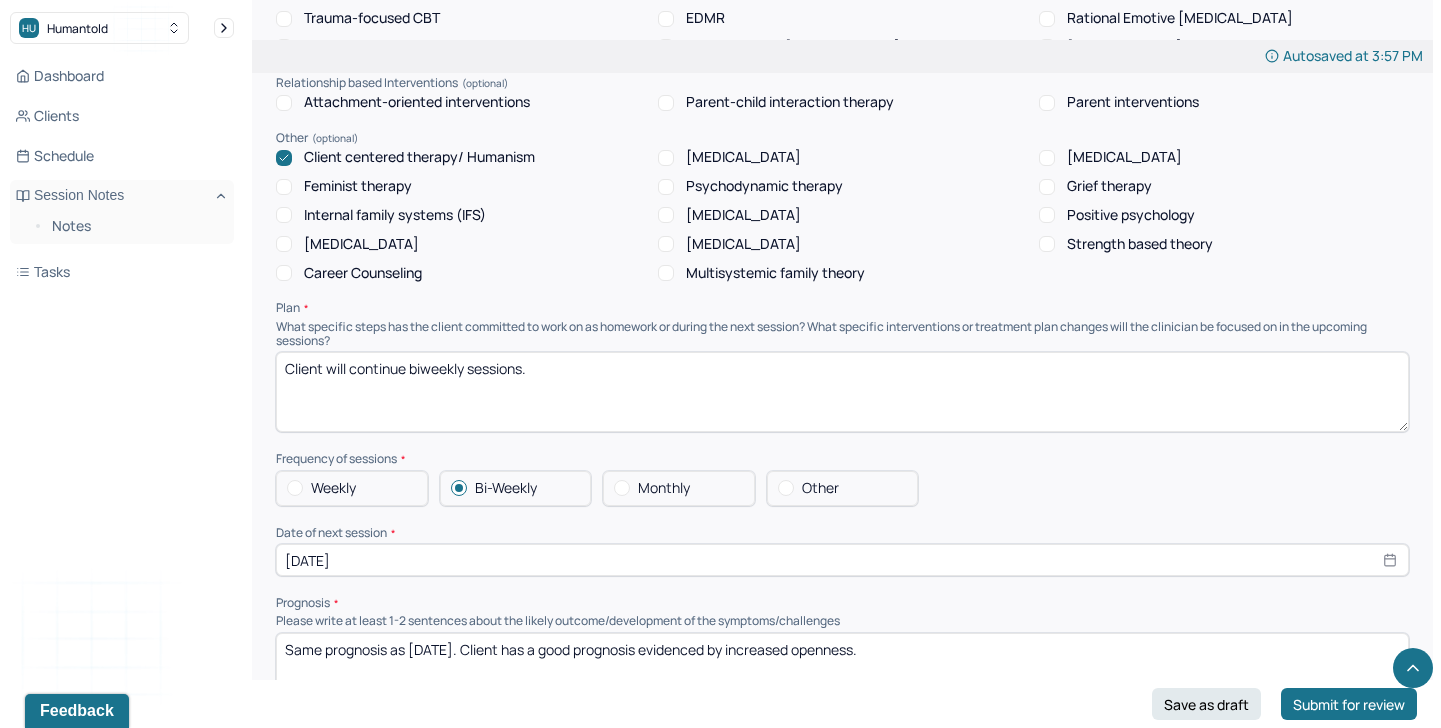 click on "Client will continue biweekly sessions." at bounding box center (842, 392) 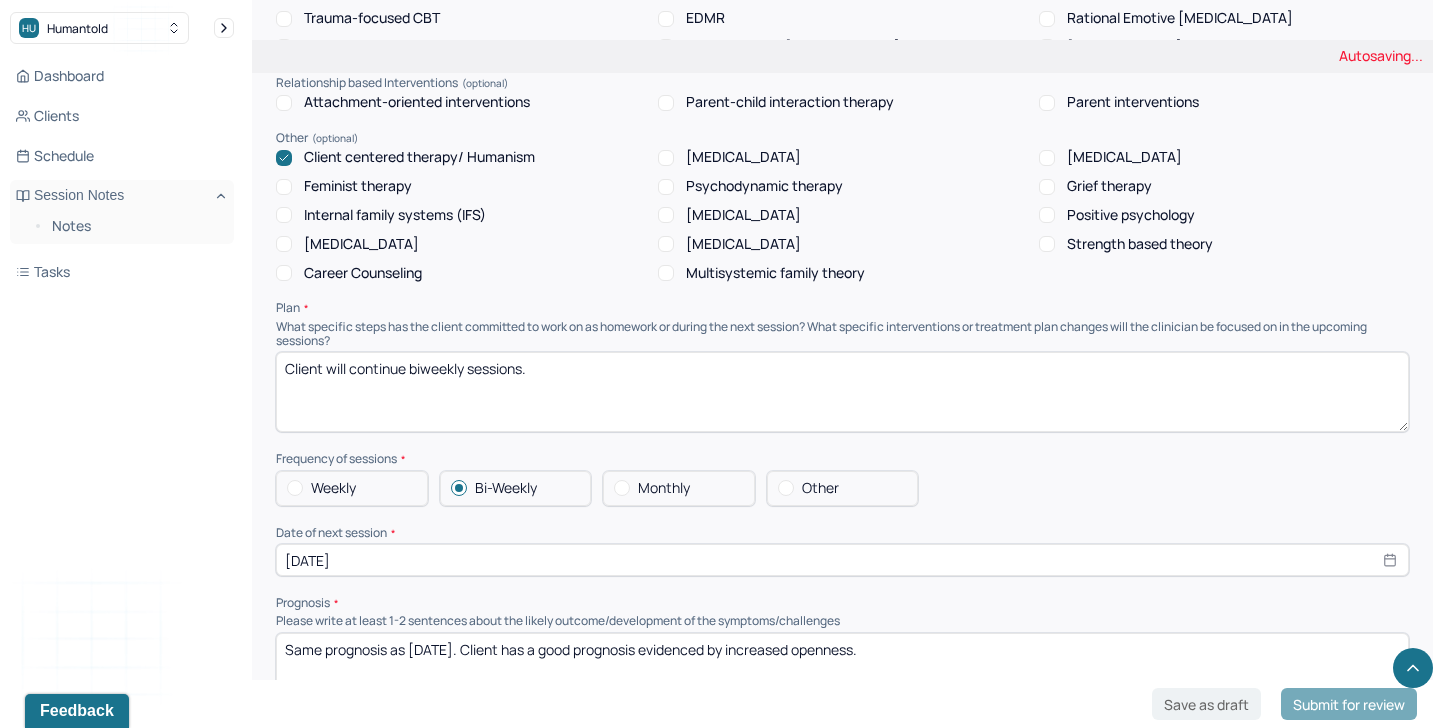 click on "Client will continue biweekly sessions." at bounding box center (842, 392) 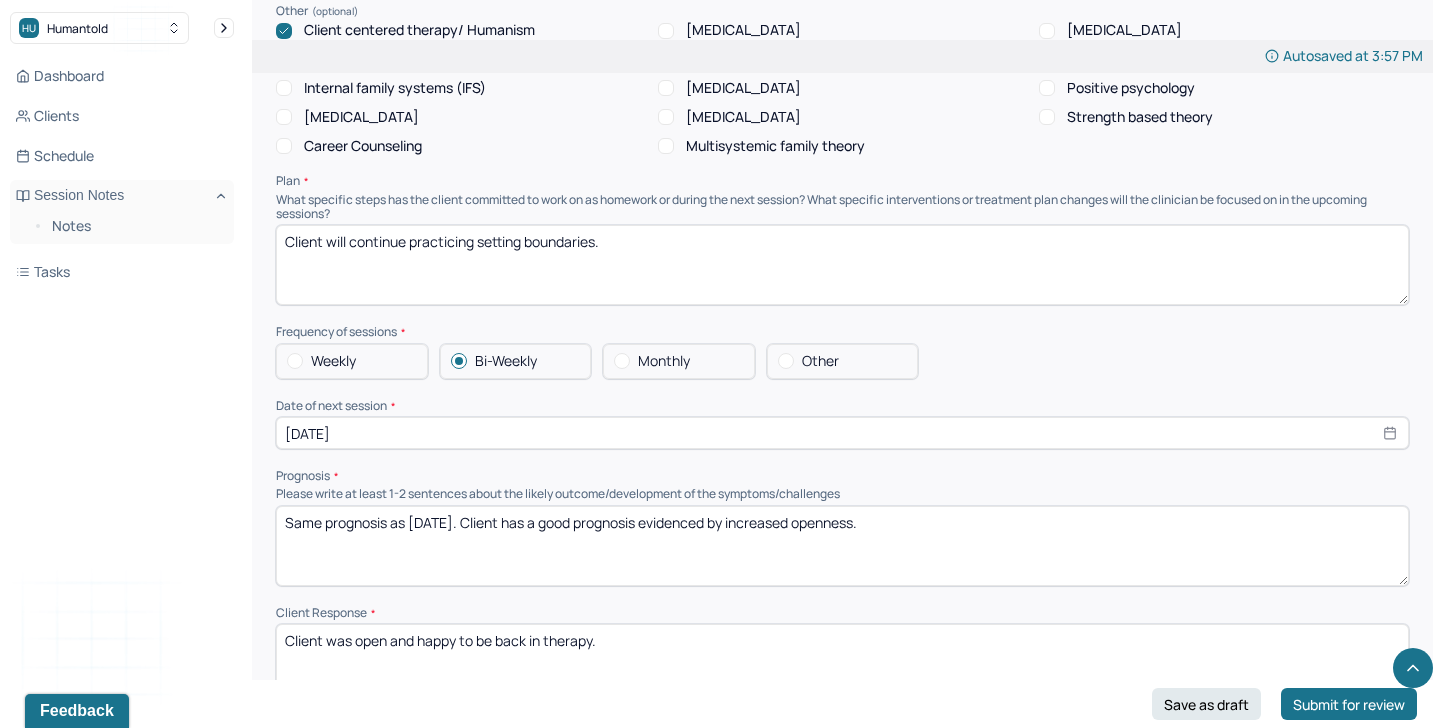 scroll, scrollTop: 1839, scrollLeft: 0, axis: vertical 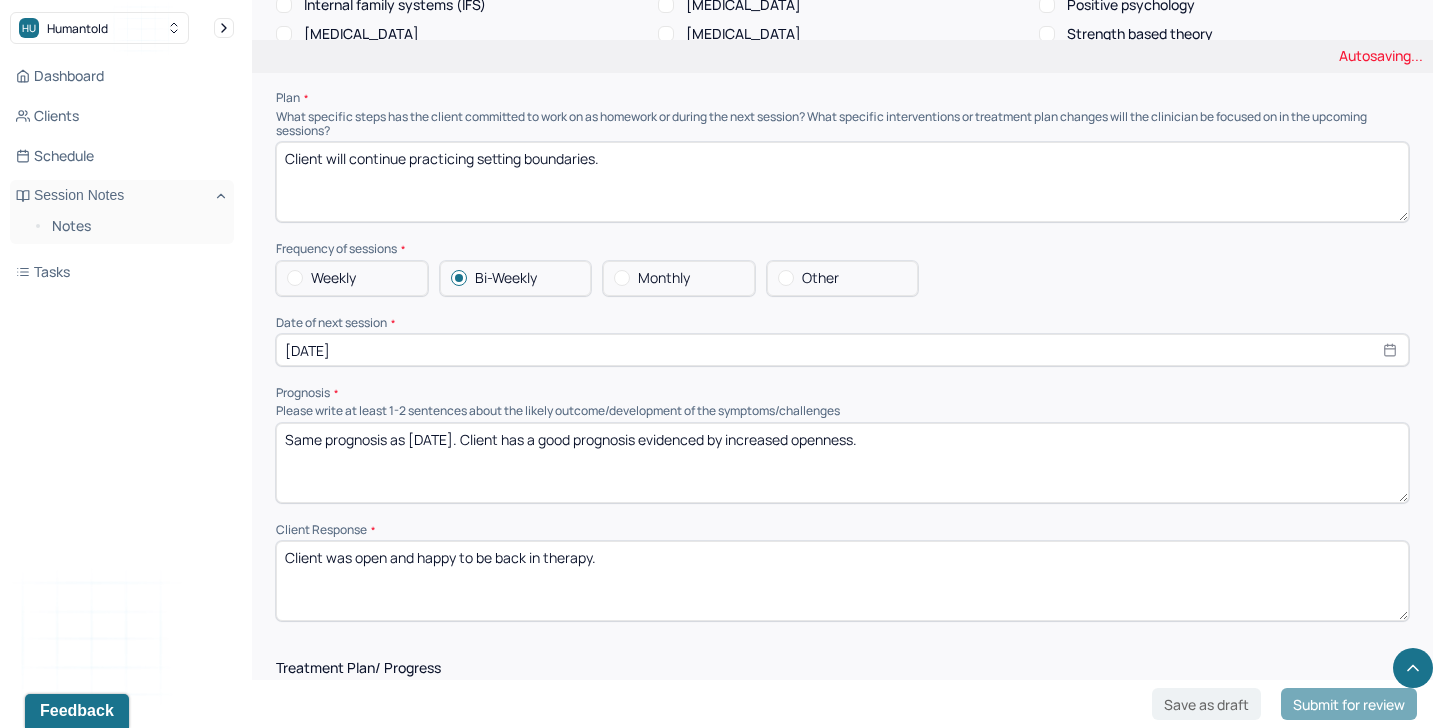 type on "Client will continue practicing setting boundaries." 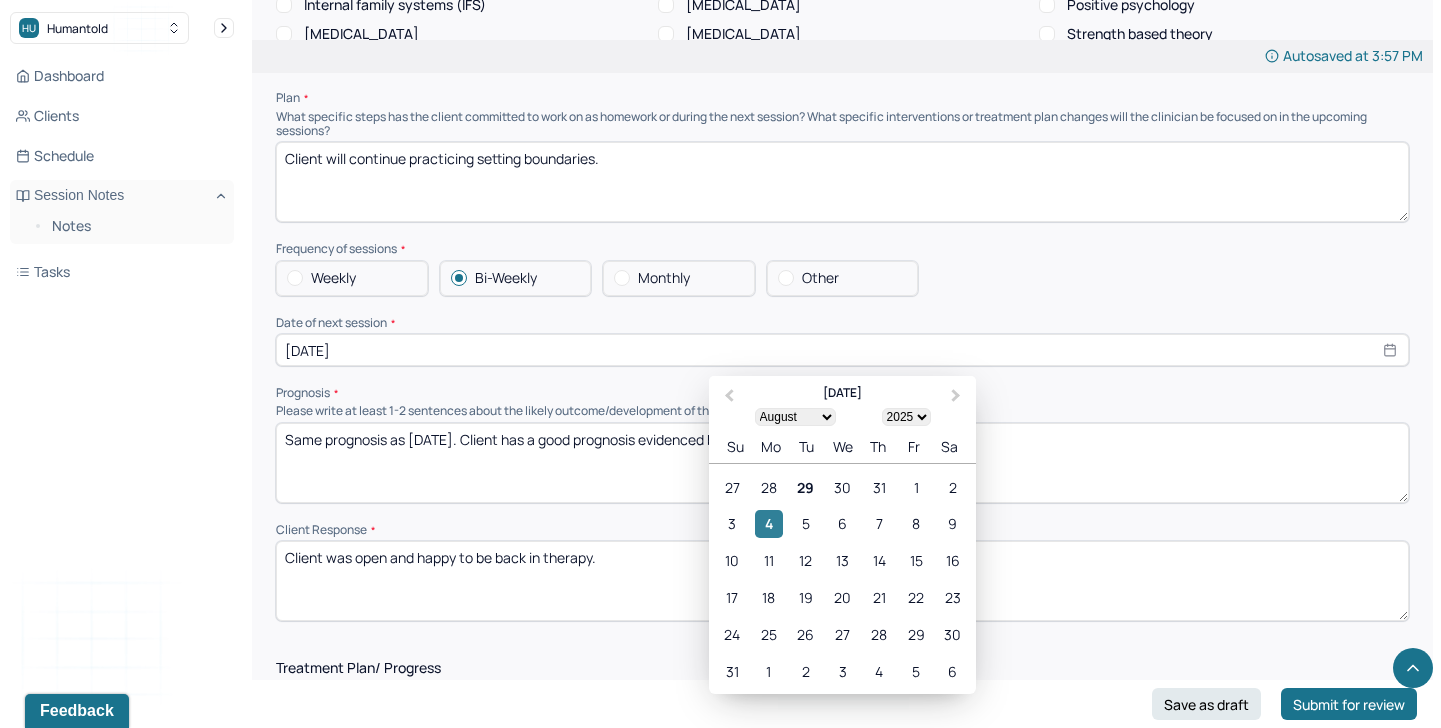 click on "4" at bounding box center (768, 524) 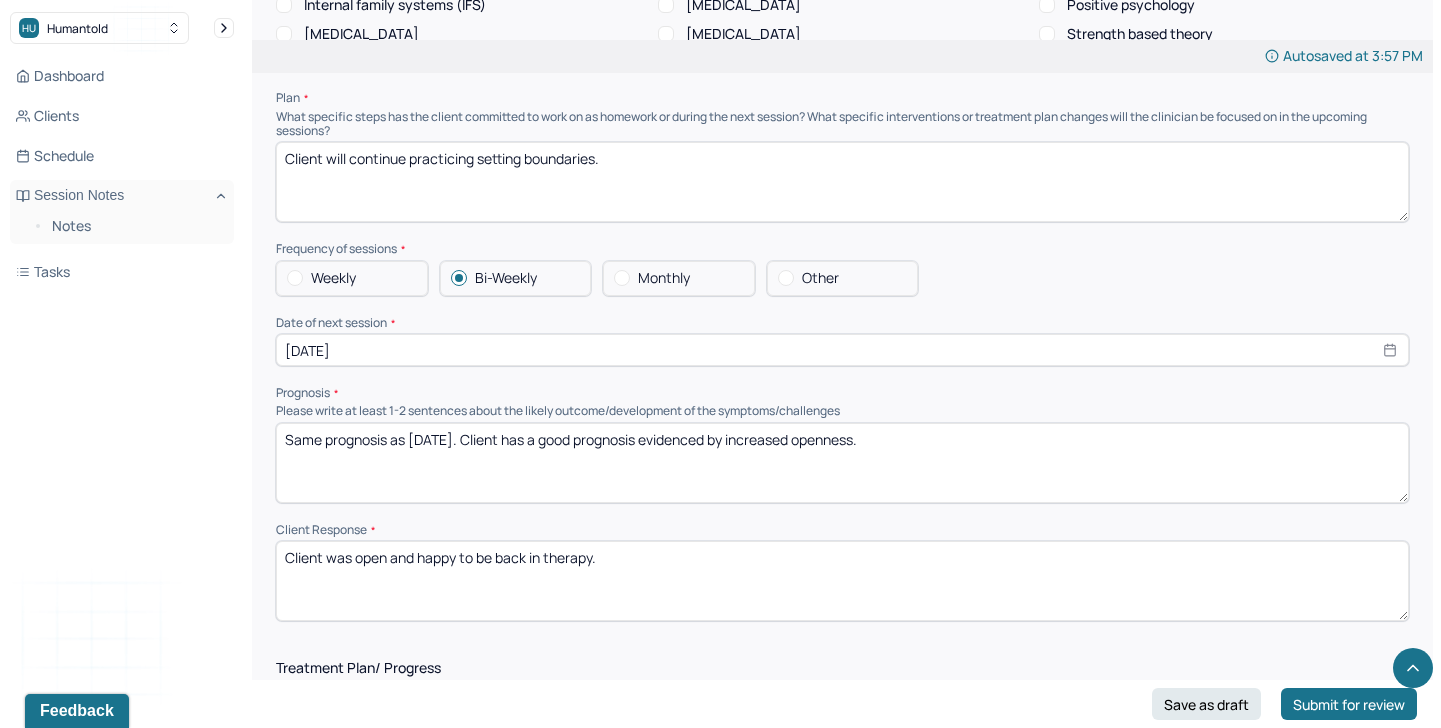 click on "Same prognosis as [DATE]. Client has a good prognosis evidenced by increased openness." at bounding box center (842, 463) 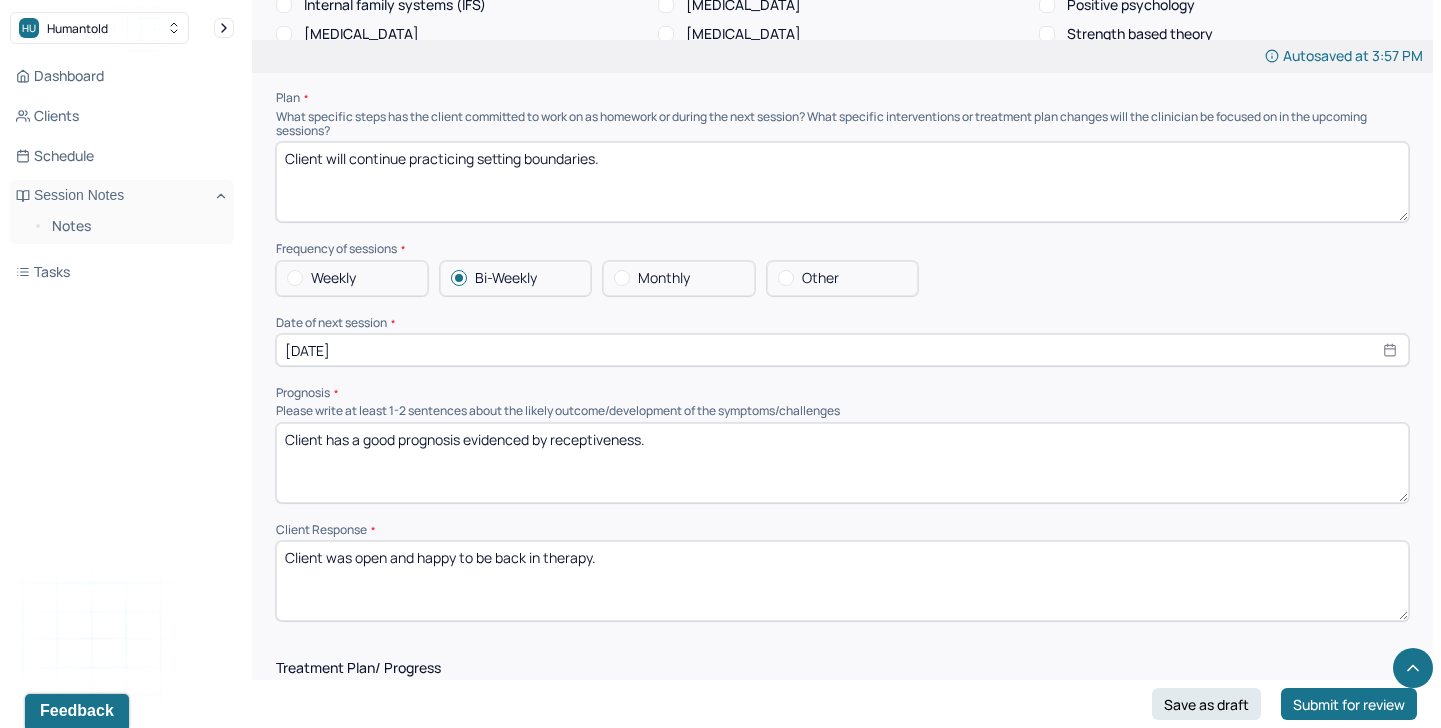 type on "Client has a good prognosis evidenced by receptiveness." 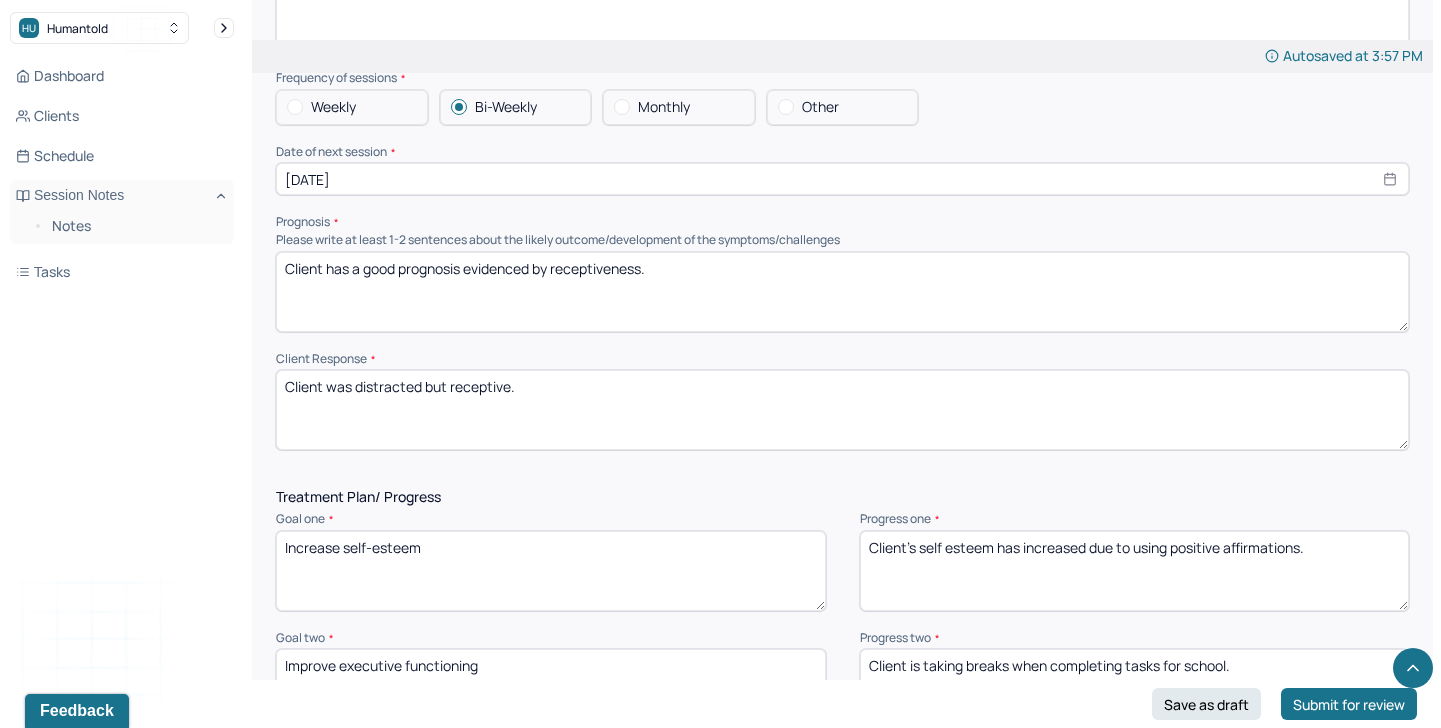 scroll, scrollTop: 2103, scrollLeft: 0, axis: vertical 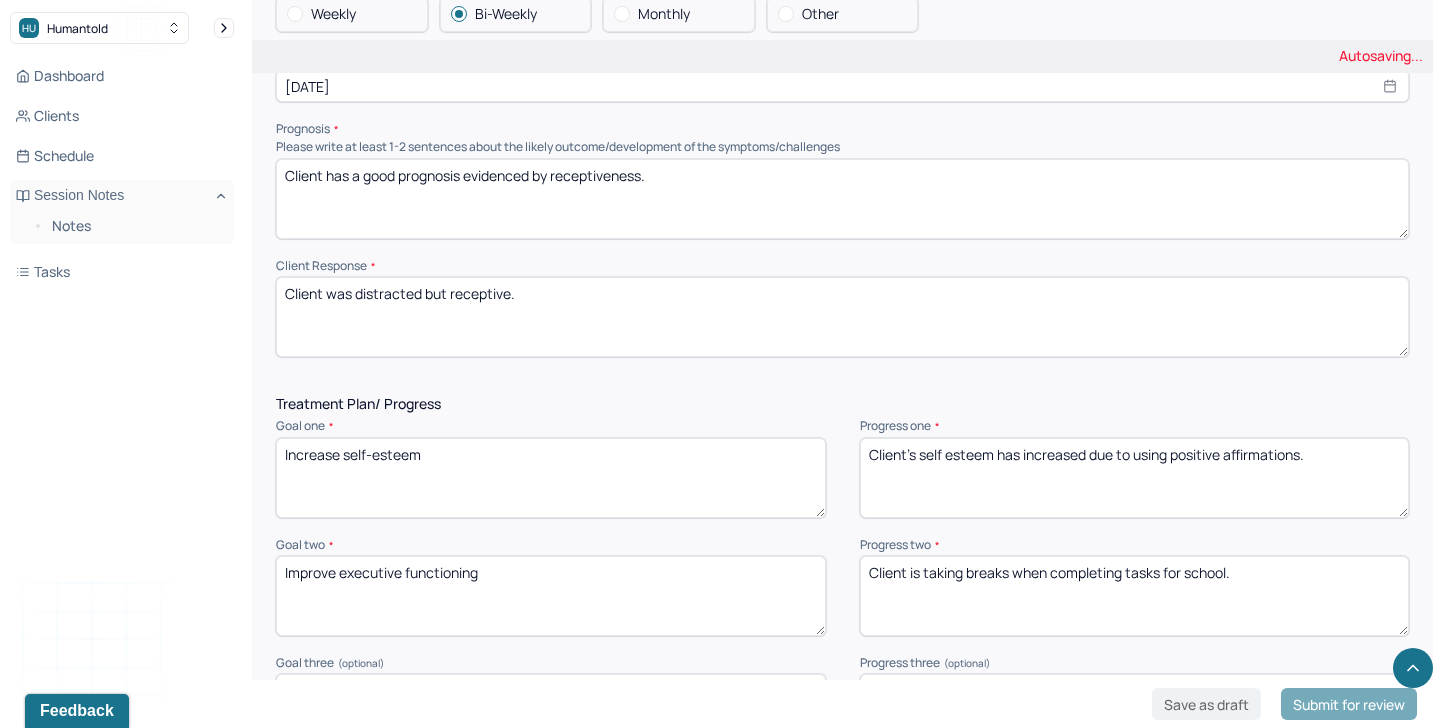 type on "Client was distracted but receptive." 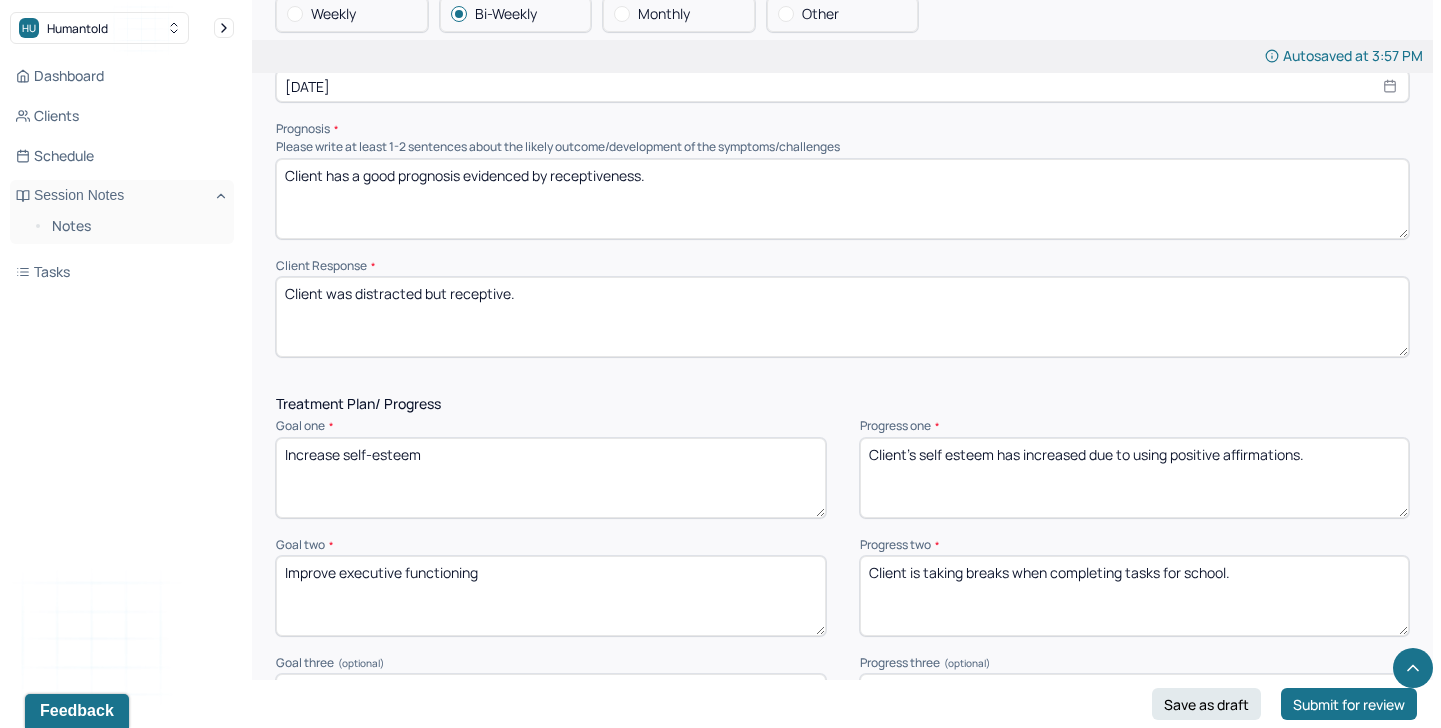click on "Client's self esteem has increased due to using positive affirmations." at bounding box center (1135, 478) 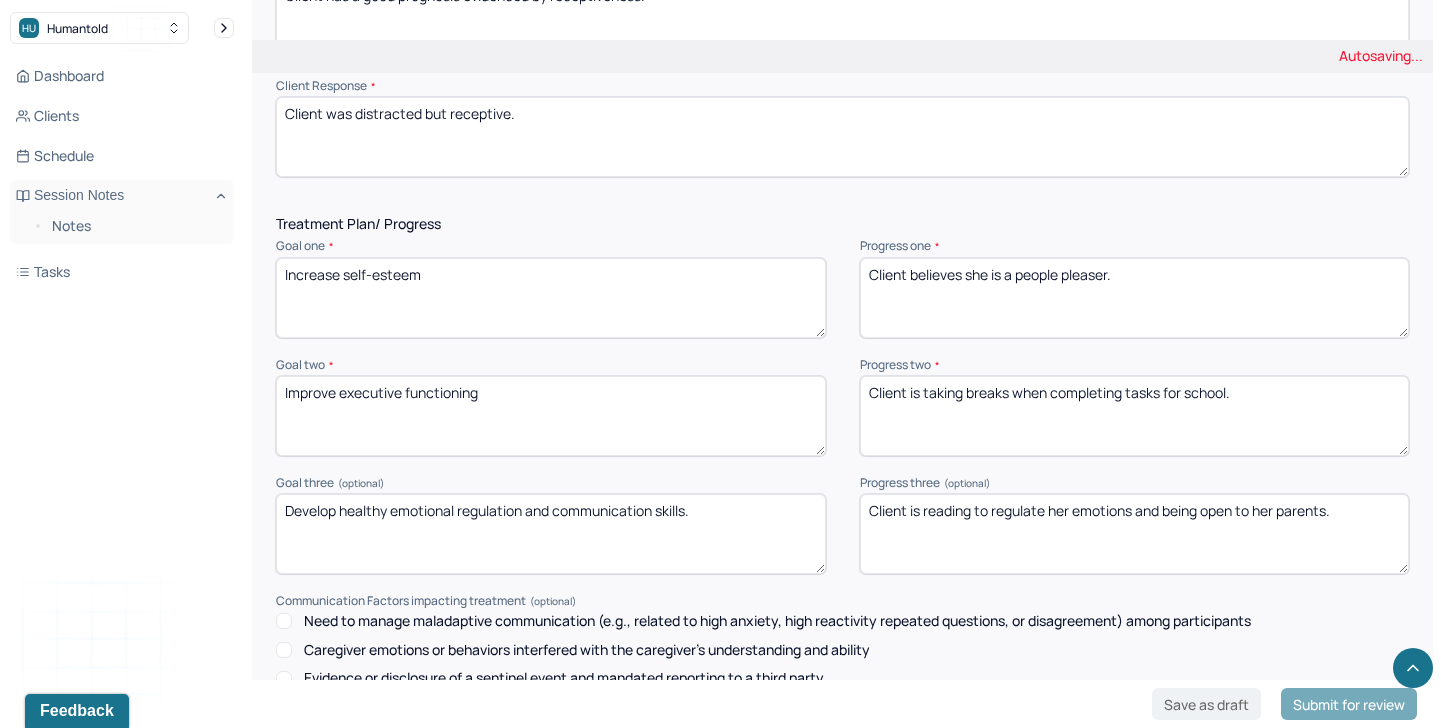 scroll, scrollTop: 2321, scrollLeft: 0, axis: vertical 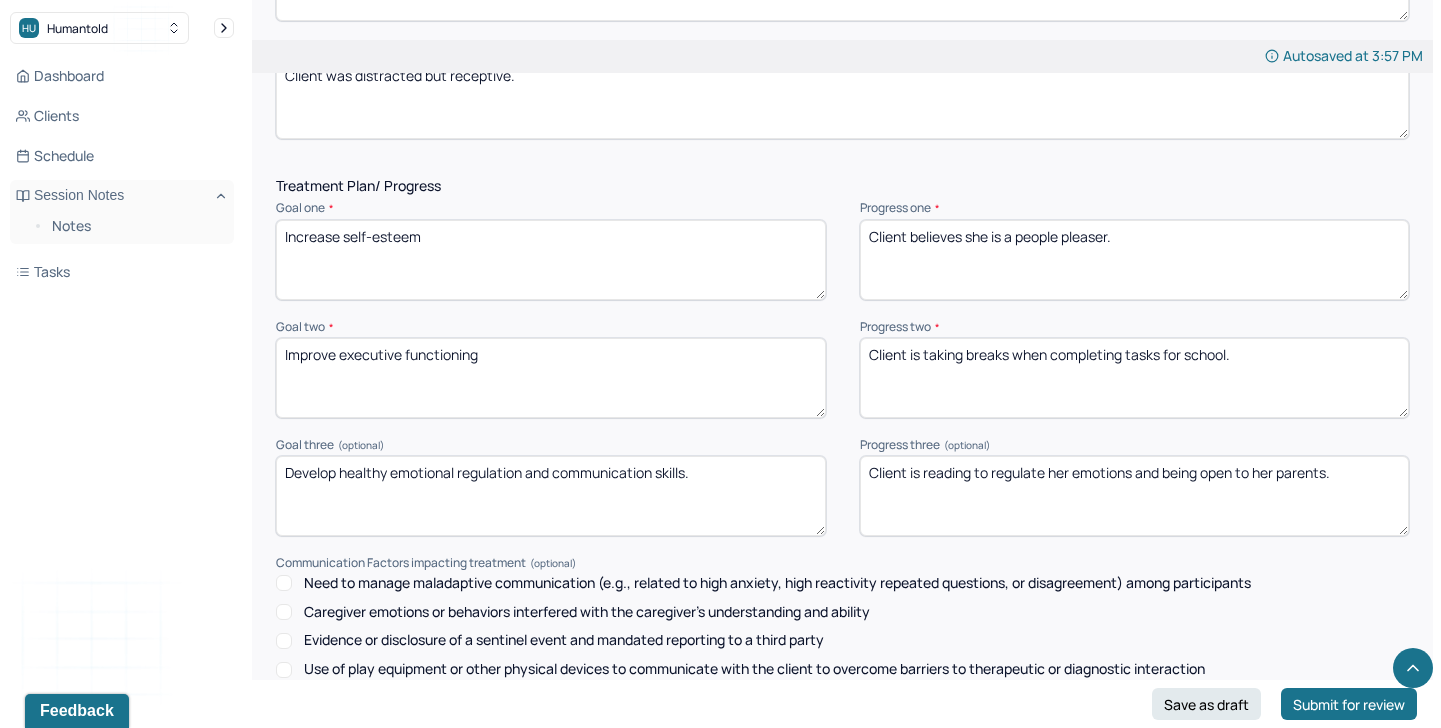 type on "Client believes she is a people pleaser." 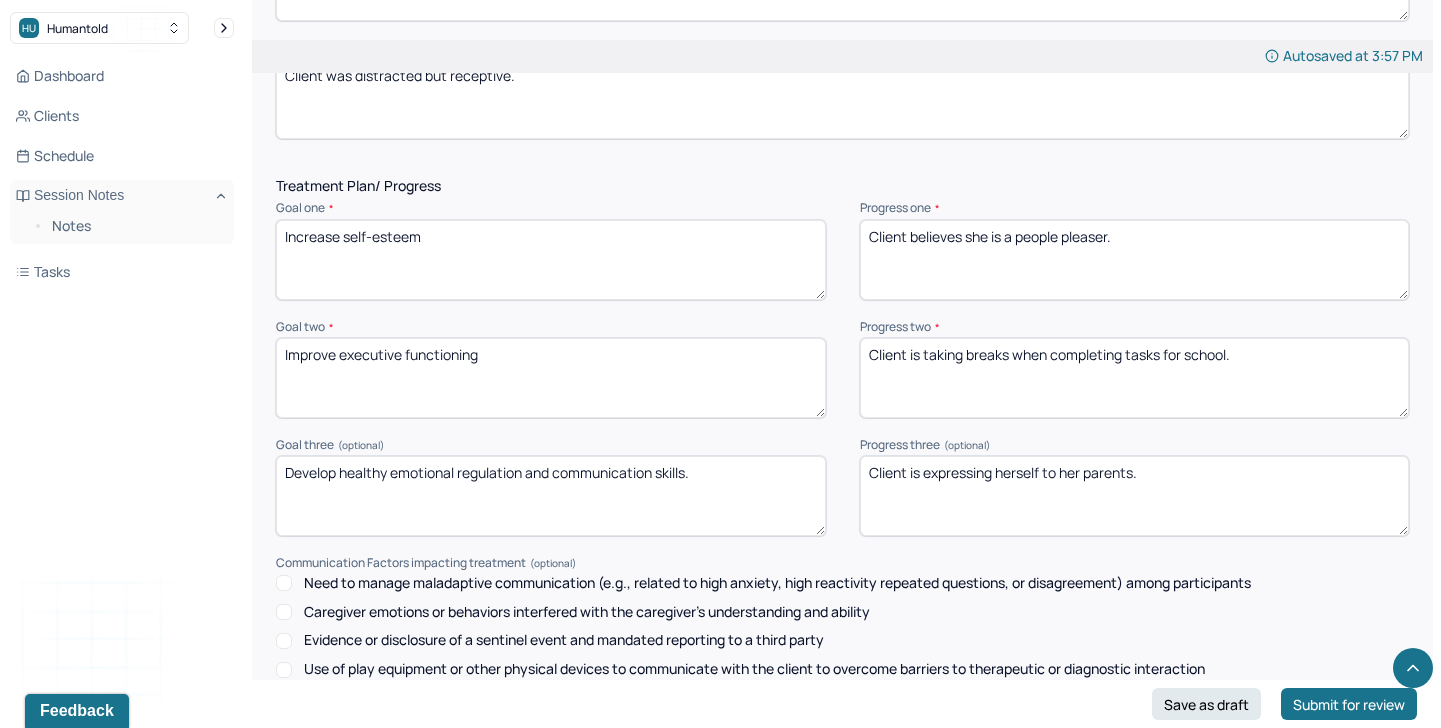 type on "Client is expressing herself to her parents." 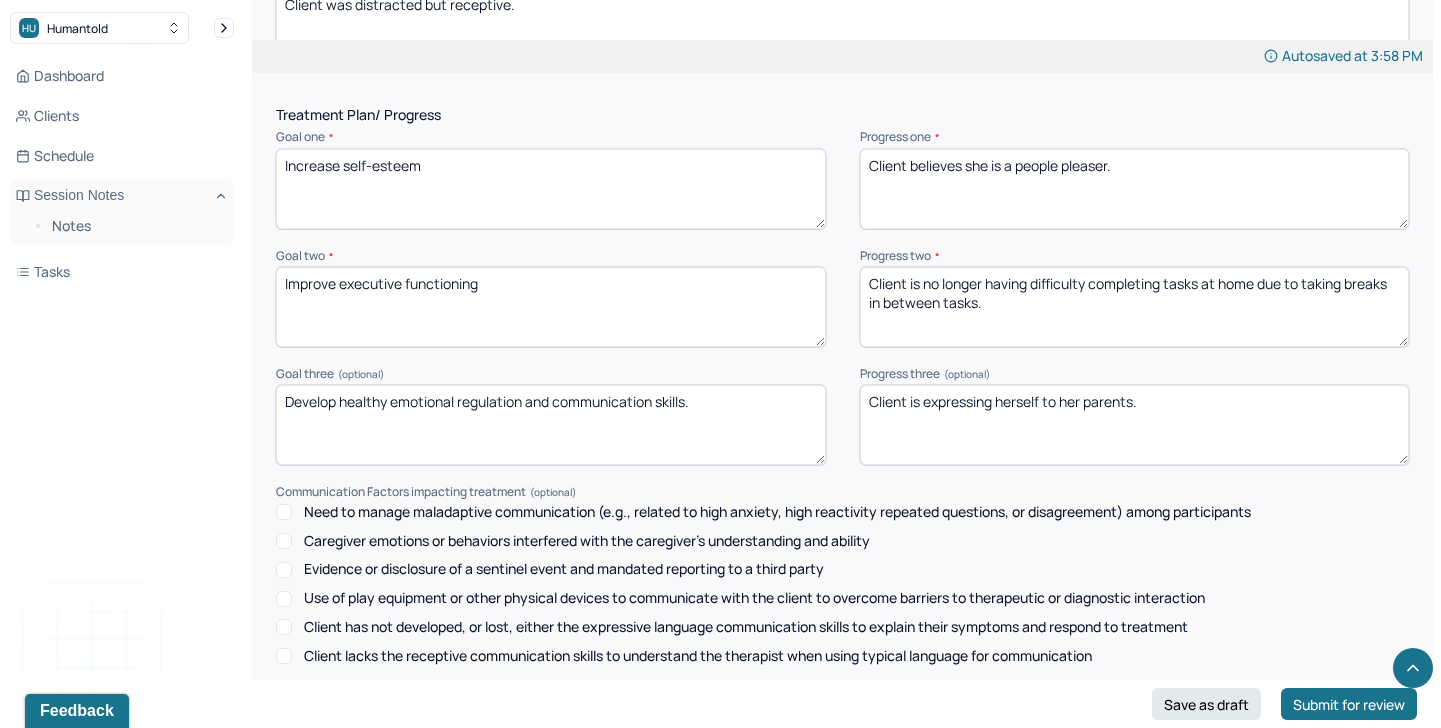 scroll, scrollTop: 2657, scrollLeft: 0, axis: vertical 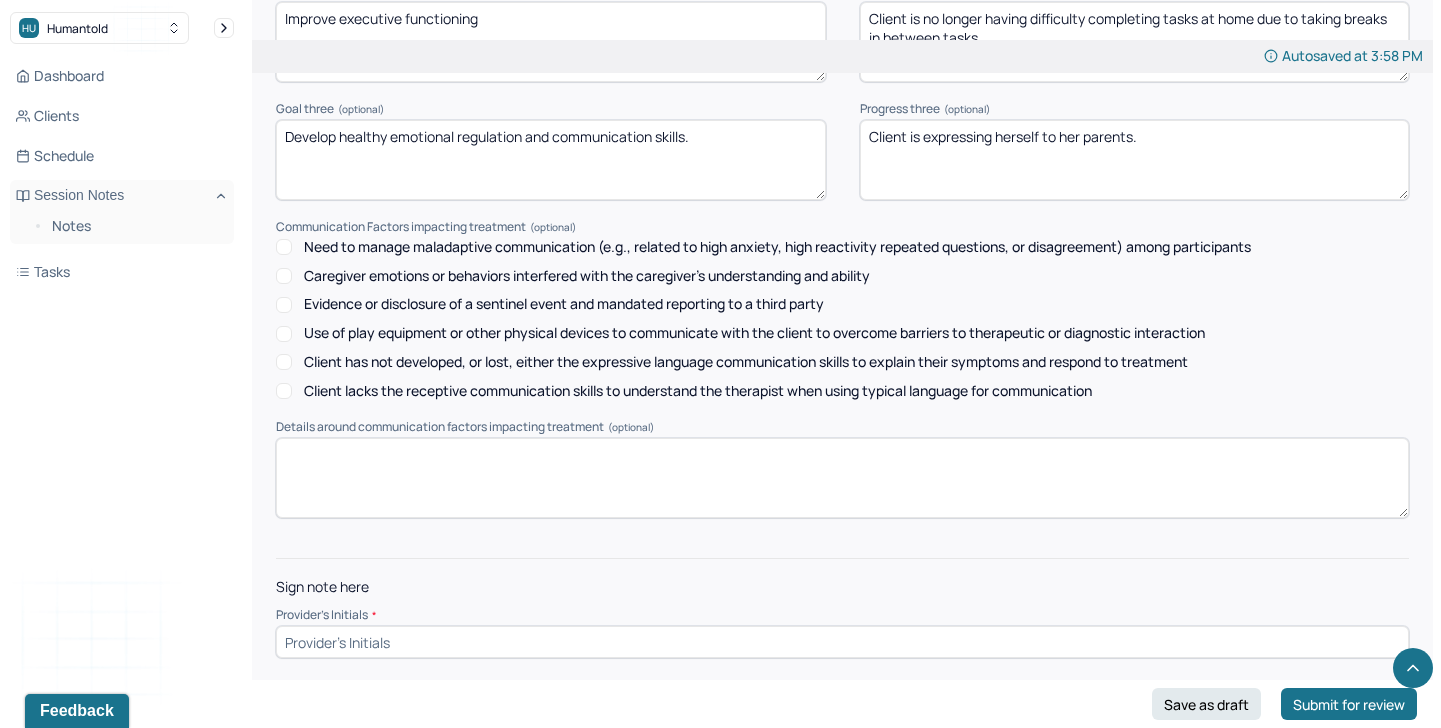 type on "Client is no longer having difficulty completing tasks at home due to taking breaks in between tasks." 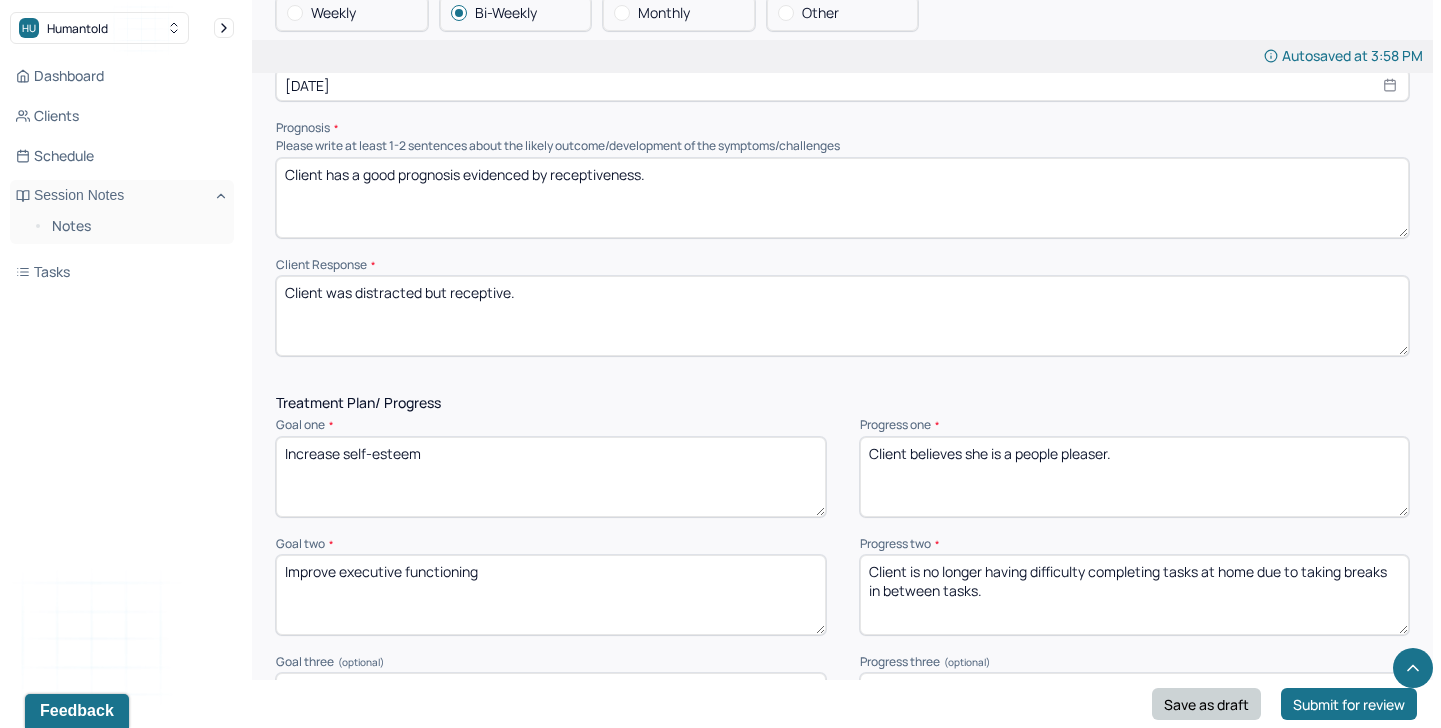 scroll, scrollTop: 2139, scrollLeft: 0, axis: vertical 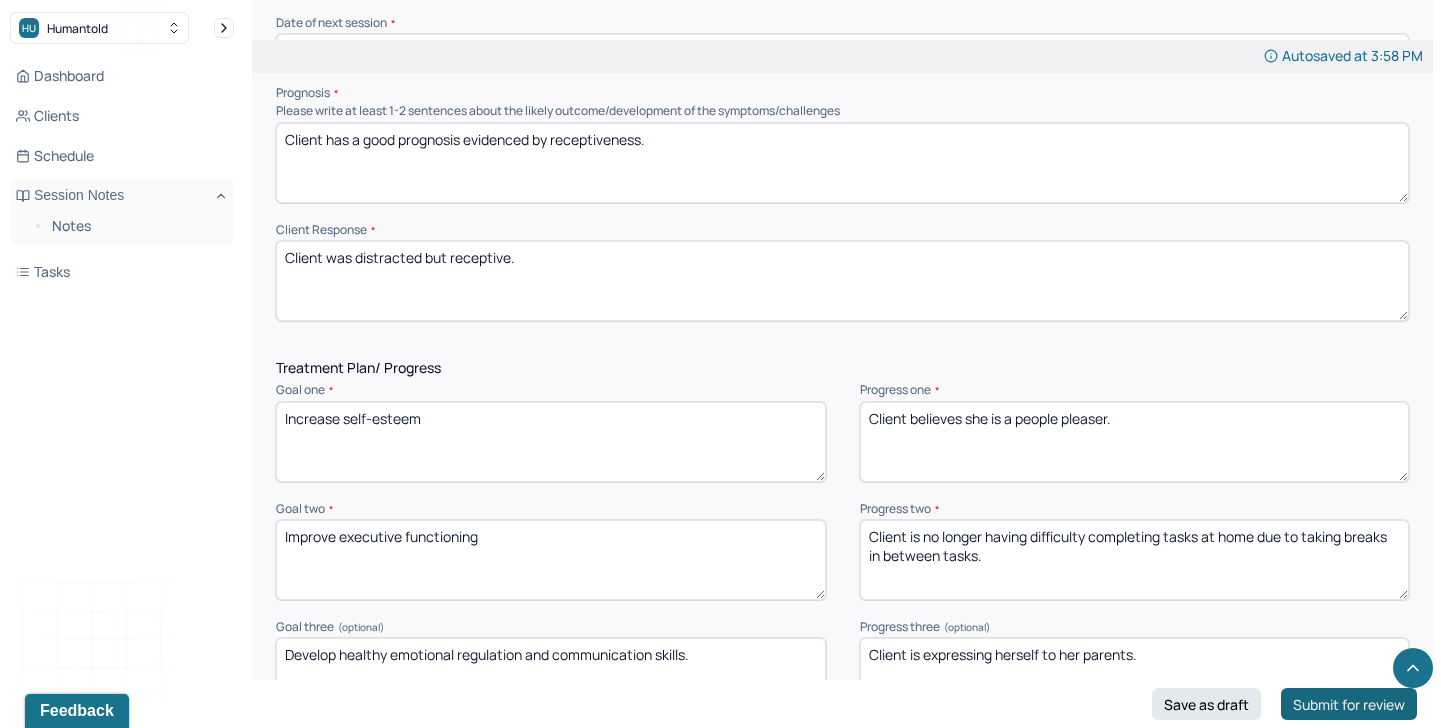 type on "TA" 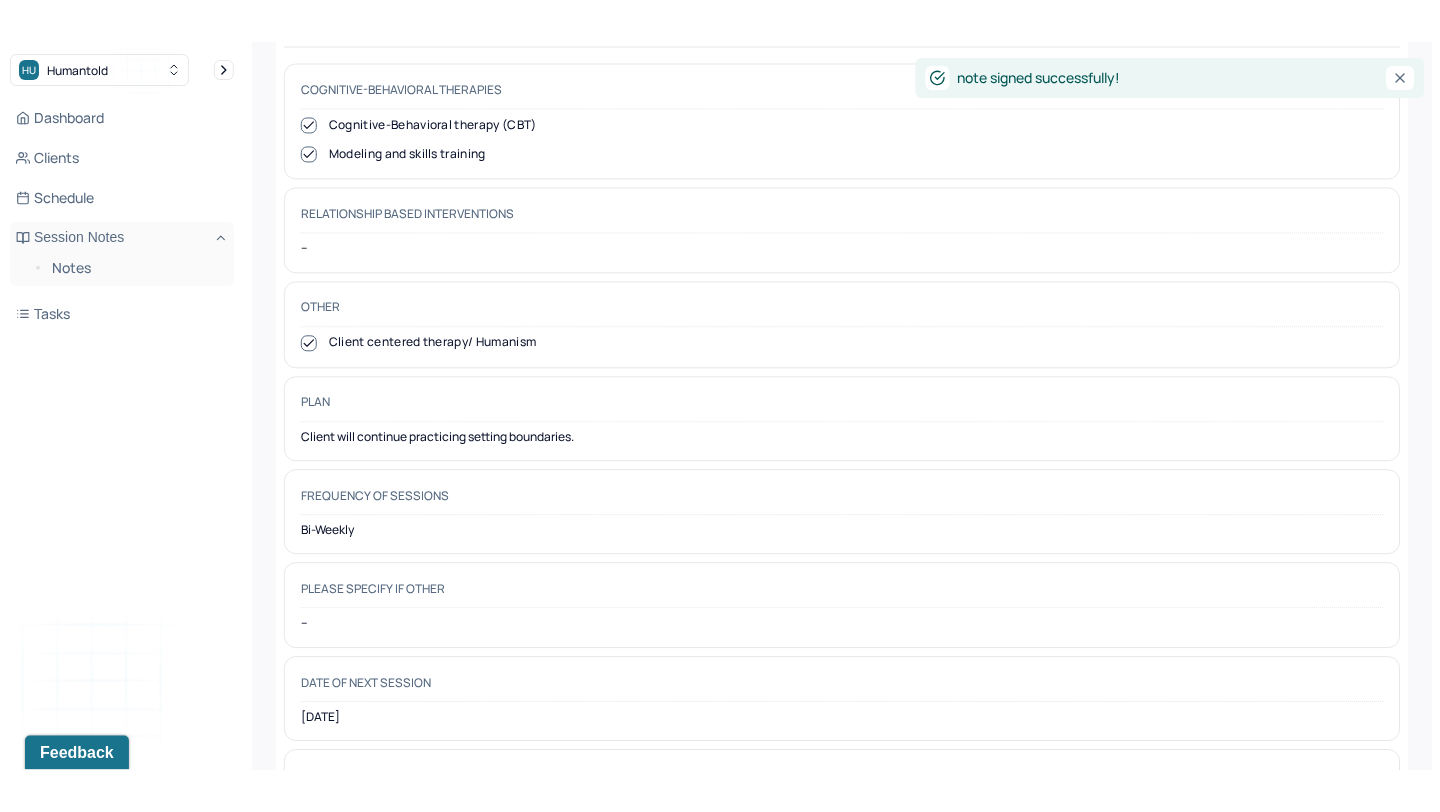 scroll, scrollTop: 0, scrollLeft: 0, axis: both 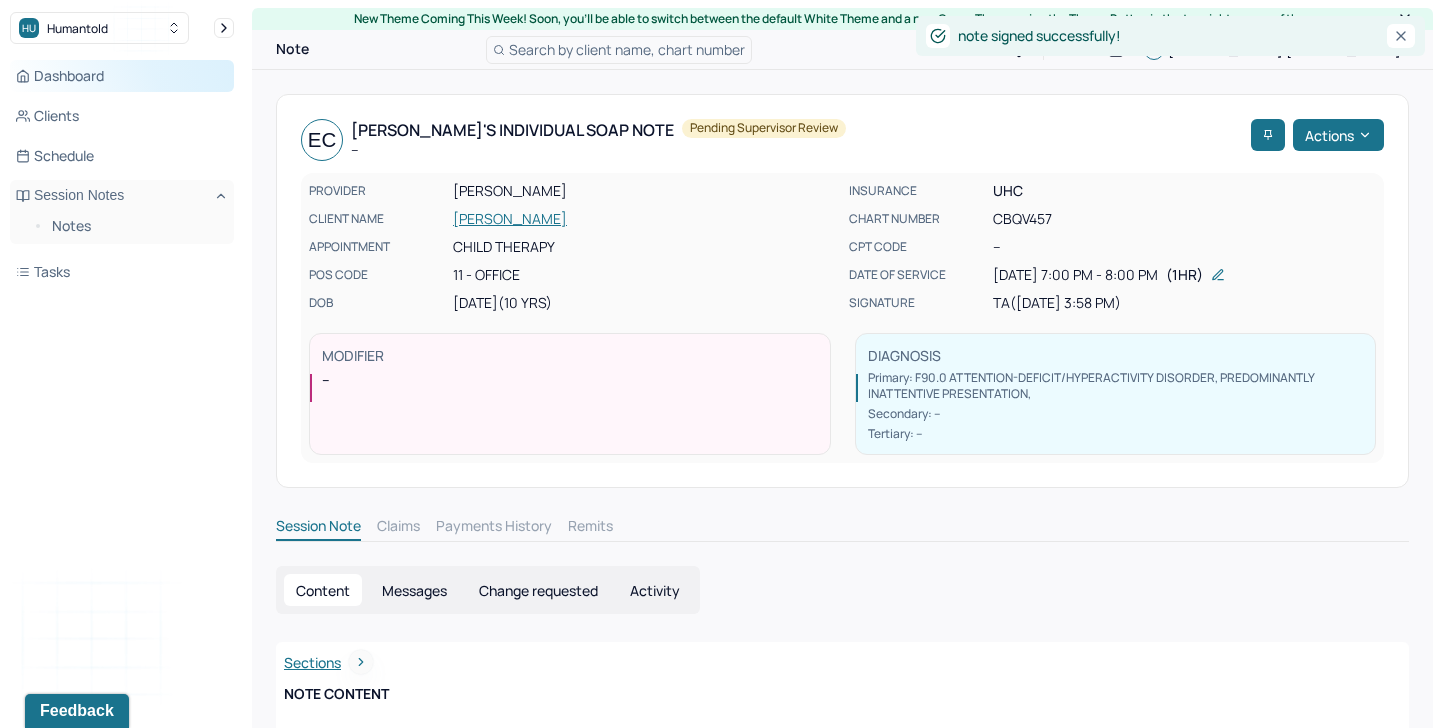 click on "Dashboard" at bounding box center (122, 76) 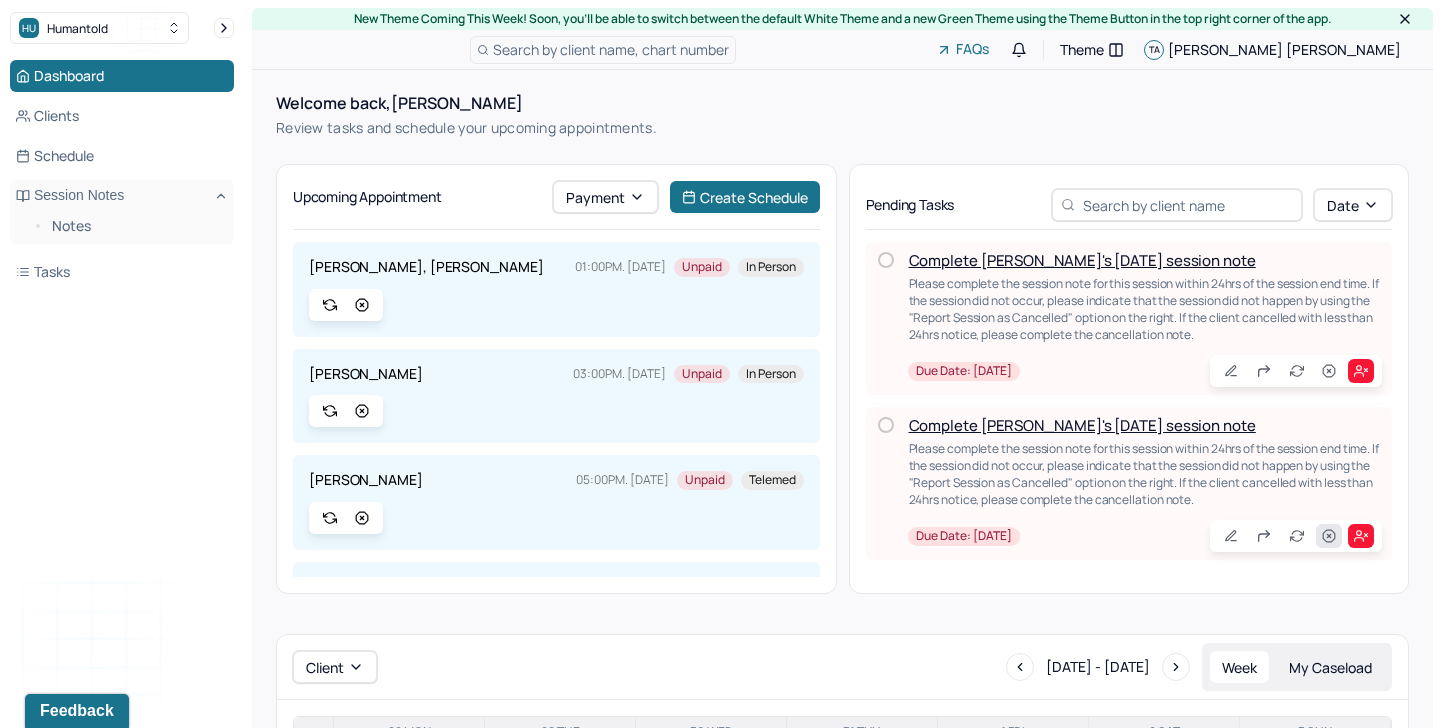 click at bounding box center (1329, 536) 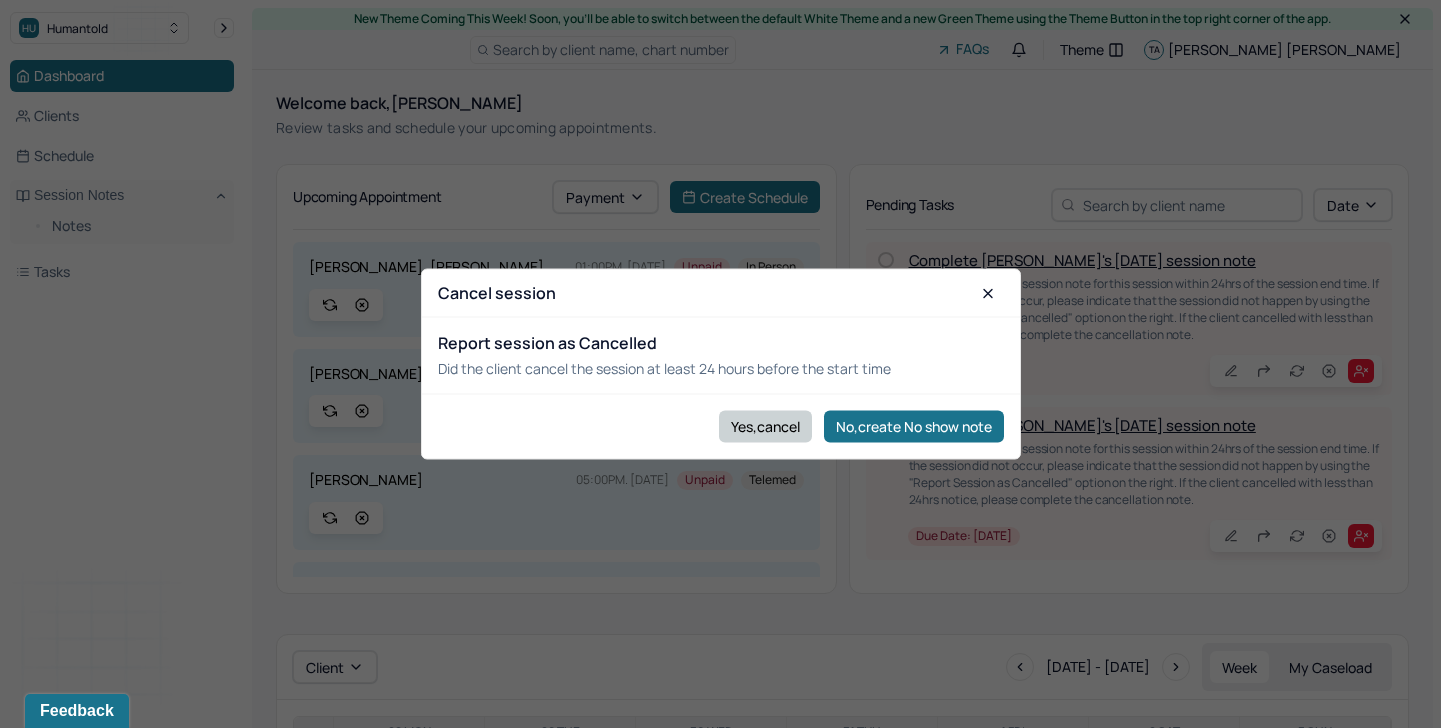 click on "Yes,cancel" at bounding box center (765, 426) 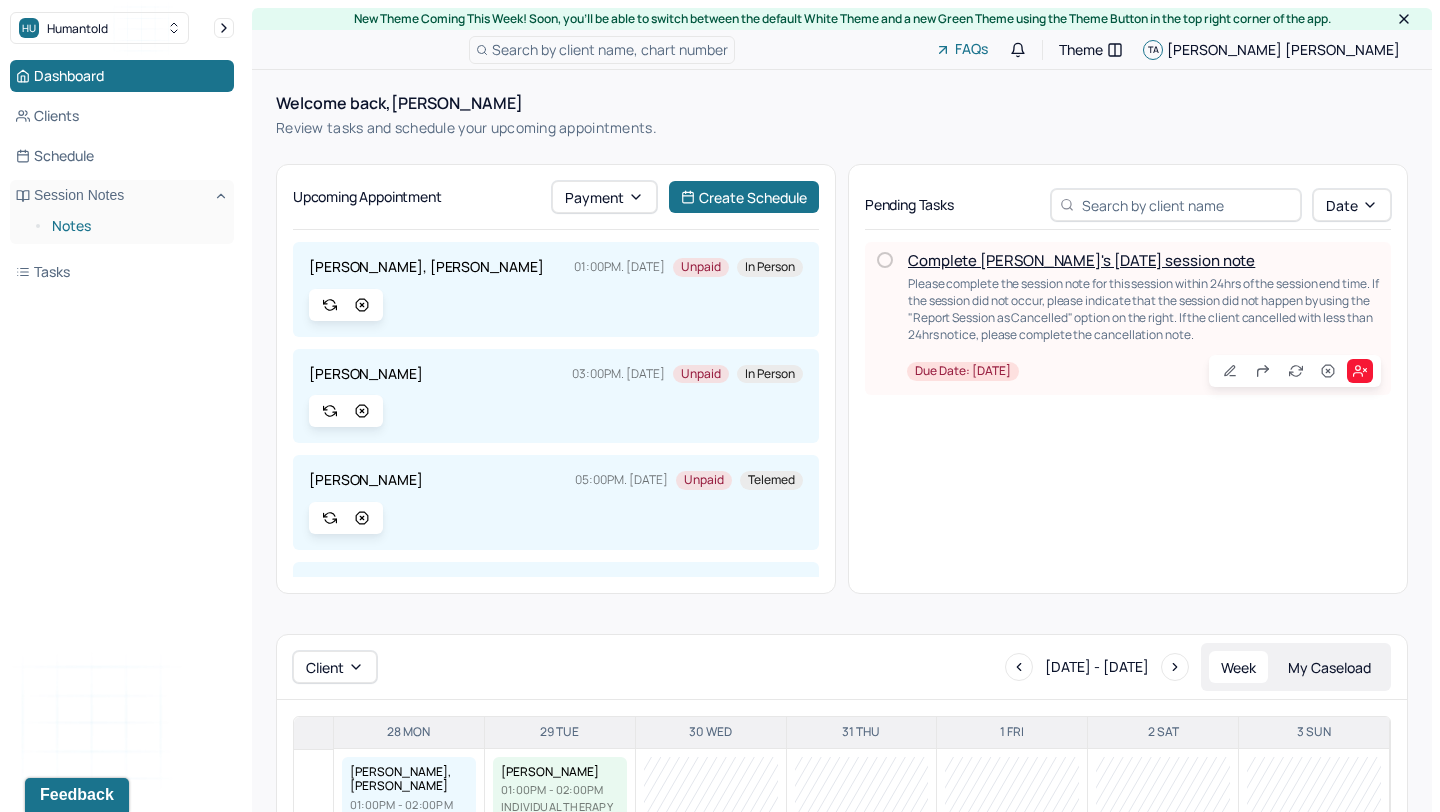 click on "Notes" at bounding box center [135, 226] 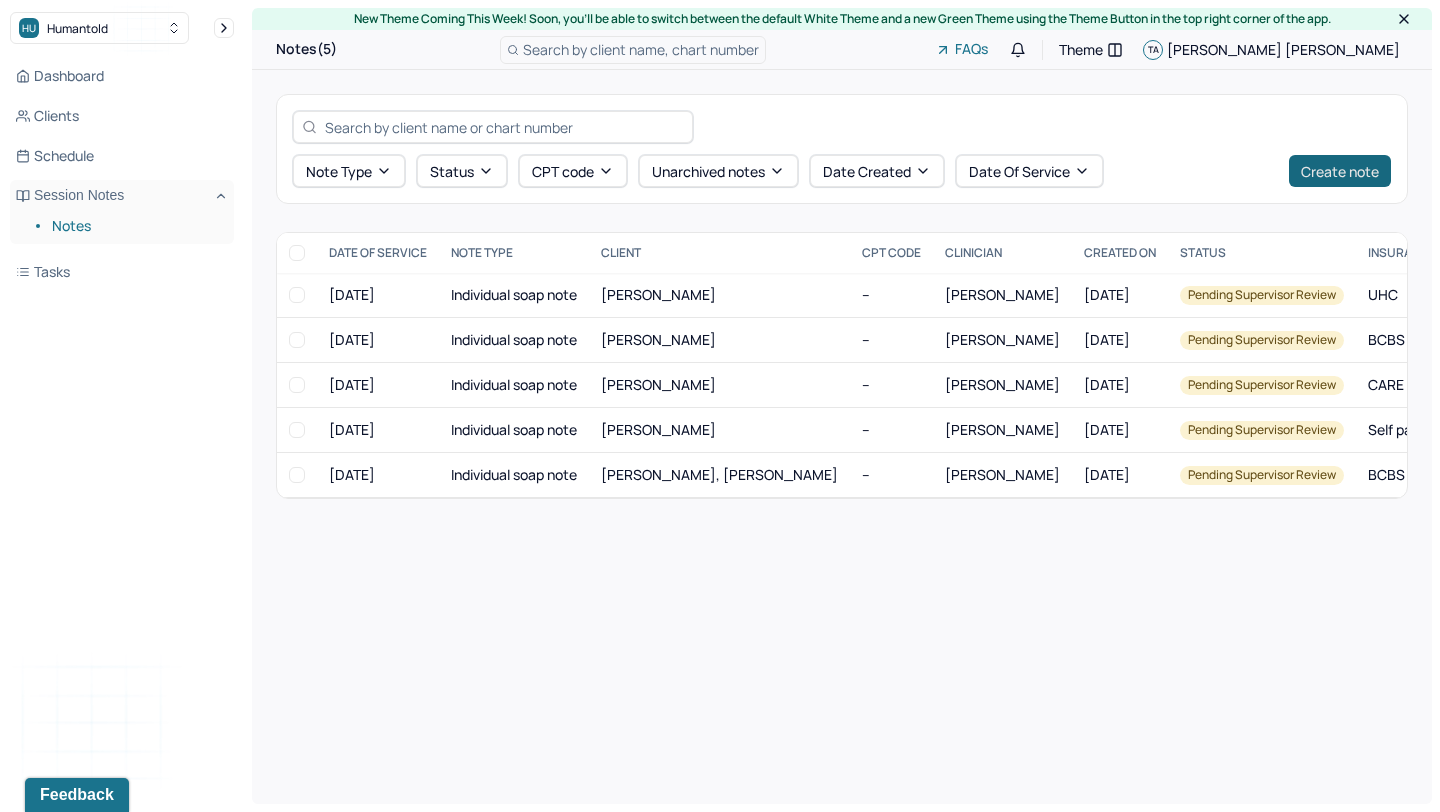 click on "Create note" at bounding box center [1340, 171] 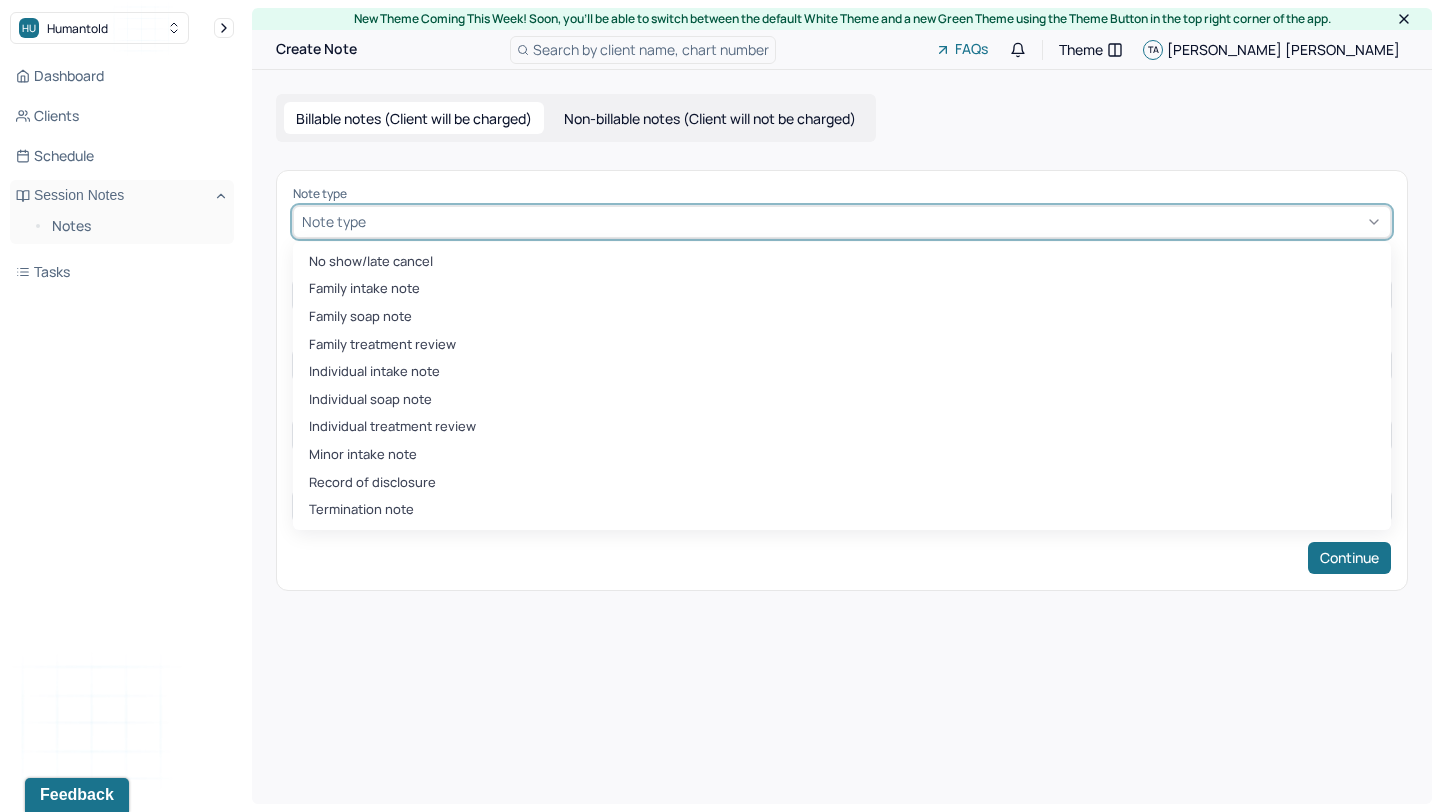 click at bounding box center [876, 221] 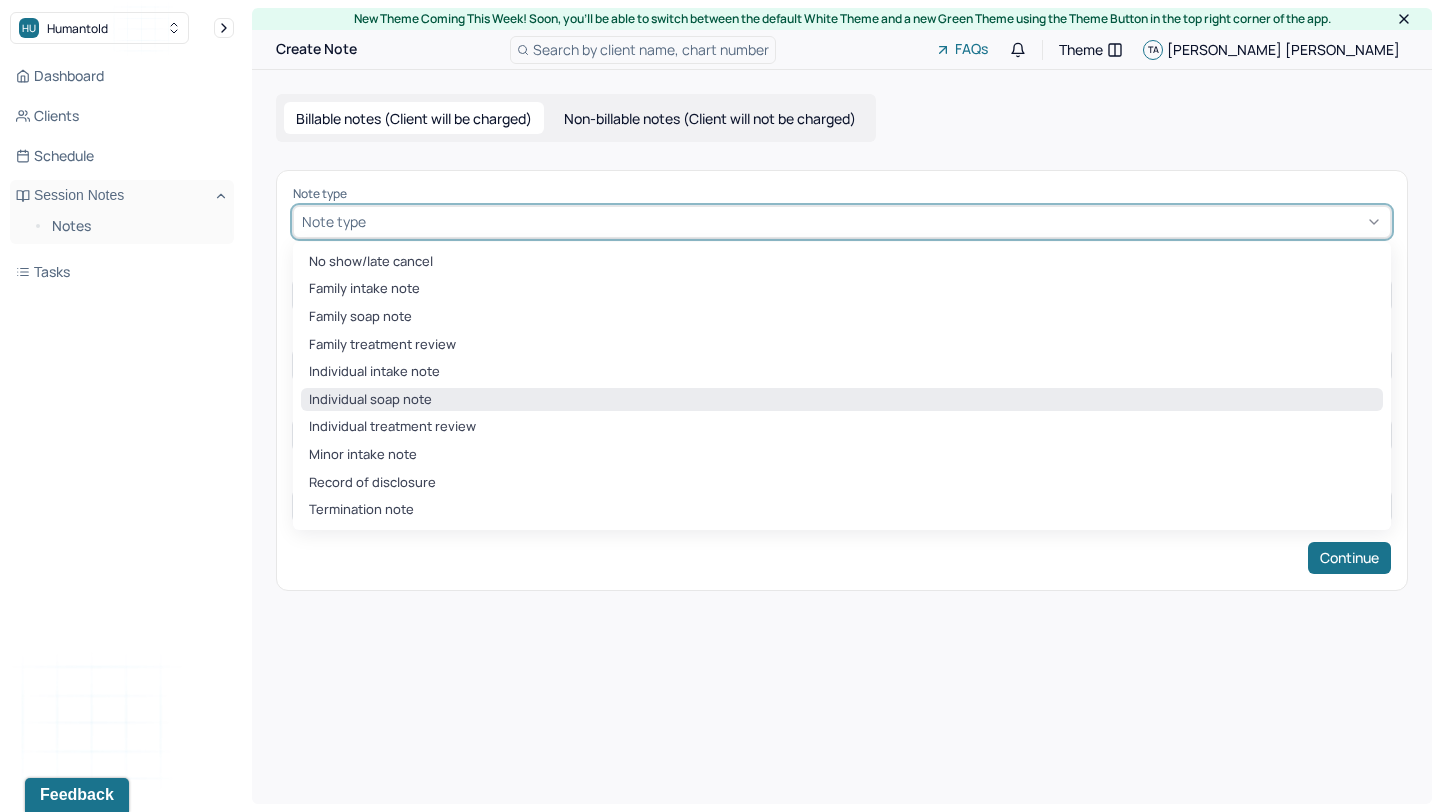 click on "Individual soap note" at bounding box center (842, 400) 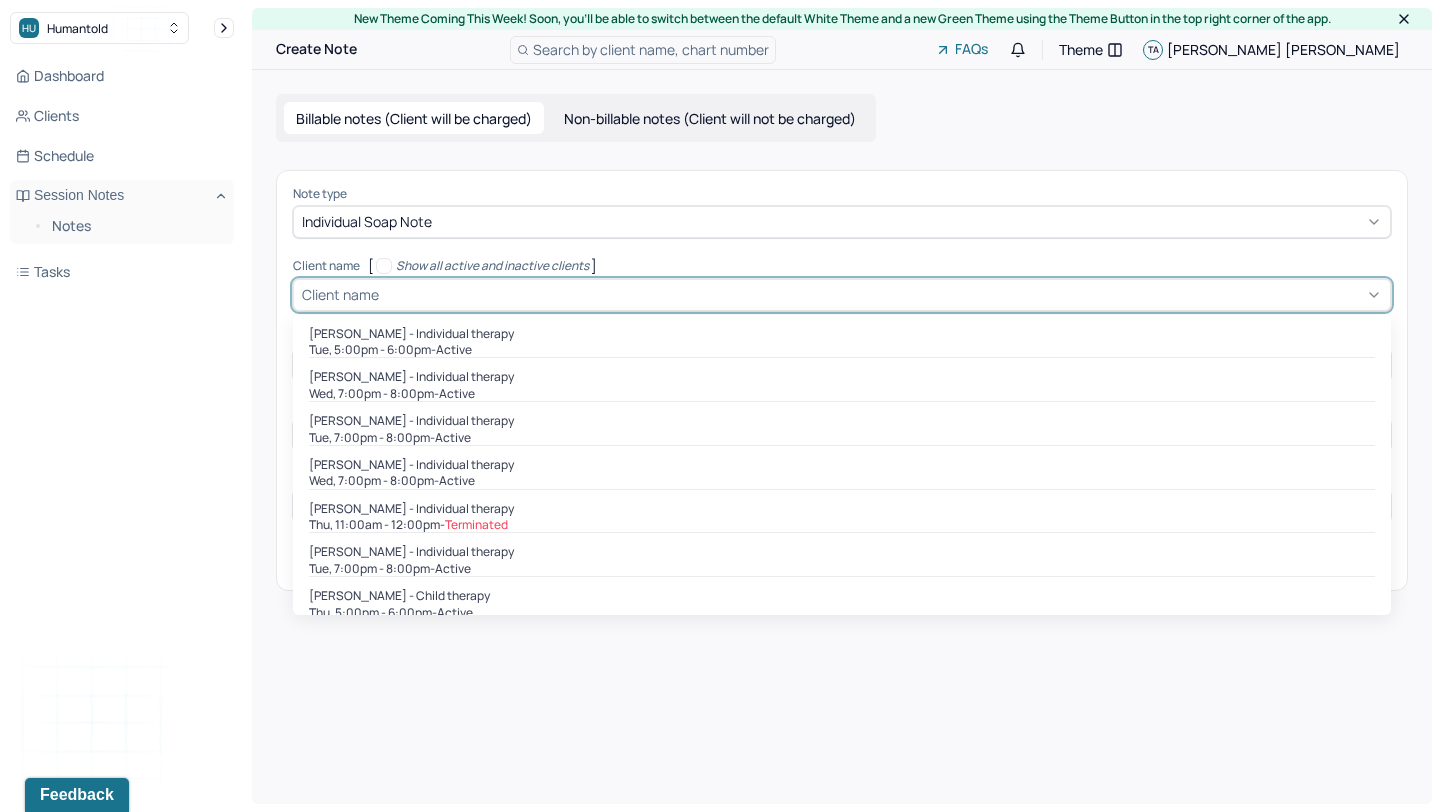 click at bounding box center (882, 294) 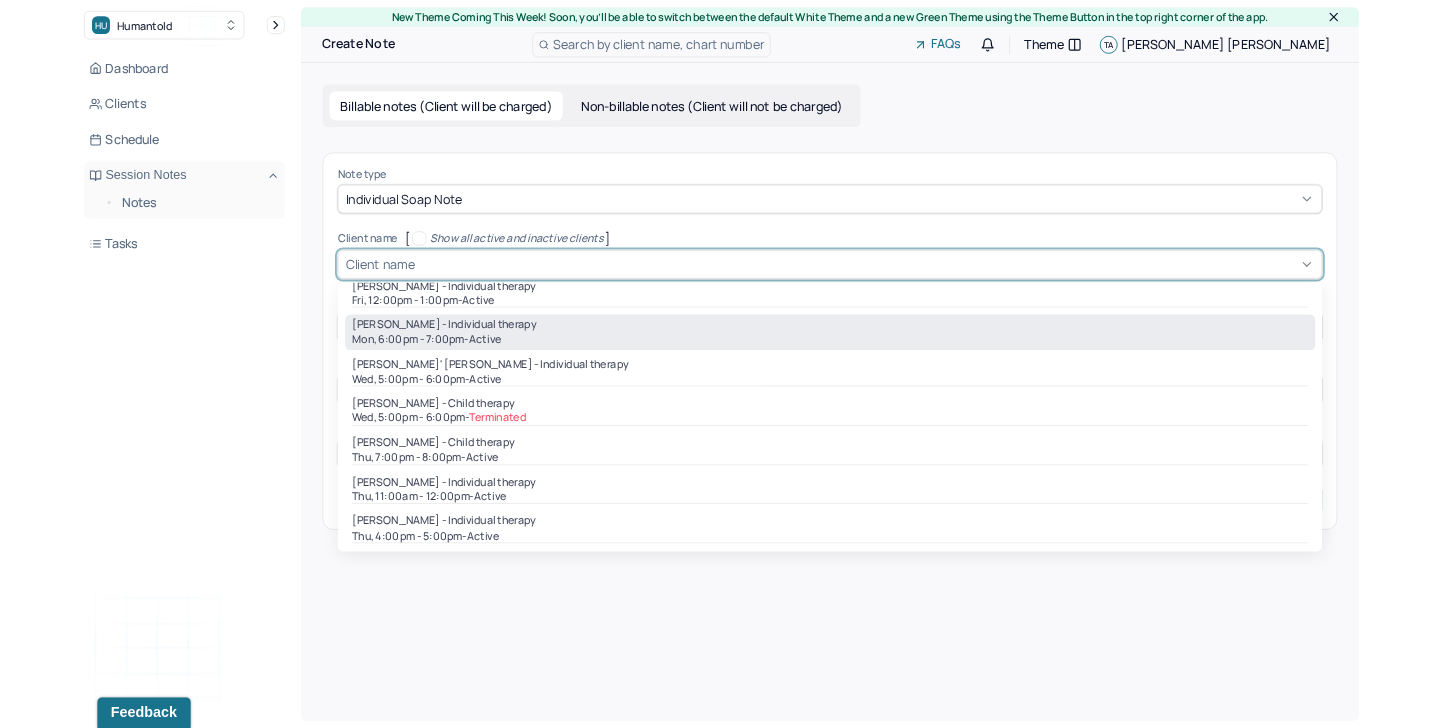 scroll, scrollTop: 1338, scrollLeft: 0, axis: vertical 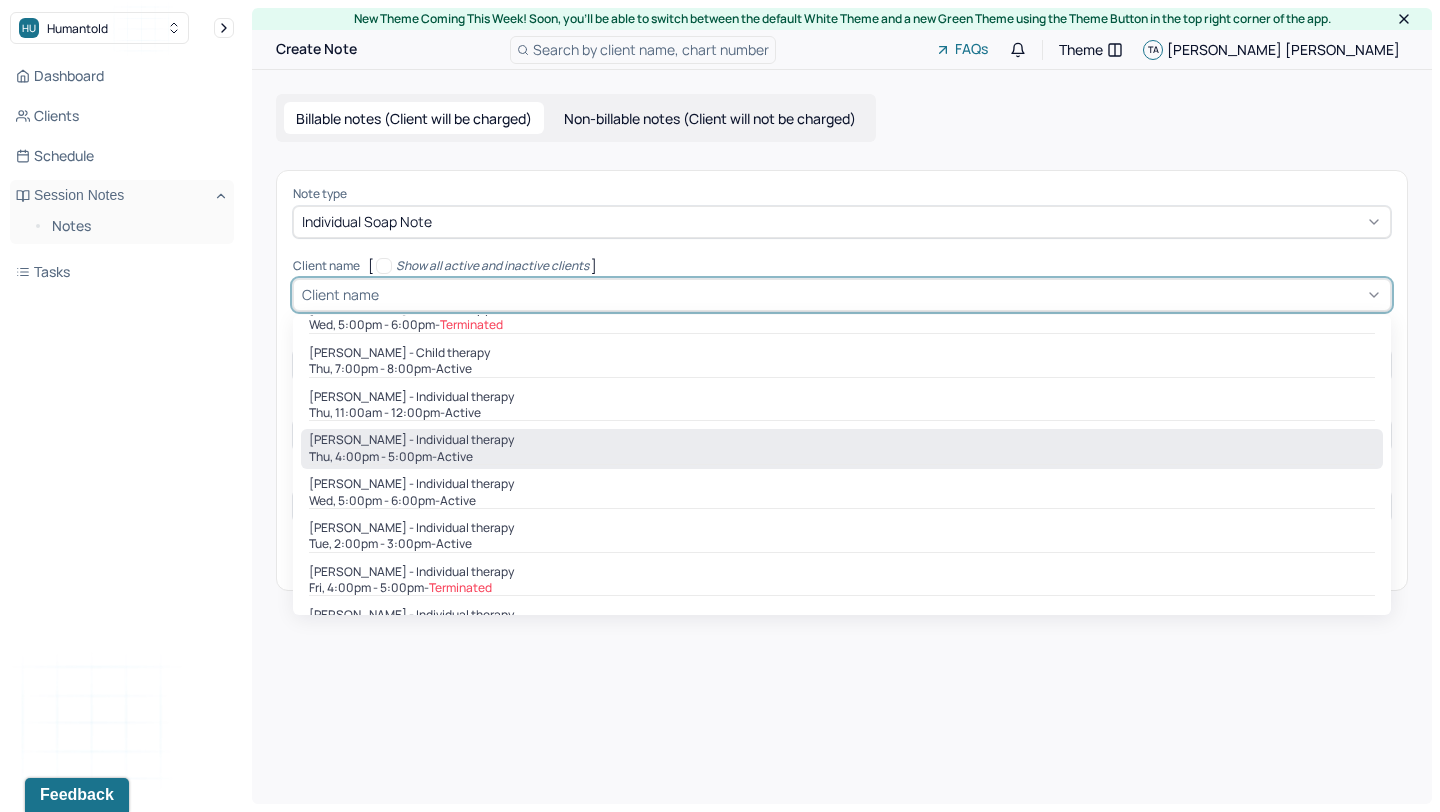 click on "active" at bounding box center (455, 457) 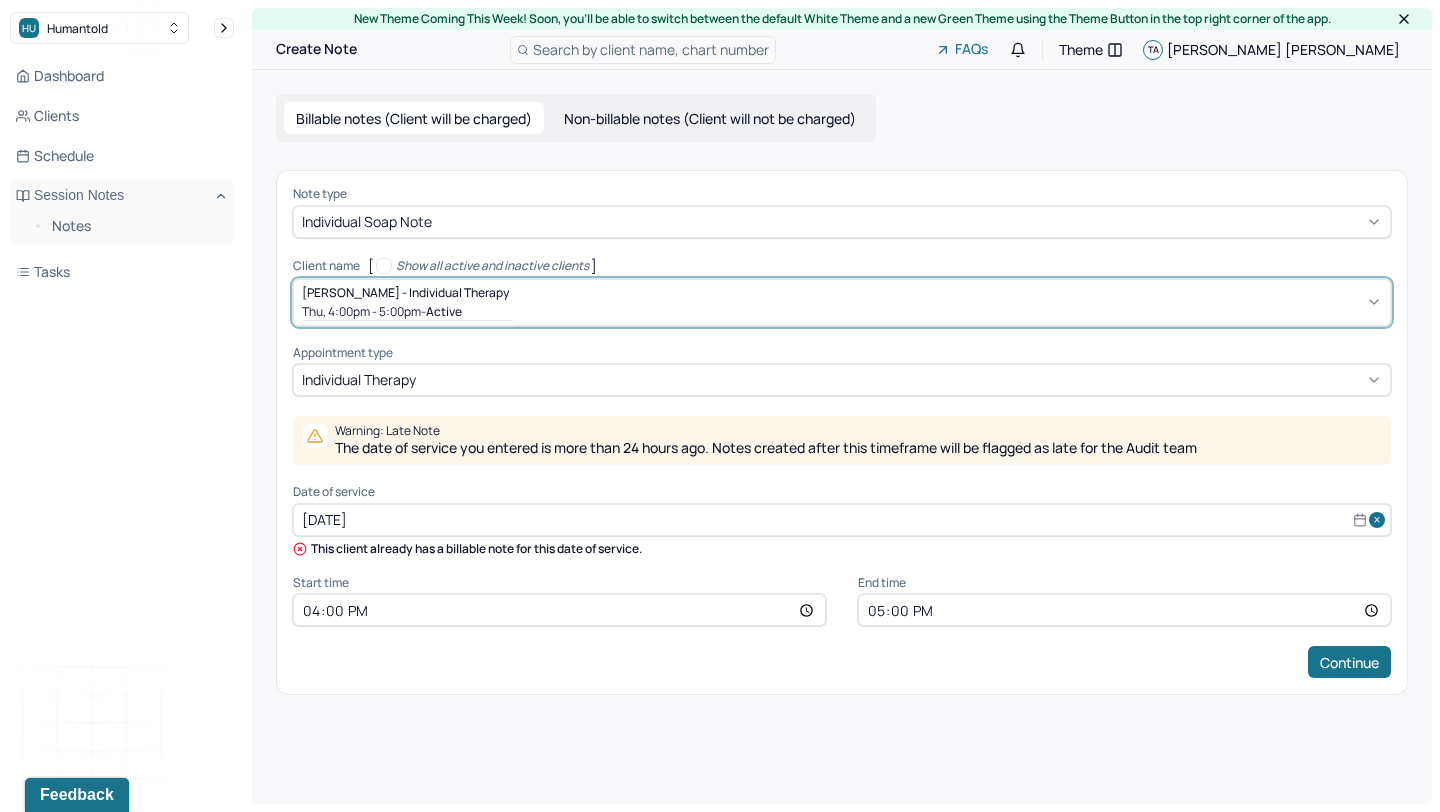 click on "[DATE]" at bounding box center [842, 520] 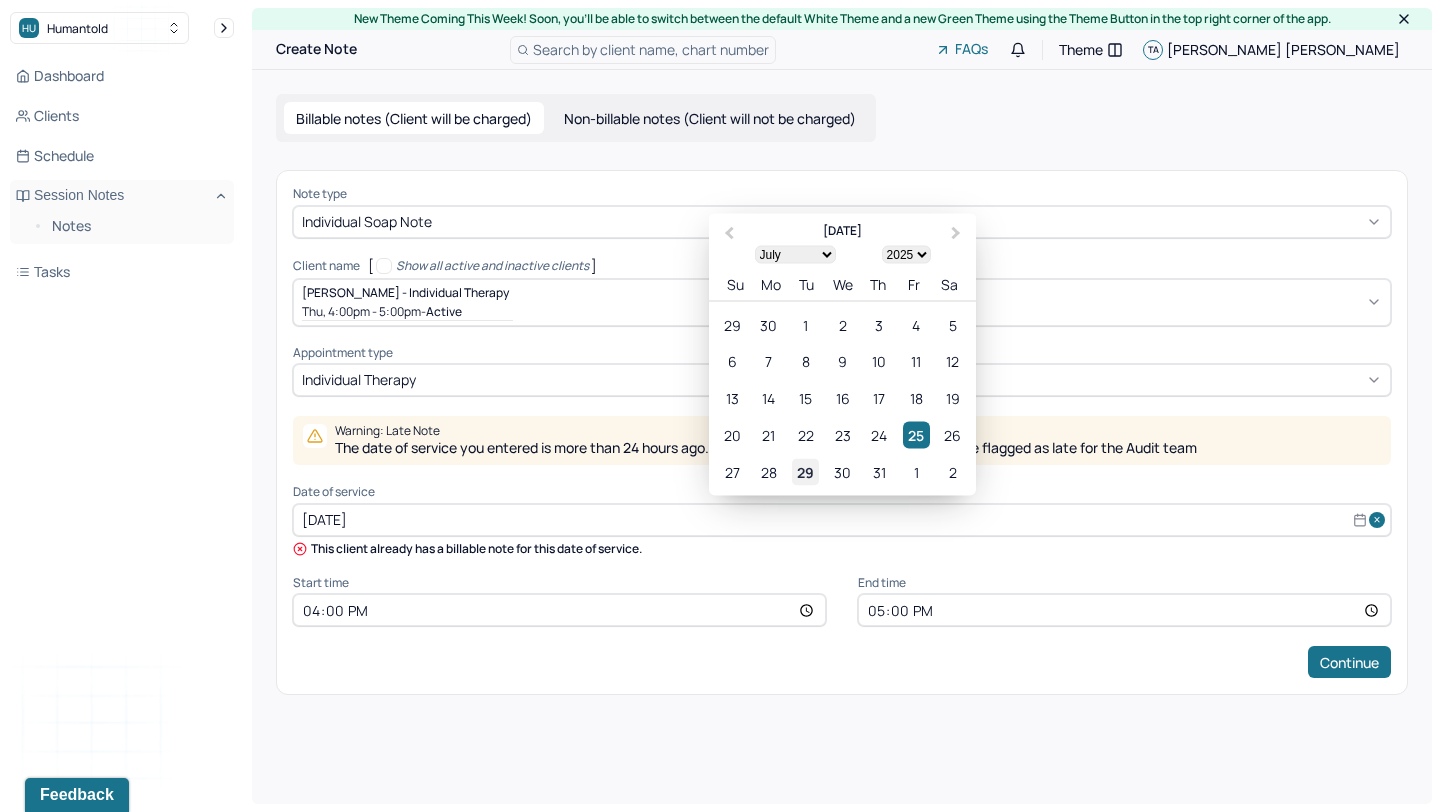 click on "29" at bounding box center [805, 471] 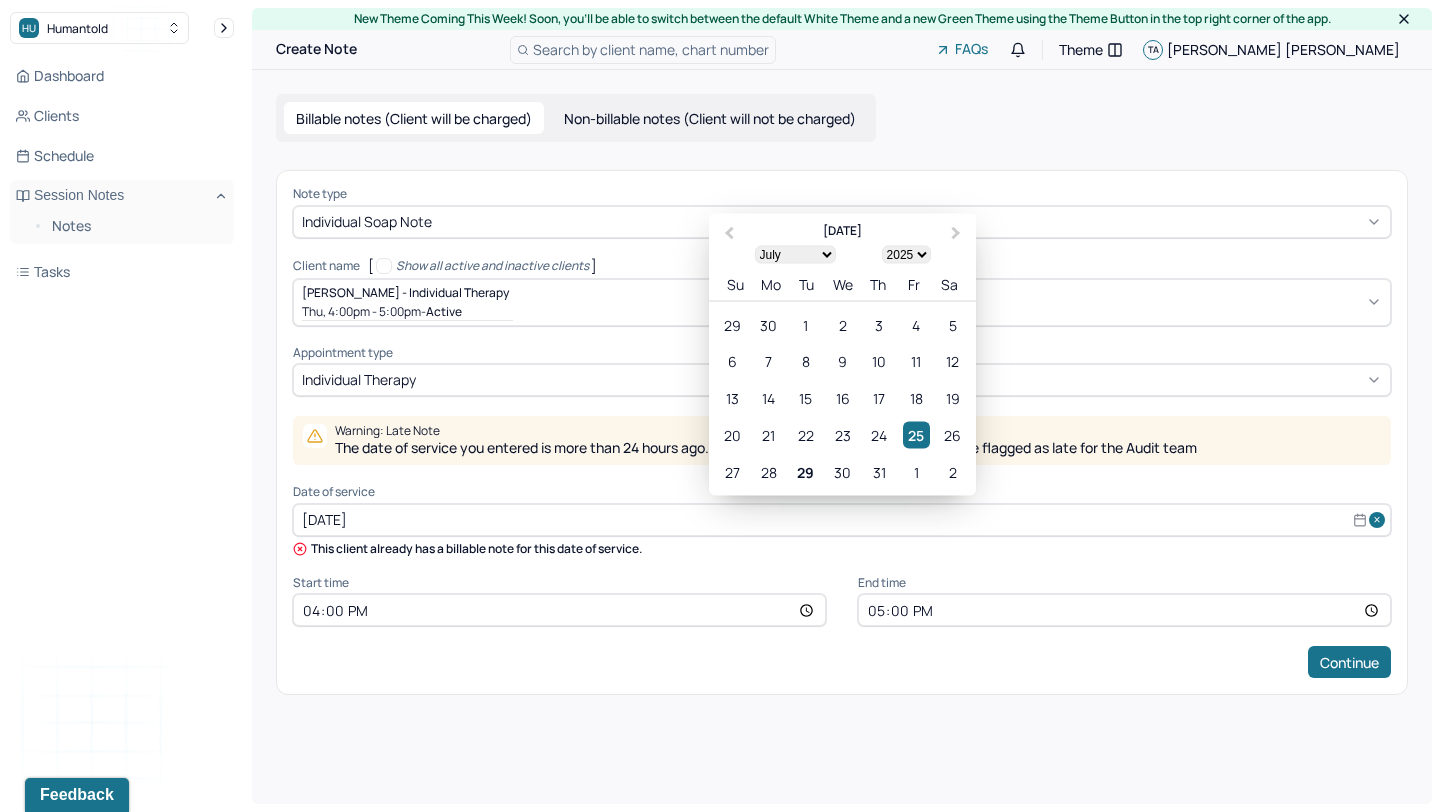 type on "[DATE]" 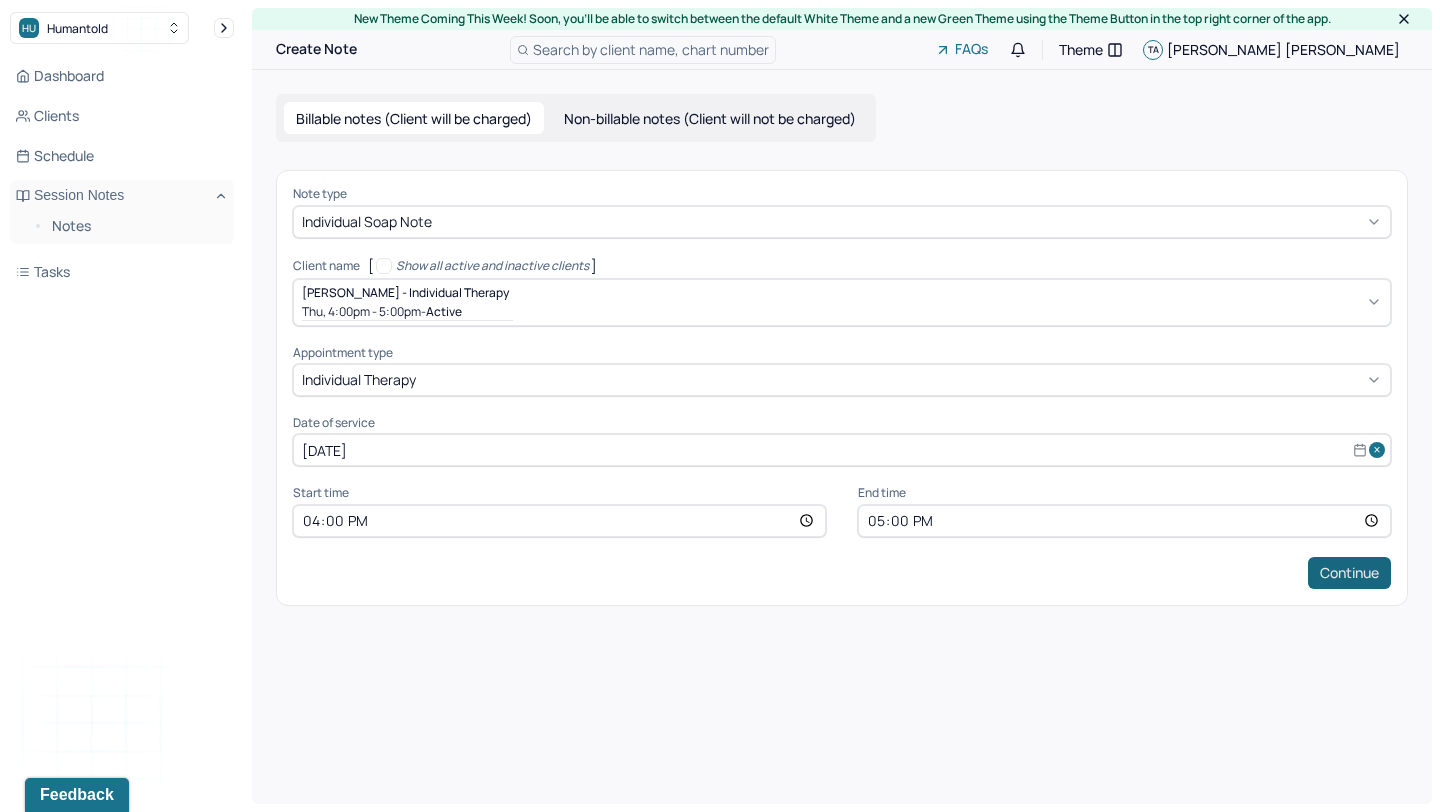 click on "Continue" at bounding box center (1349, 573) 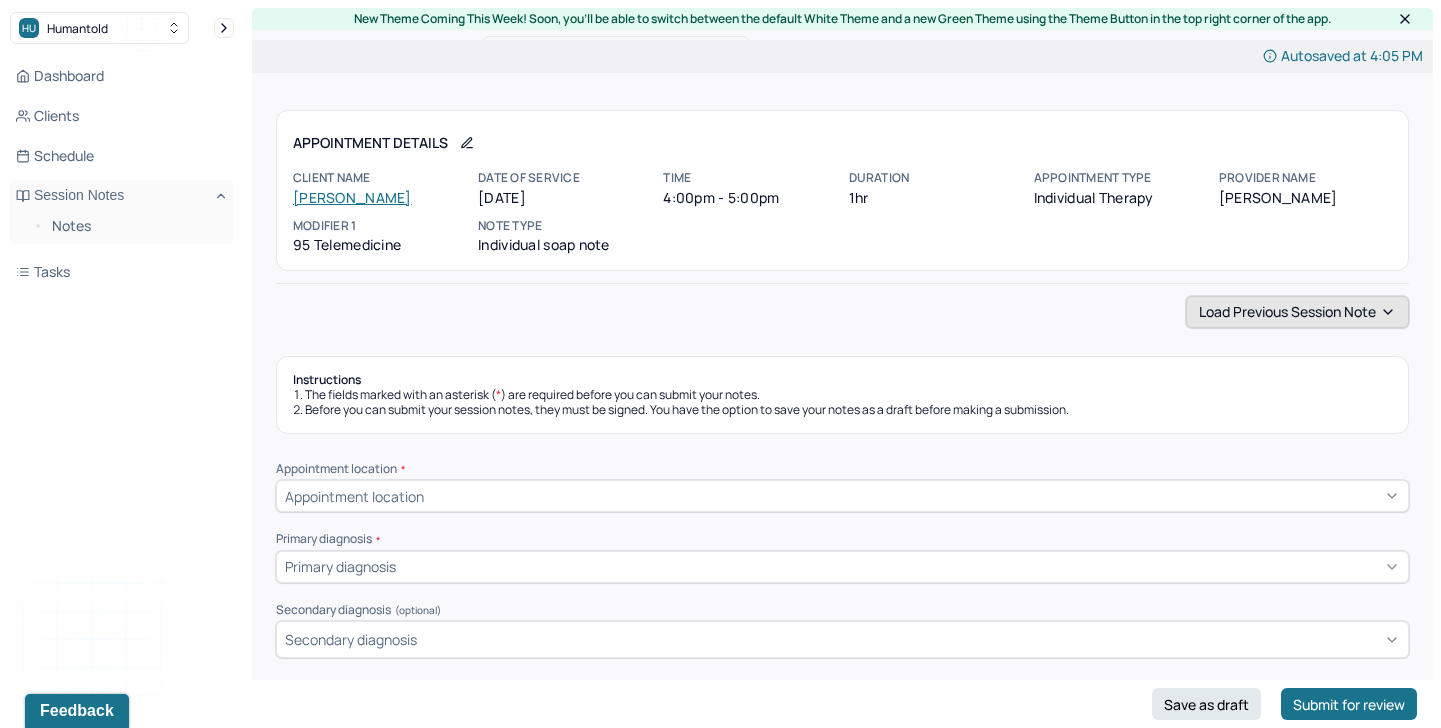 click on "Load previous session note" at bounding box center [1297, 312] 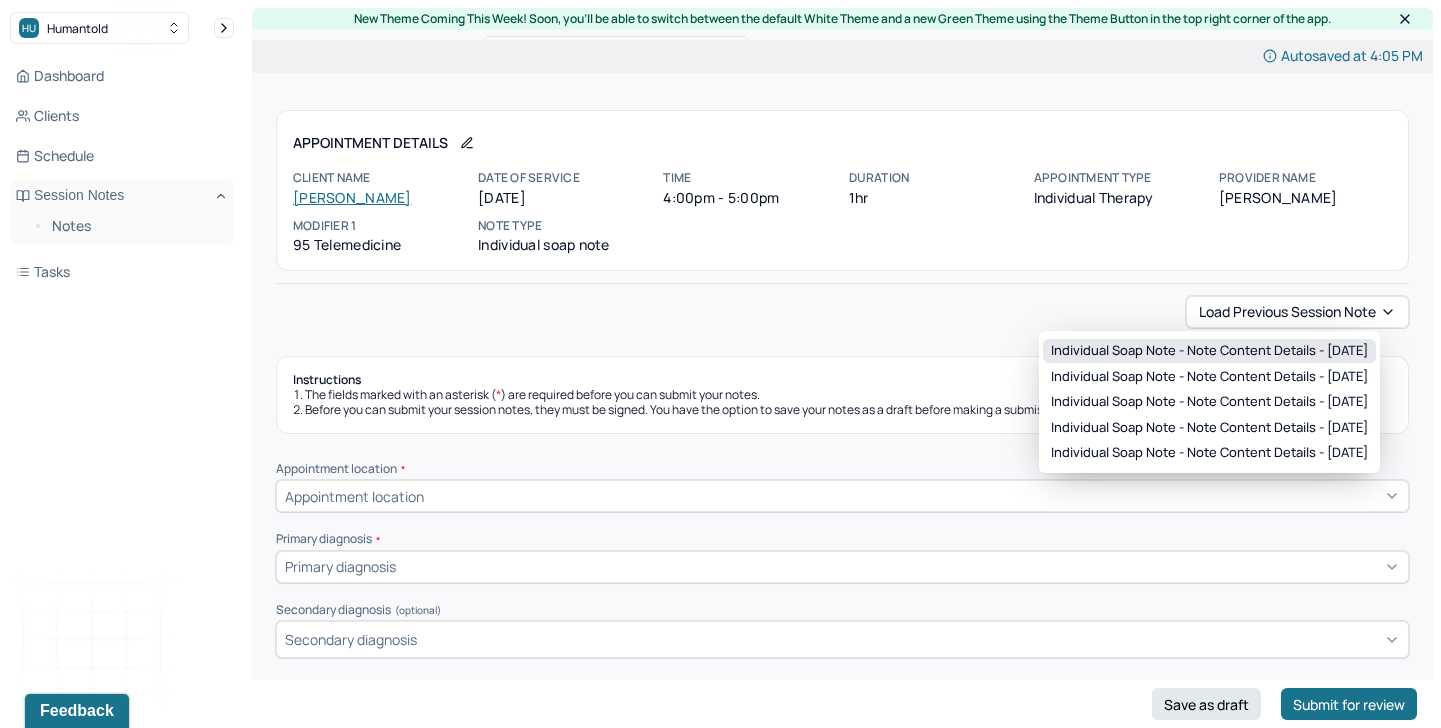 click on "Individual soap note   - Note content Details -   [DATE]" at bounding box center [1209, 351] 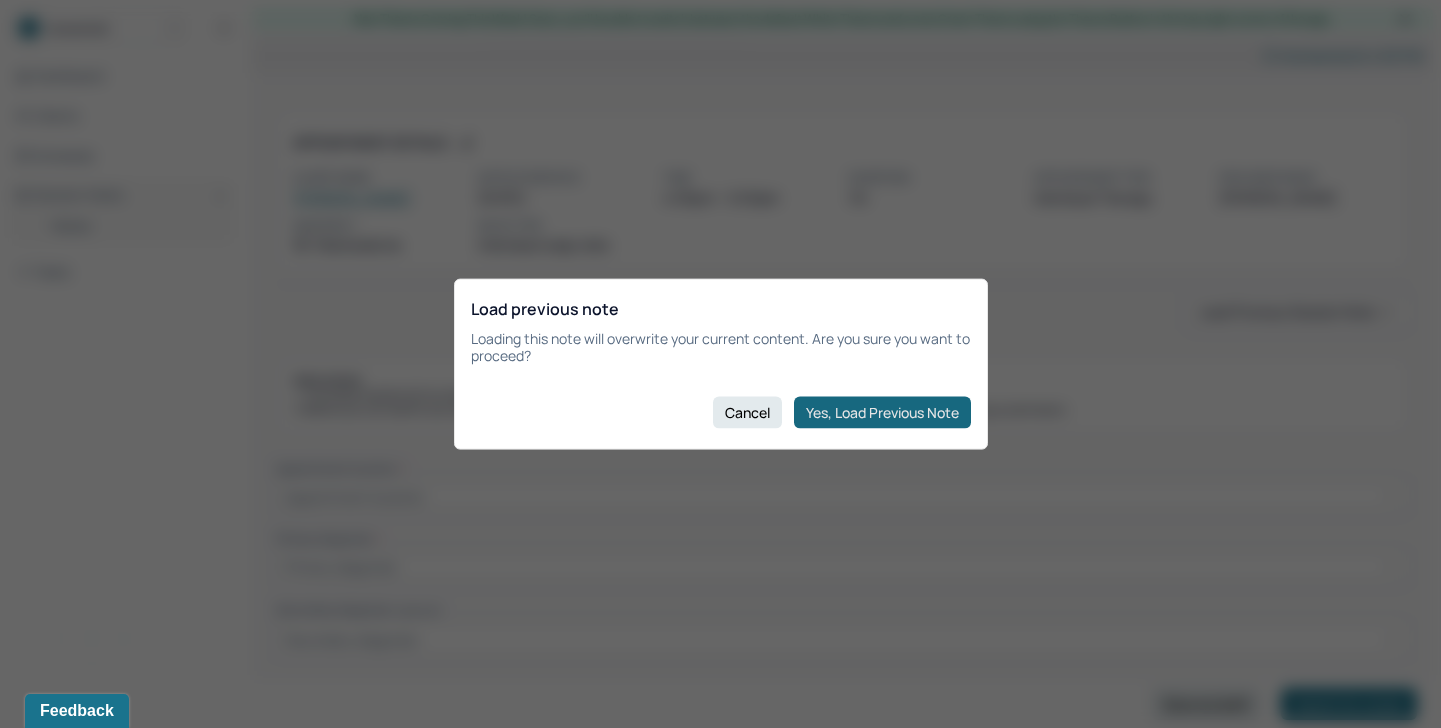 click on "Yes, Load Previous Note" at bounding box center [882, 412] 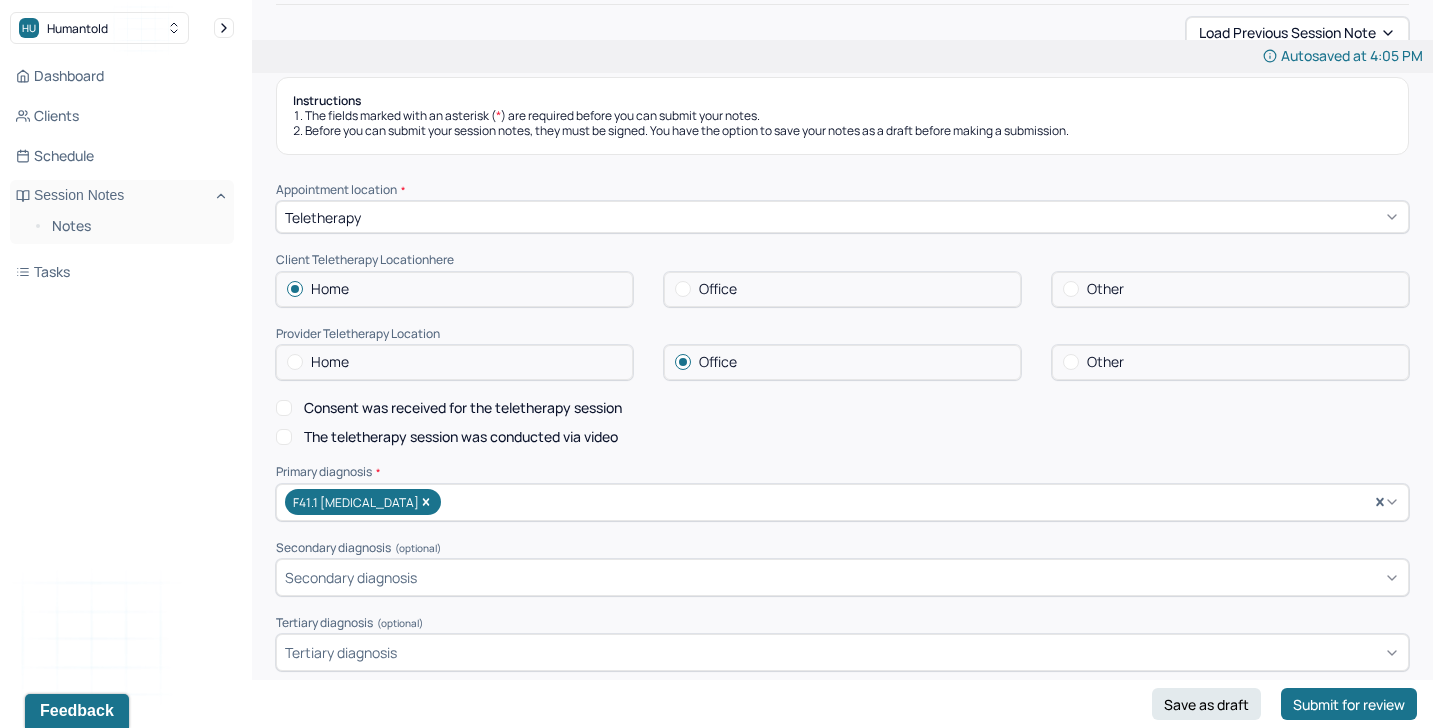 scroll, scrollTop: 592, scrollLeft: 0, axis: vertical 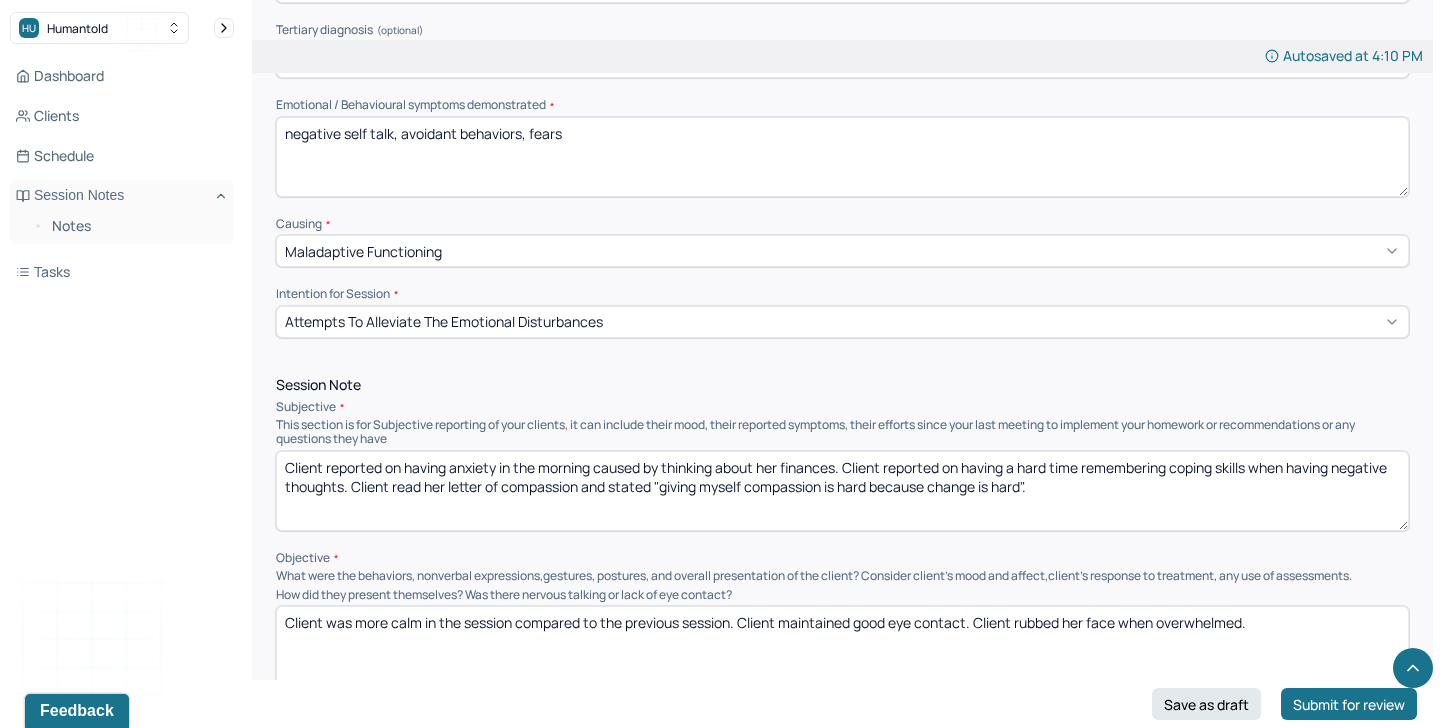 click on "negative self talk, avoidant behaviors, fears" at bounding box center [842, 157] 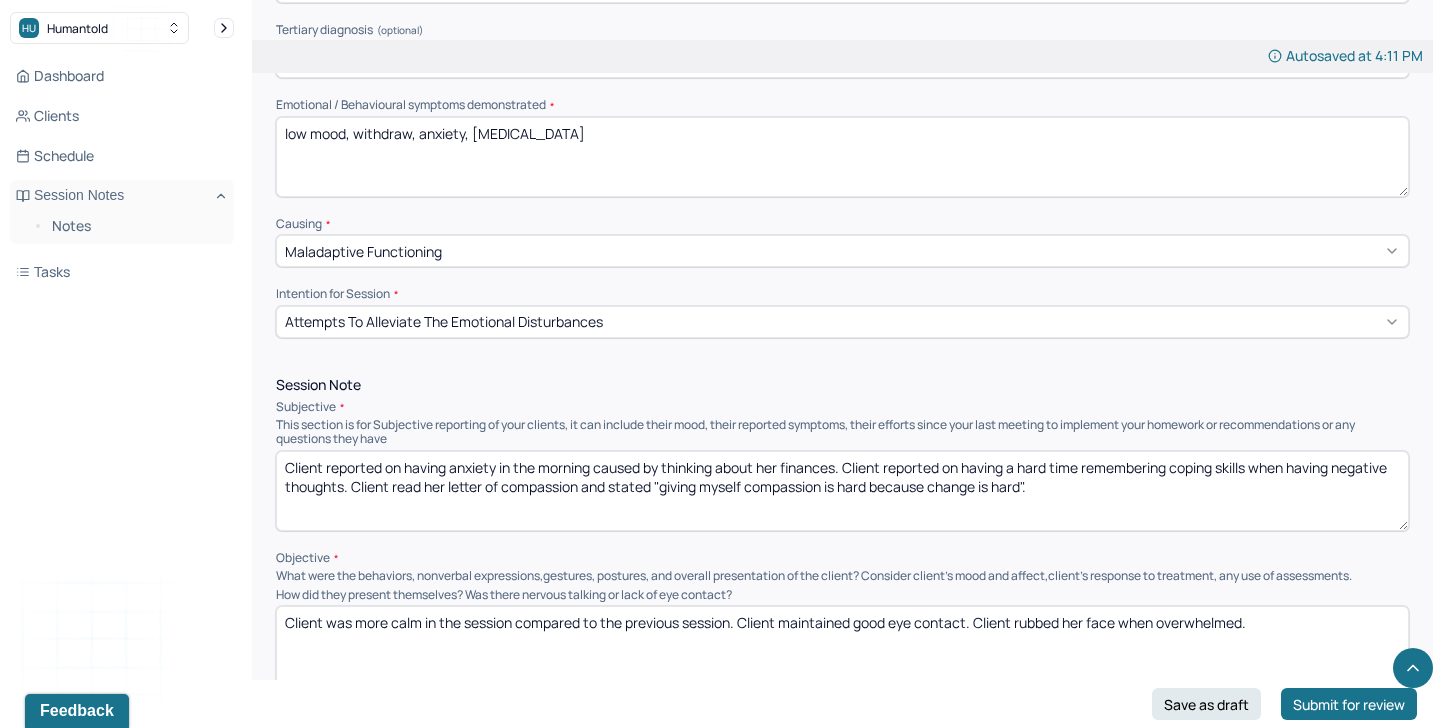 type on "low mood, withdraw, anxiety, [MEDICAL_DATA]" 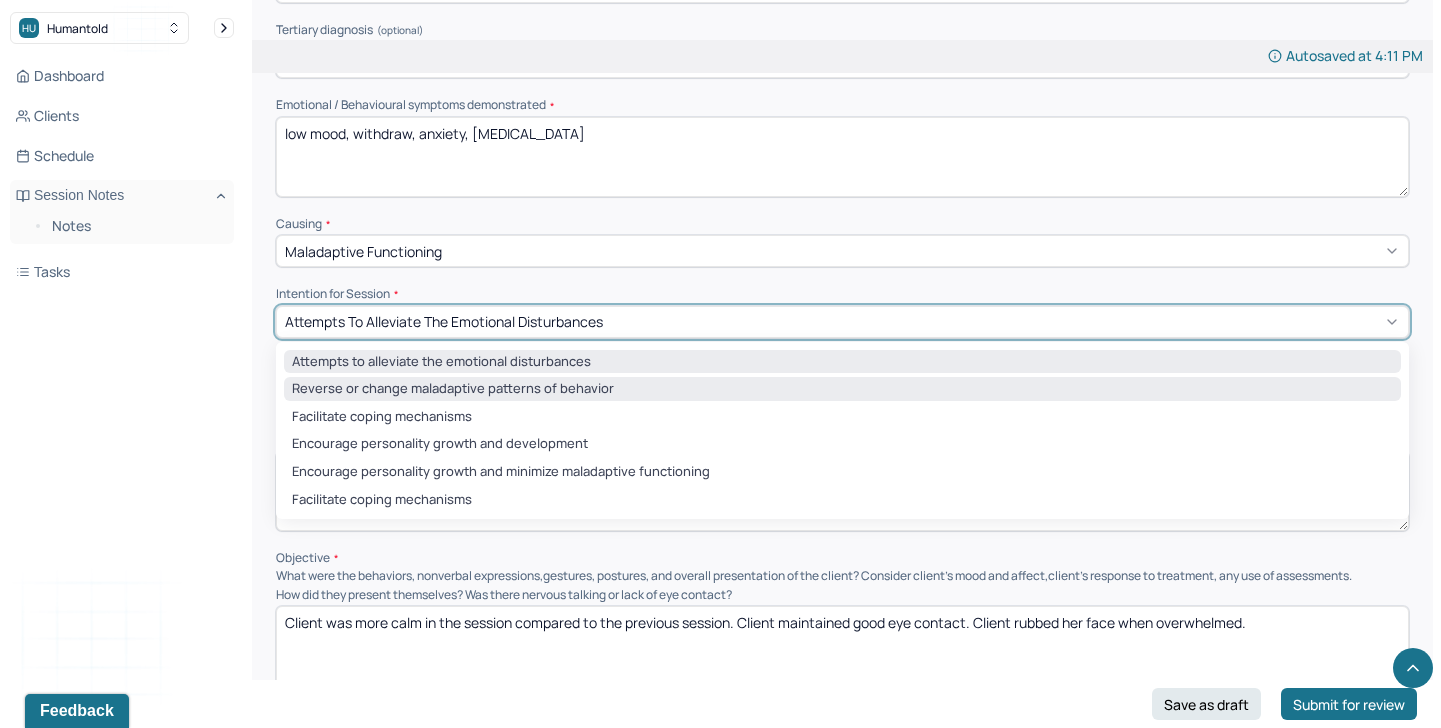 click on "Reverse or change maladaptive patterns of behavior" at bounding box center [842, 389] 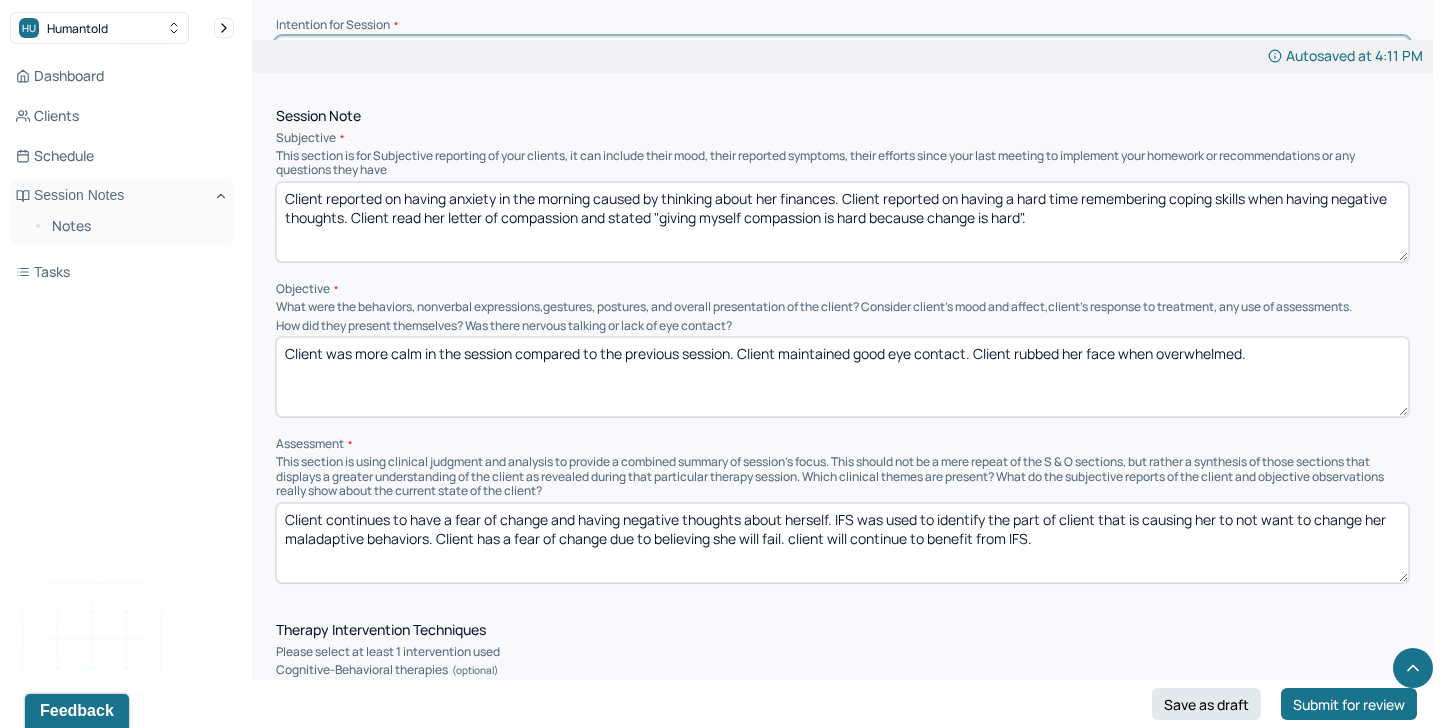 scroll, scrollTop: 1144, scrollLeft: 0, axis: vertical 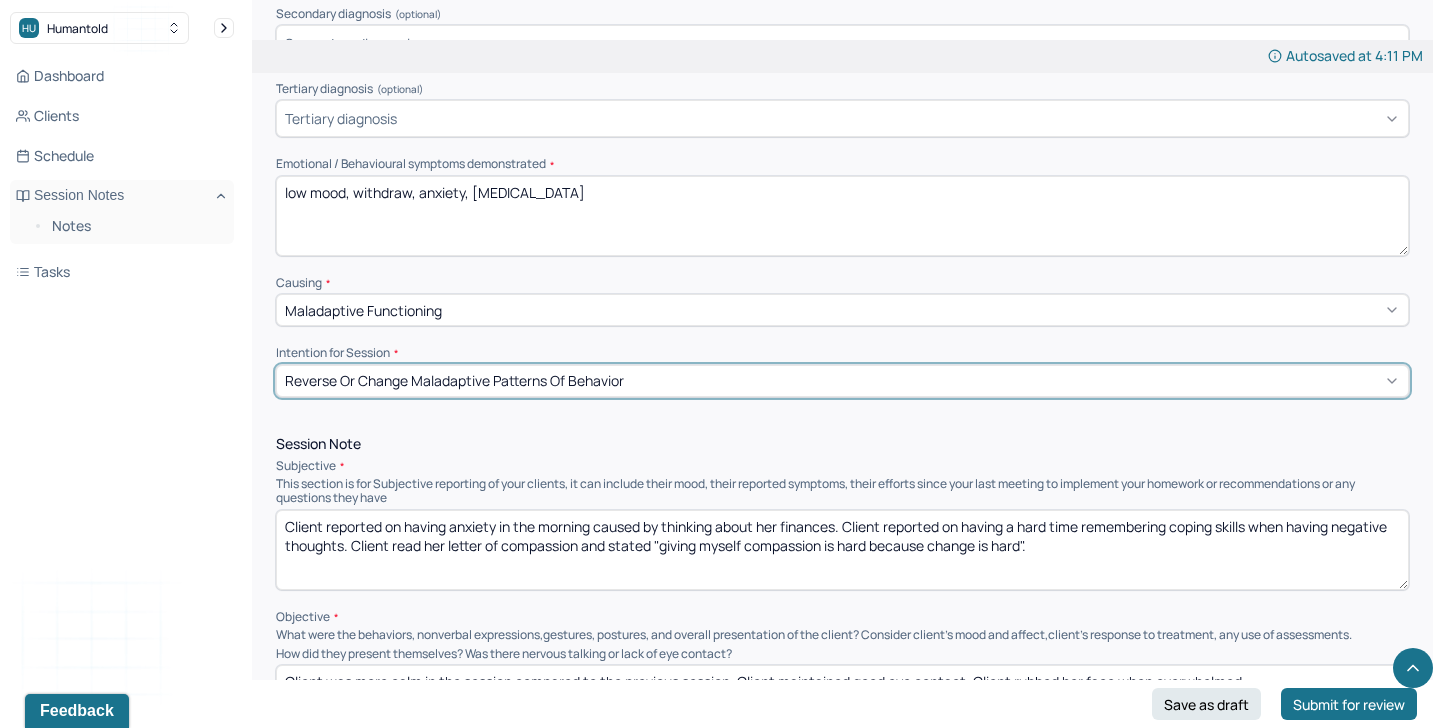 click on "Client reported on having anxiety in the morning caused by thinking about her finances. Client reported on having a hard time remembering coping skills when having negative thoughts. Client read her letter of compassion and stated "giving myself compassion is hard because change is hard"." at bounding box center (842, 550) 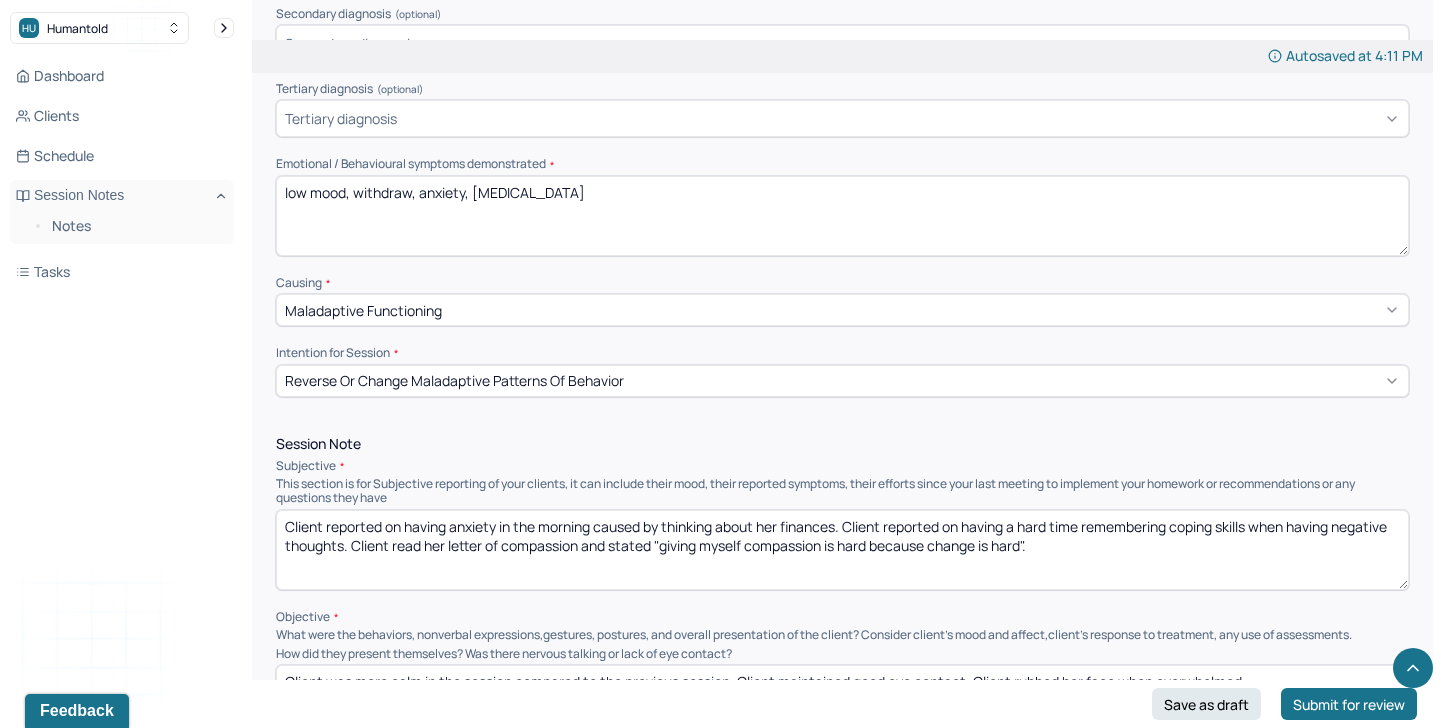 click on "Client reported on having anxiety in the morning caused by thinking about her finances. Client reported on having a hard time remembering coping skills when having negative thoughts. Client read her letter of compassion and stated "giving myself compassion is hard because change is hard"." at bounding box center [842, 550] 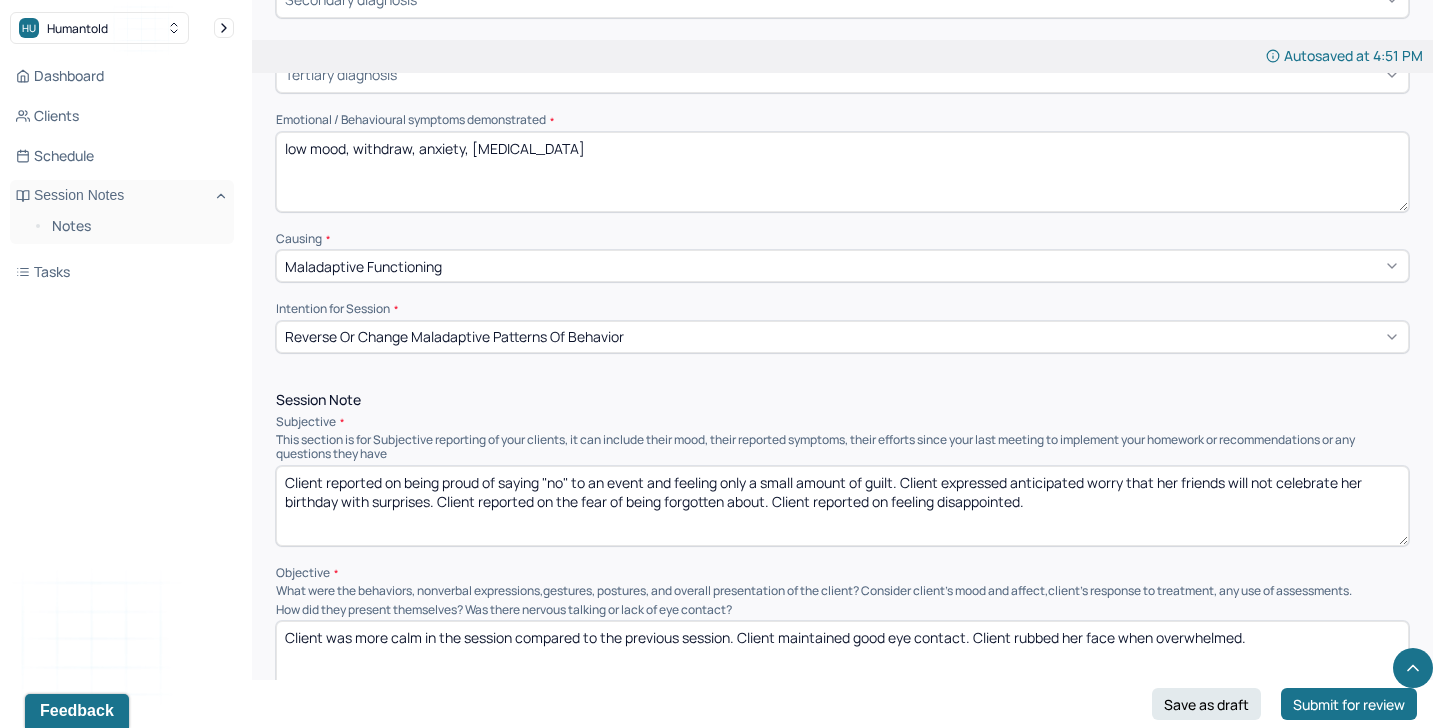 scroll, scrollTop: 909, scrollLeft: 0, axis: vertical 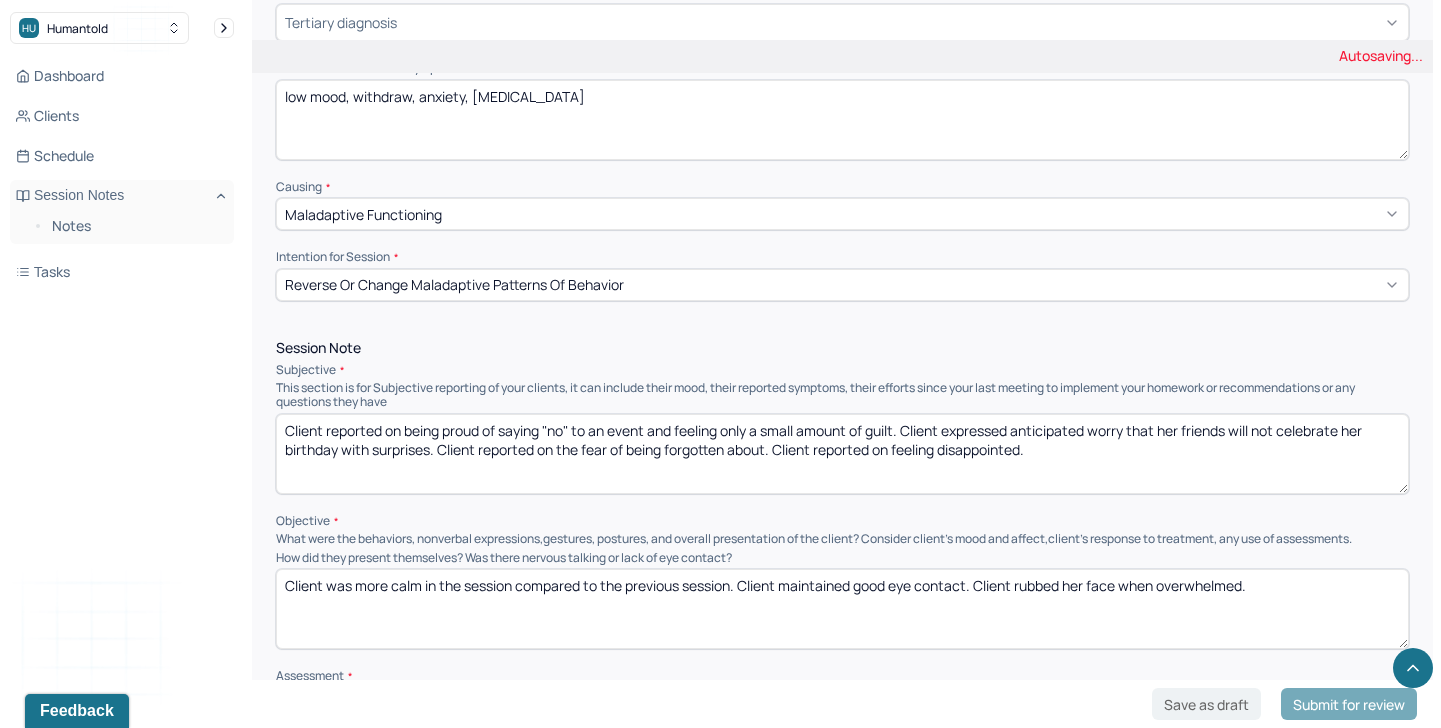 type on "Client reported on being proud of saying "no" to an event and feeling only a small amount of guilt. Client expressed anticipated worry that her friends will not celebrate her birthday with surprises. Client reported on the fear of being forgotten about. Client reported on feeling disappointed." 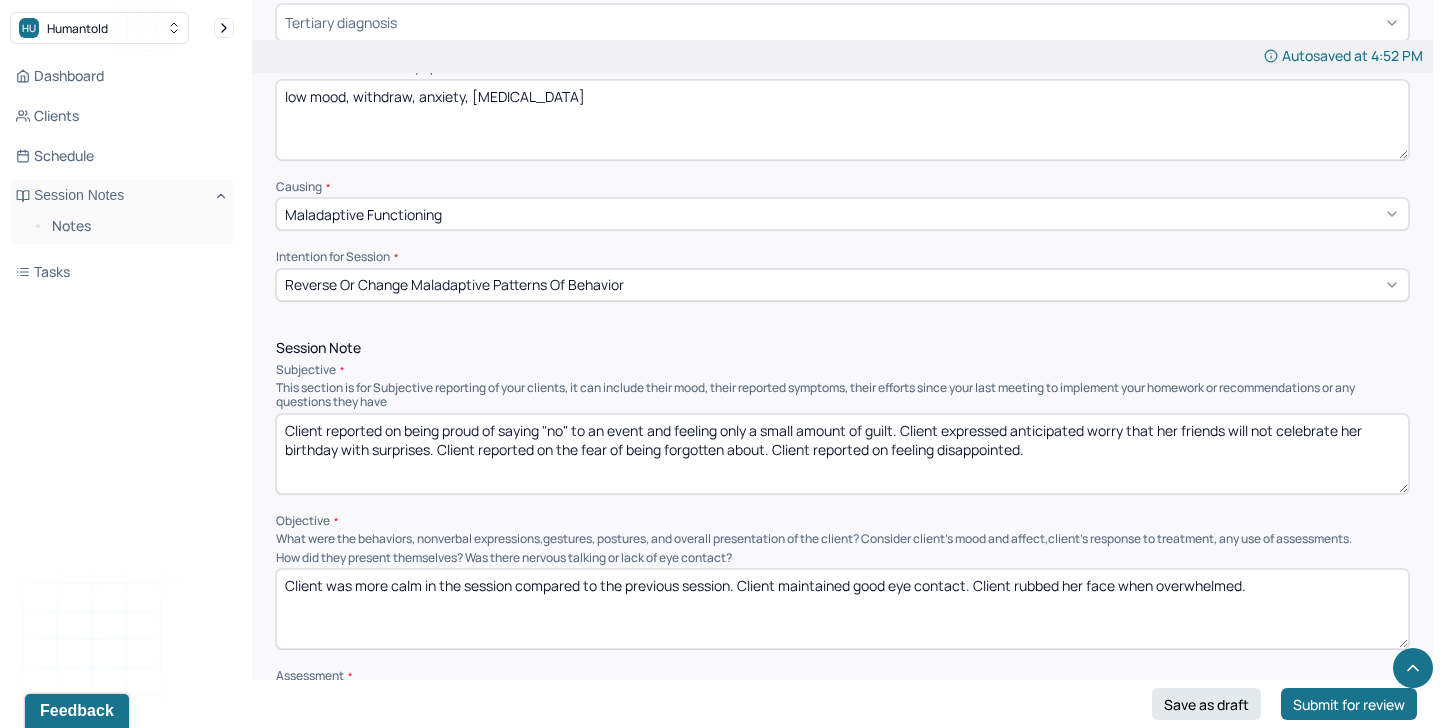 click on "Client was more calm in the session compared to the previous session. Client maintained good eye contact. Client rubbed her face when overwhelmed." at bounding box center (842, 609) 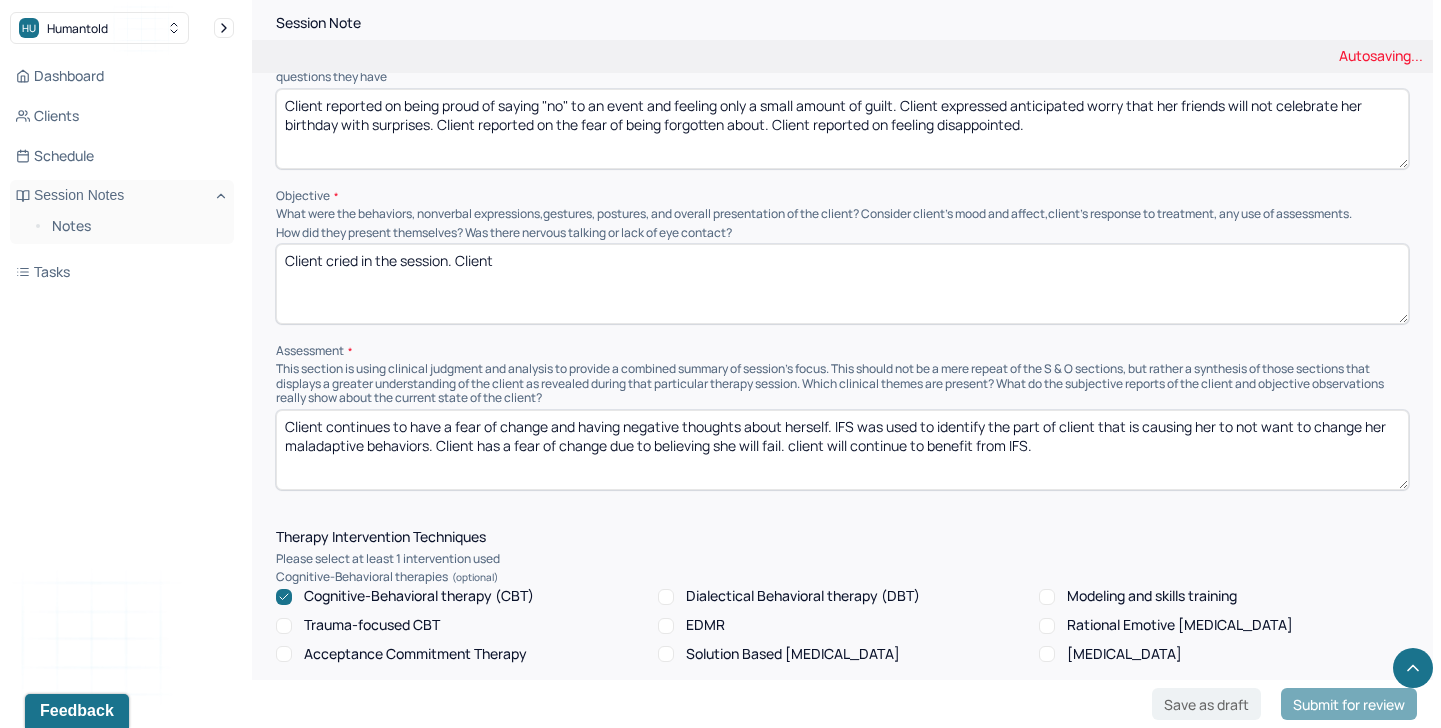 scroll, scrollTop: 1237, scrollLeft: 0, axis: vertical 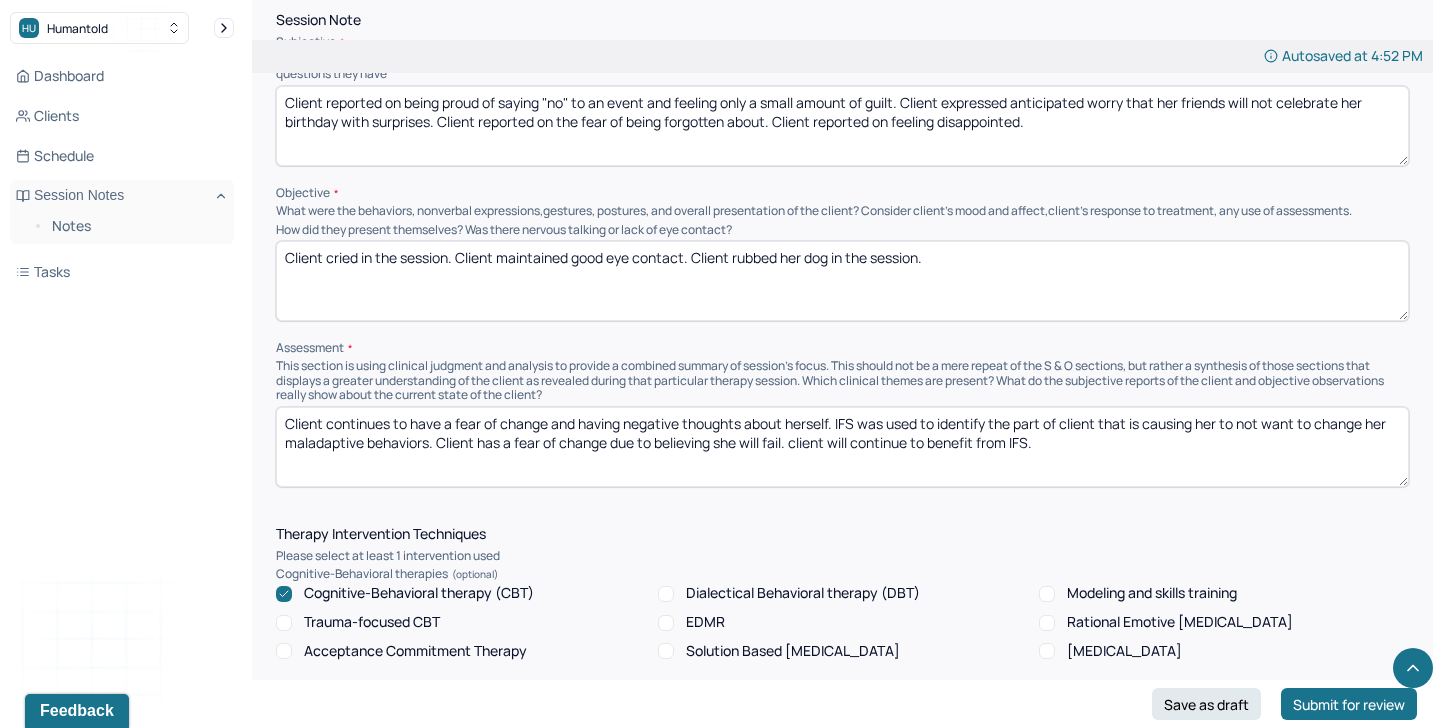 type on "Client cried in the session. Client maintained good eye contact. Client rubbed her dog in the session." 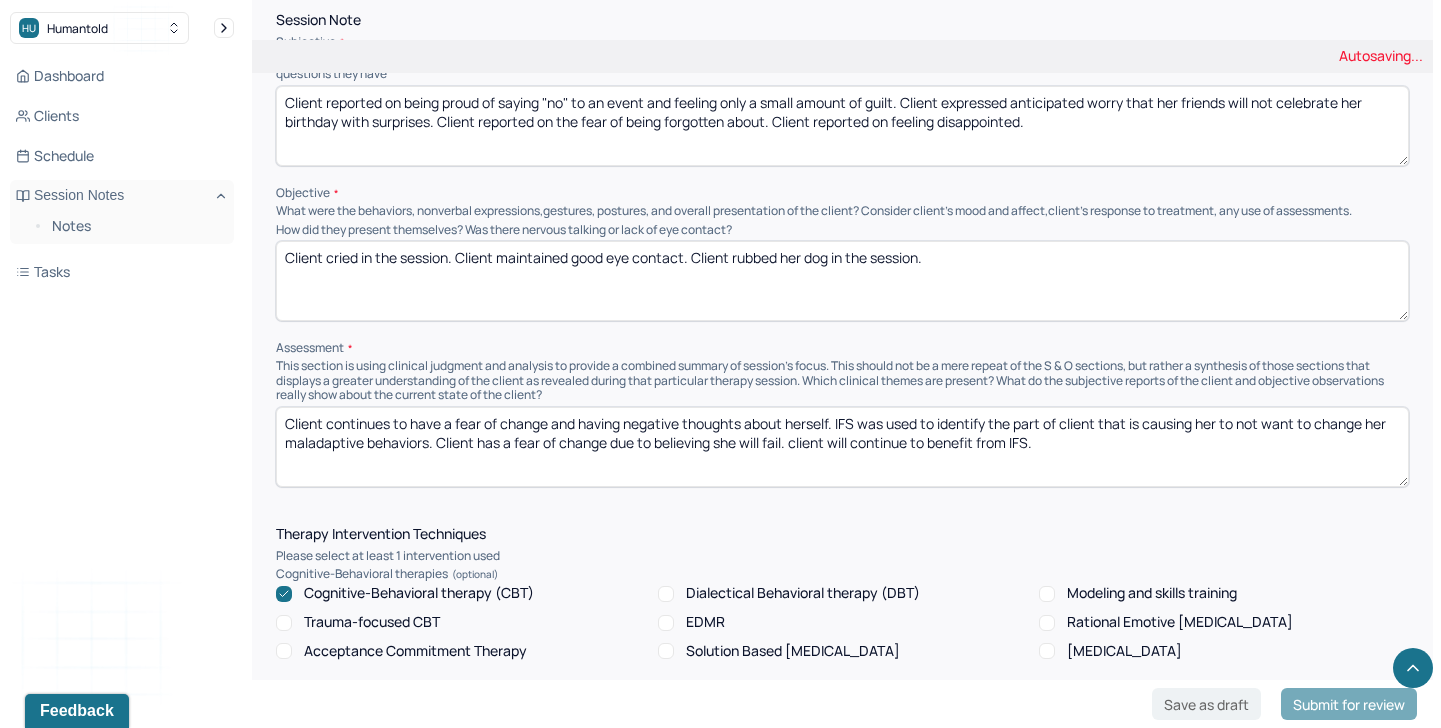 click on "Client continues to have a fear of change and having negative thoughts about herself. IFS was used to identify the part of client that is causing her to not want to change her maladaptive behaviors. Client has a fear of change due to believing she will fail. client will continue to benefit from IFS." at bounding box center [842, 447] 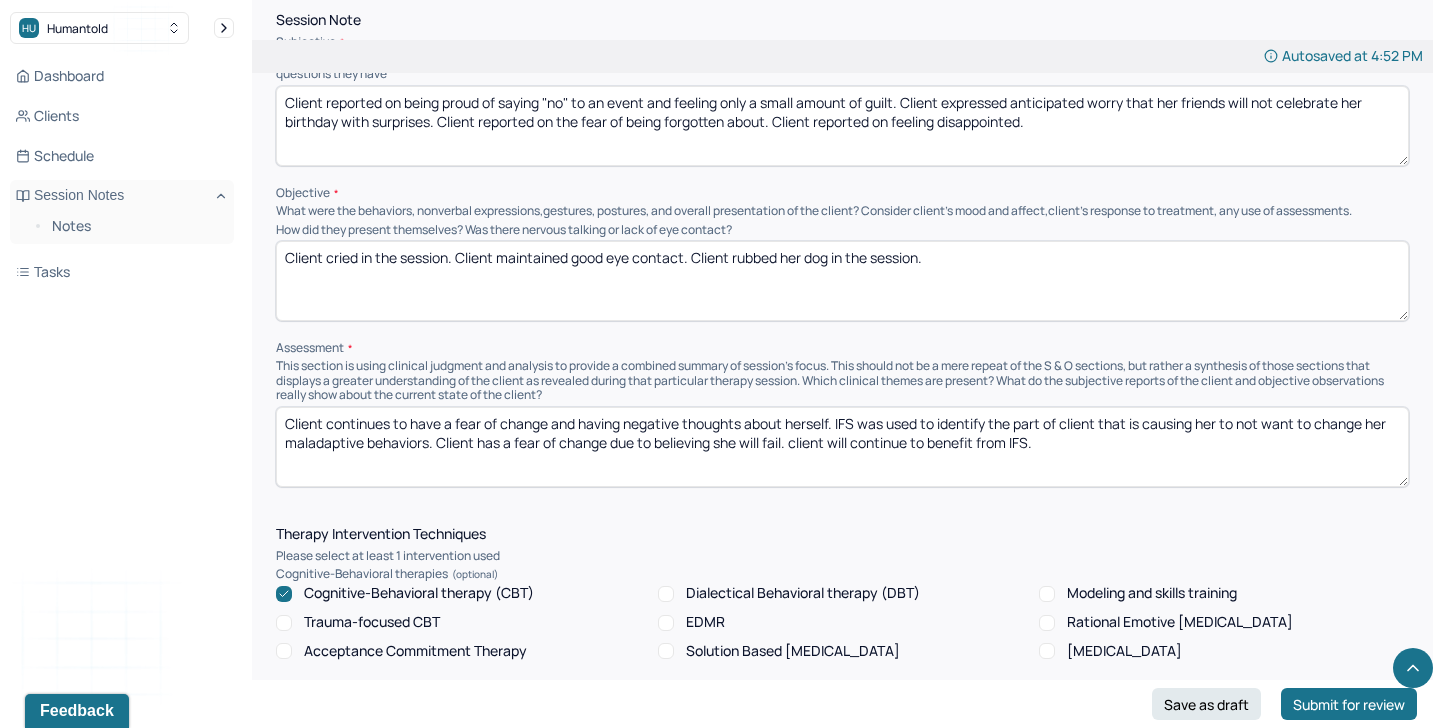 click on "Client continues to have a fear of change and having negative thoughts about herself. IFS was used to identify the part of client that is causing her to not want to change her maladaptive behaviors. Client has a fear of change due to believing she will fail. client will continue to benefit from IFS." at bounding box center [842, 447] 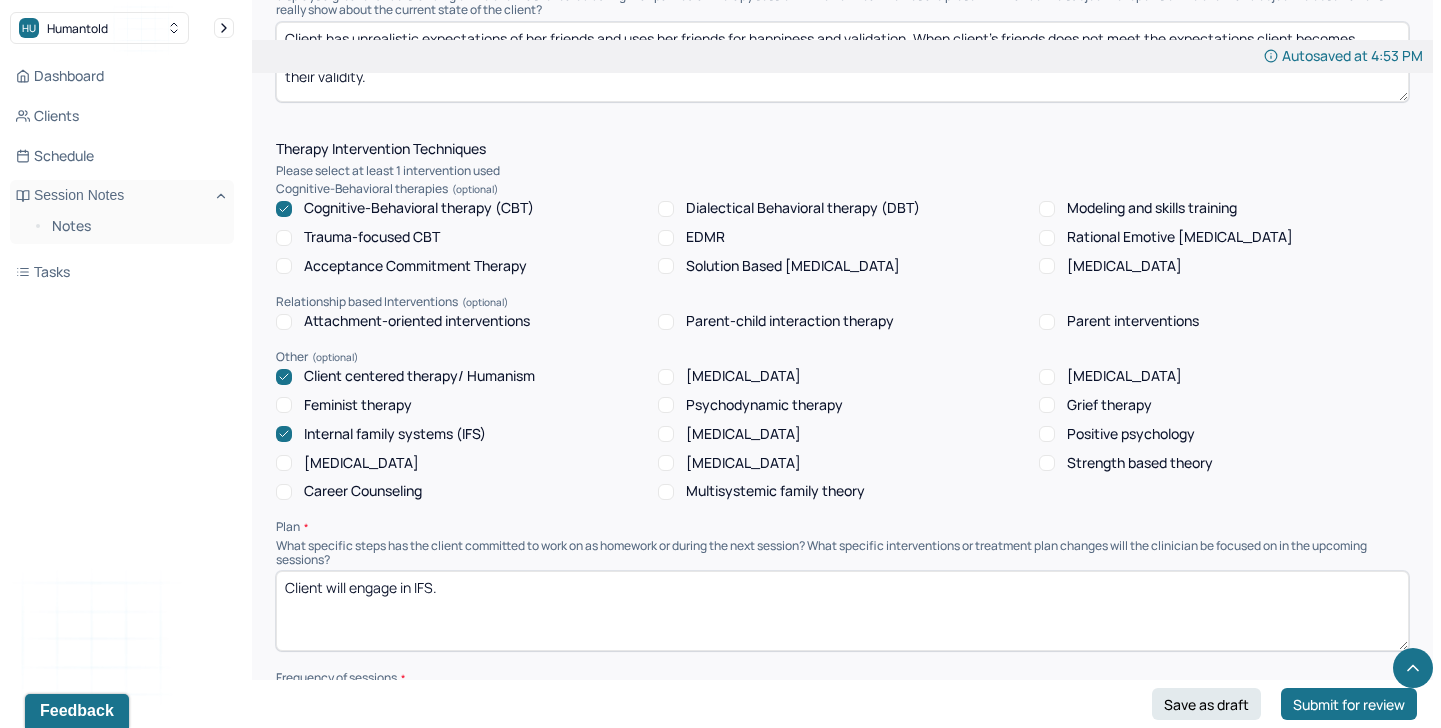 scroll, scrollTop: 1724, scrollLeft: 0, axis: vertical 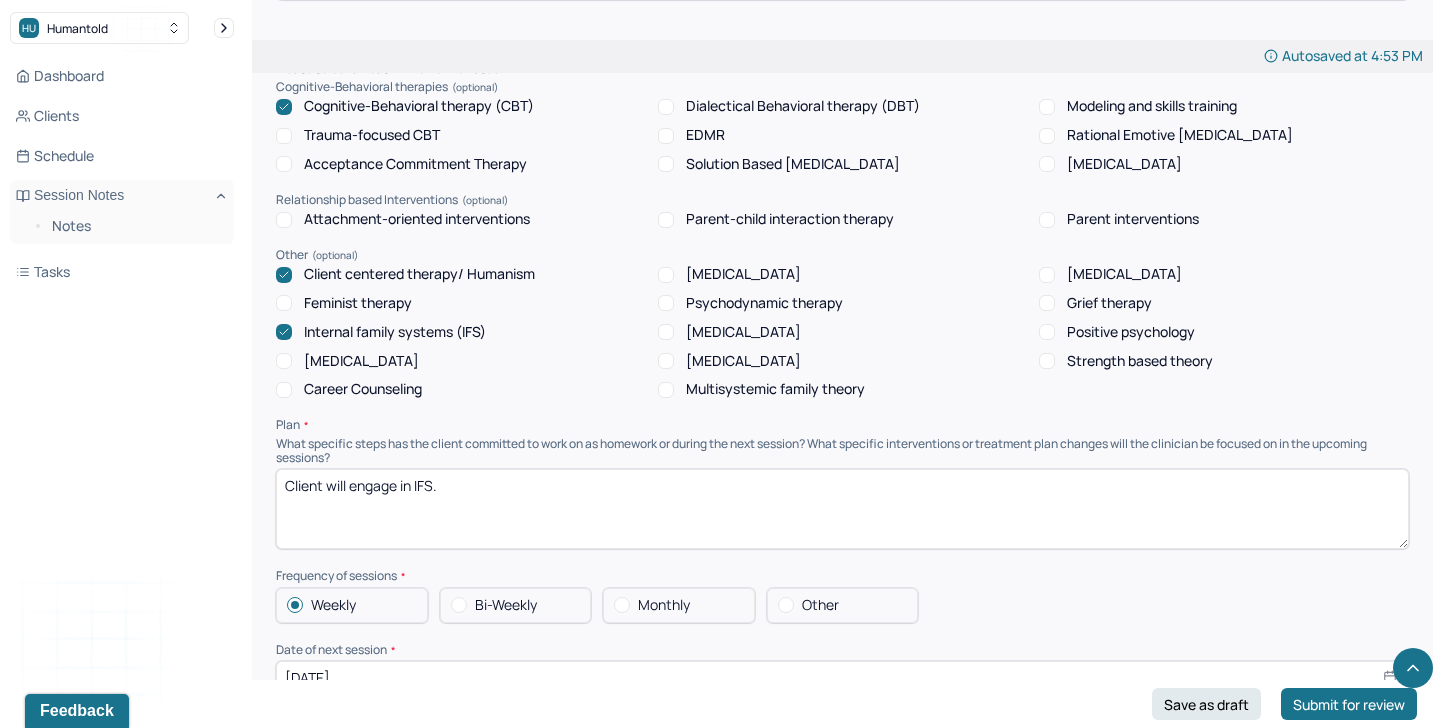 type on "Client has unrealistic expectations of her friends and uses her friends for happiness and validation. When client's friends does not meet the expectations client becomes triggered and believes no one loves her. CBT was used to encourage client to acknowledge her emotions and thoughts with compassion and challenge them by questioning their validity." 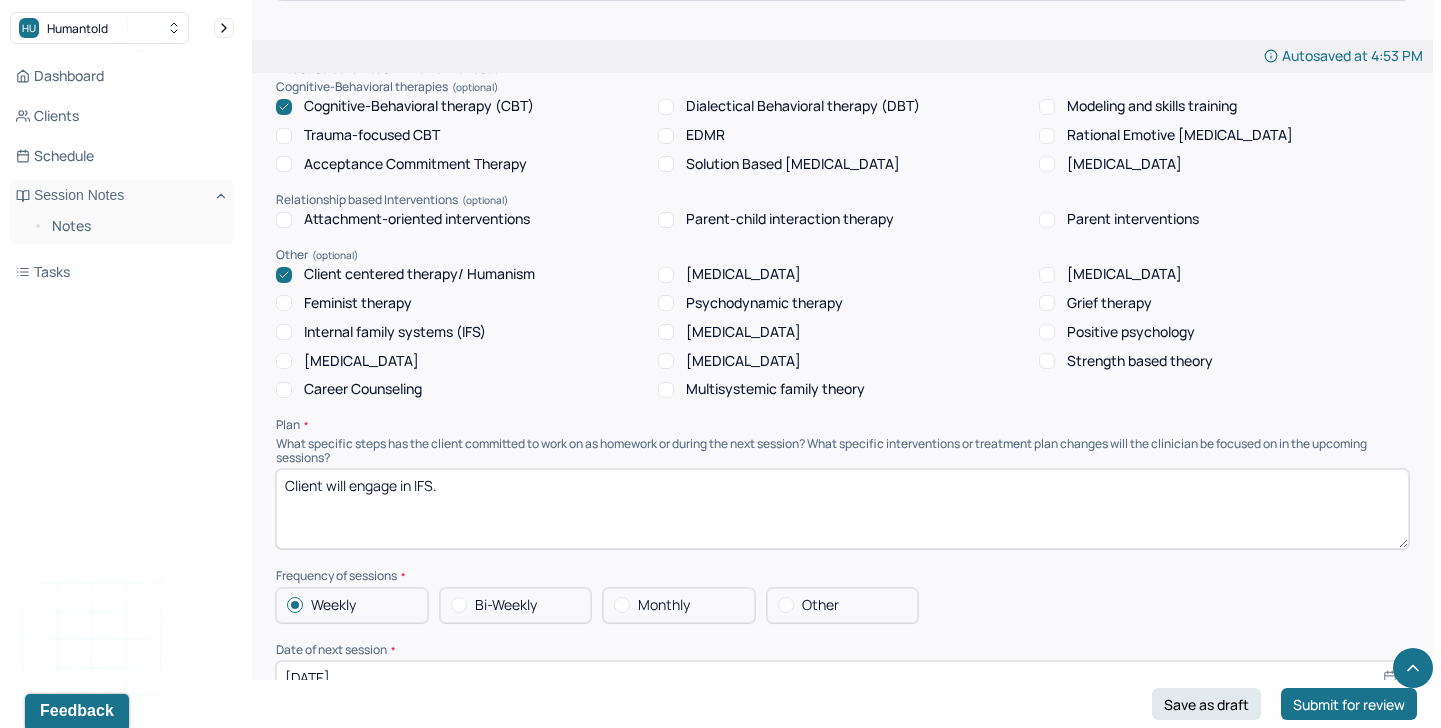 click on "Client will engage in IFS." at bounding box center (842, 509) 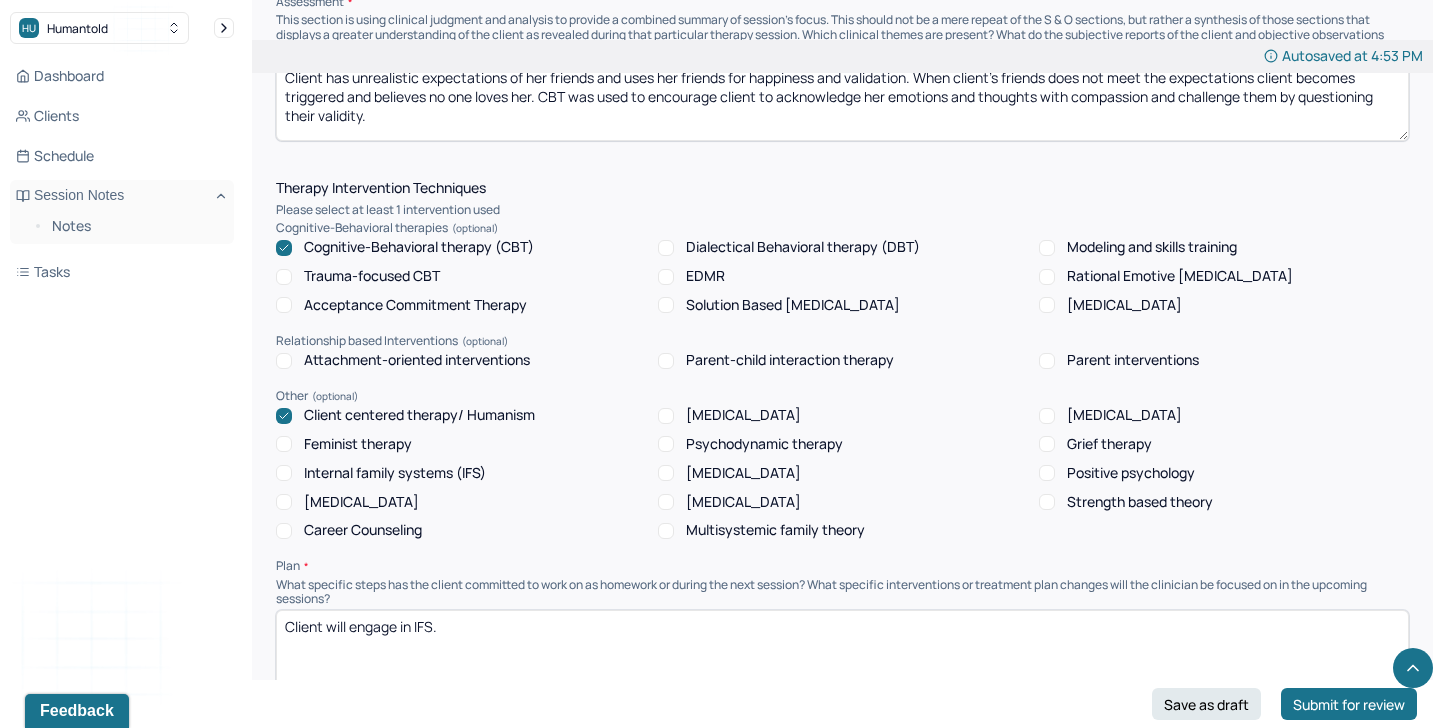 scroll, scrollTop: 1536, scrollLeft: 0, axis: vertical 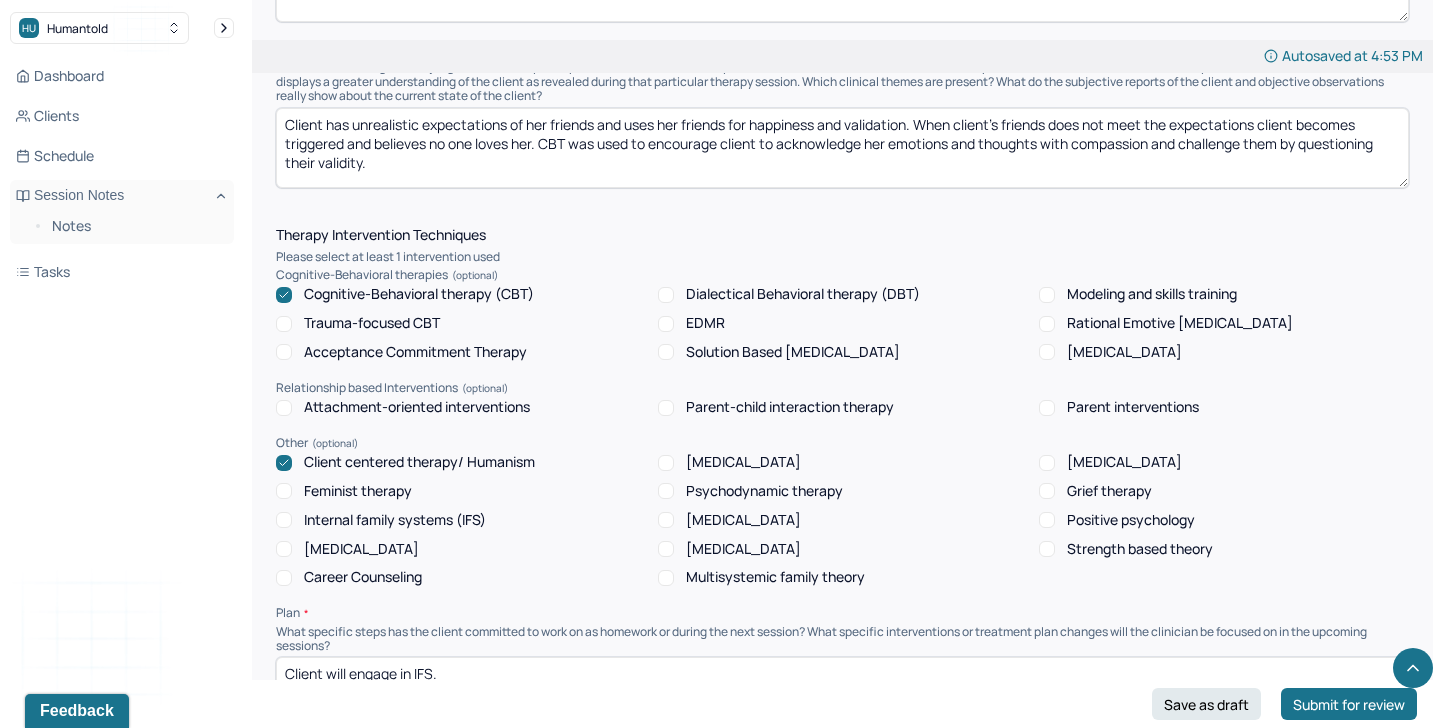 drag, startPoint x: 721, startPoint y: 136, endPoint x: 737, endPoint y: 179, distance: 45.88028 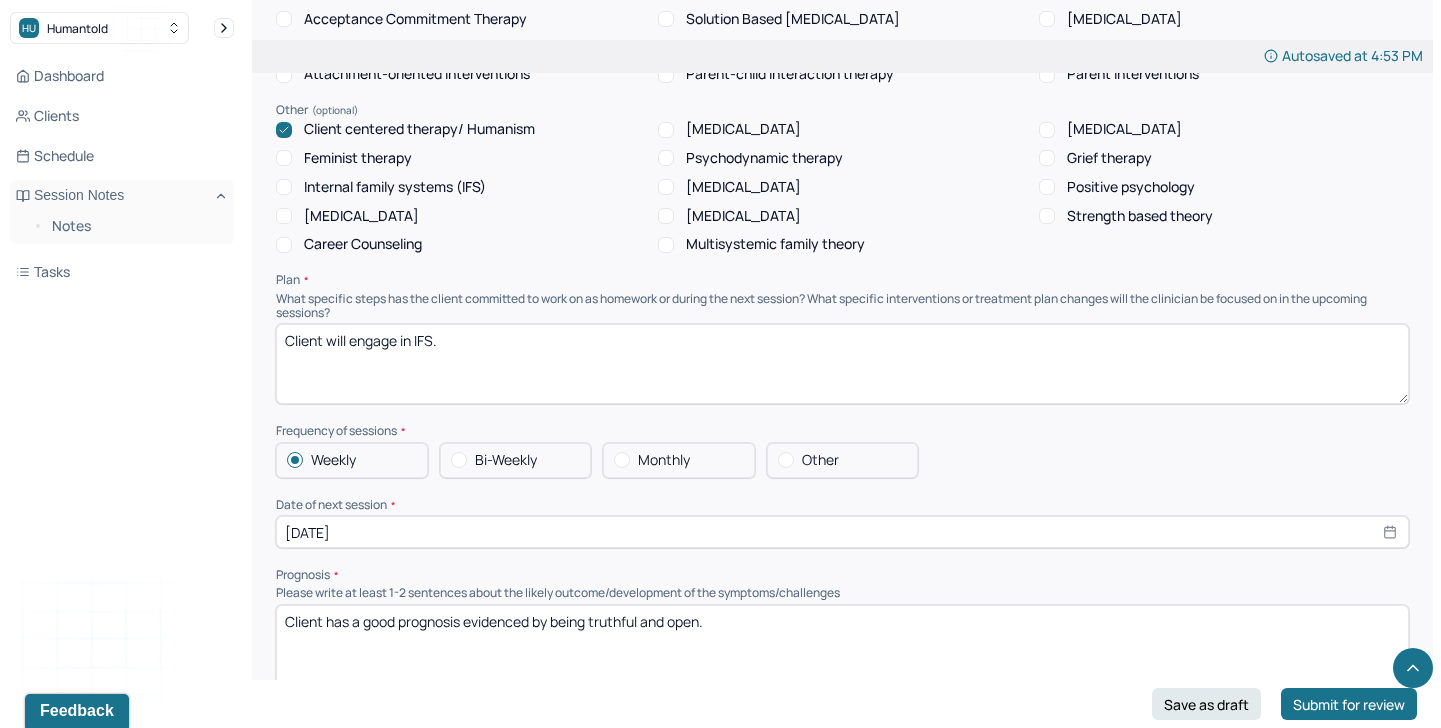 scroll, scrollTop: 1899, scrollLeft: 0, axis: vertical 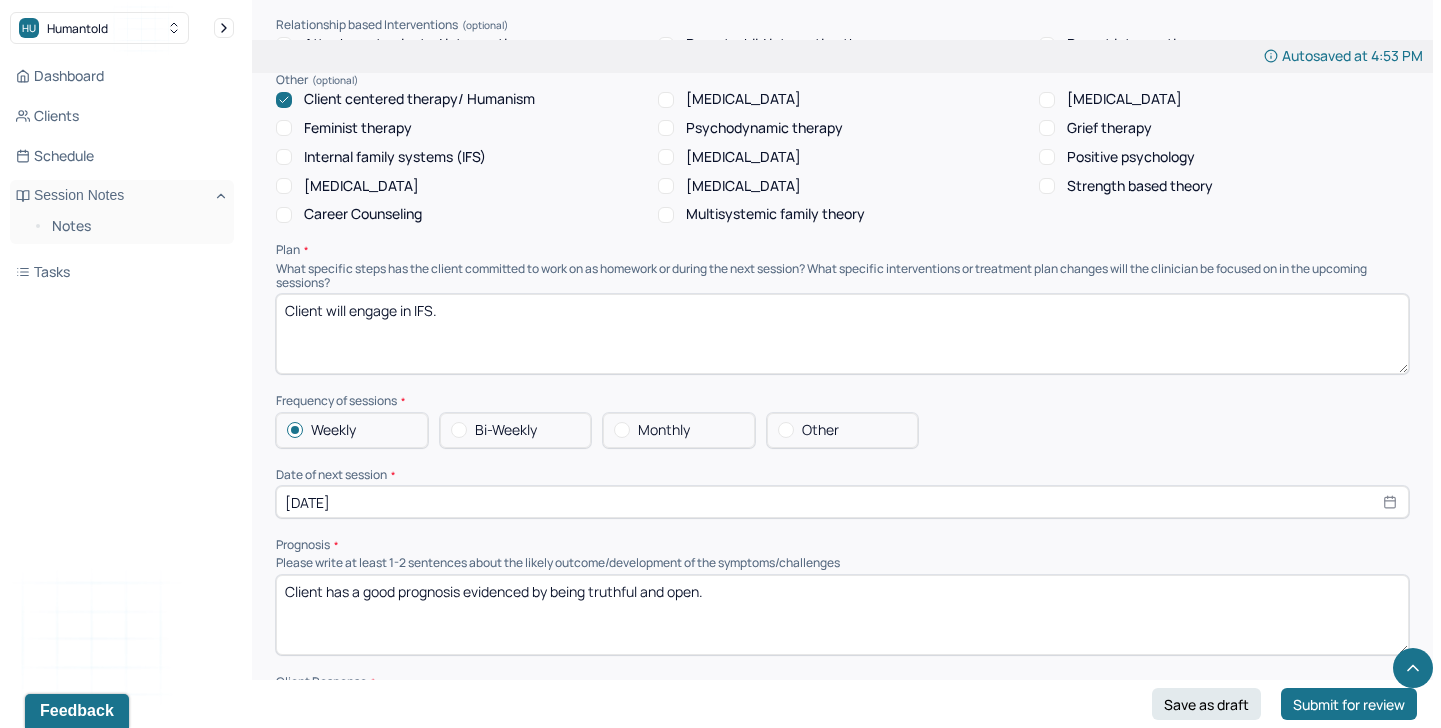 click on "Client will engage in IFS." at bounding box center [842, 334] 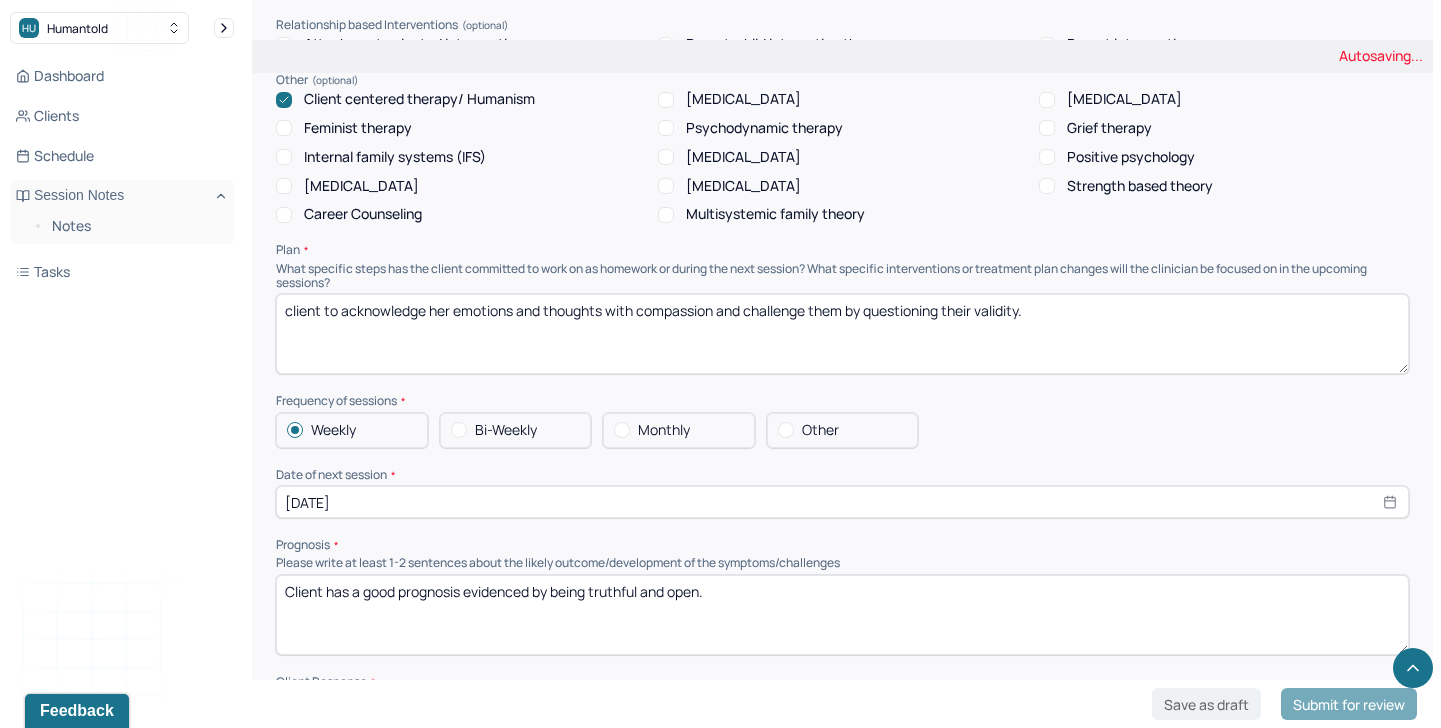 click on "Client will engage in IFS." at bounding box center (842, 334) 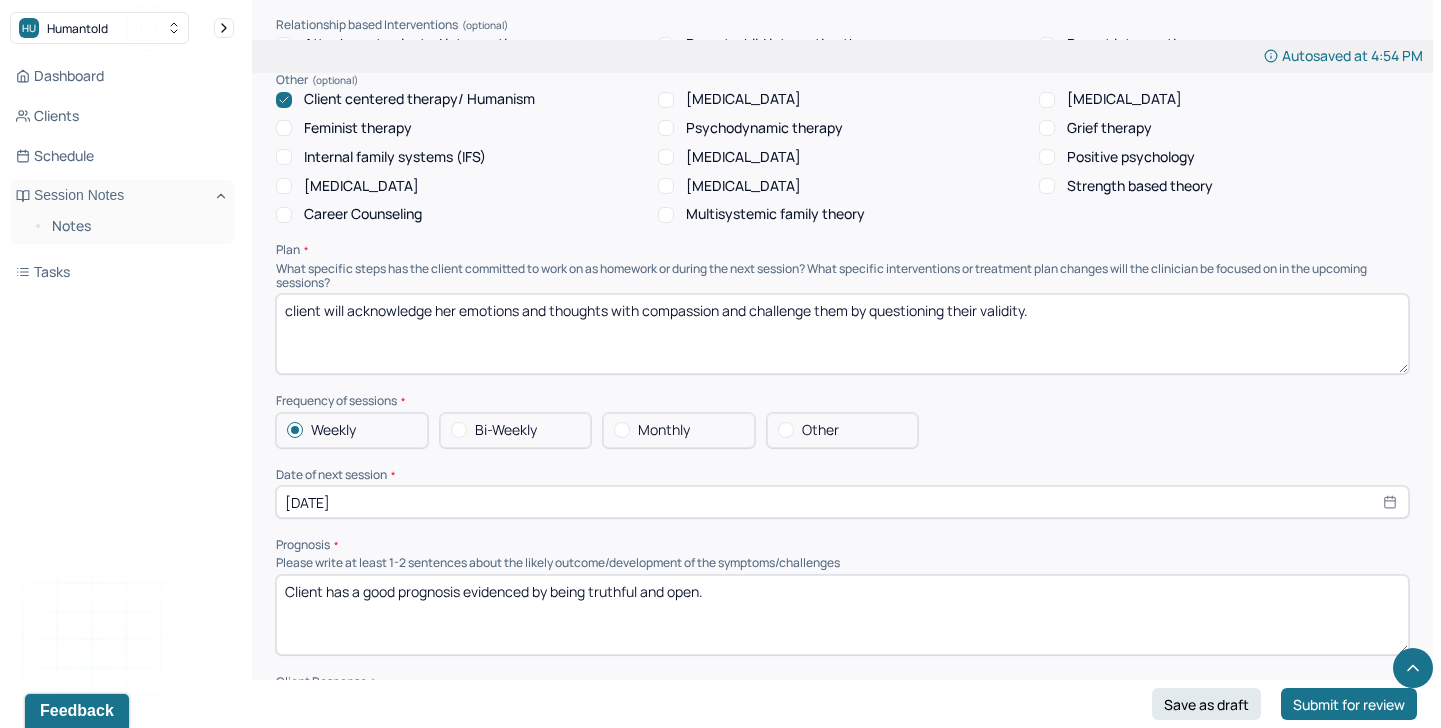 type on "client will acknowledge her emotions and thoughts with compassion and challenge them by questioning their validity." 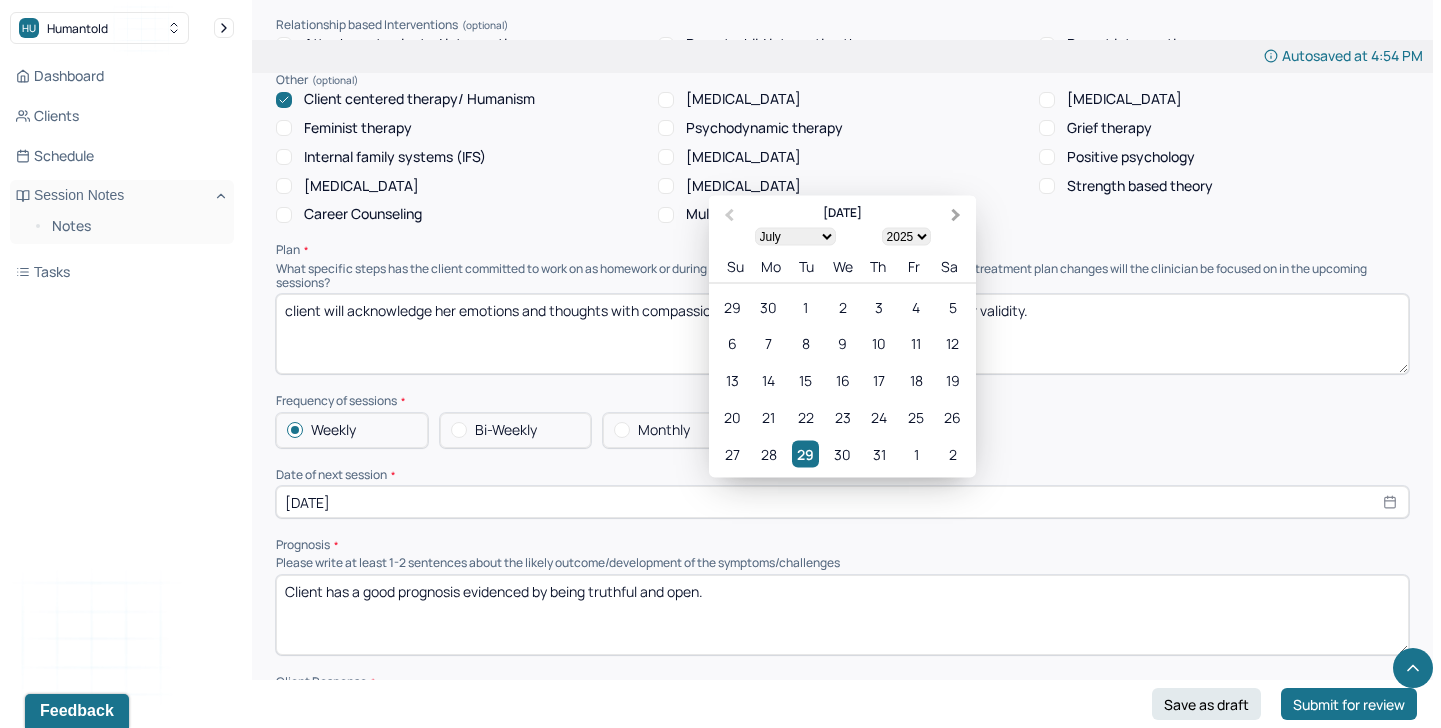 click on "Next Month" at bounding box center [958, 217] 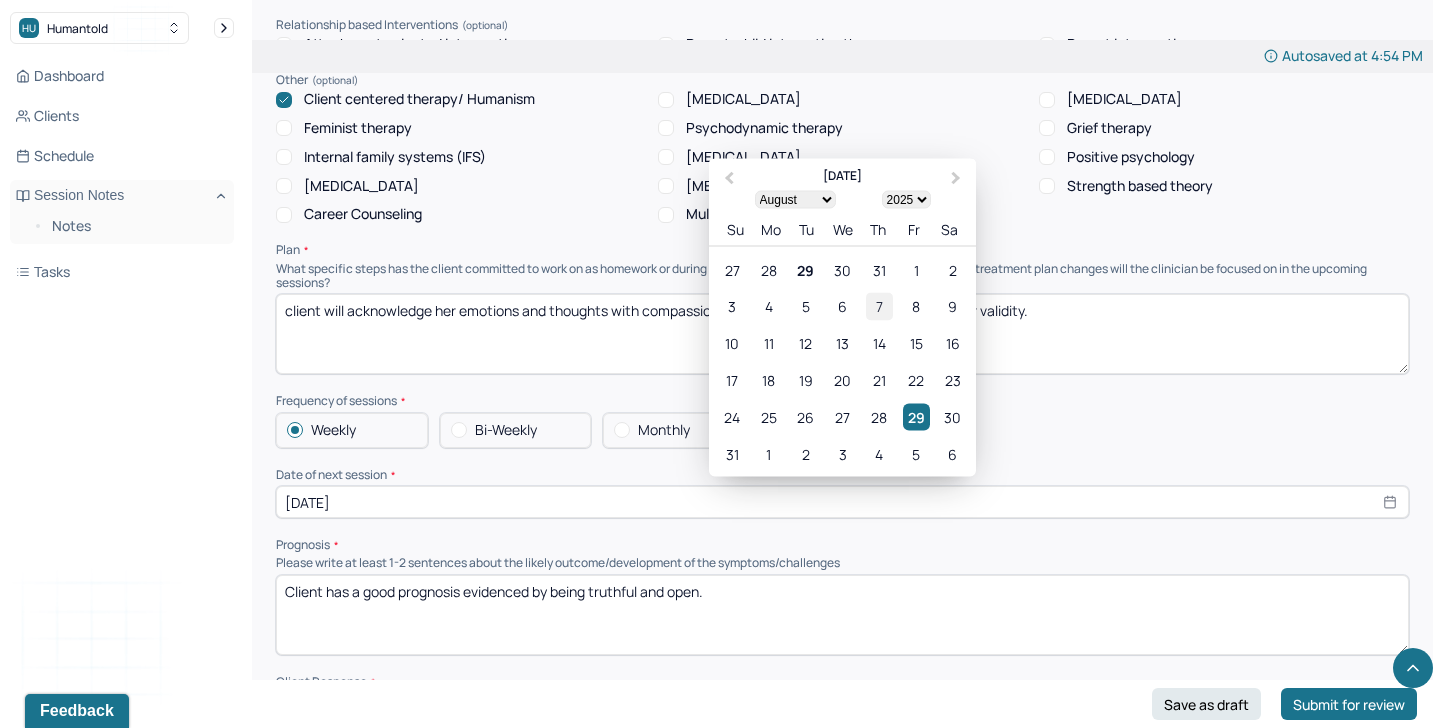 click on "7" at bounding box center [879, 306] 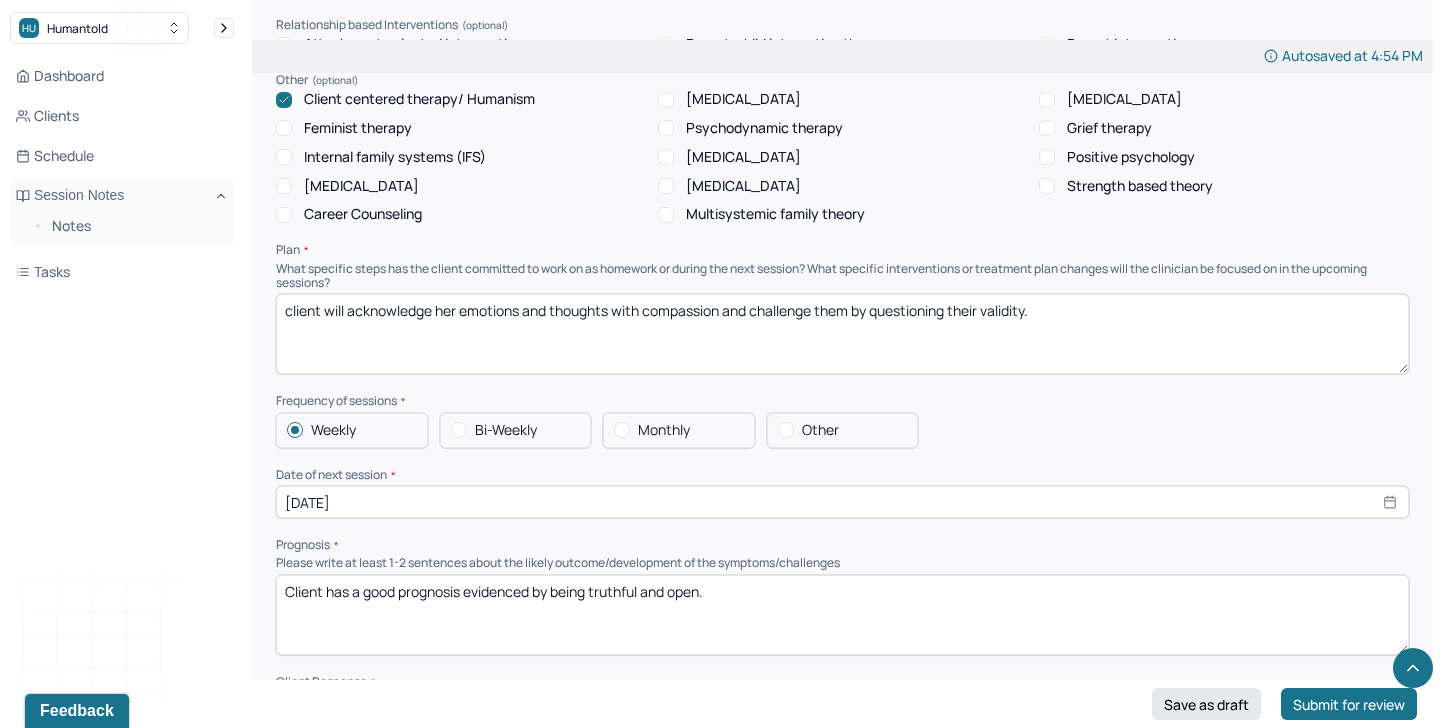 click on "Client has a good prognosis evidenced by being truthful and open." at bounding box center (842, 615) 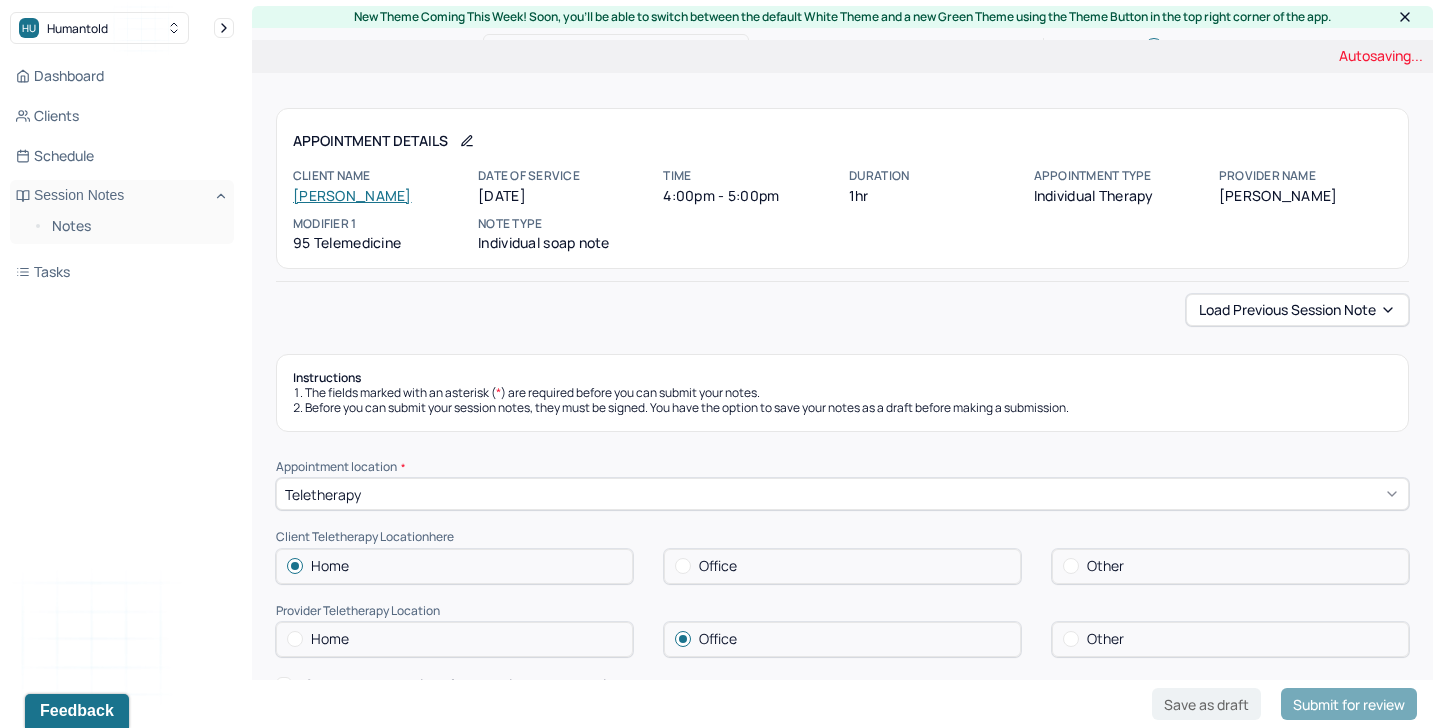 scroll, scrollTop: 0, scrollLeft: 0, axis: both 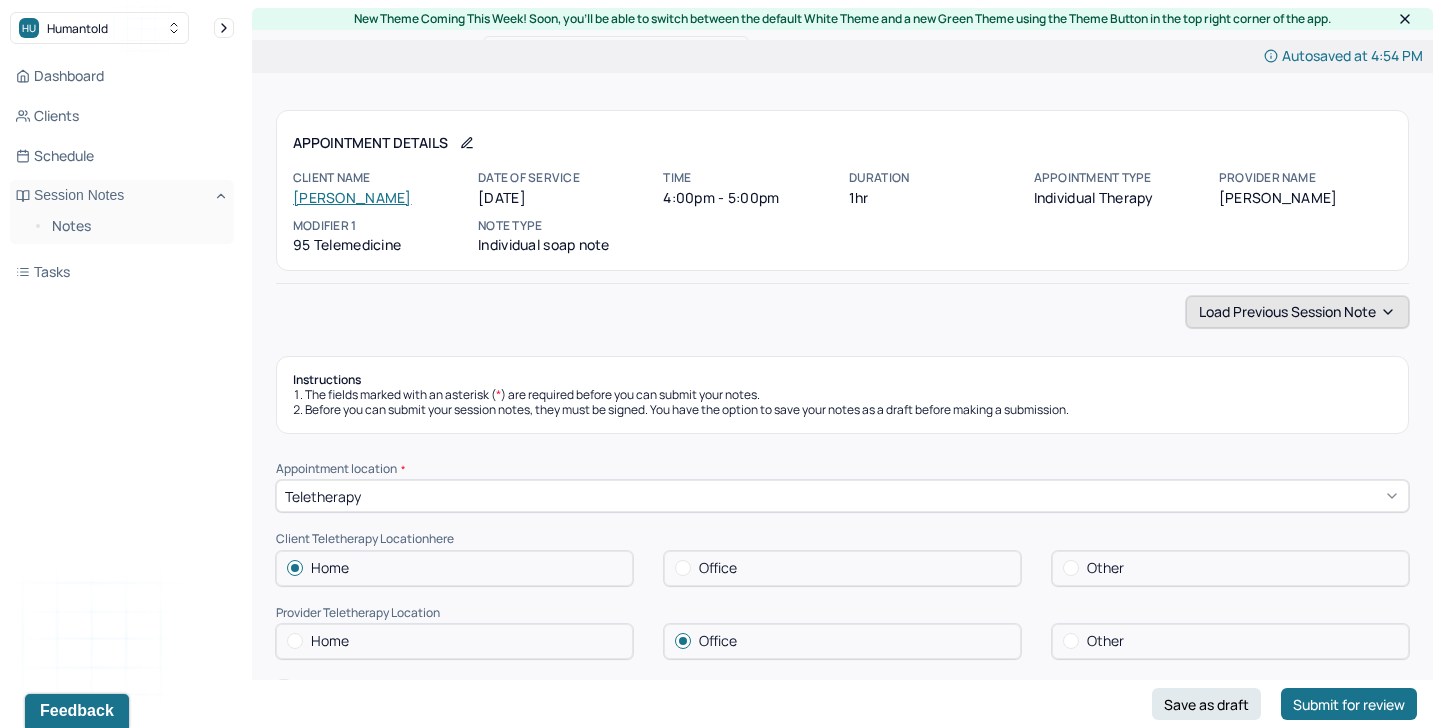 click on "Load previous session note" at bounding box center (1297, 312) 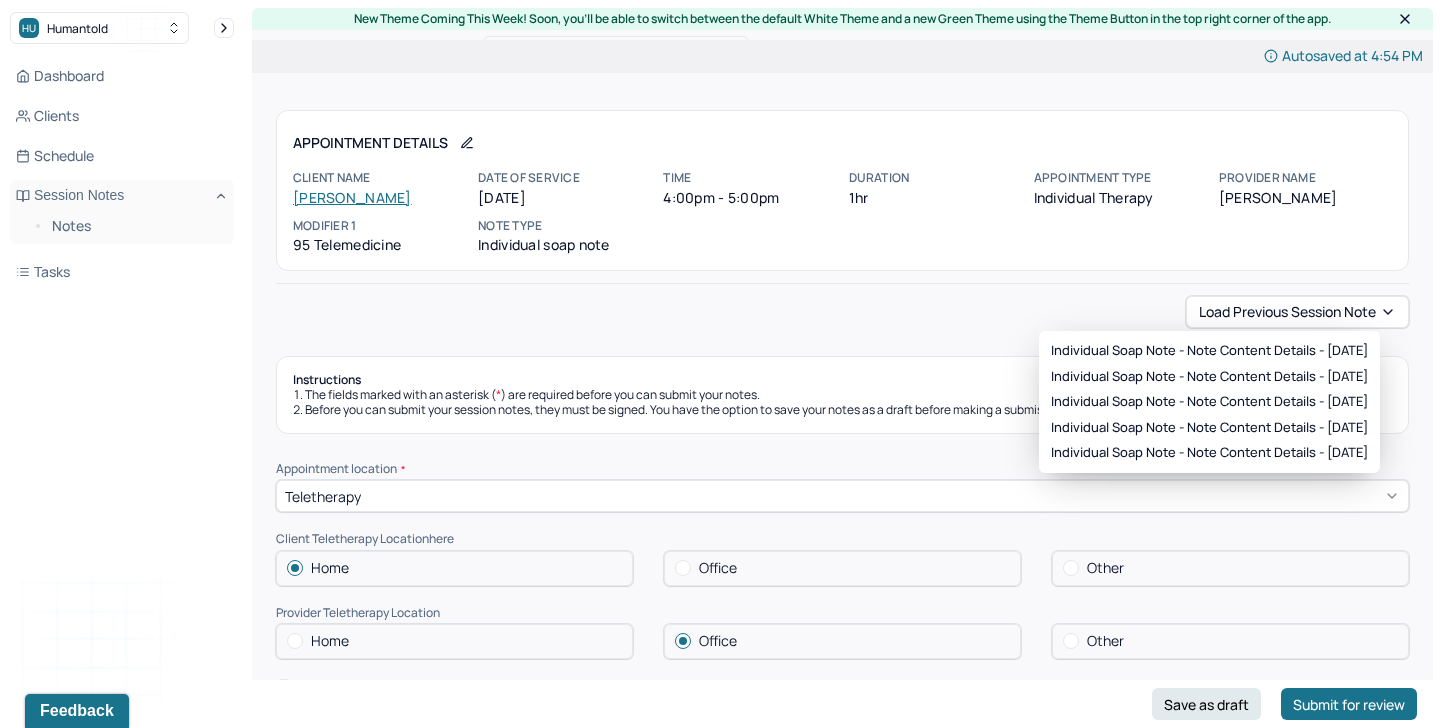 click on "Instructions The fields marked with an asterisk ( * ) are required before you can submit your notes. Before you can submit your session notes, they must be signed. You have the option to save your notes as a draft before making a submission." at bounding box center (842, 395) 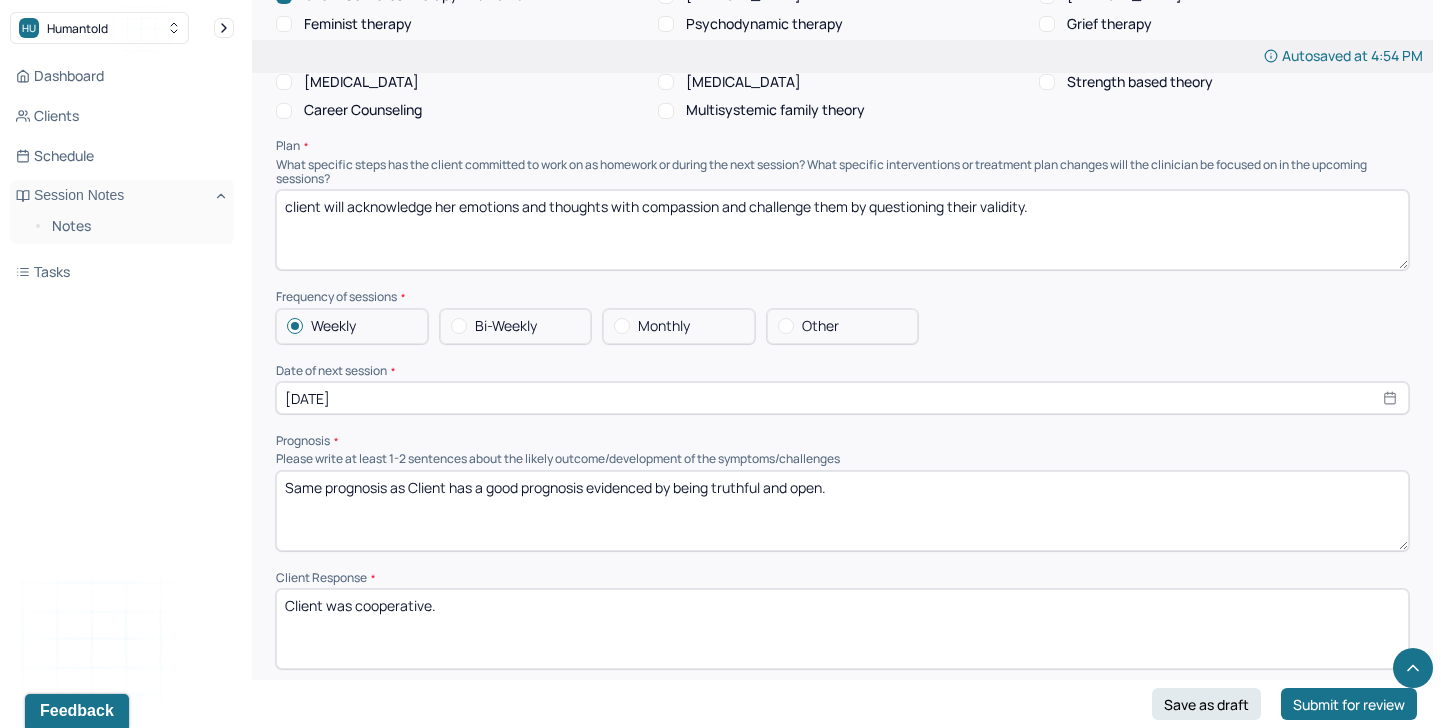 scroll, scrollTop: 2149, scrollLeft: 0, axis: vertical 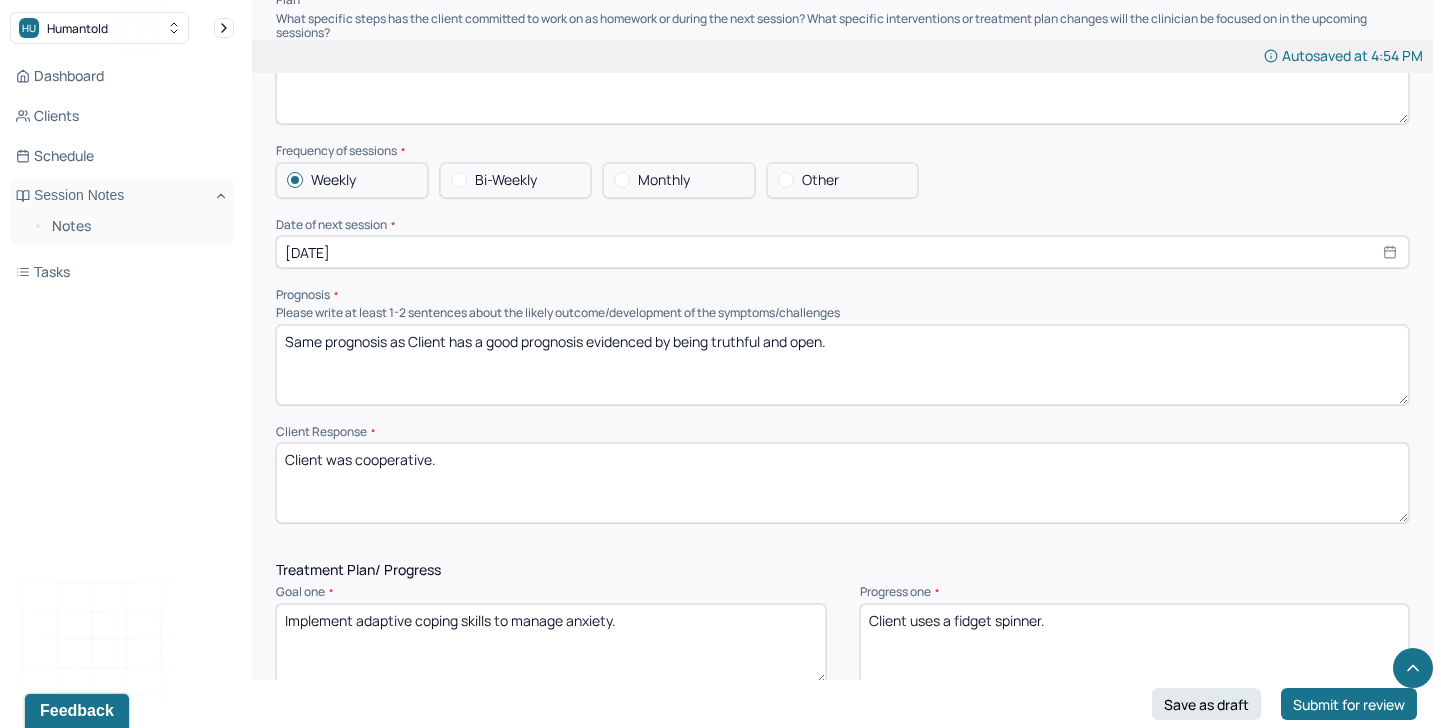 click on "Same prognosis as Client has a good prognosis evidenced by being truthful and open." at bounding box center (842, 365) 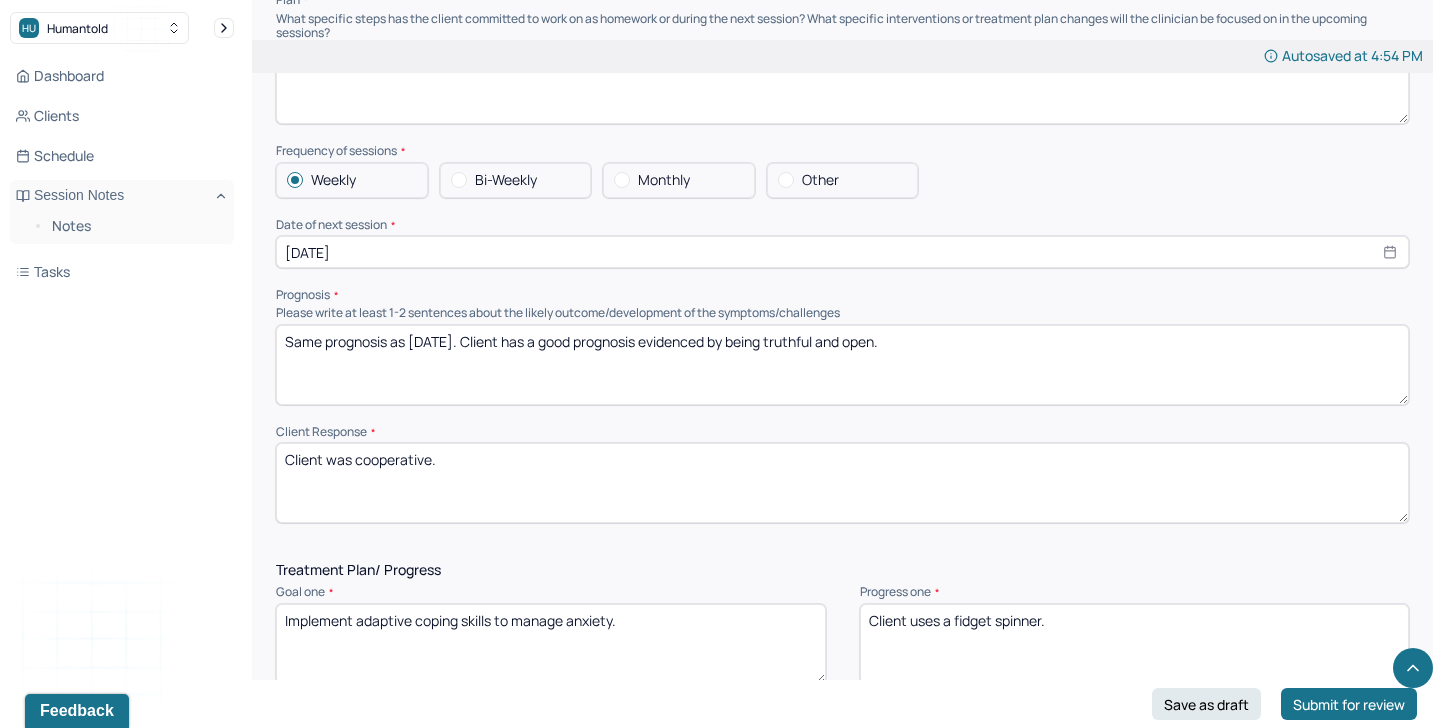 type on "Same prognosis as [DATE]. Client has a good prognosis evidenced by being truthful and open." 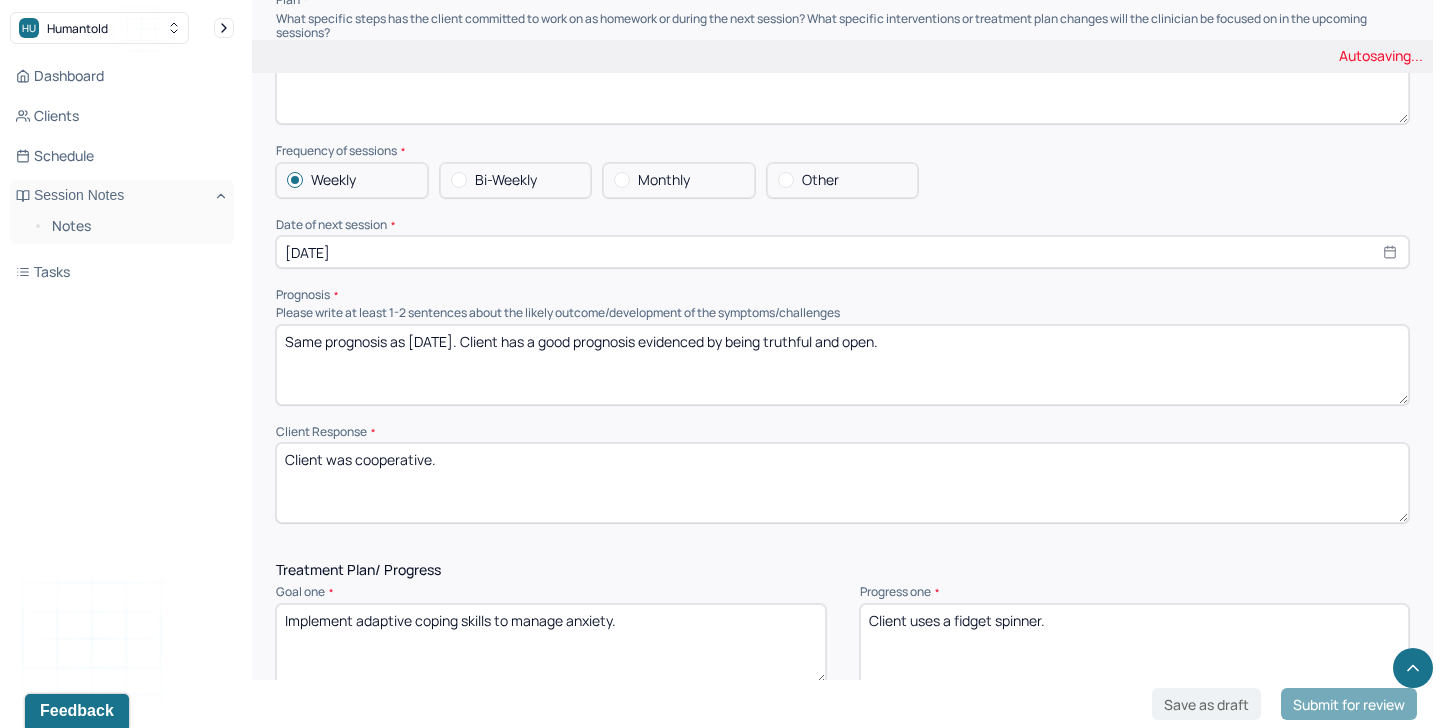 click on "Client was cooperative." at bounding box center [842, 483] 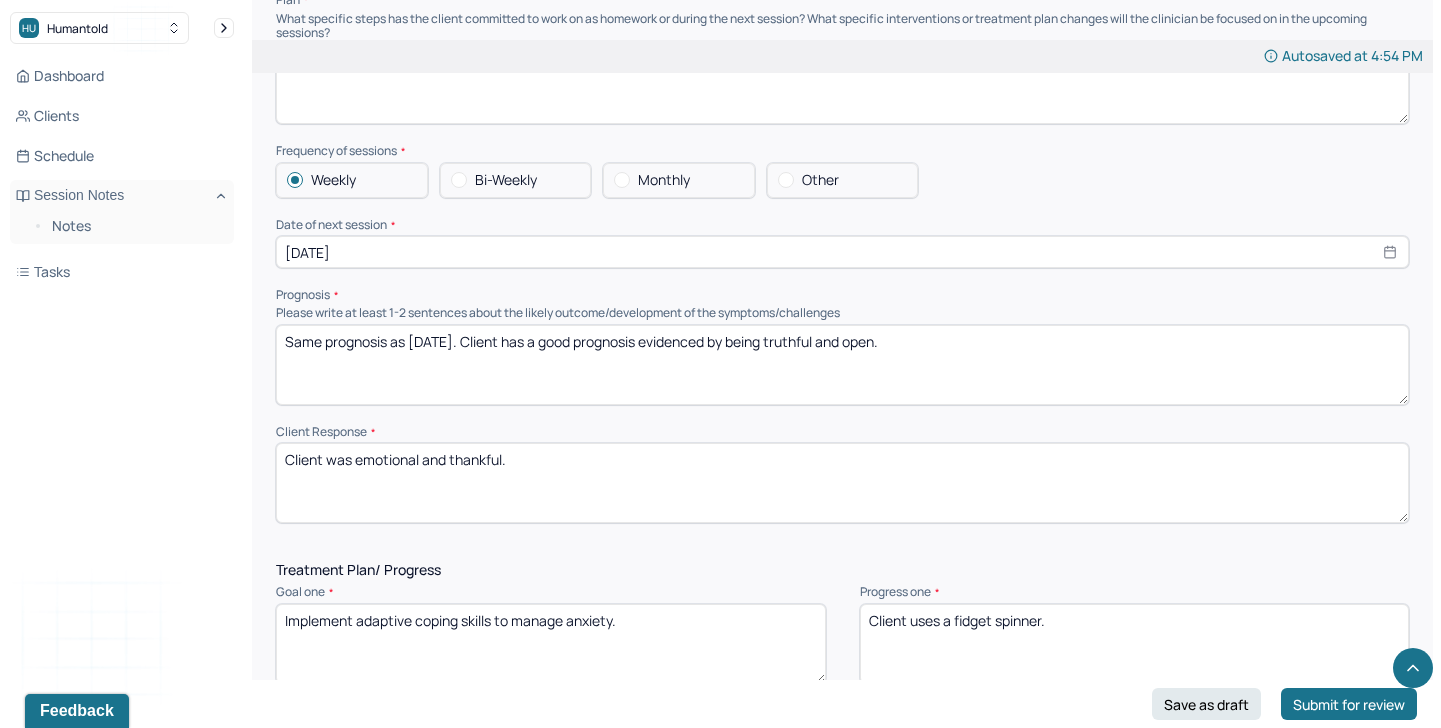 scroll, scrollTop: 2330, scrollLeft: 0, axis: vertical 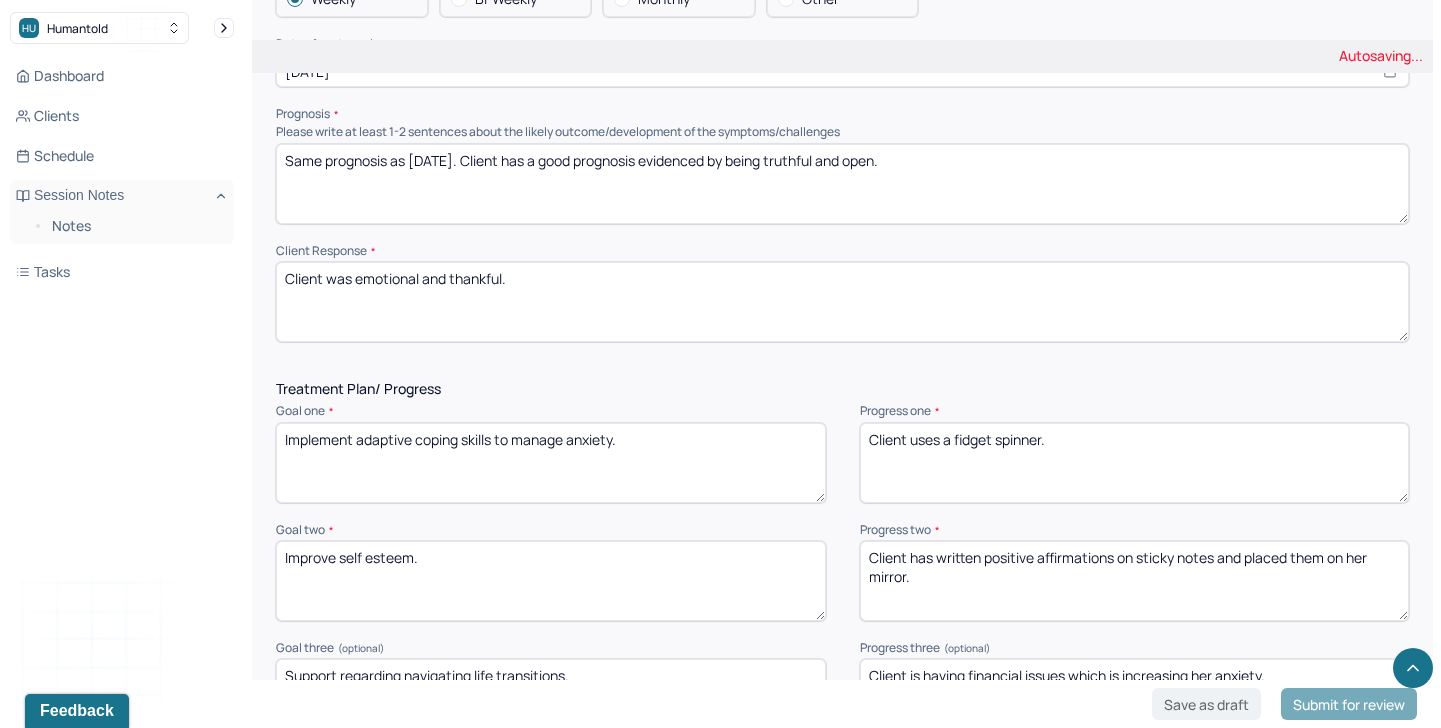 type on "Client was emotional and thankful." 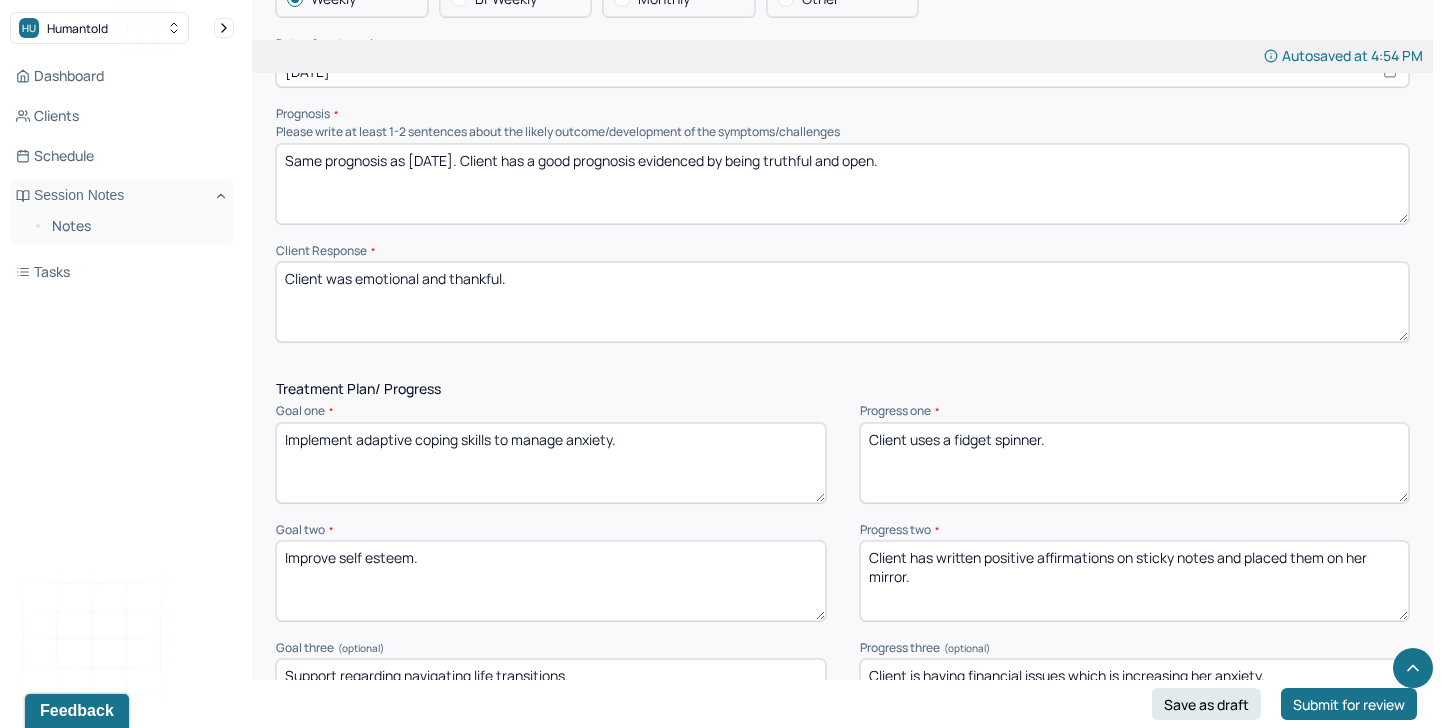 click on "Client uses a fidget spinner." at bounding box center (1135, 463) 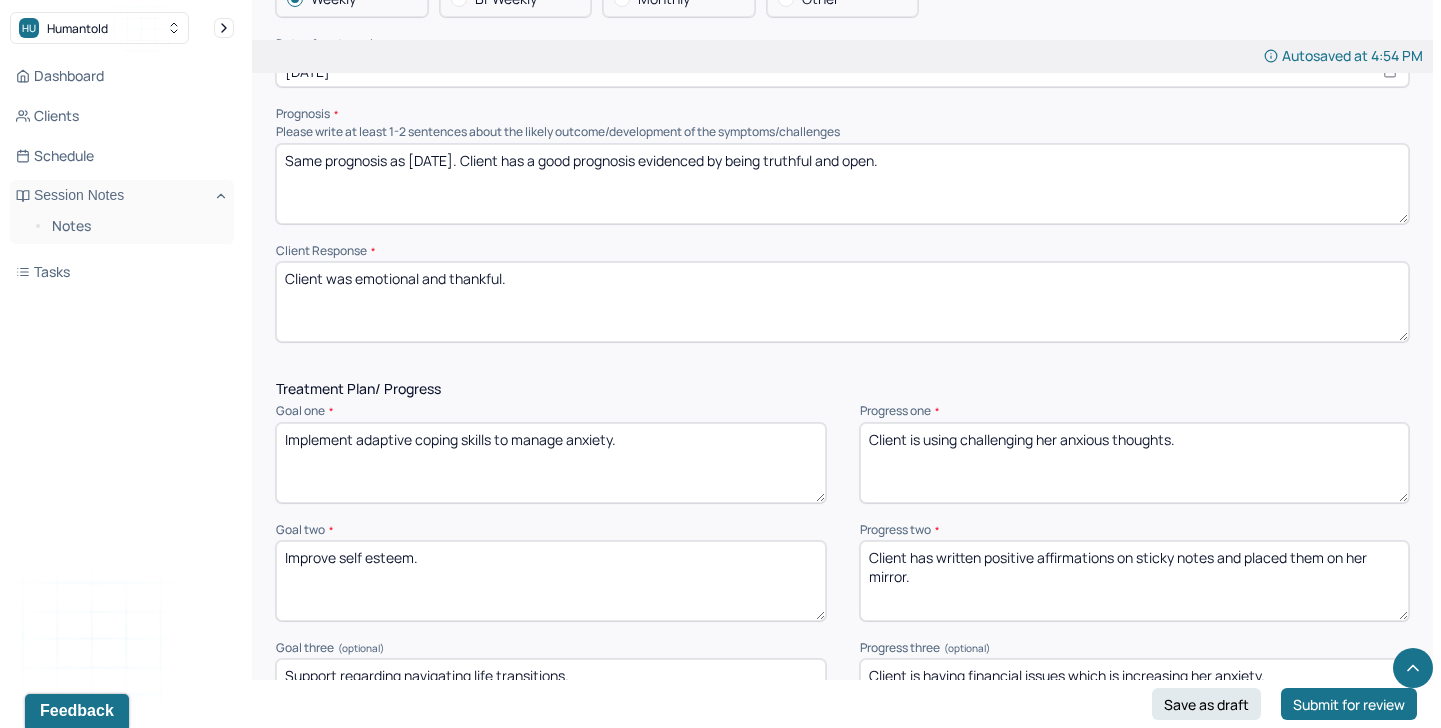 type on "Client is using challenging her anxious thoughts." 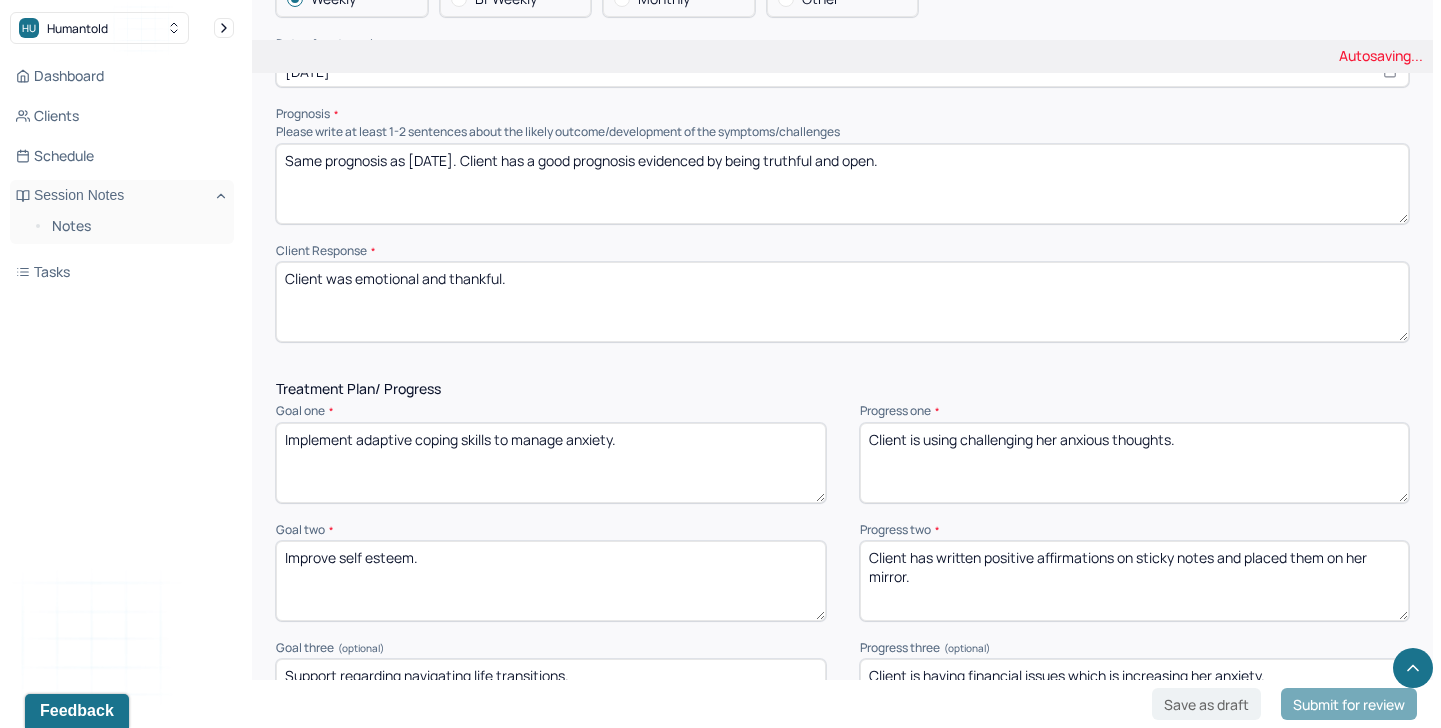 click on "Client has written positive affirmations on sticky notes and placed them on her mirror." at bounding box center (1135, 581) 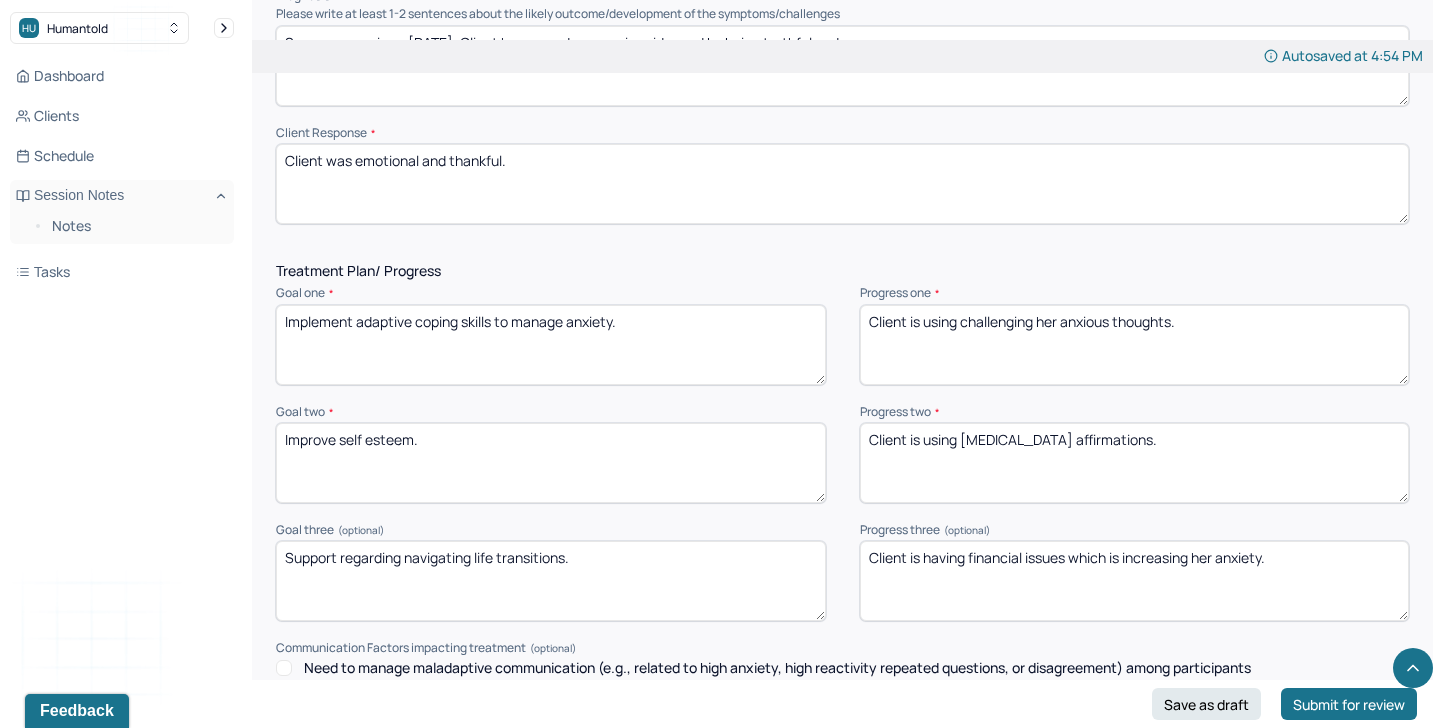scroll, scrollTop: 2481, scrollLeft: 0, axis: vertical 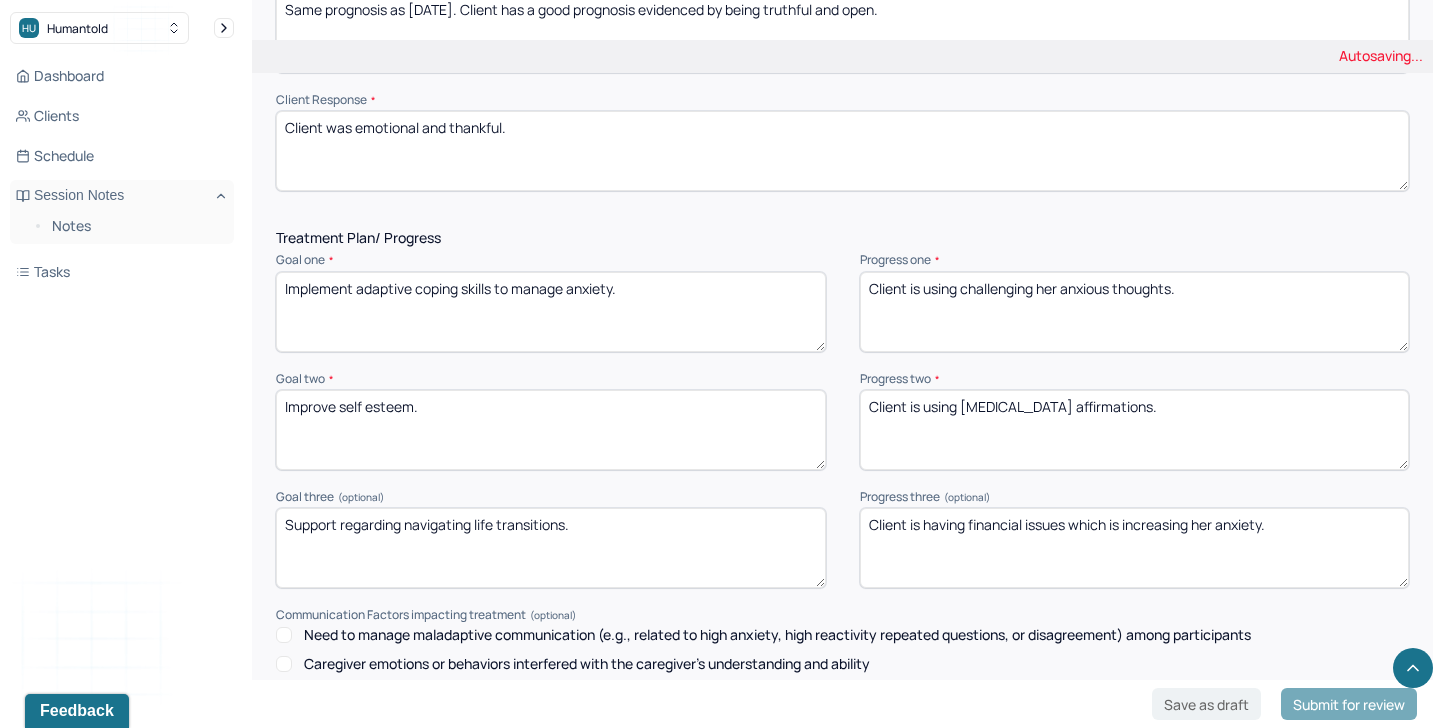 type on "Client is using [MEDICAL_DATA] affirmations." 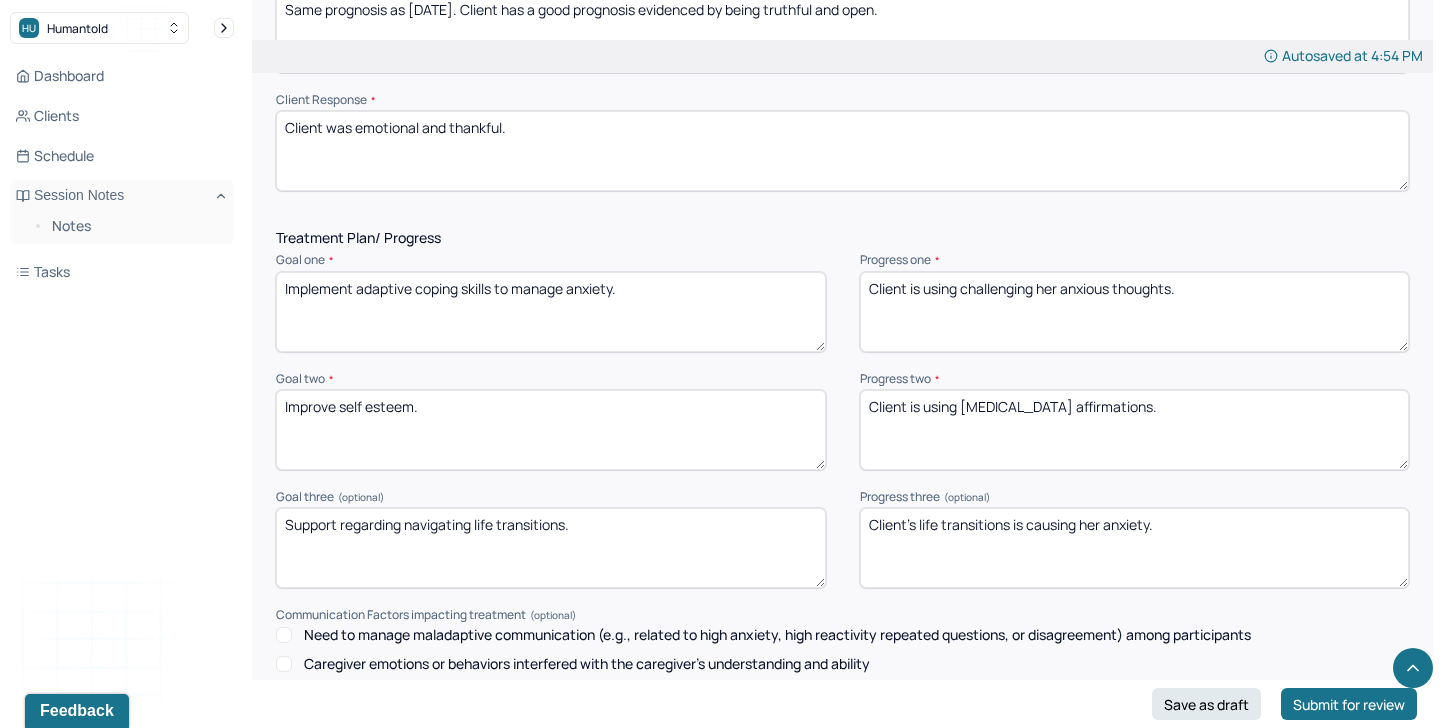 scroll, scrollTop: 2867, scrollLeft: 0, axis: vertical 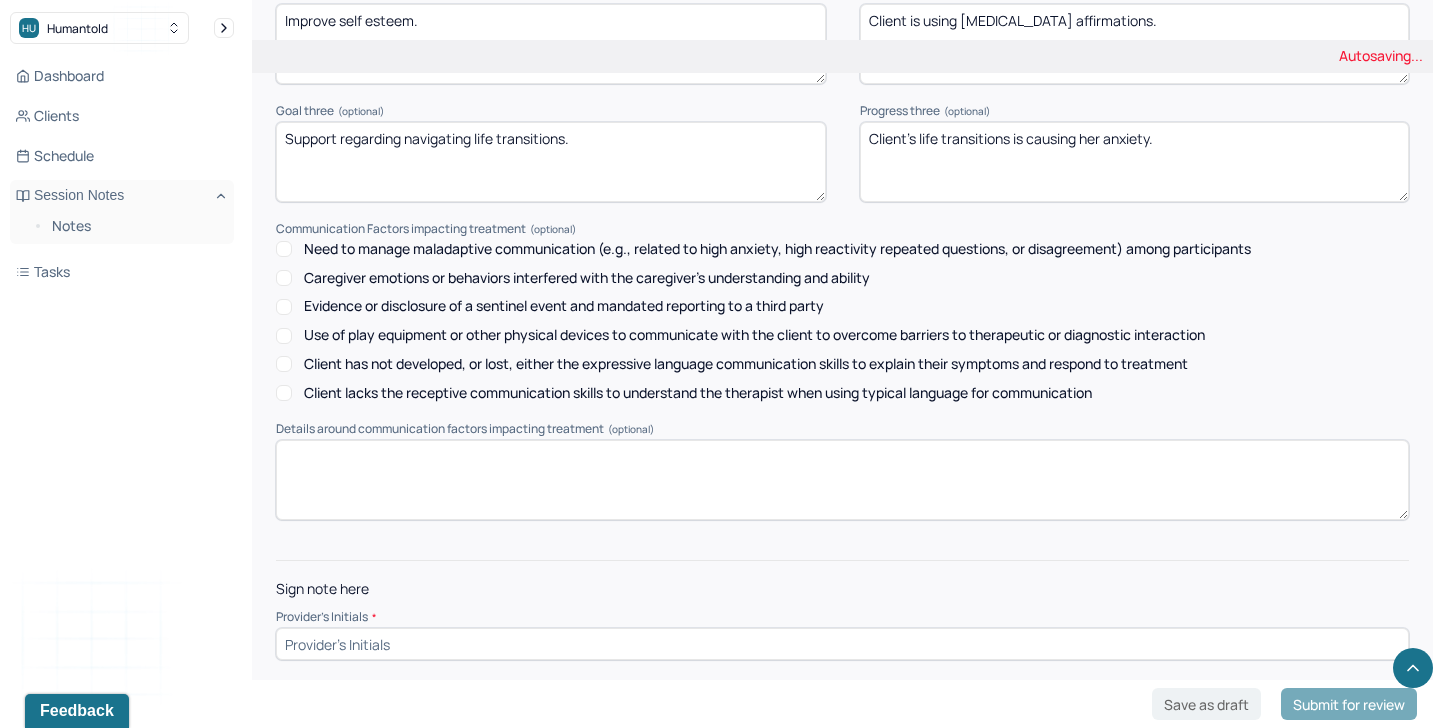 type on "Client's life transitions is causing her anxiety." 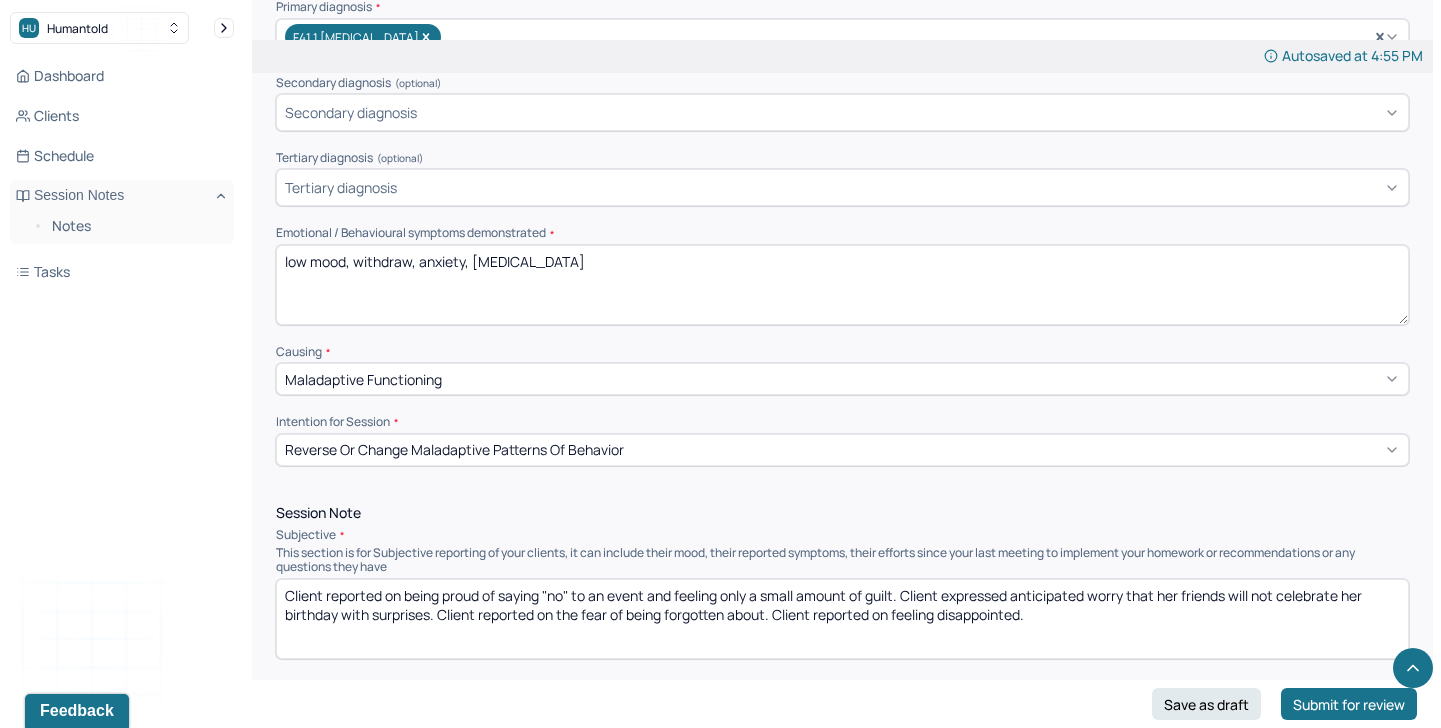 scroll, scrollTop: 736, scrollLeft: 0, axis: vertical 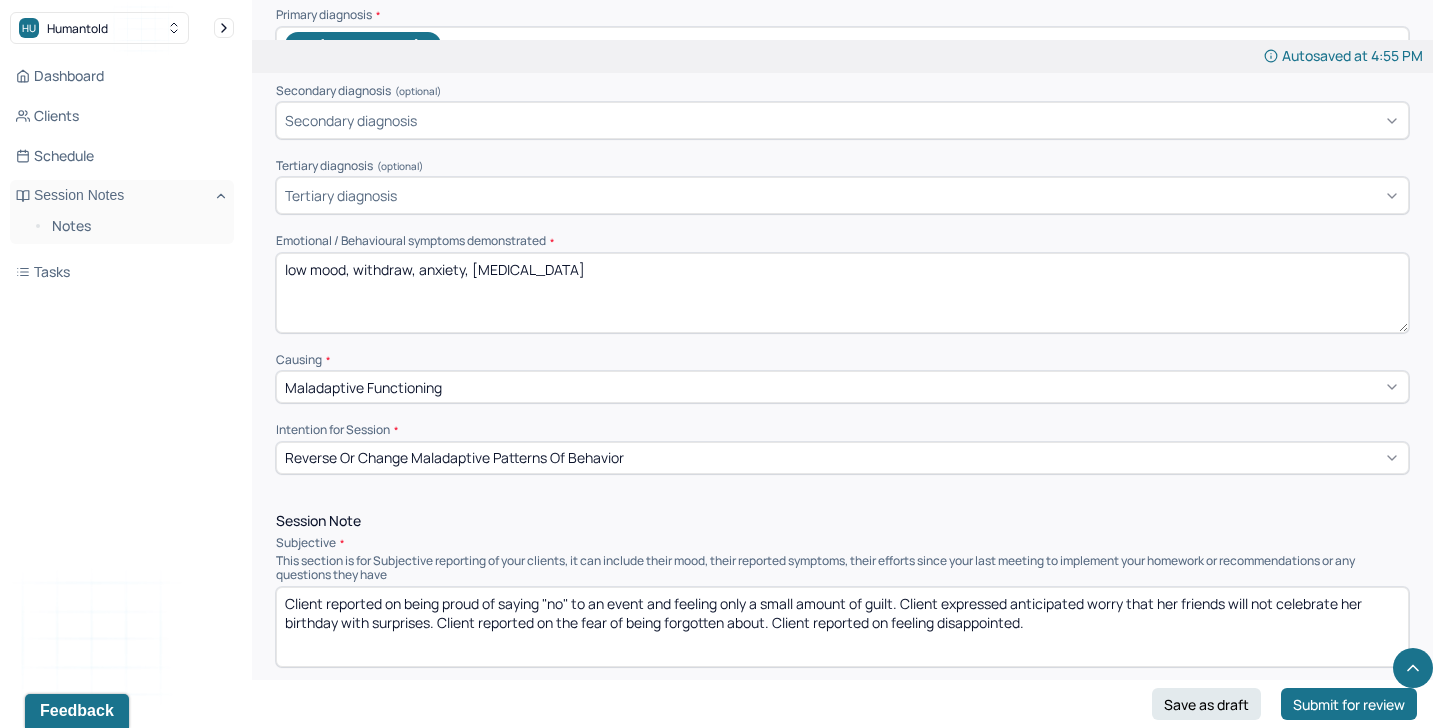 type on "TA" 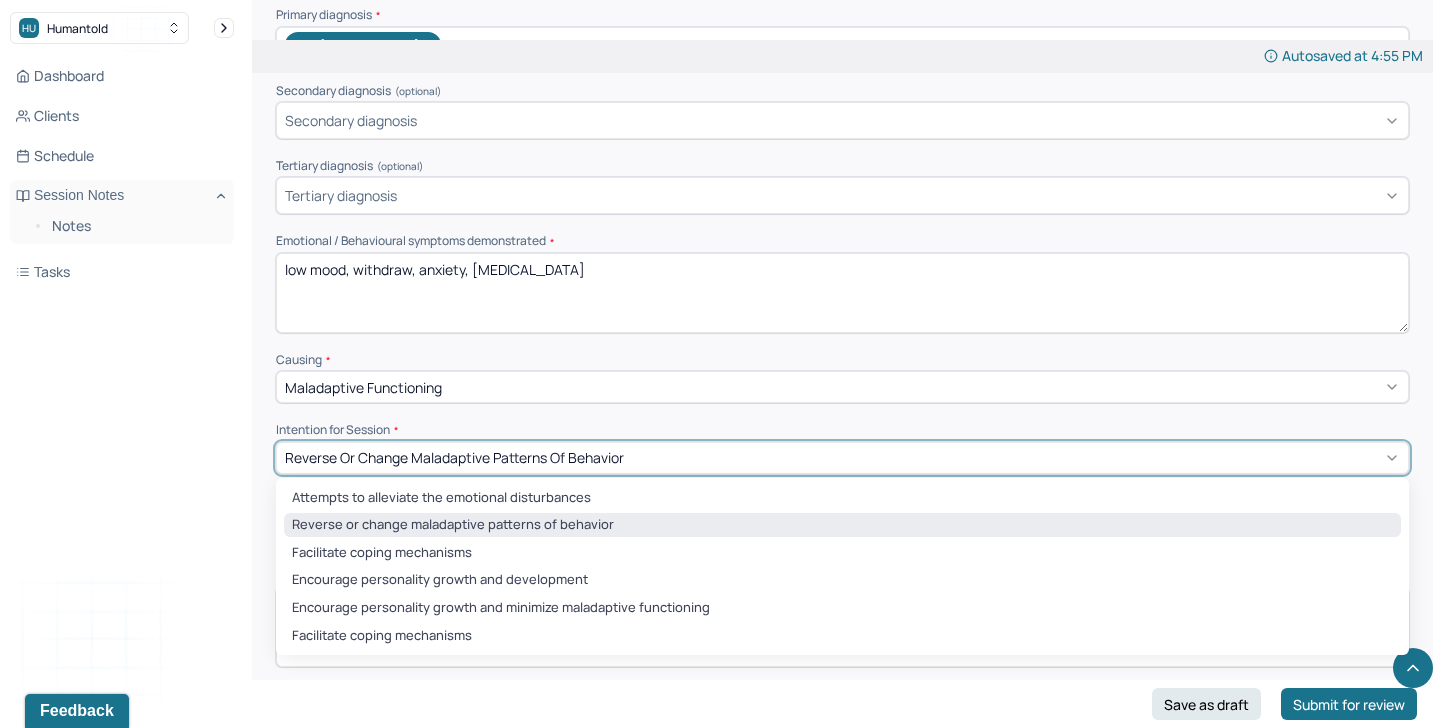 click on "Reverse or change maladaptive patterns of behavior" at bounding box center (842, 458) 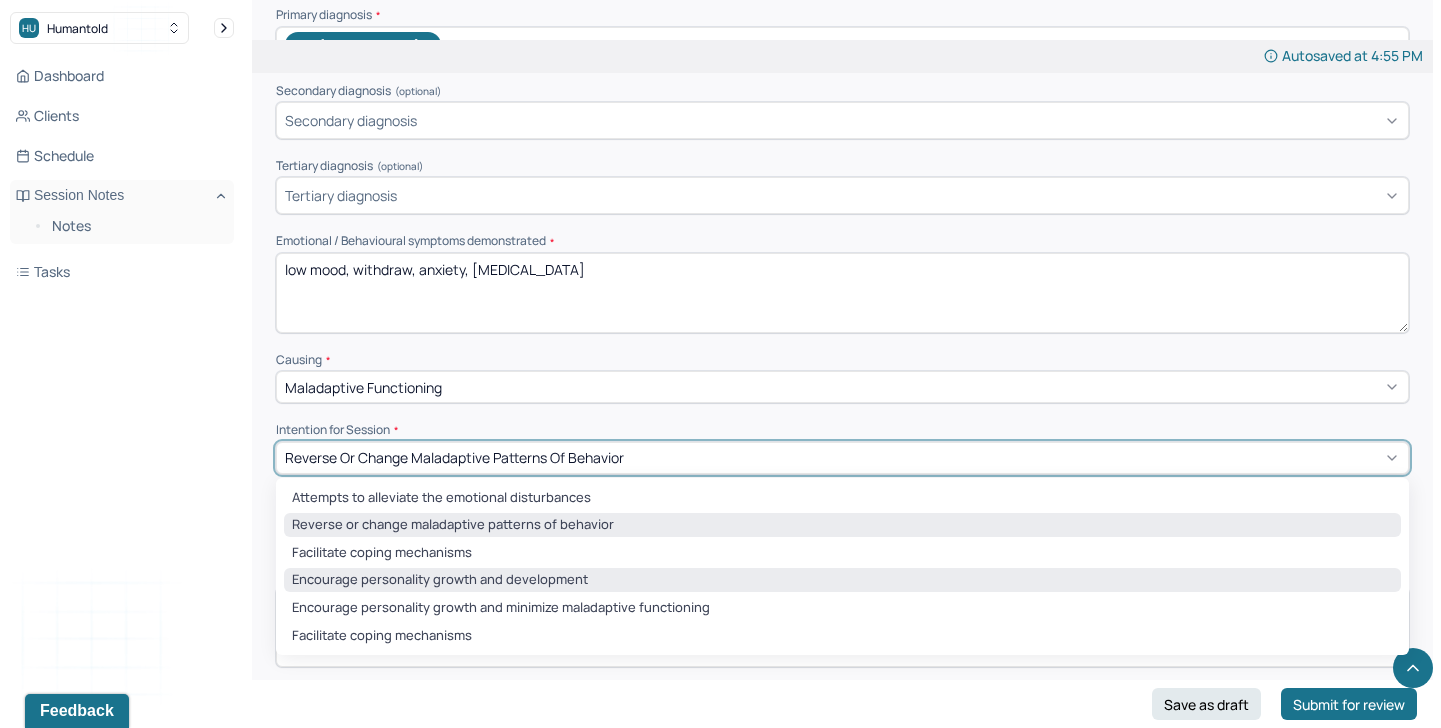 click on "Encourage personality growth and development" at bounding box center [842, 580] 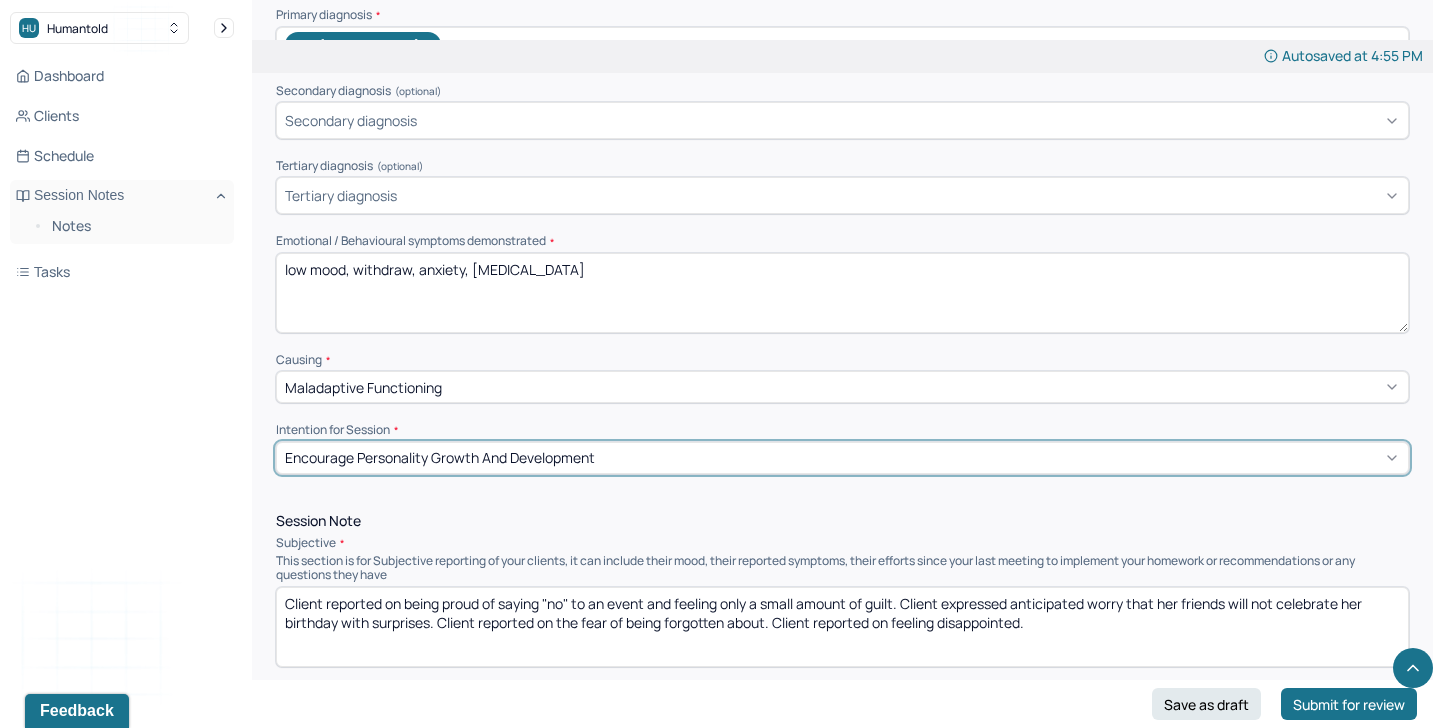 click on "Encourage personality growth and development" at bounding box center [842, 458] 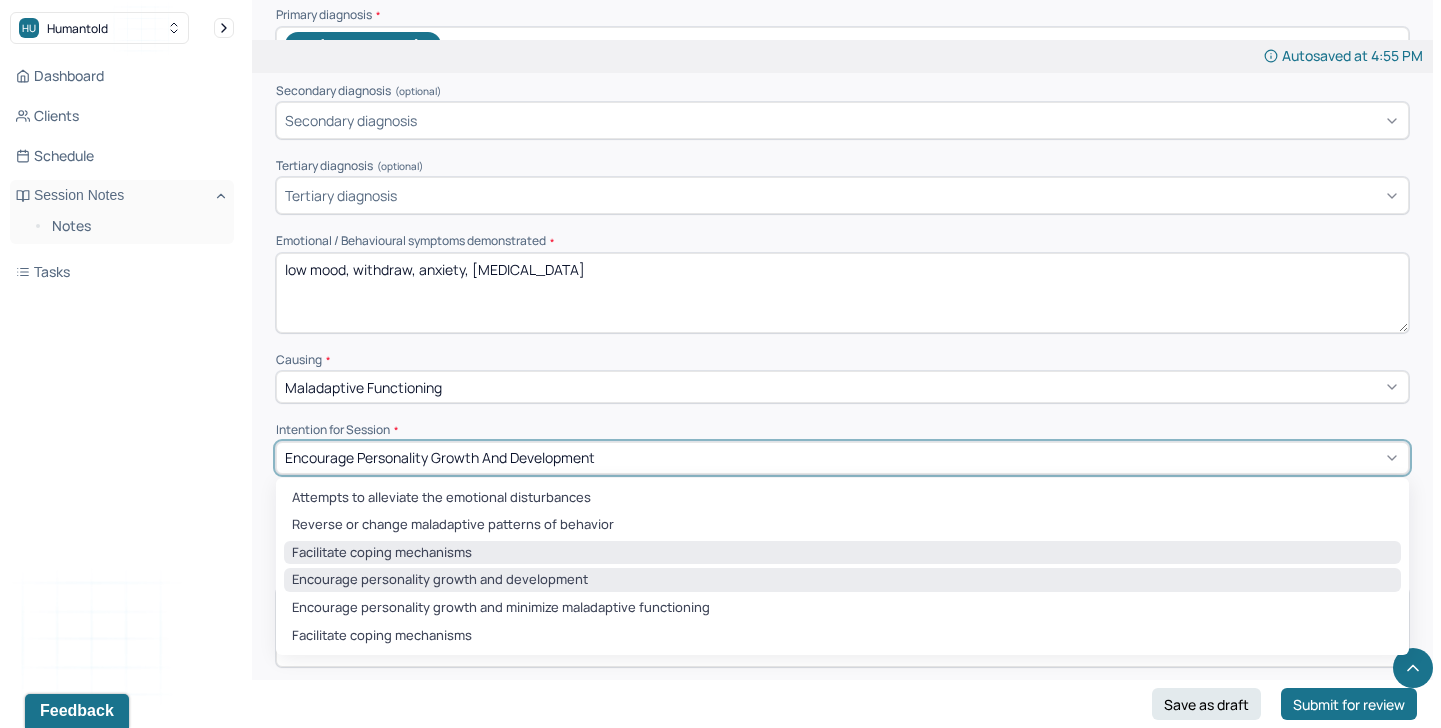 click on "Facilitate coping mechanisms" at bounding box center [842, 553] 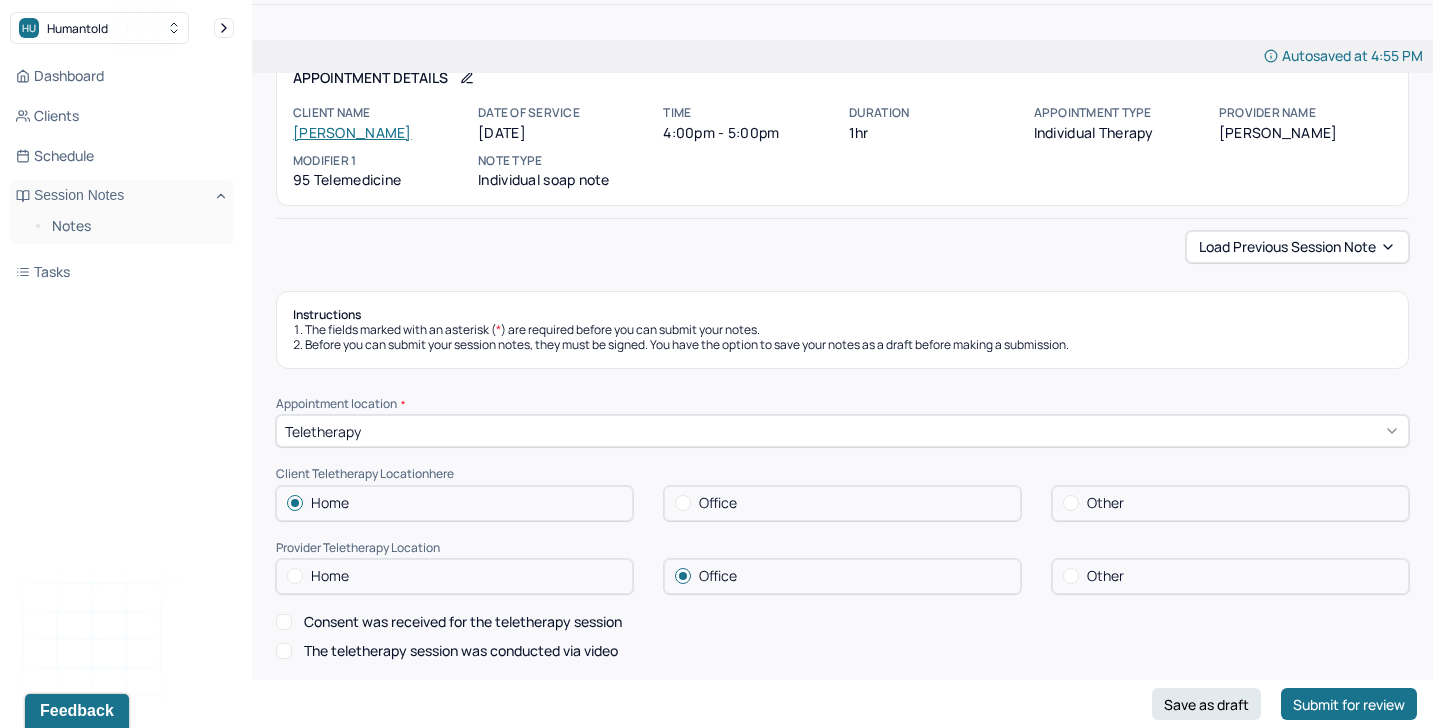 scroll, scrollTop: 62, scrollLeft: 0, axis: vertical 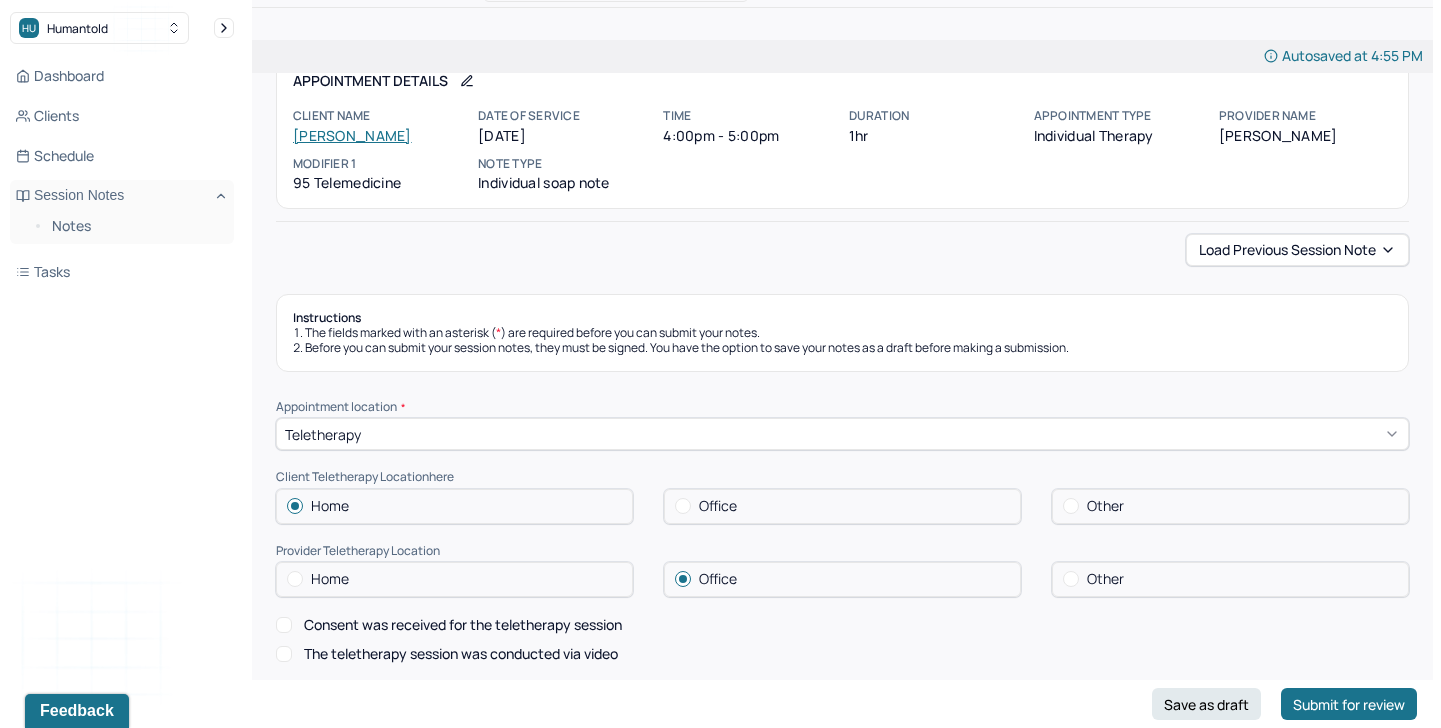 click on "Consent was received for the teletherapy session" at bounding box center [463, 625] 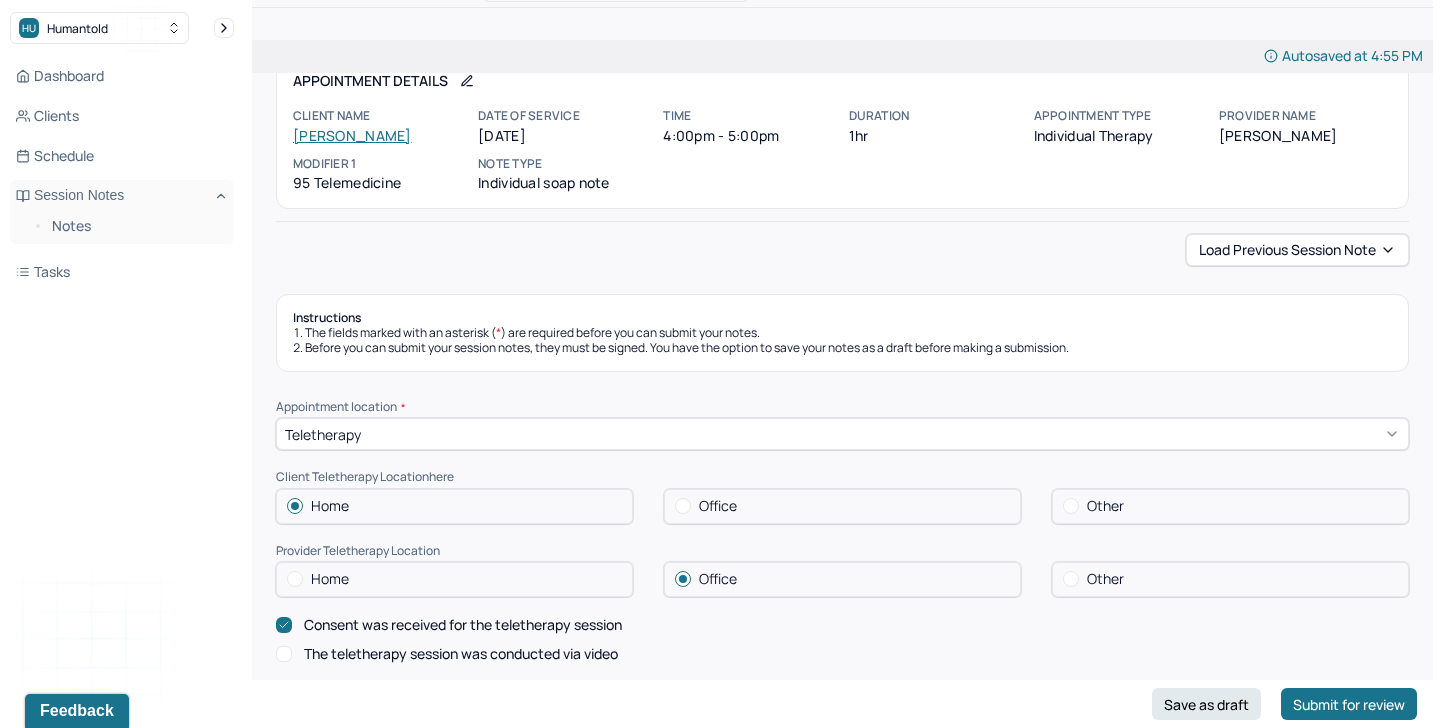click on "The teletherapy session was conducted via video" at bounding box center [461, 654] 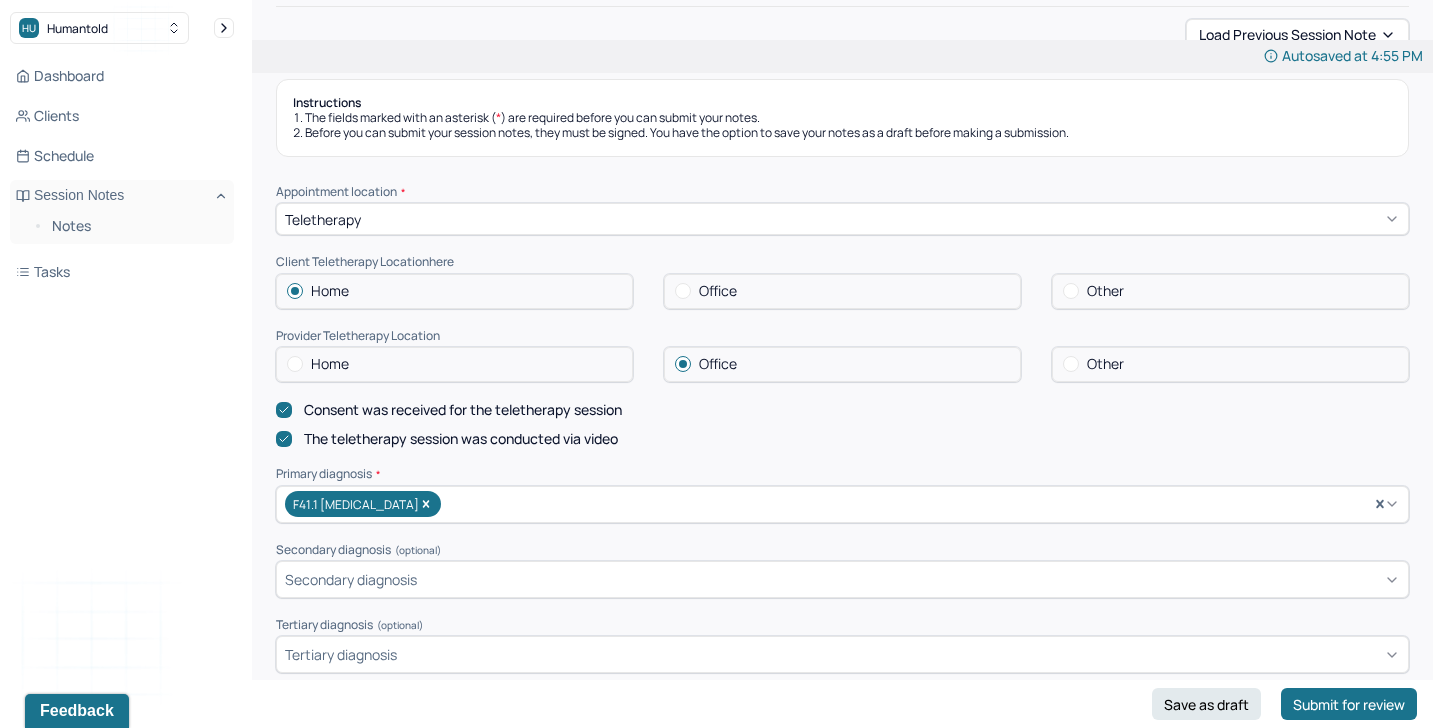scroll, scrollTop: 294, scrollLeft: 0, axis: vertical 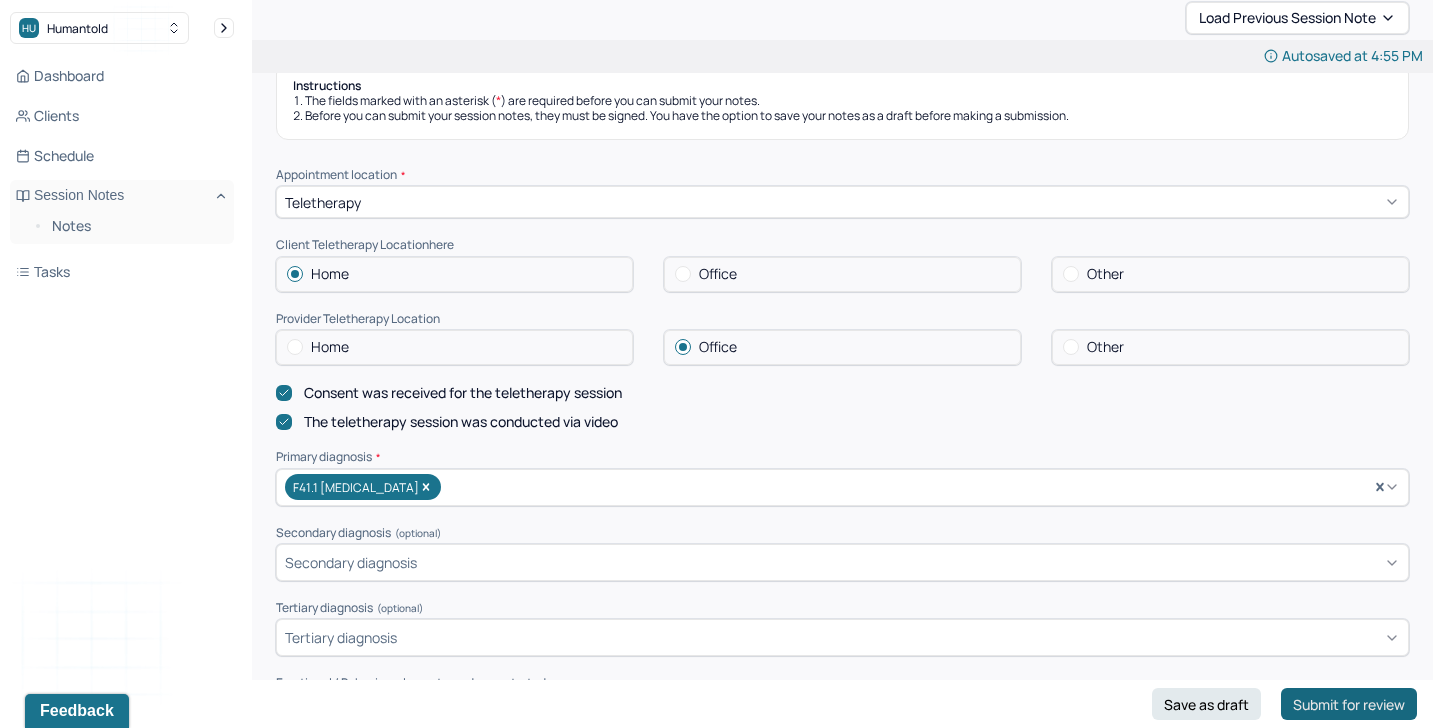 click on "Submit for review" at bounding box center (1349, 704) 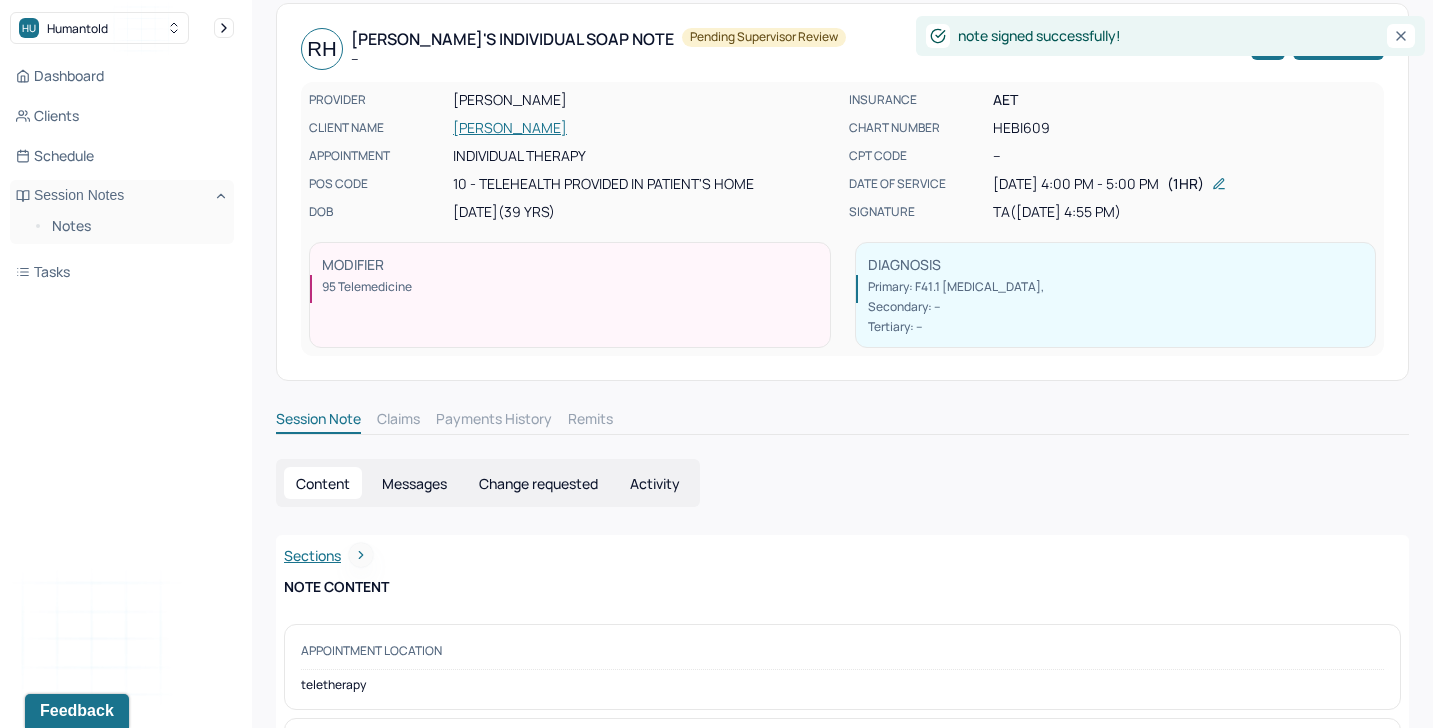 scroll, scrollTop: 0, scrollLeft: 0, axis: both 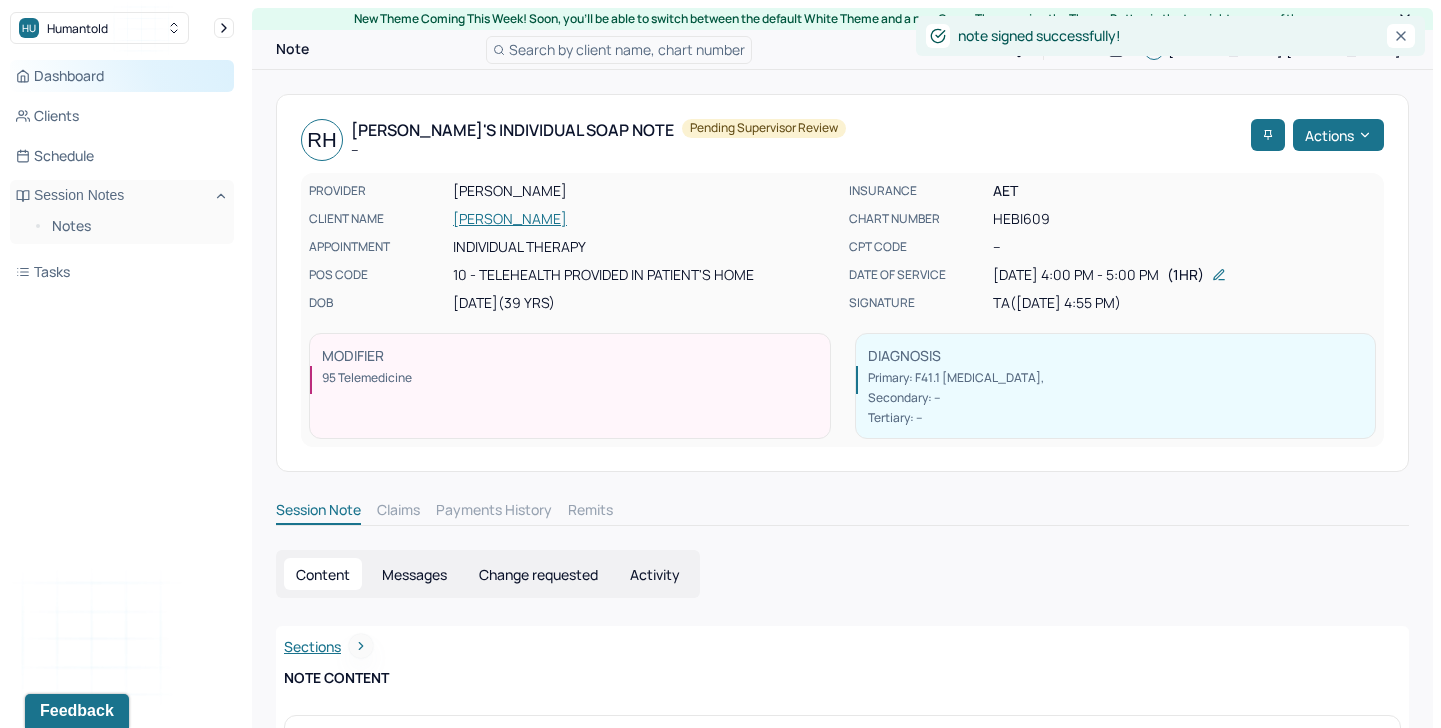 click on "Dashboard" at bounding box center [122, 76] 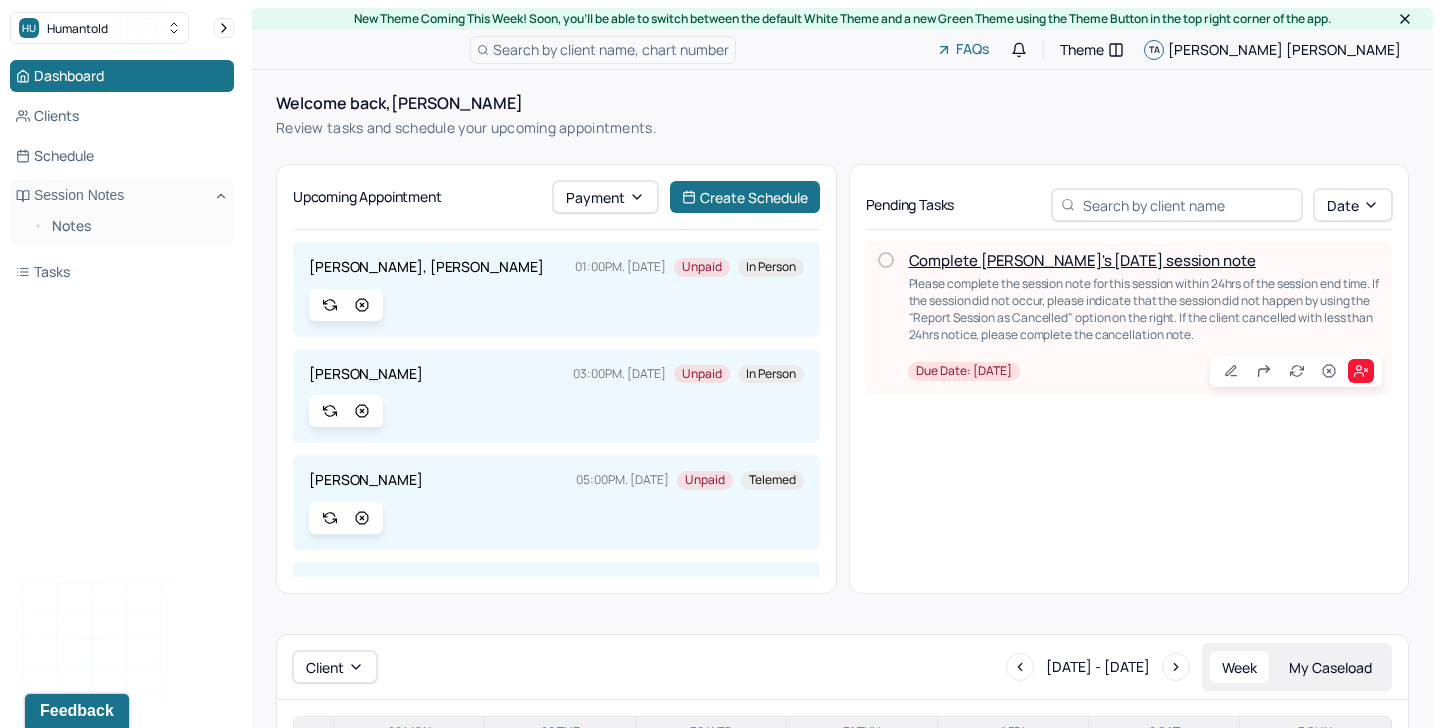 click on "Complete [PERSON_NAME]'s [DATE] session note" at bounding box center [1082, 260] 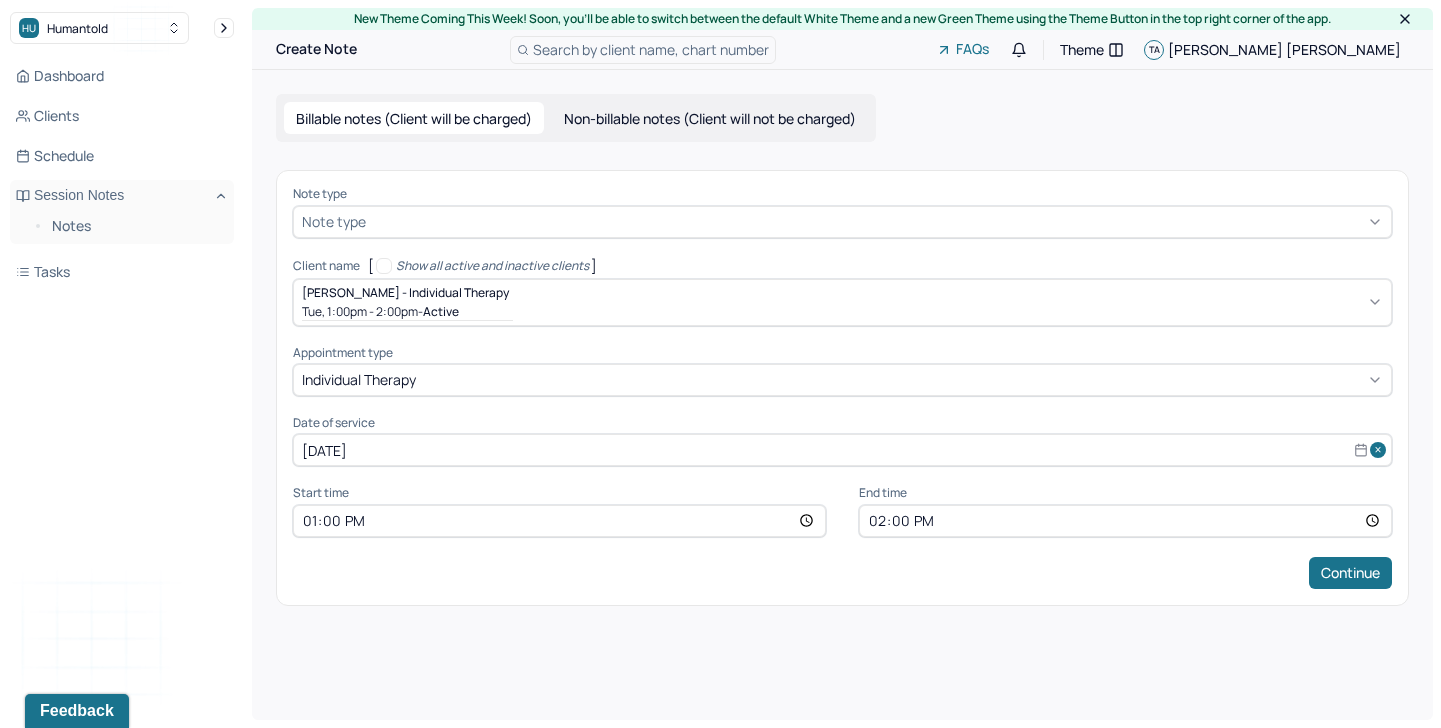 click at bounding box center (876, 221) 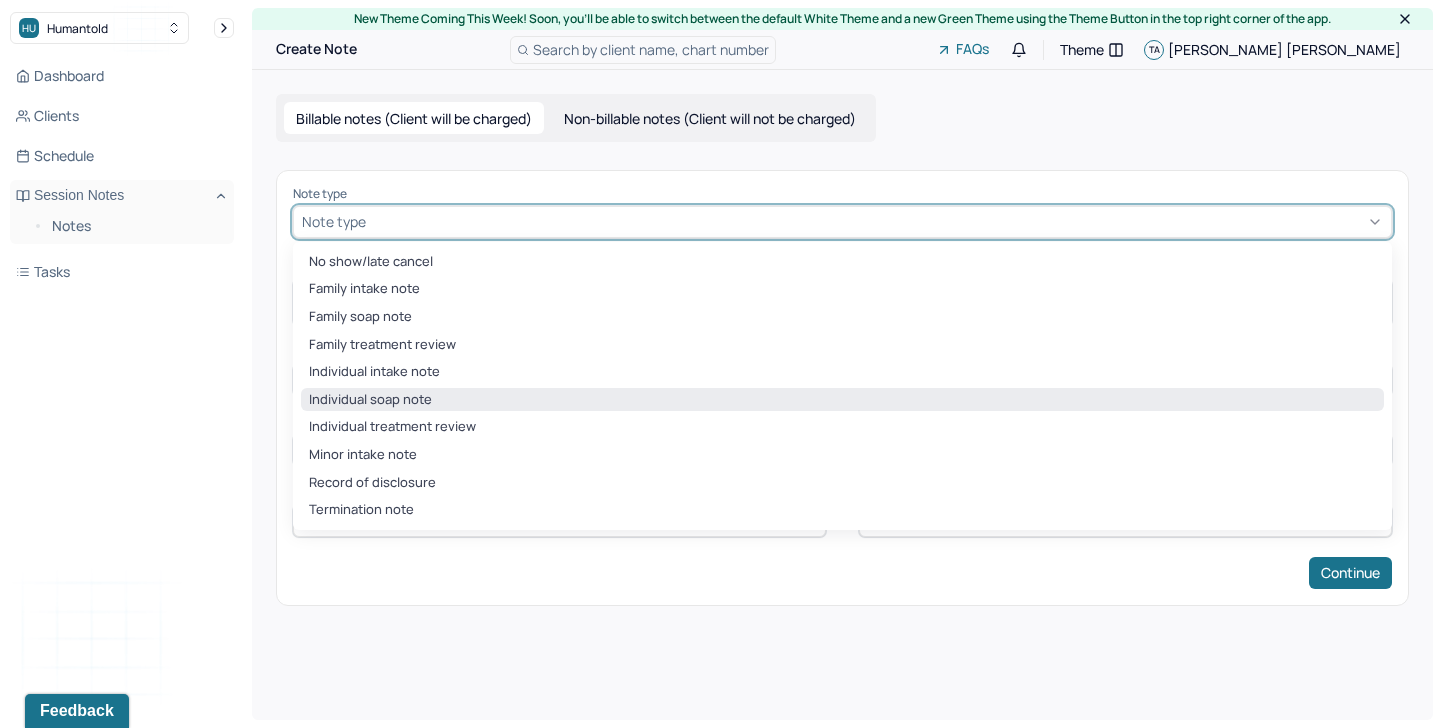 click on "Individual soap note" at bounding box center (842, 400) 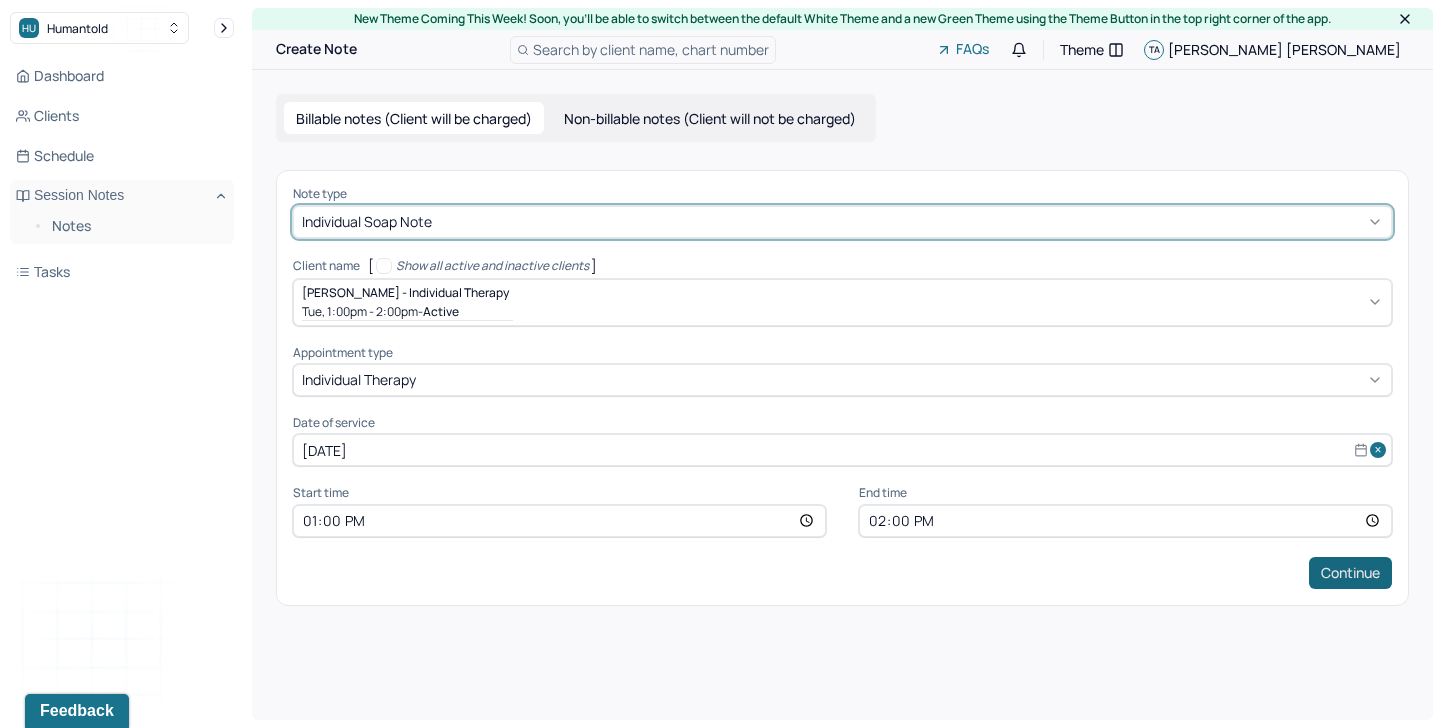 click on "Continue" at bounding box center [1350, 573] 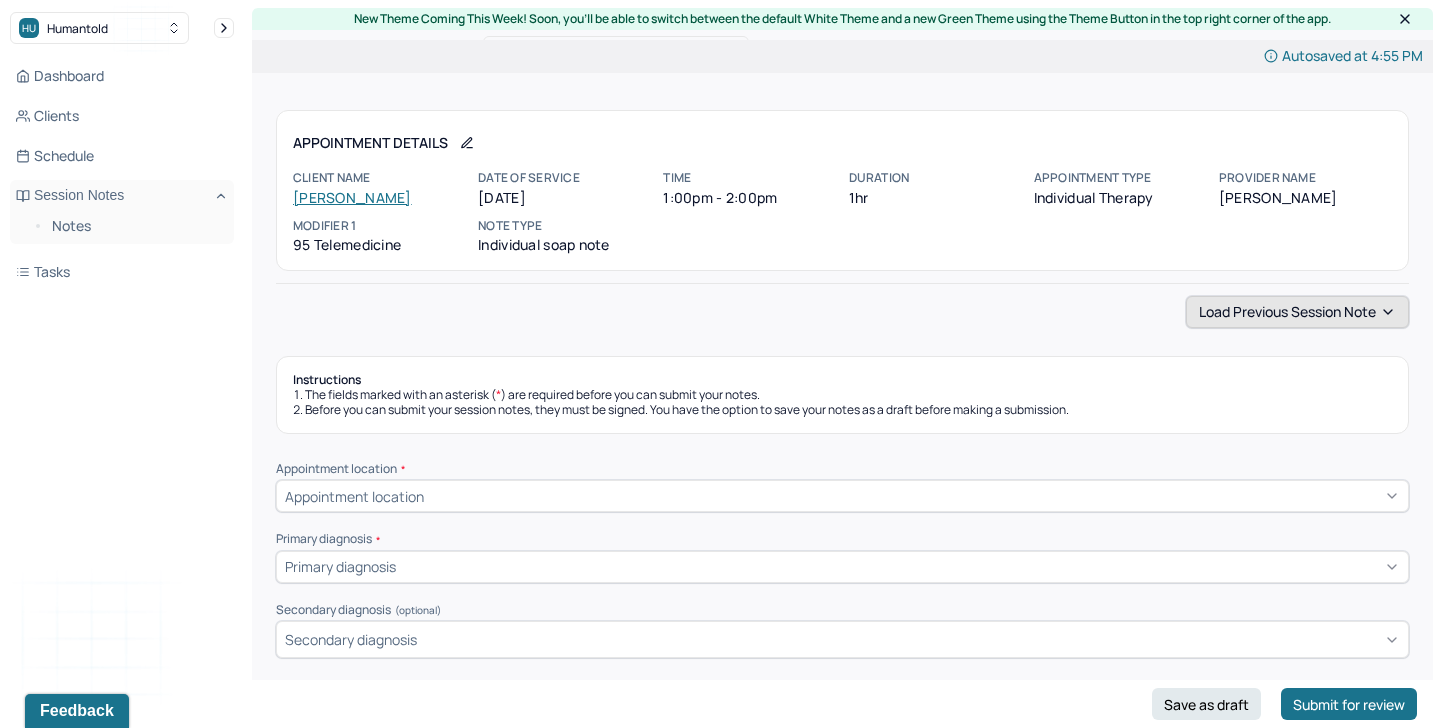 click on "Load previous session note" at bounding box center [1297, 312] 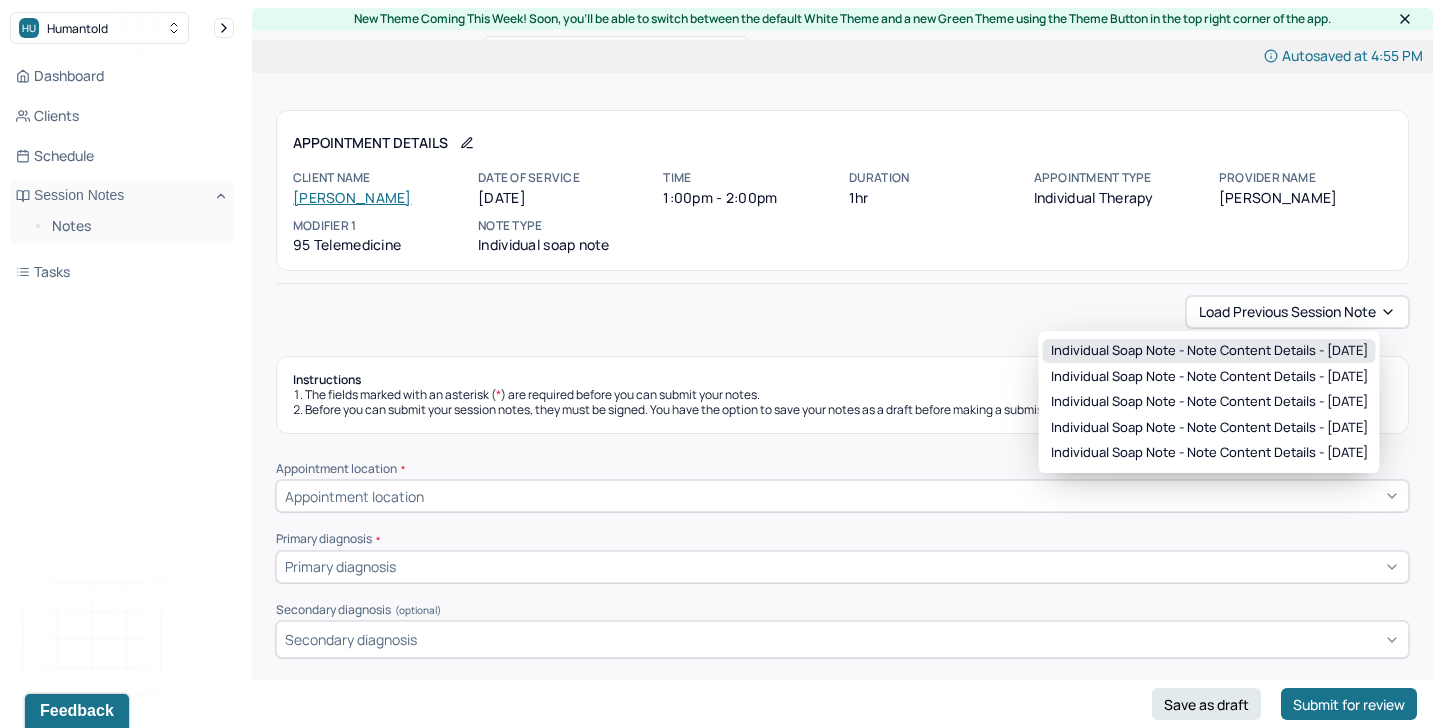 click on "Individual soap note   - Note content Details -   [DATE]" at bounding box center [1209, 351] 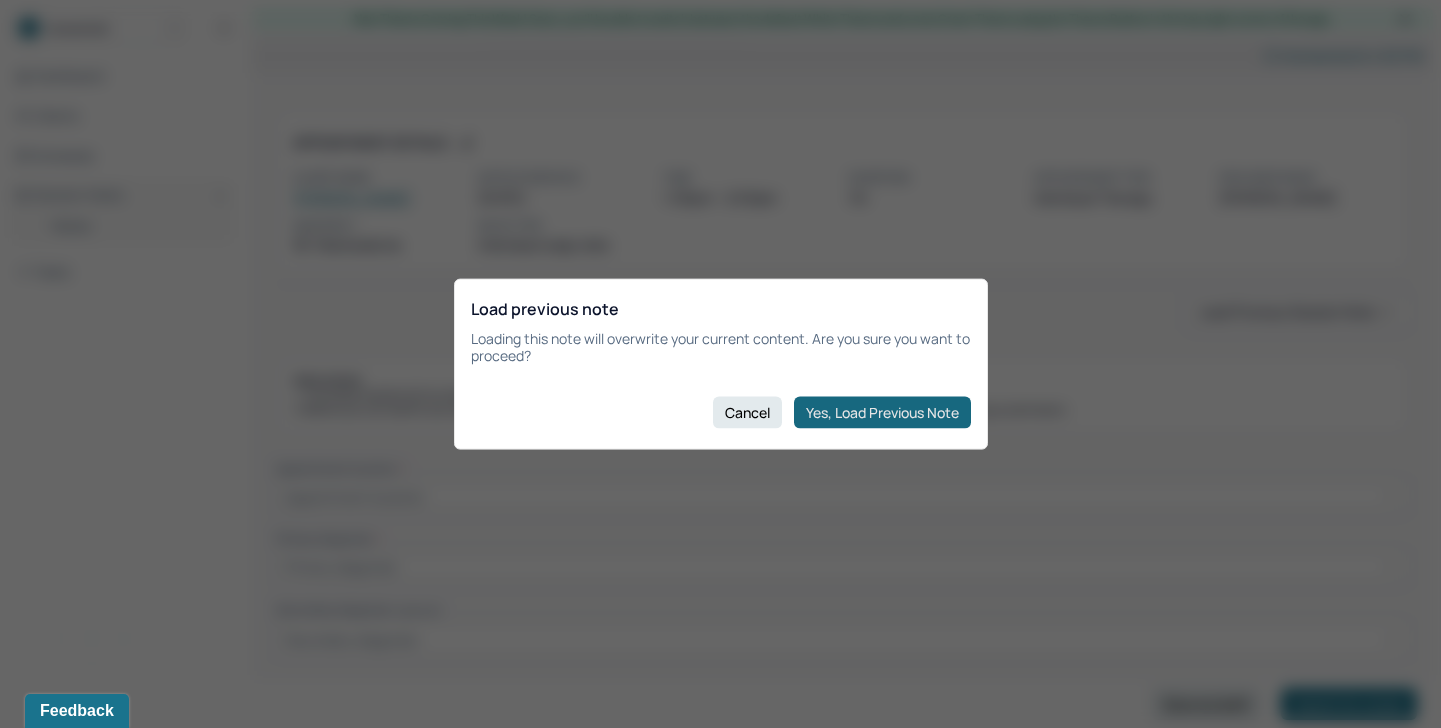 click on "Yes, Load Previous Note" at bounding box center [882, 412] 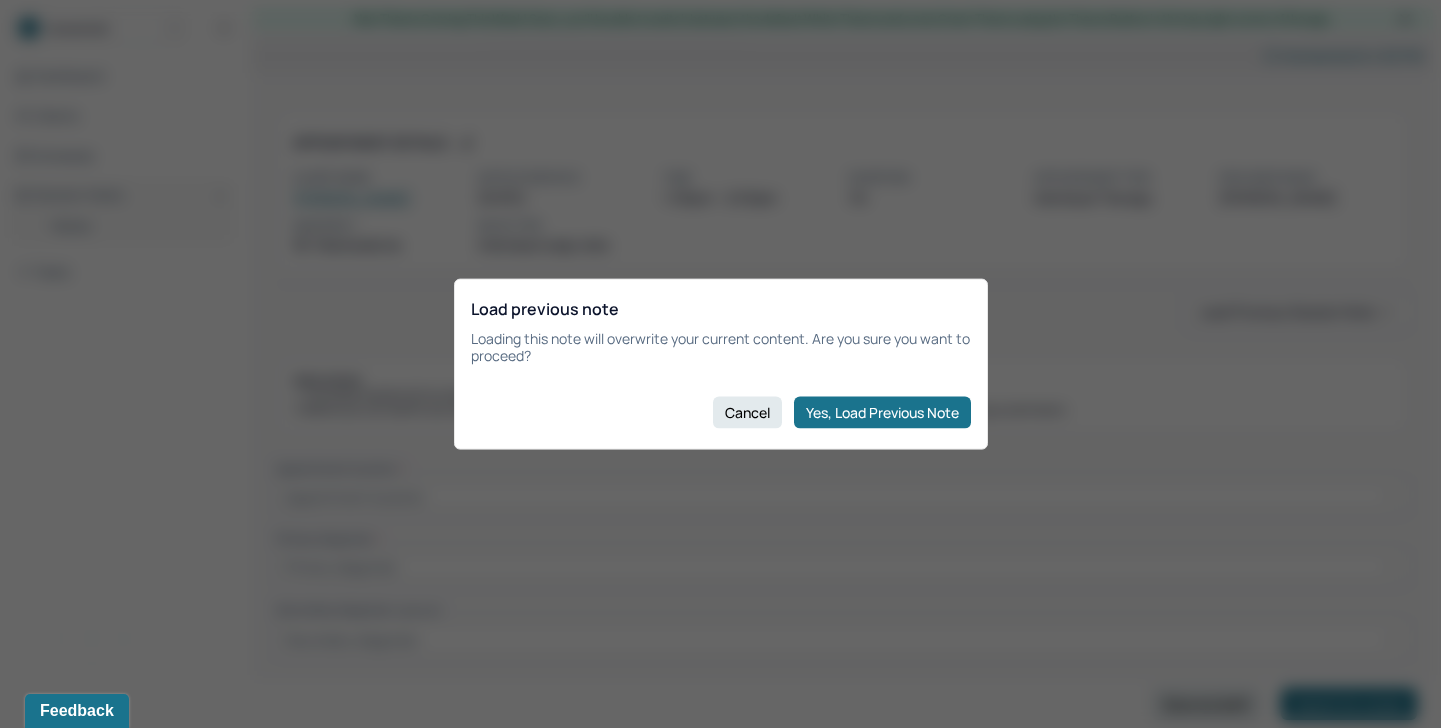 type on "triggers, withdraw, irritability" 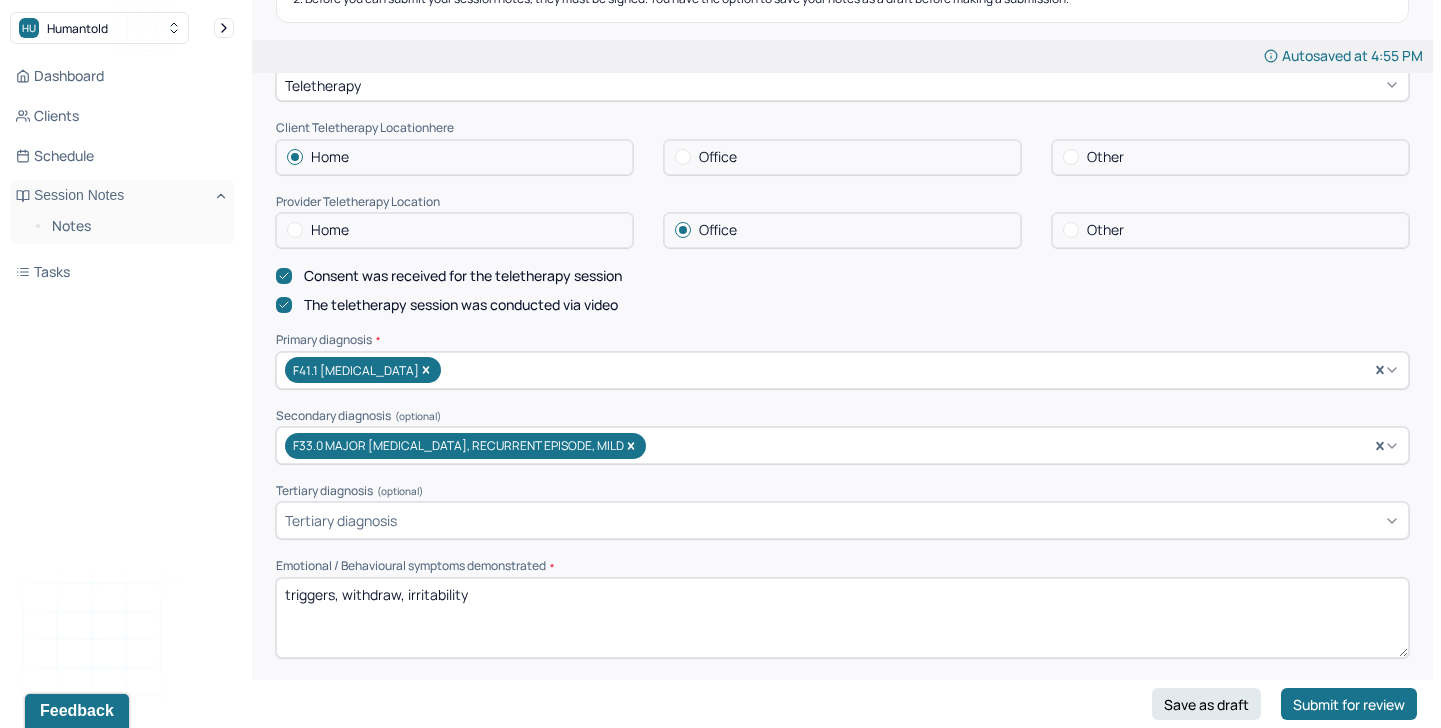 scroll, scrollTop: 595, scrollLeft: 0, axis: vertical 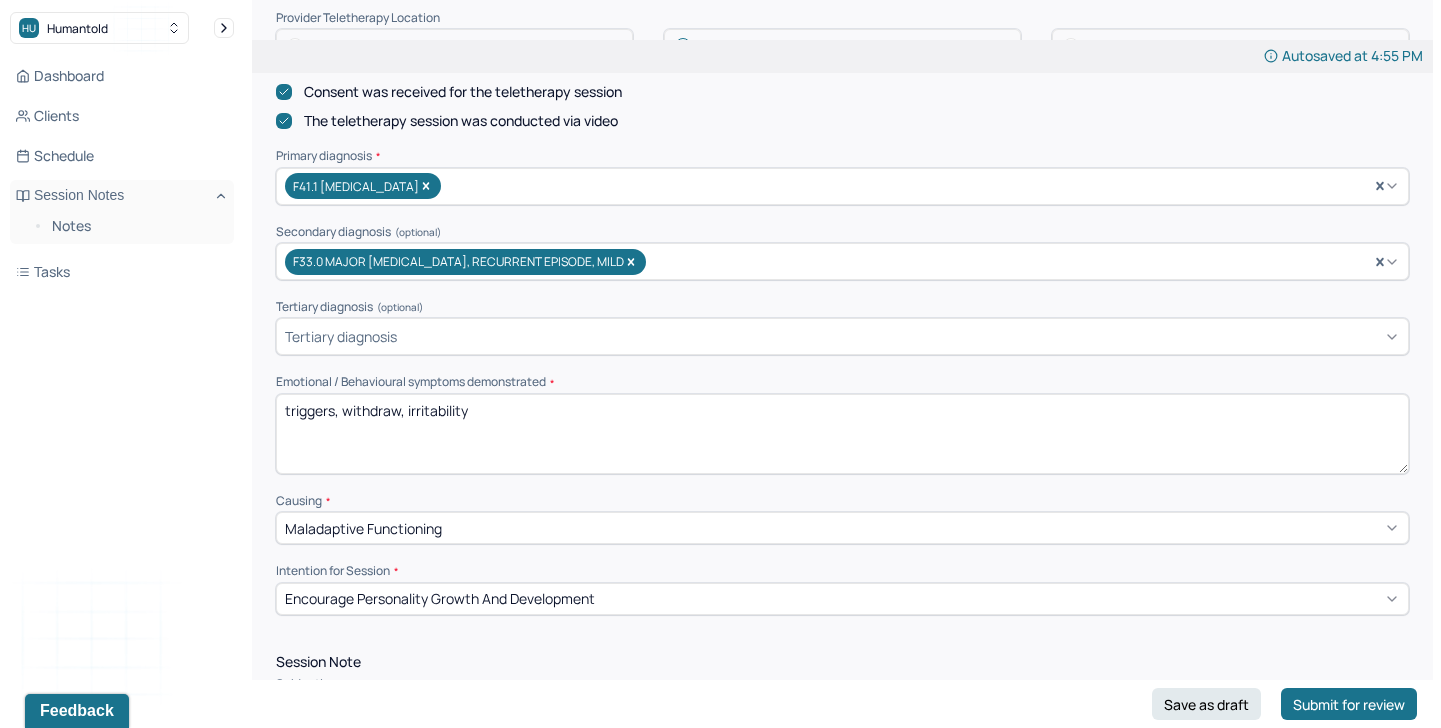 click on "triggers, withdraw, irritability" at bounding box center (842, 434) 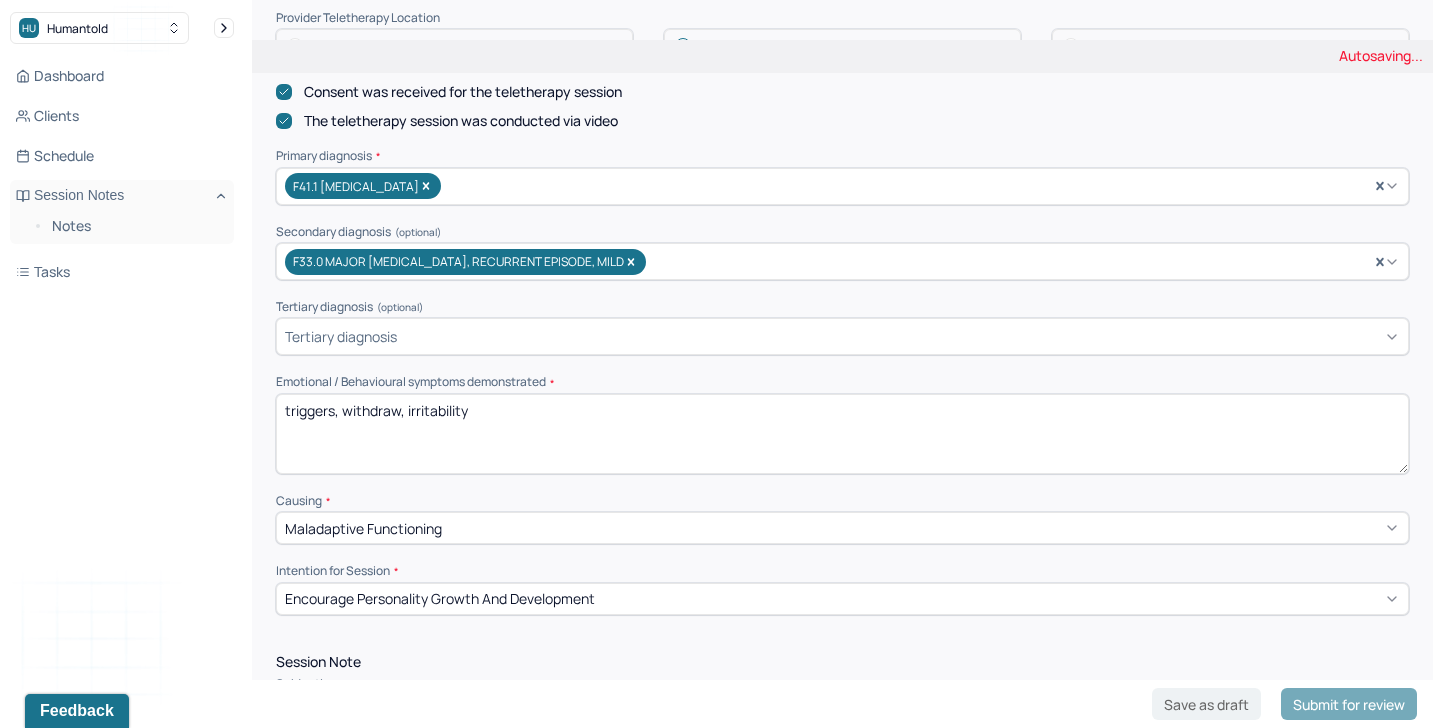 click on "triggers, withdraw, irritability" at bounding box center [842, 434] 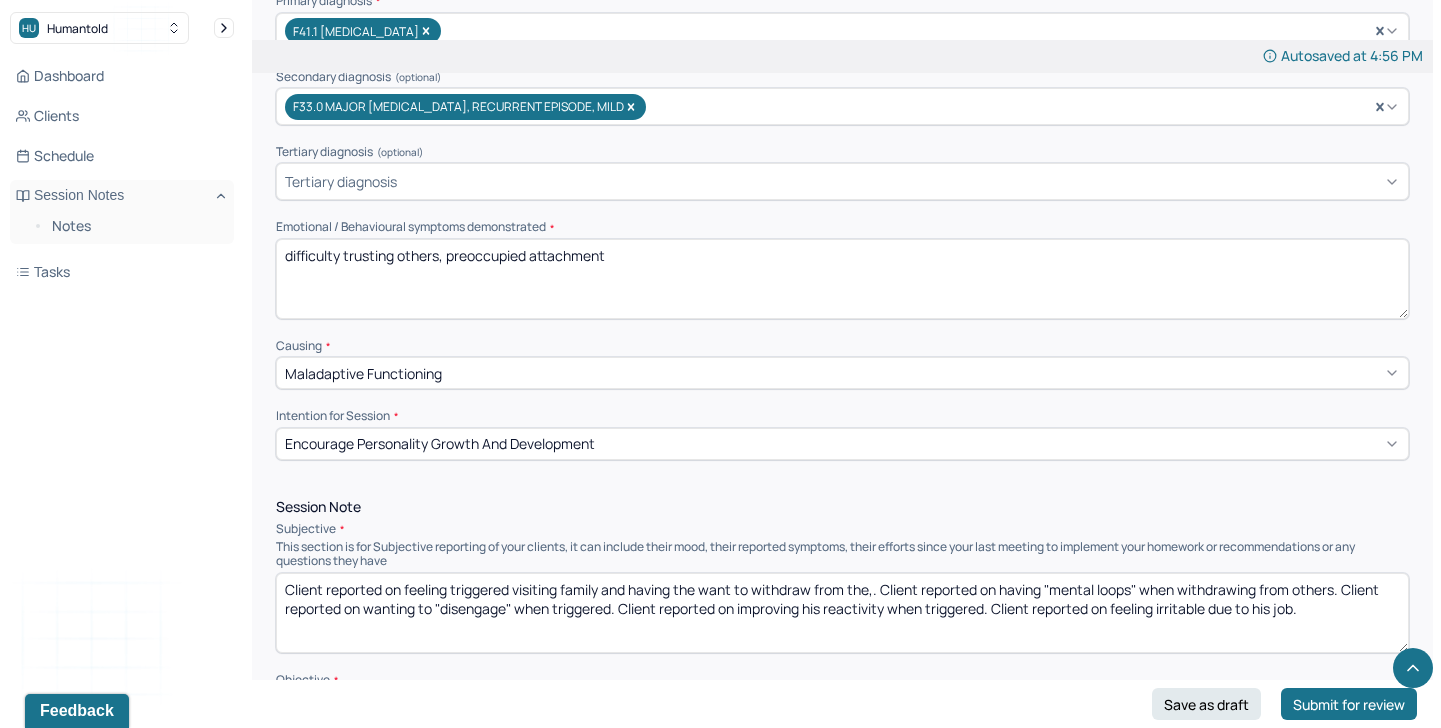 scroll, scrollTop: 801, scrollLeft: 0, axis: vertical 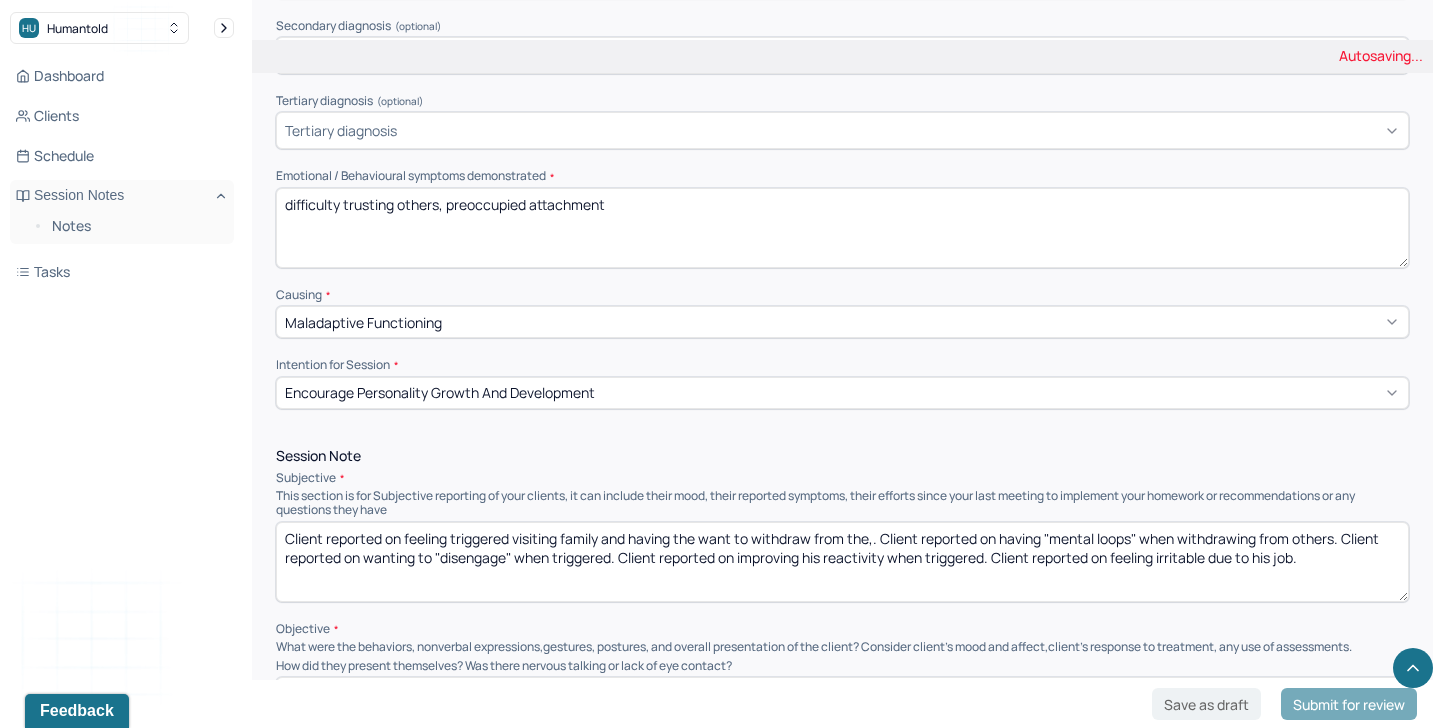 type on "difficulty trusting others, preoccupied attachment" 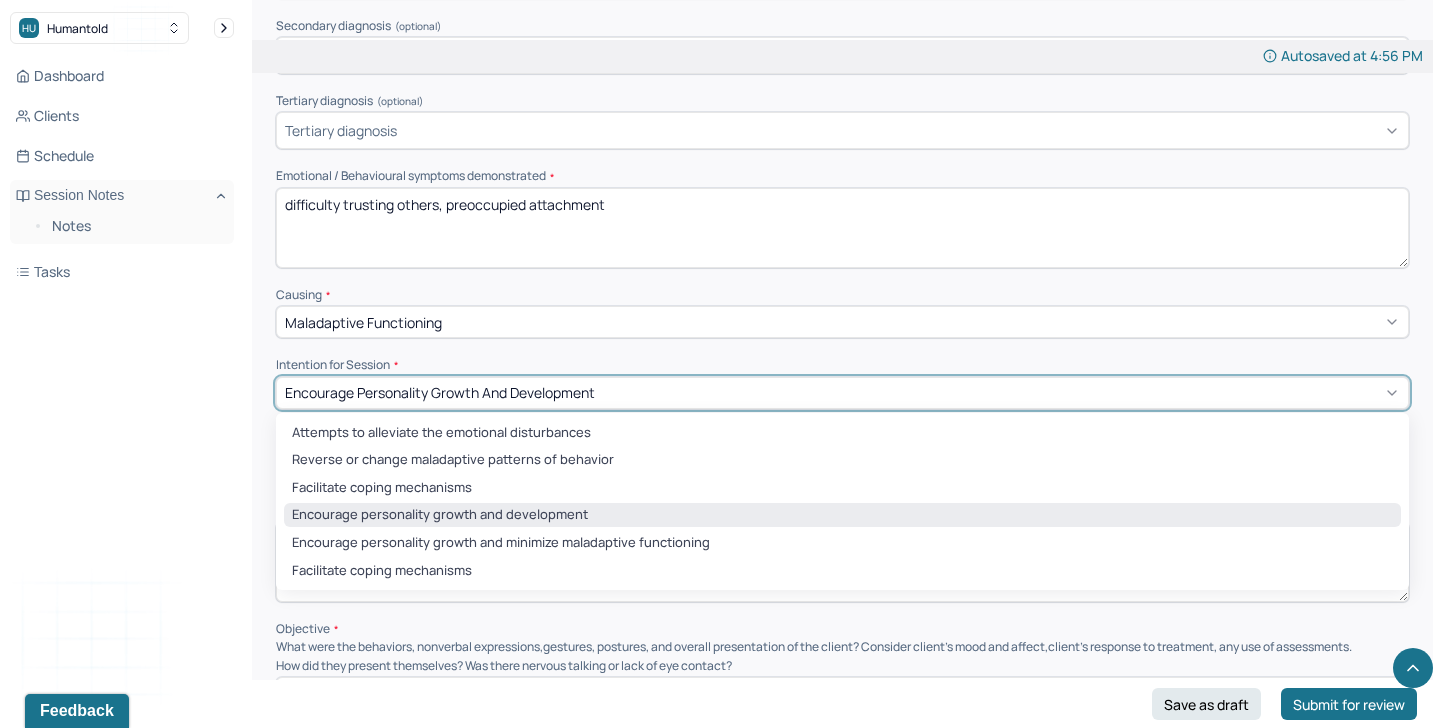 click on "Encourage personality growth and development" at bounding box center (842, 393) 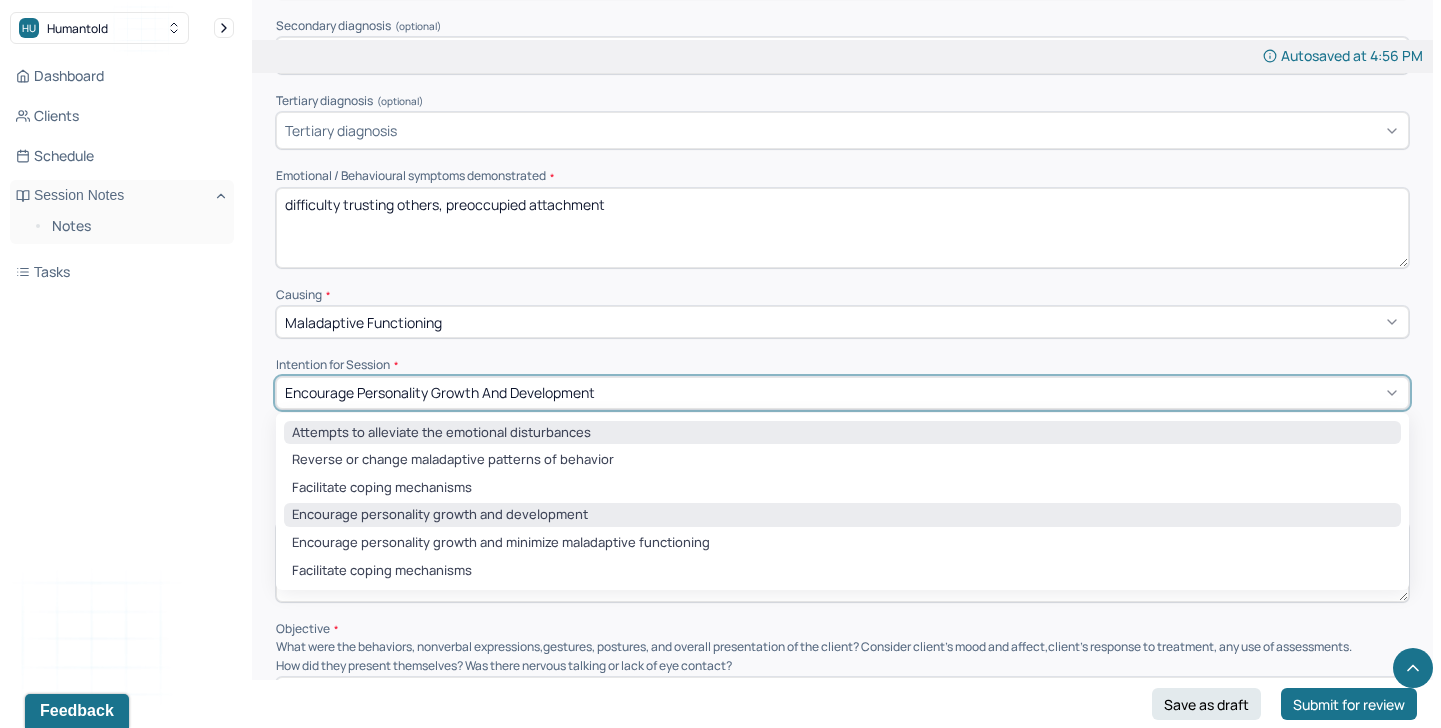 click on "Attempts to alleviate the emotional disturbances" at bounding box center (842, 433) 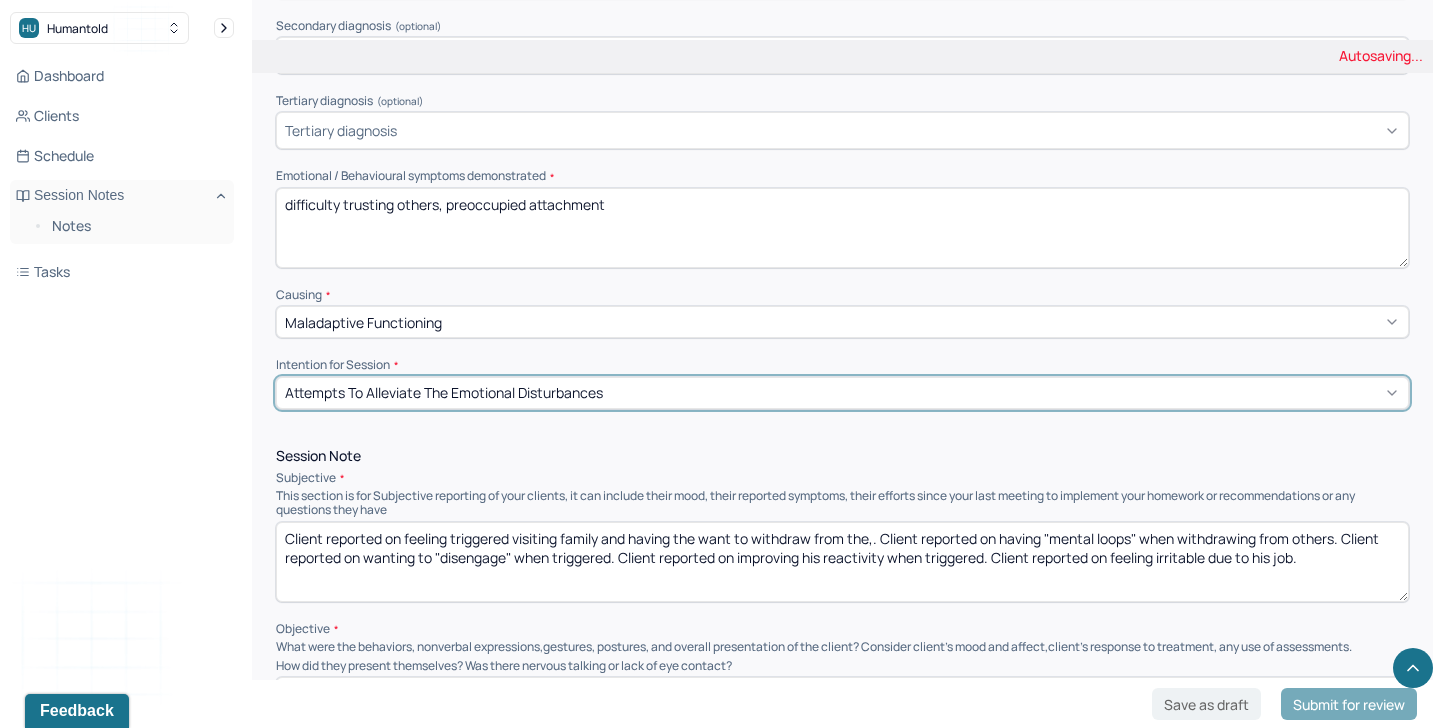 click on "Client reported on feeling triggered visiting family and having the want to withdraw from the,. Client reported on having "mental loops" when withdrawing from others. Client reported on wanting to "disengage" when triggered. Client reported on improving his reactivity when triggered. Client reported on feeling irritable due to his job." at bounding box center (842, 562) 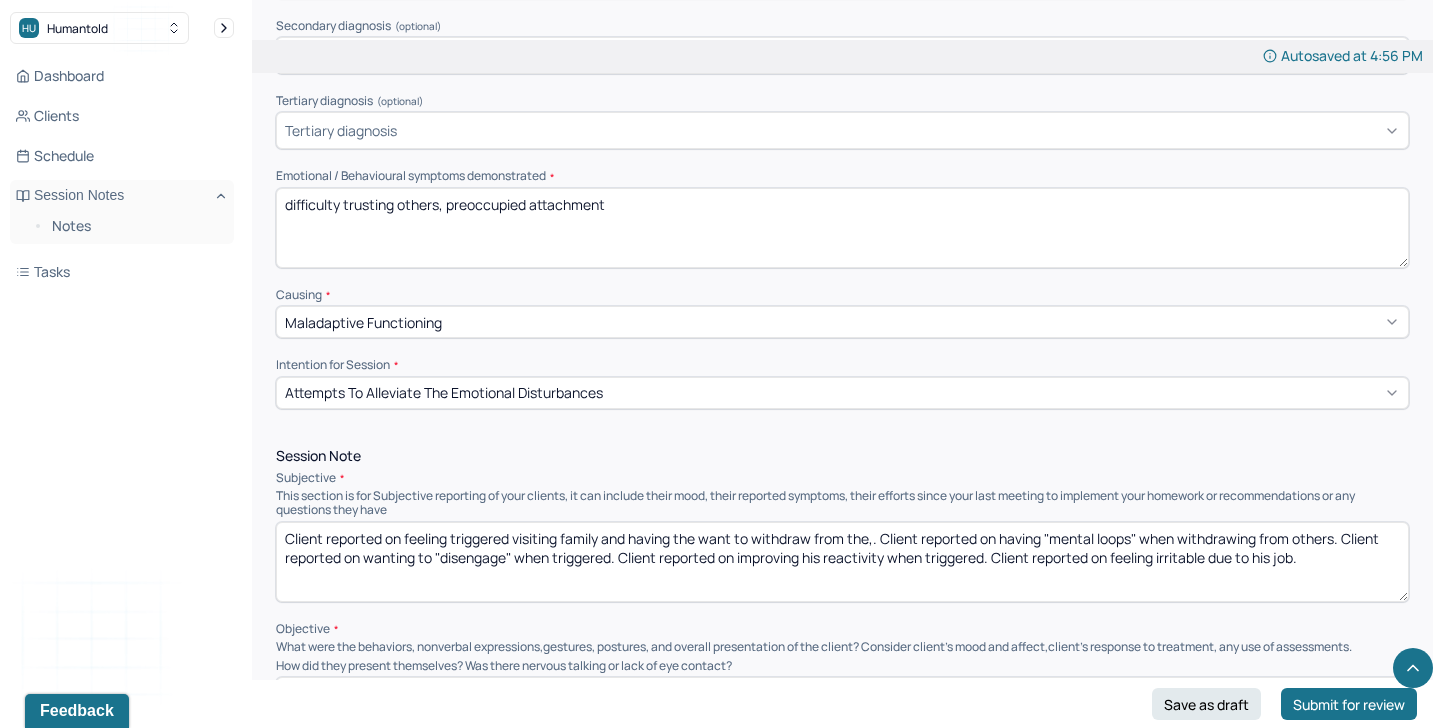 click on "Client reported on feeling triggered visiting family and having the want to withdraw from the,. Client reported on having "mental loops" when withdrawing from others. Client reported on wanting to "disengage" when triggered. Client reported on improving his reactivity when triggered. Client reported on feeling irritable due to his job." at bounding box center (842, 562) 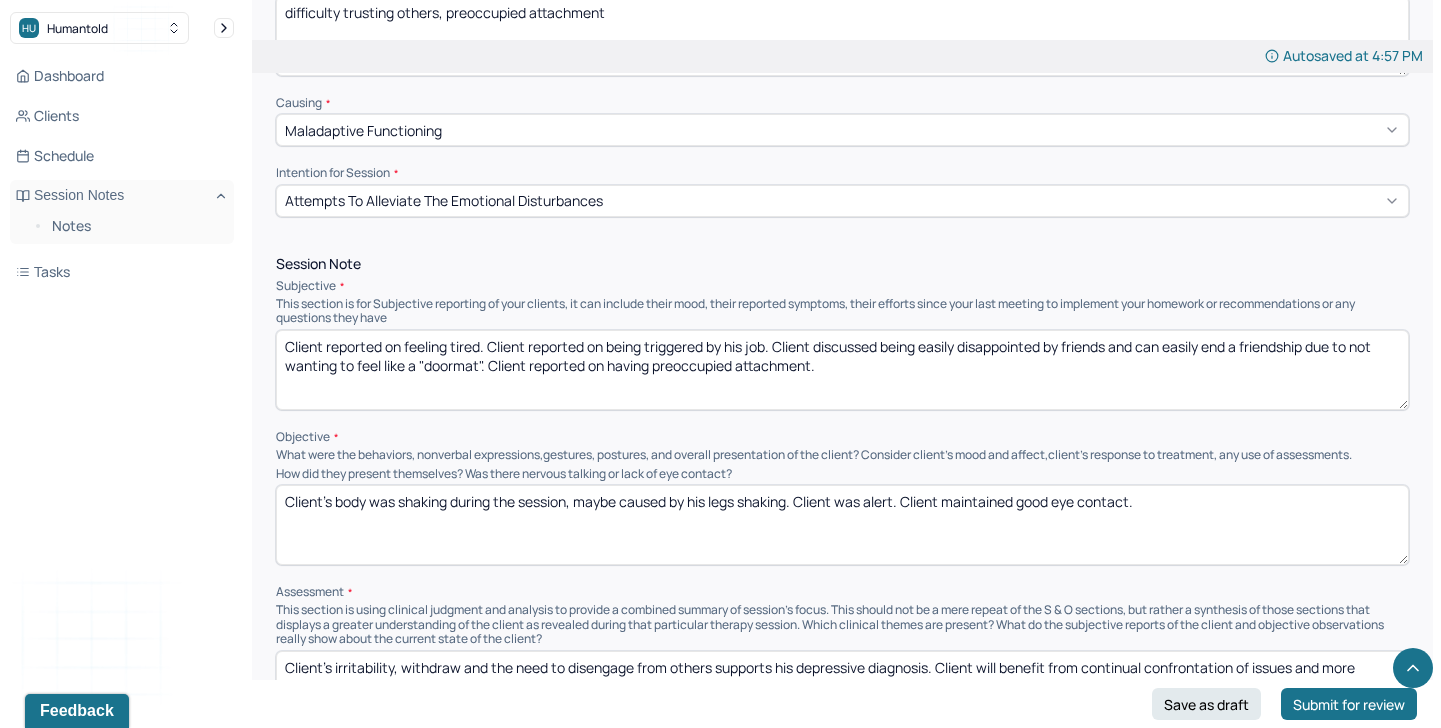 scroll, scrollTop: 1014, scrollLeft: 0, axis: vertical 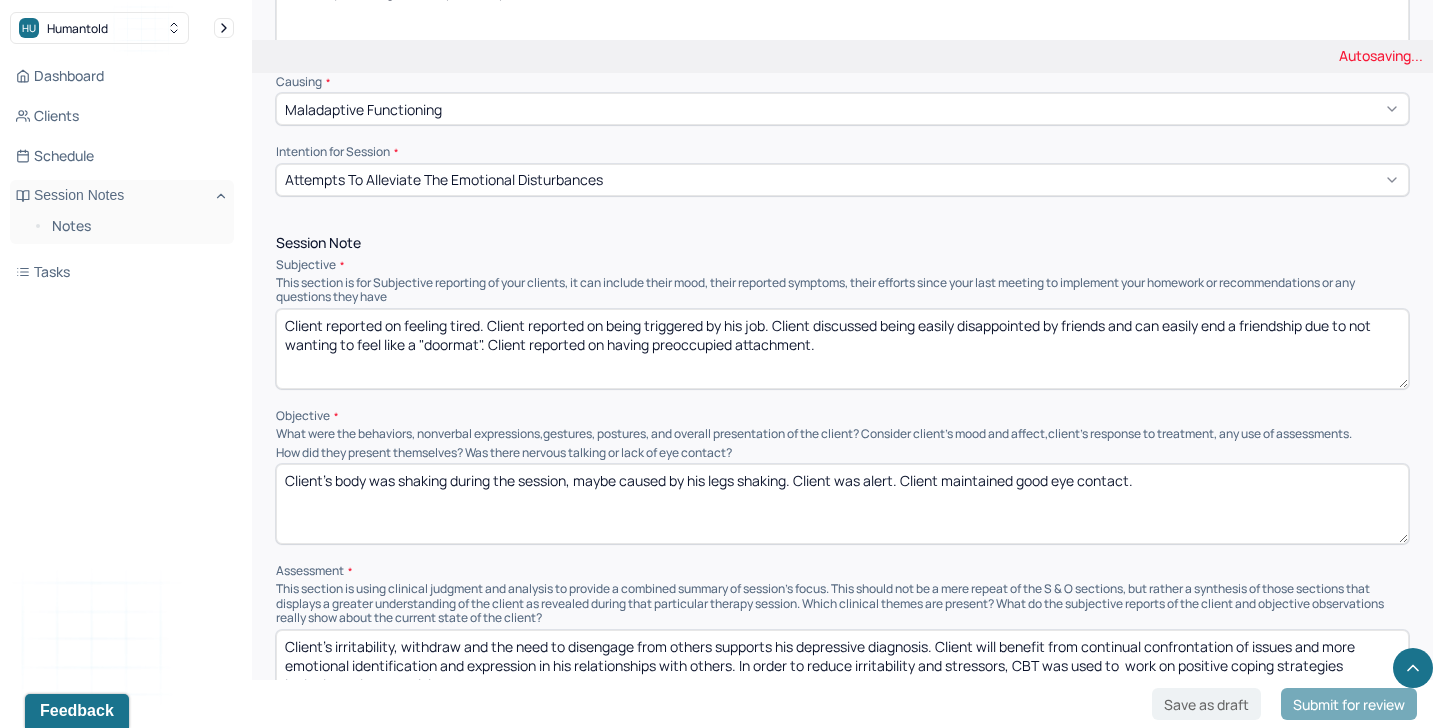 type on "Client reported on feeling tired. Client reported on being triggered by his job. Client discussed being easily disappointed by friends and can easily end a friendship due to not wanting to feel like a "doormat". Client reported on having preoccupied attachment." 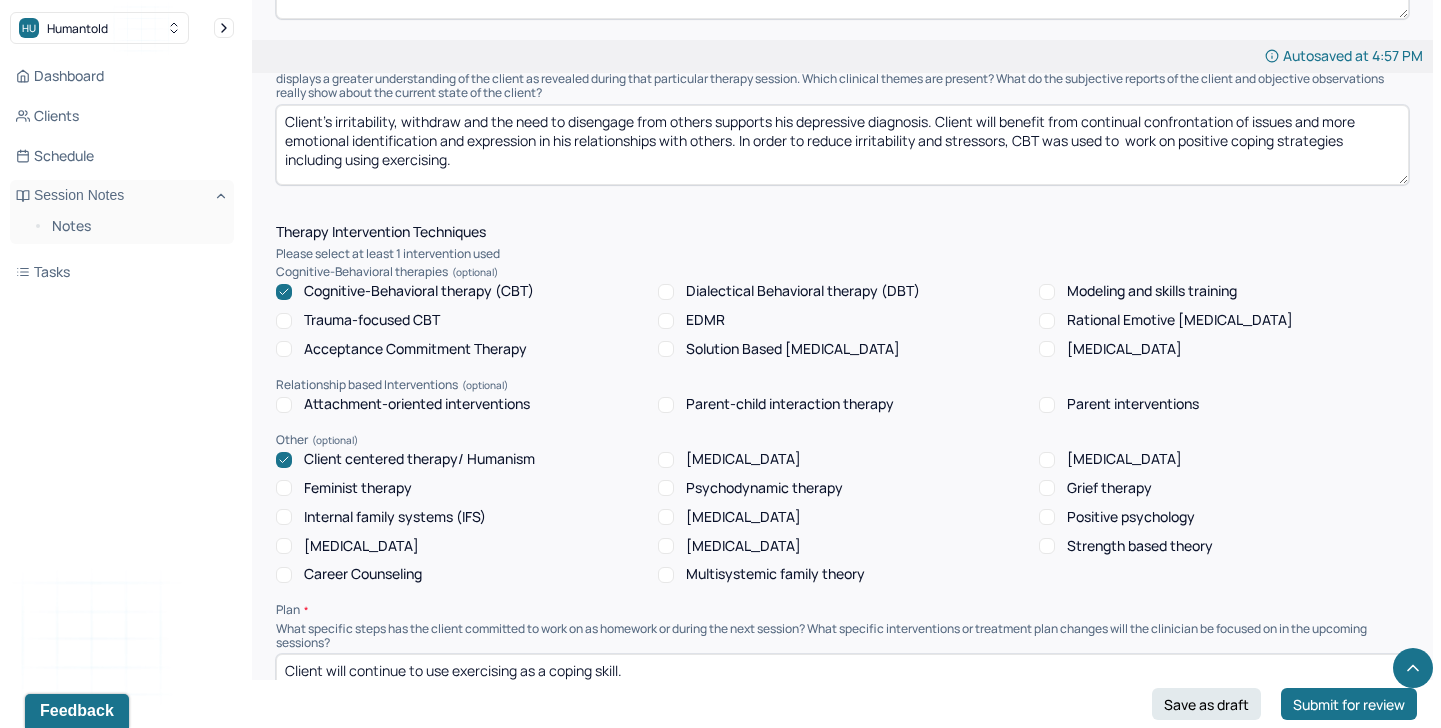 type on "Client's legs were shaking in the session. Client was oriented. Client was engaged." 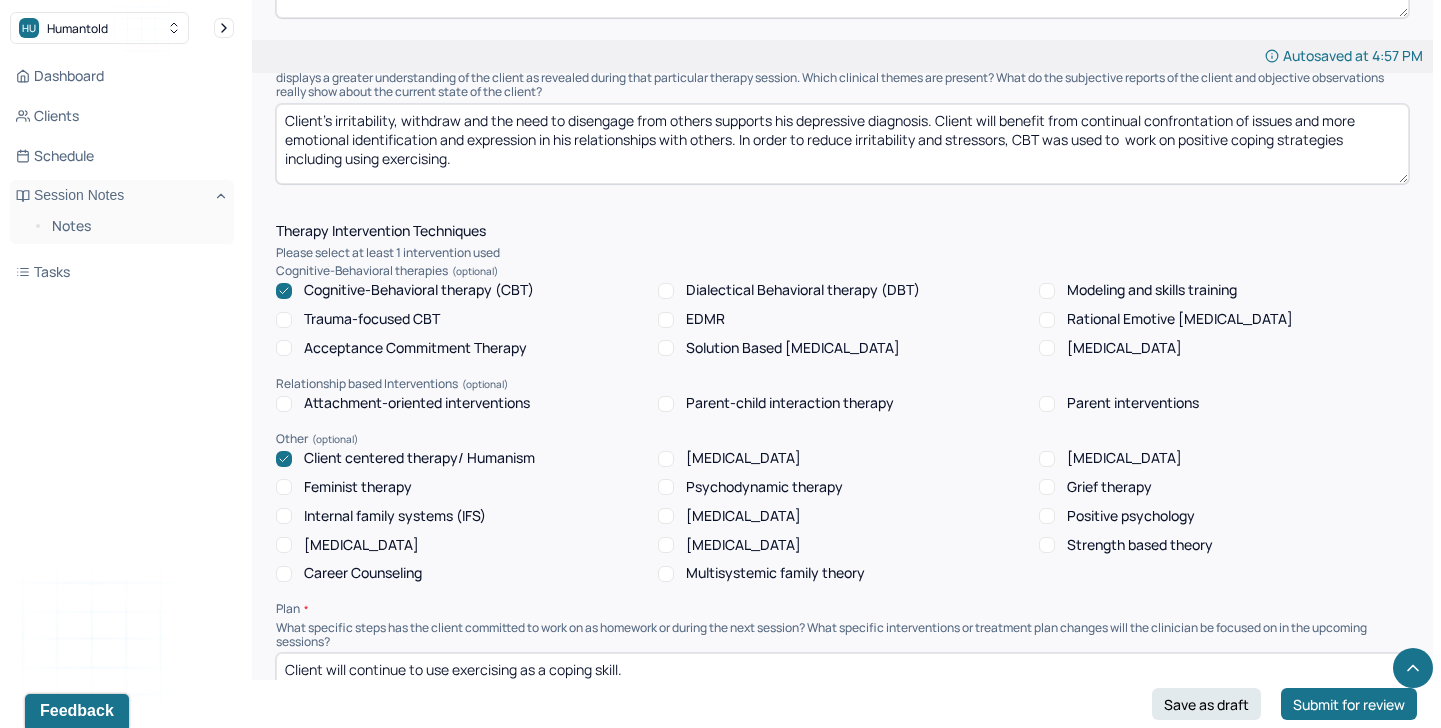 click on "Client's irritability, withdraw and the need to disengage from others supports his depressive diagnosis. Client will benefit from continual confrontation of issues and more emotional identification and expression in his relationships with others. In order to reduce irritability and stressors, CBT was used to  work on positive coping strategies including using exercising." at bounding box center (842, 144) 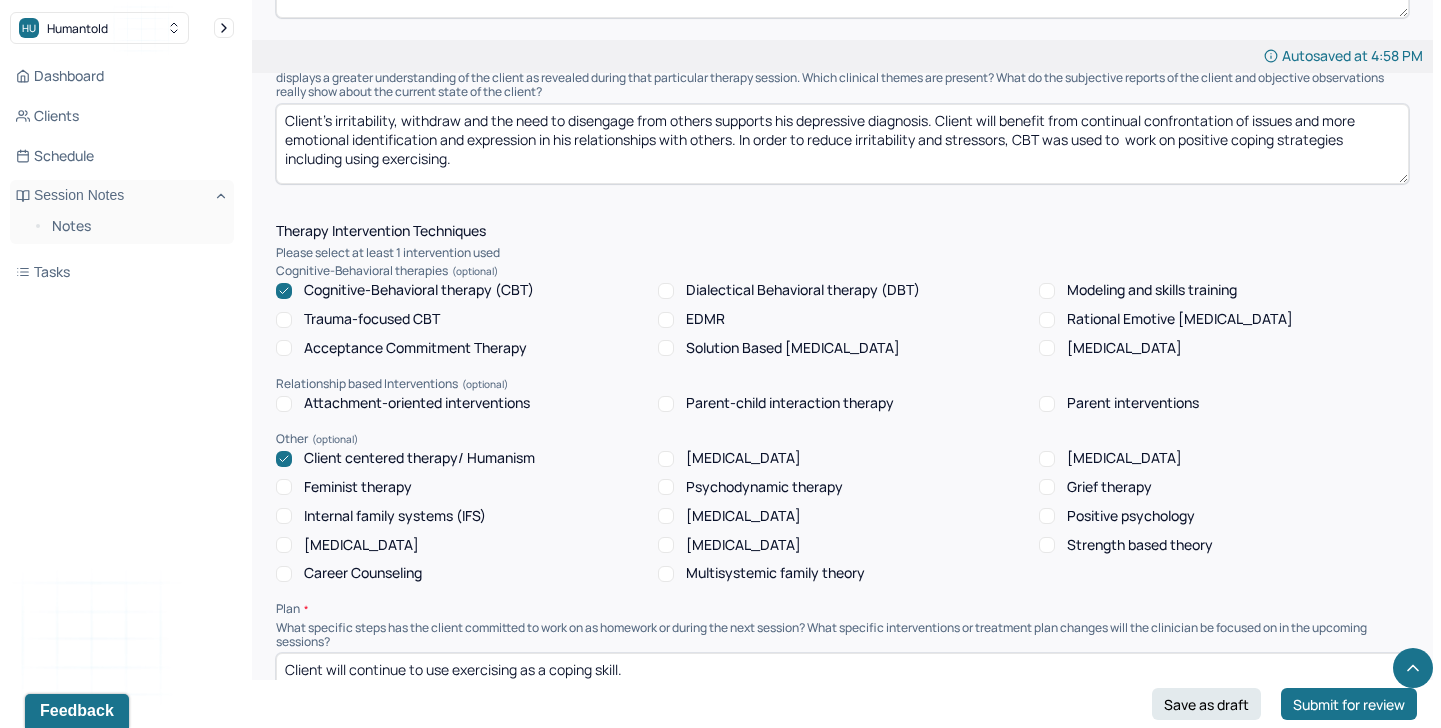 click on "Client's irritability, withdraw and the need to disengage from others supports his depressive diagnosis. Client will benefit from continual confrontation of issues and more emotional identification and expression in his relationships with others. In order to reduce irritability and stressors, CBT was used to  work on positive coping strategies including using exercising." at bounding box center [842, 144] 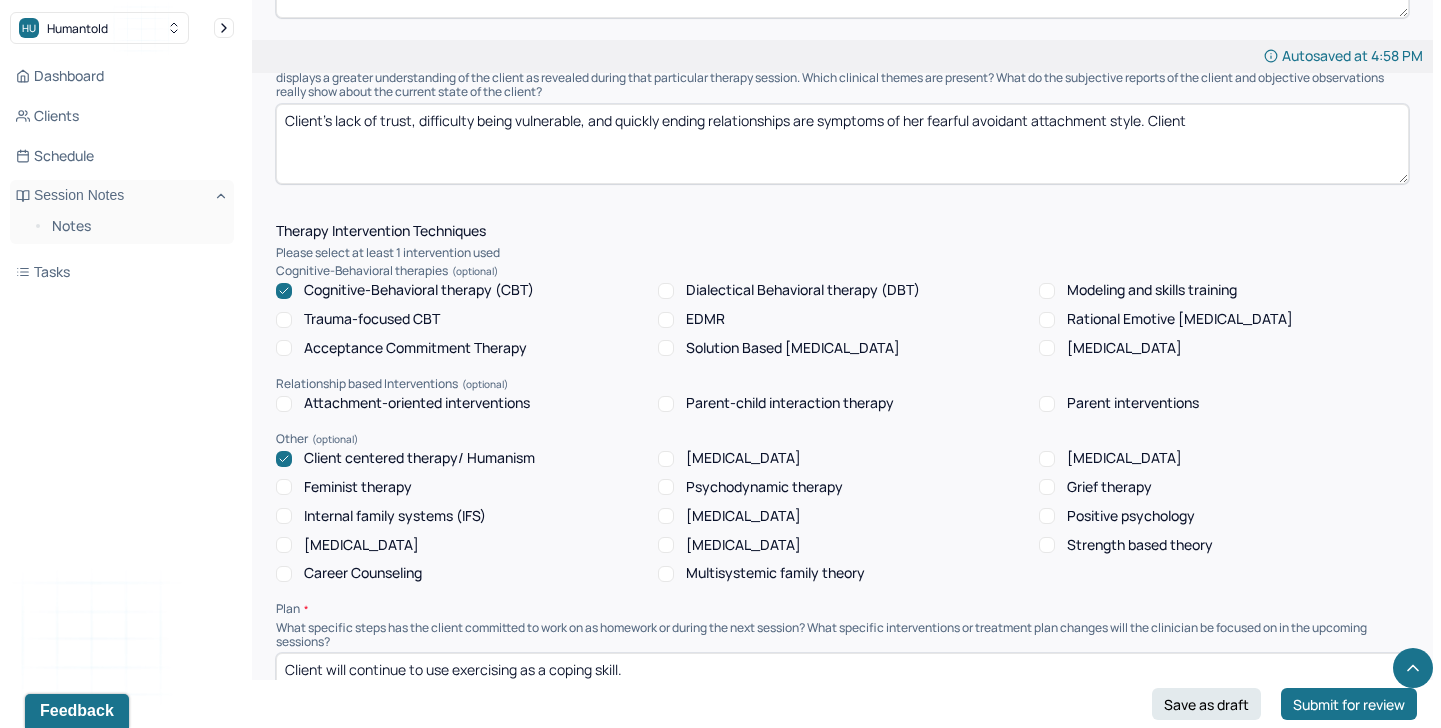 type on "Client's lack of trust, difficulty being vulnerable, and quickly ending relationships are symptoms of her fearful avoidant attachment style. Client" 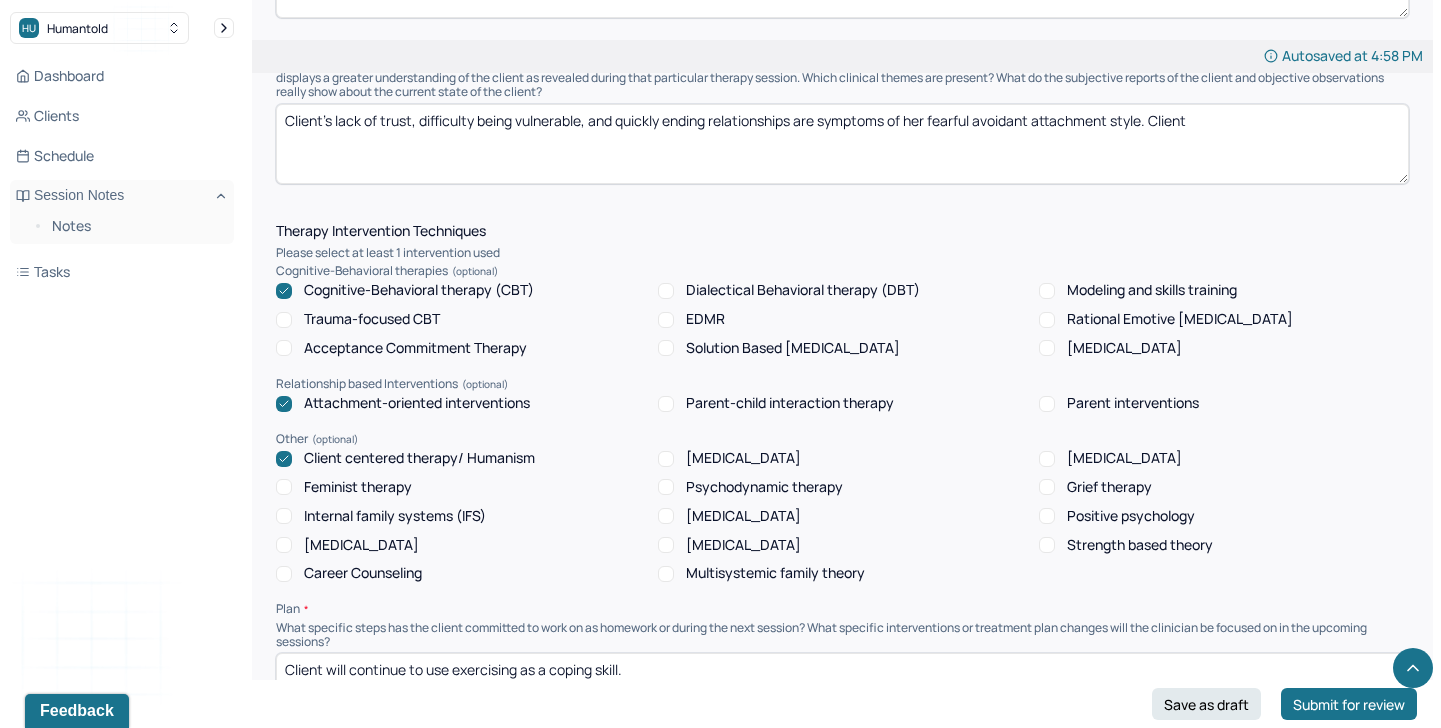 click on "Cognitive-Behavioral therapy (CBT)" at bounding box center [419, 290] 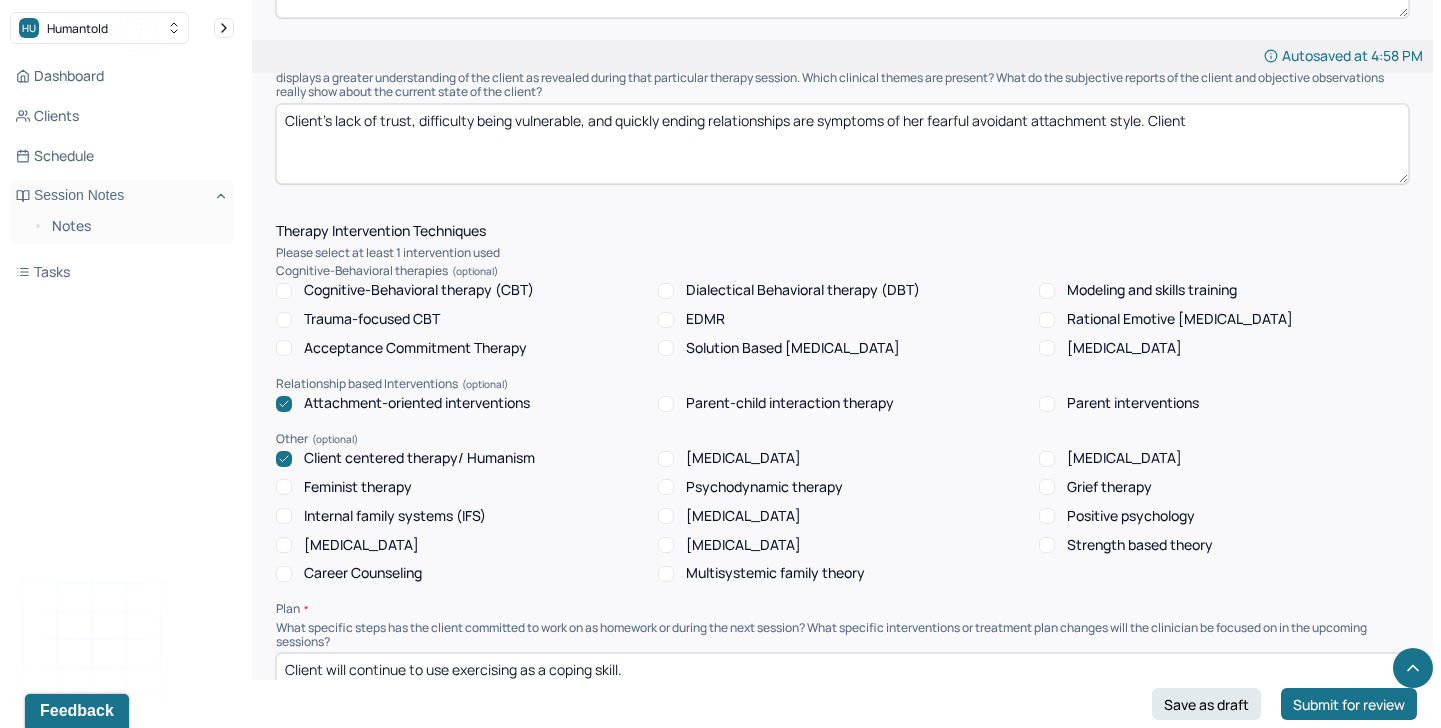 click on "Client's lack of trust, difficulty being vulnerable, and quickly ending relationships are symptoms of her fearful avoidant attachment style. Client" at bounding box center (842, 144) 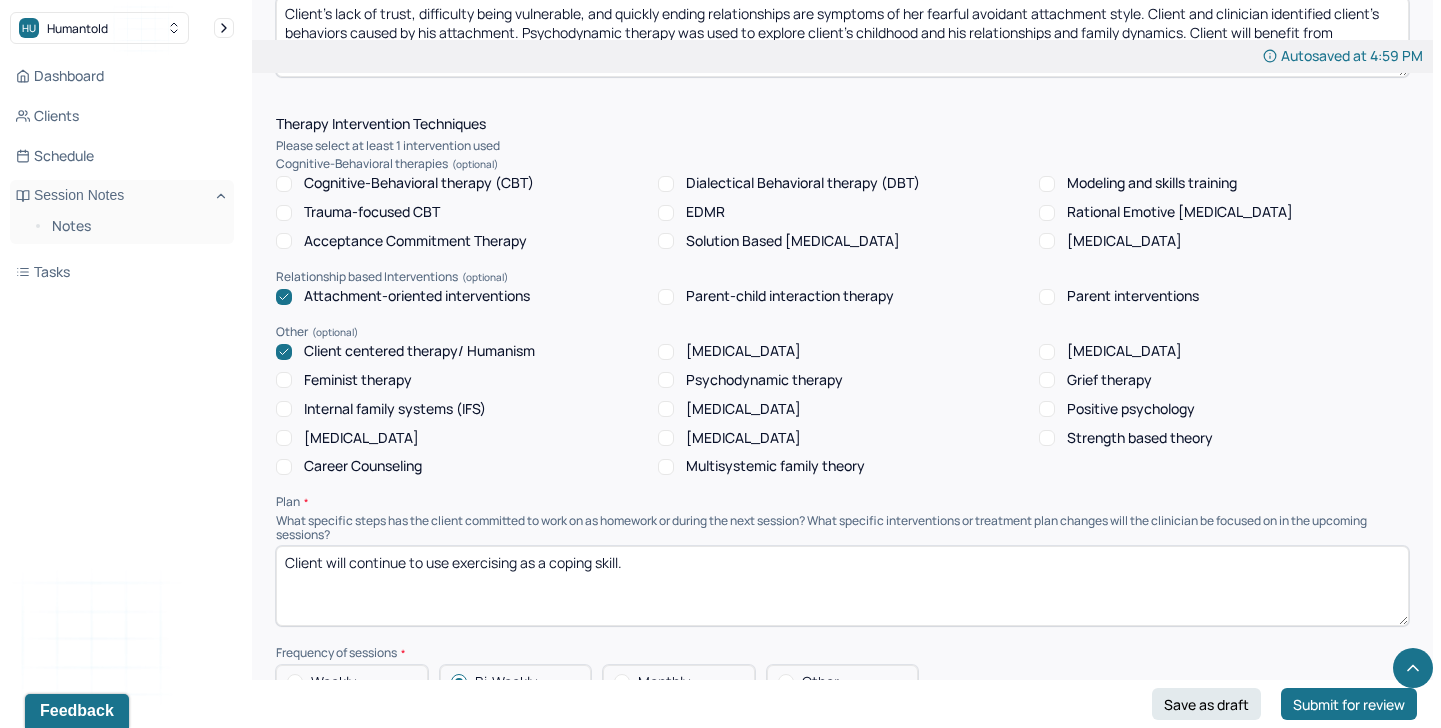 scroll, scrollTop: 1778, scrollLeft: 0, axis: vertical 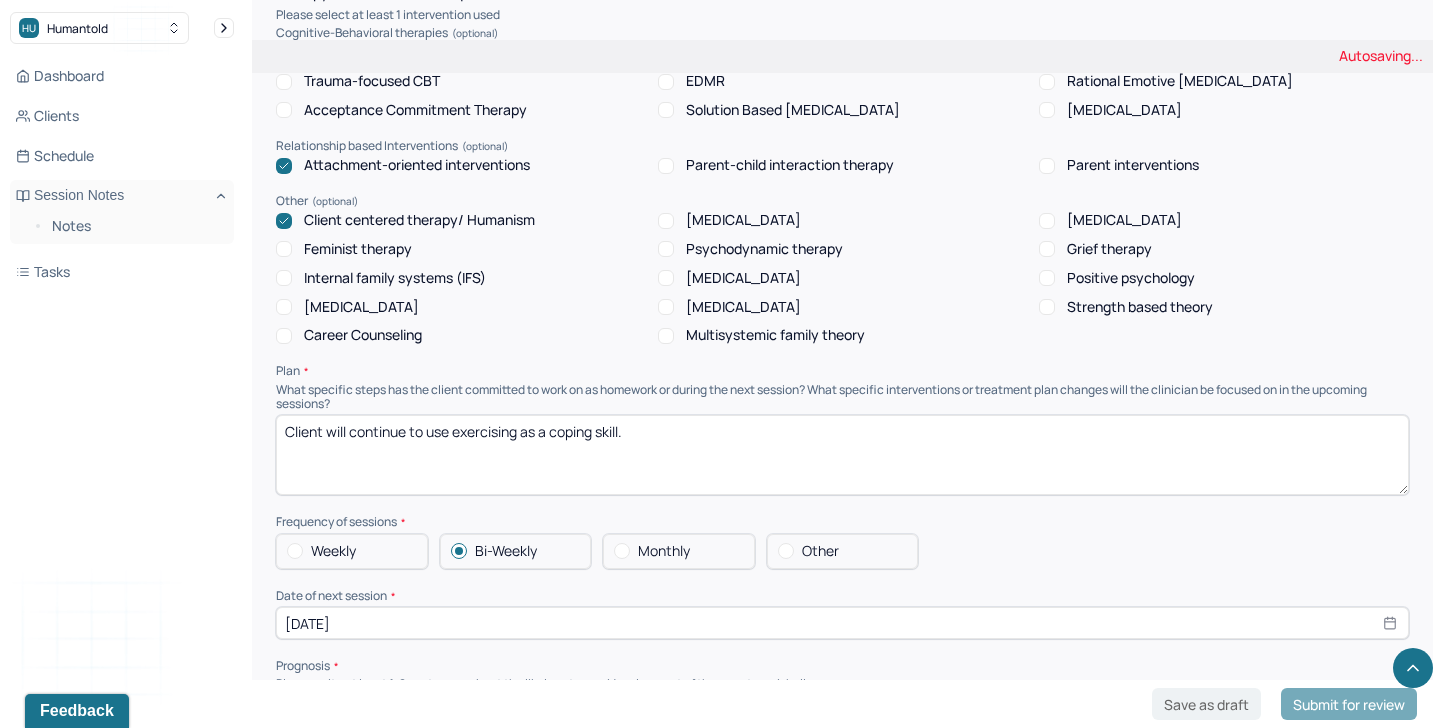 type on "Client's lack of trust, difficulty being vulnerable, and quickly ending relationships are symptoms of her fearful avoidant attachment style. Client and clinician identified client's behaviors caused by his attachment. Psychodynamic therapy was used to explore client's childhood and his relationships and family dynamics. Client will benefit from attachment oriented interventions." 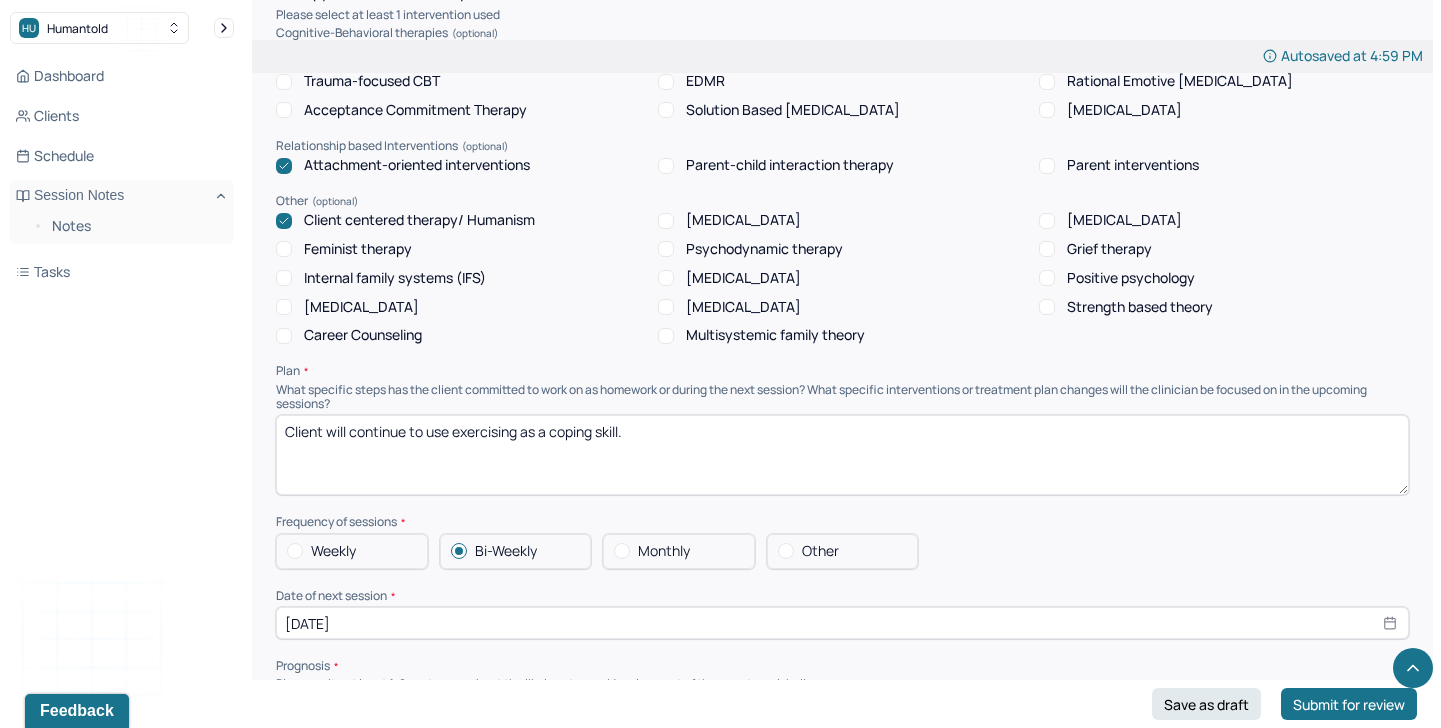 click on "Client will continue to use exercising as a coping skill." at bounding box center (842, 455) 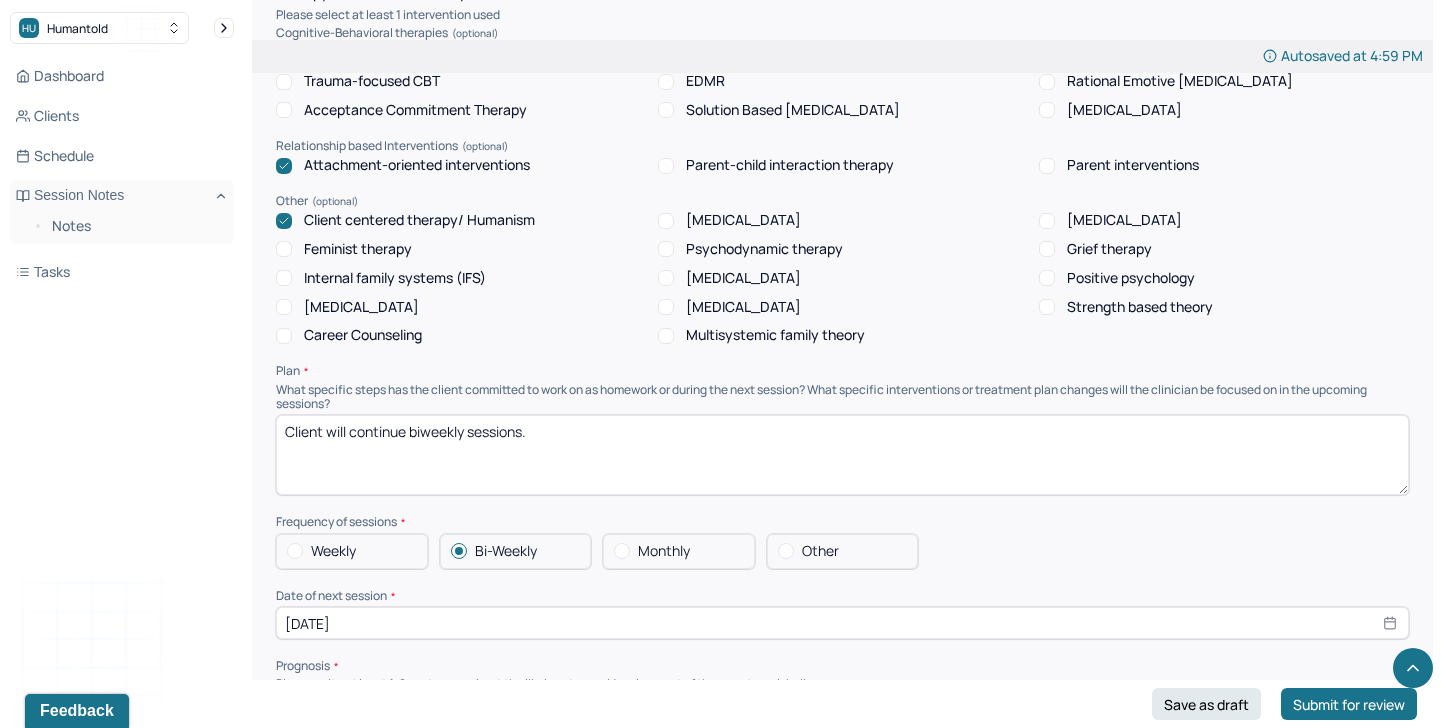 type on "Client will continue biweekly sessions." 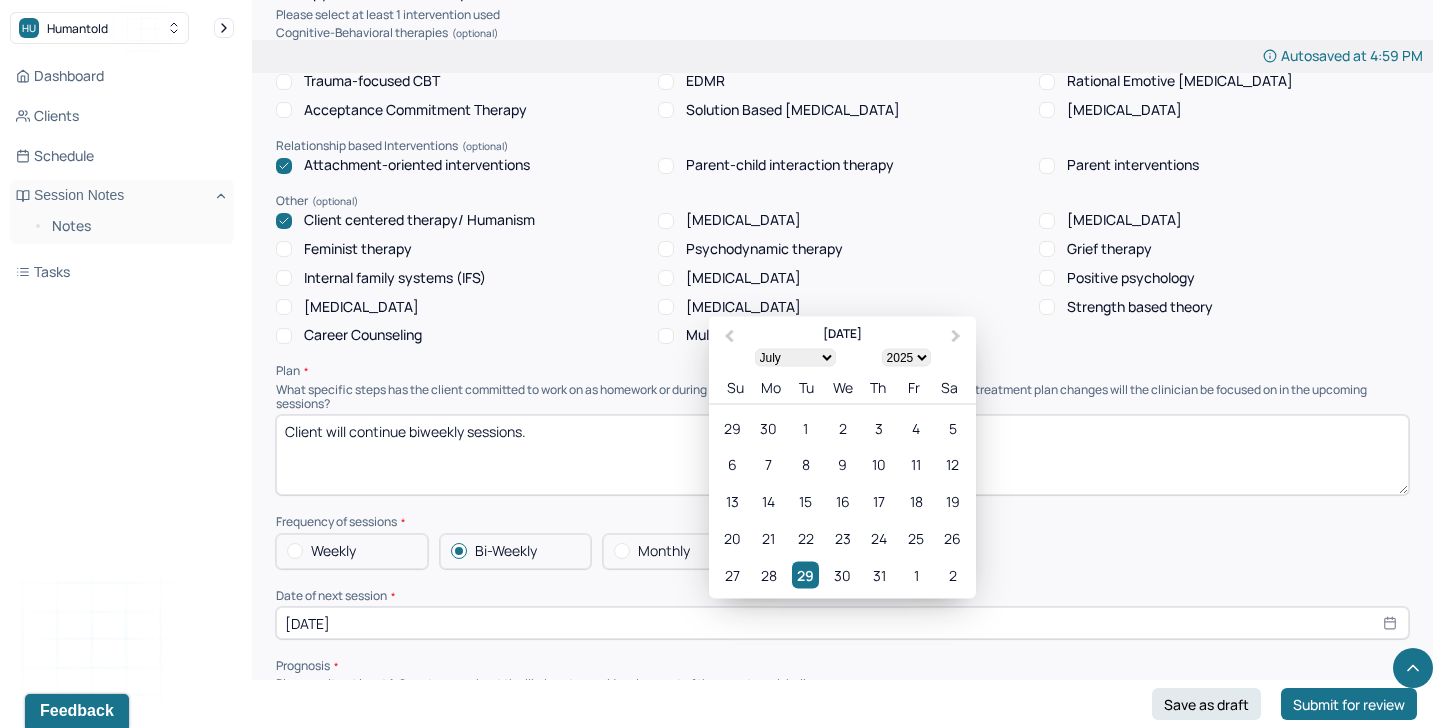 click on "[DATE]" at bounding box center [842, 623] 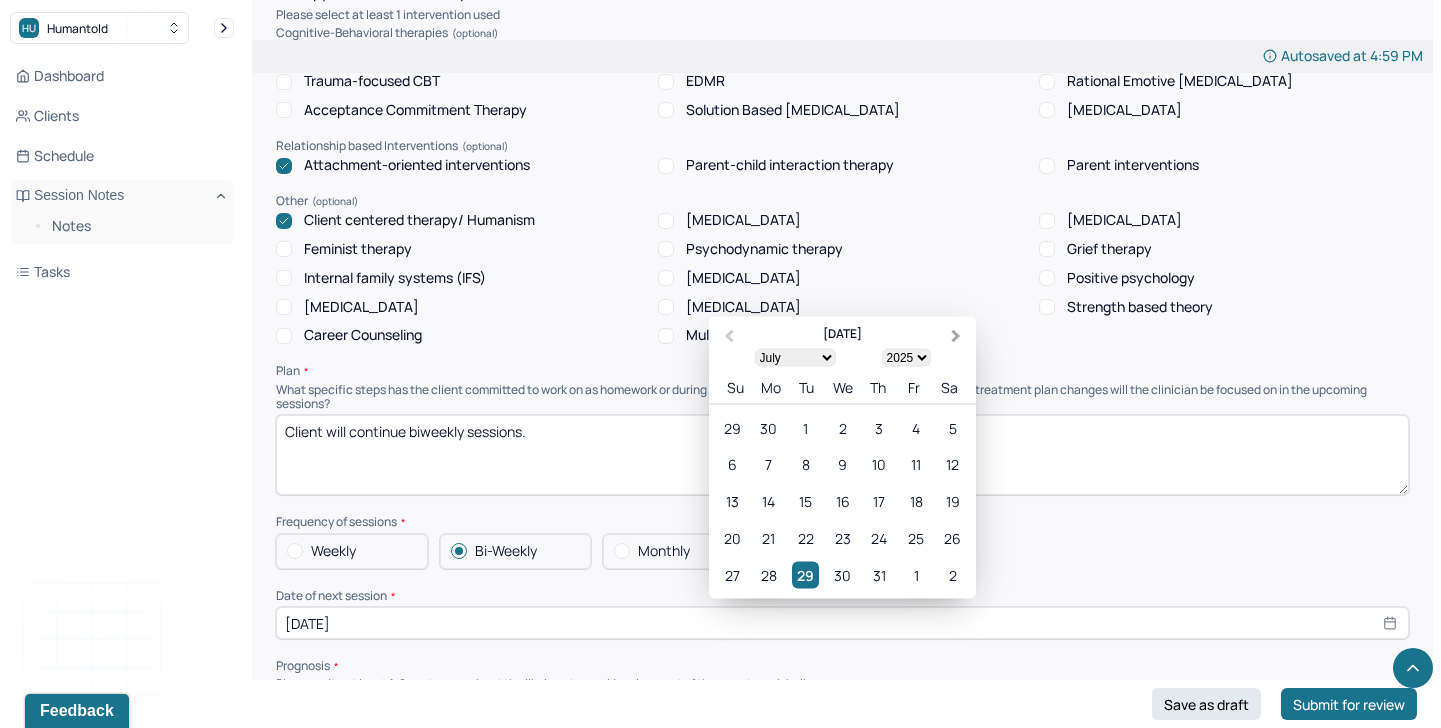 click on "Next Month" at bounding box center (956, 336) 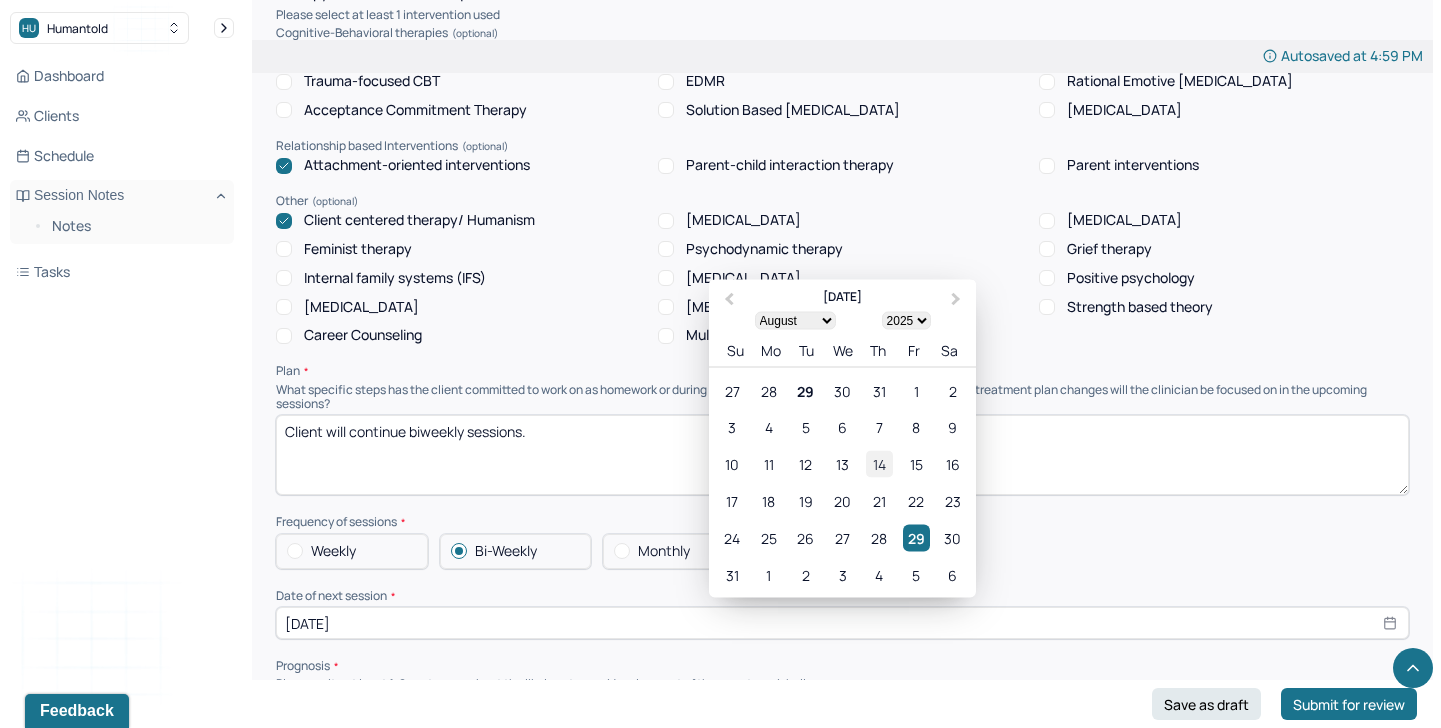 click on "14" at bounding box center [879, 464] 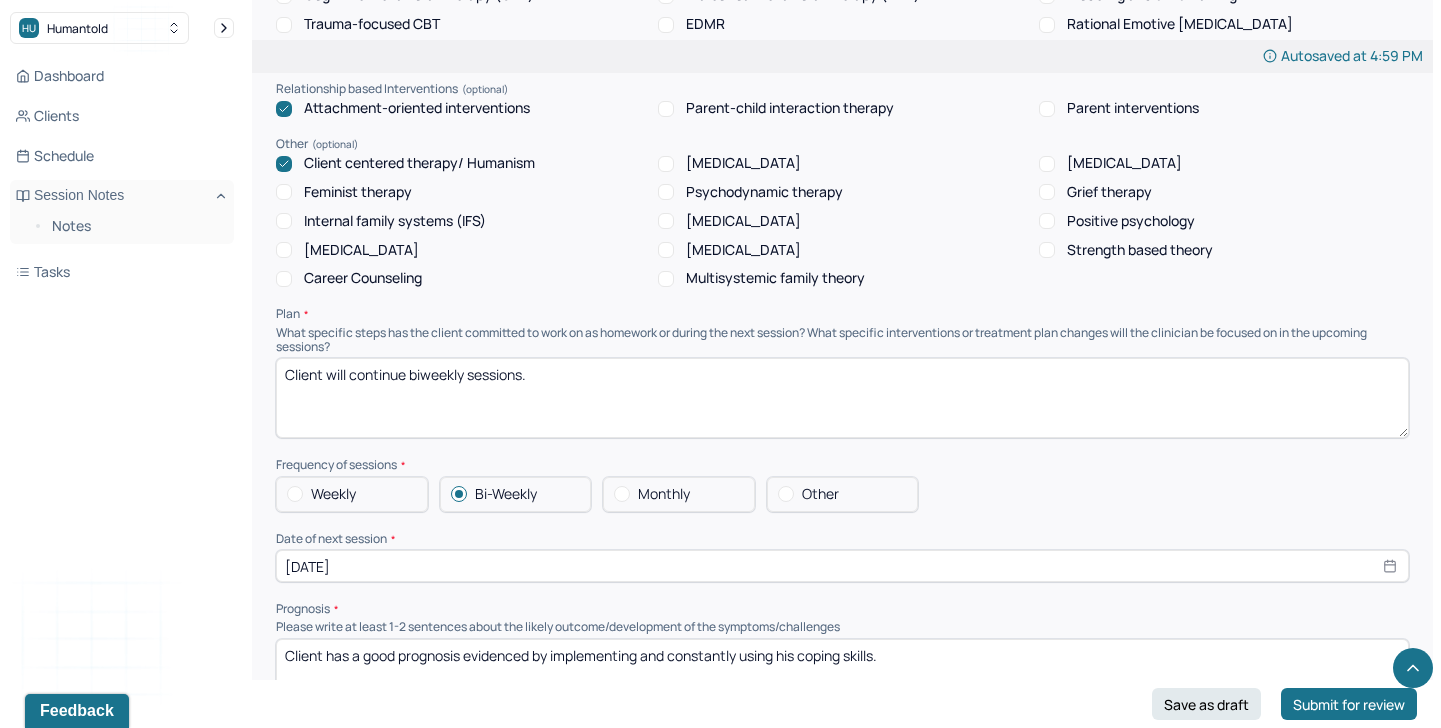 scroll, scrollTop: 1843, scrollLeft: 0, axis: vertical 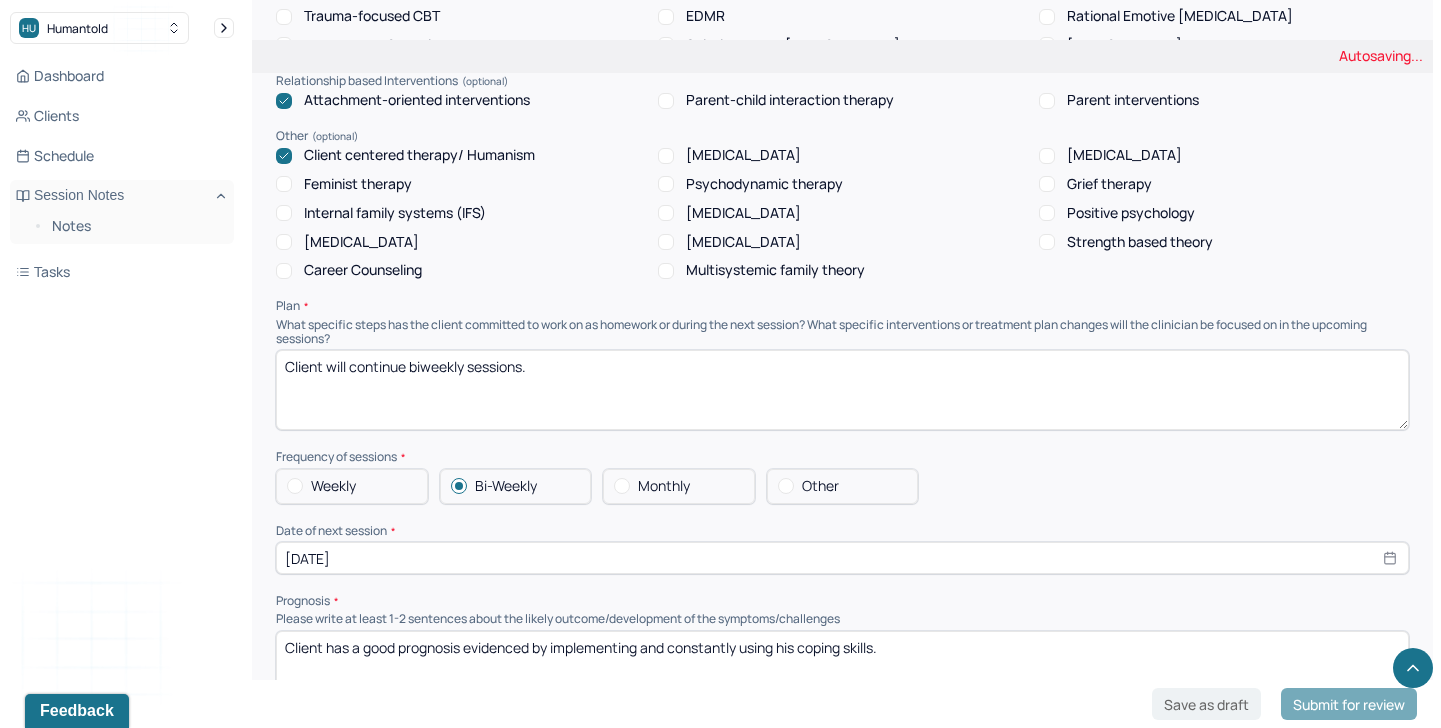 click on "[DATE]" at bounding box center [842, 558] 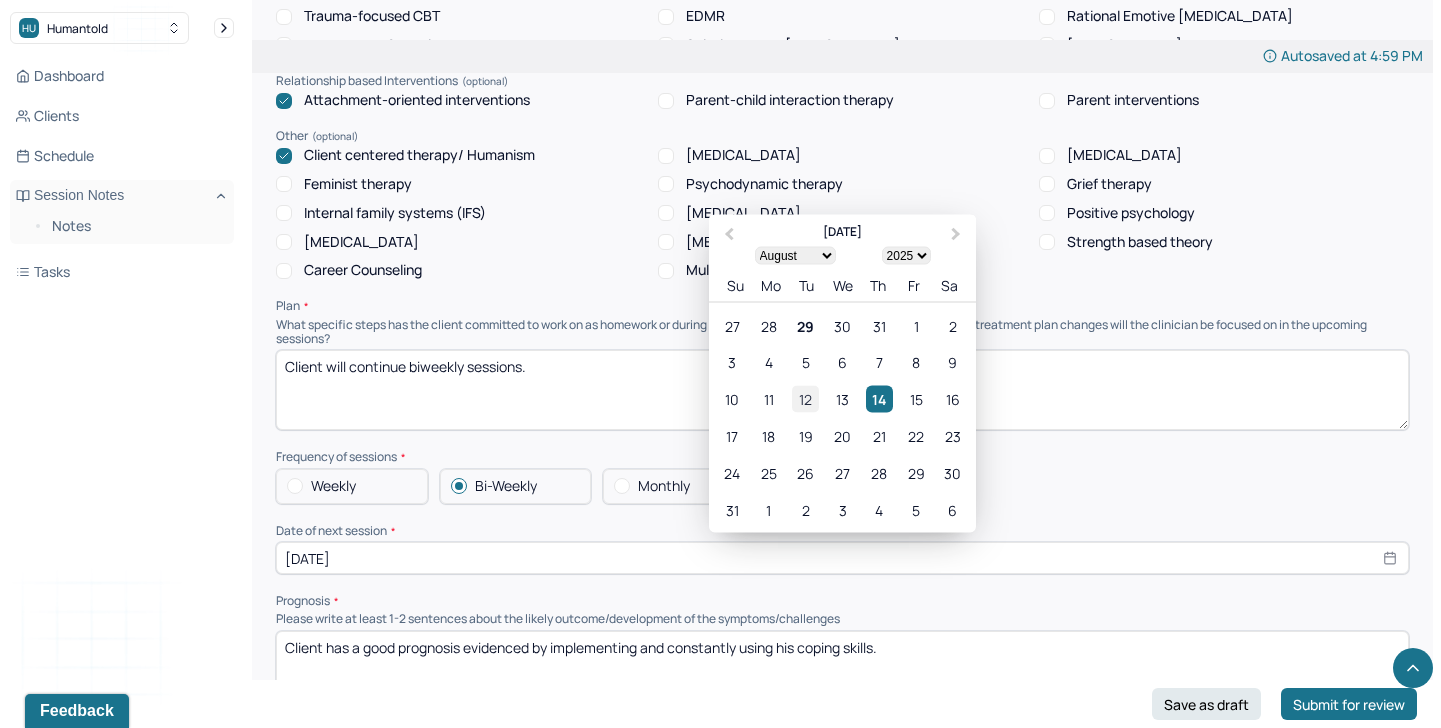 click on "12" at bounding box center (805, 399) 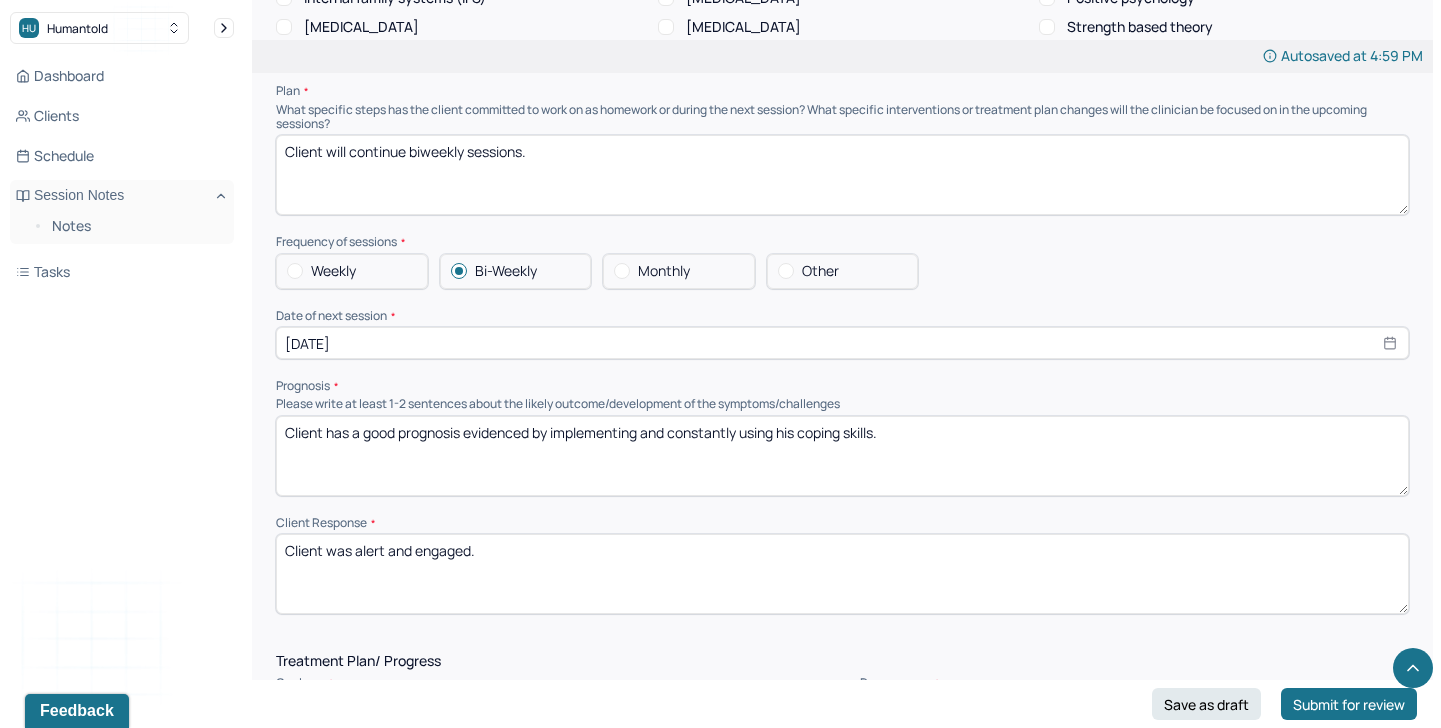 scroll, scrollTop: 2119, scrollLeft: 0, axis: vertical 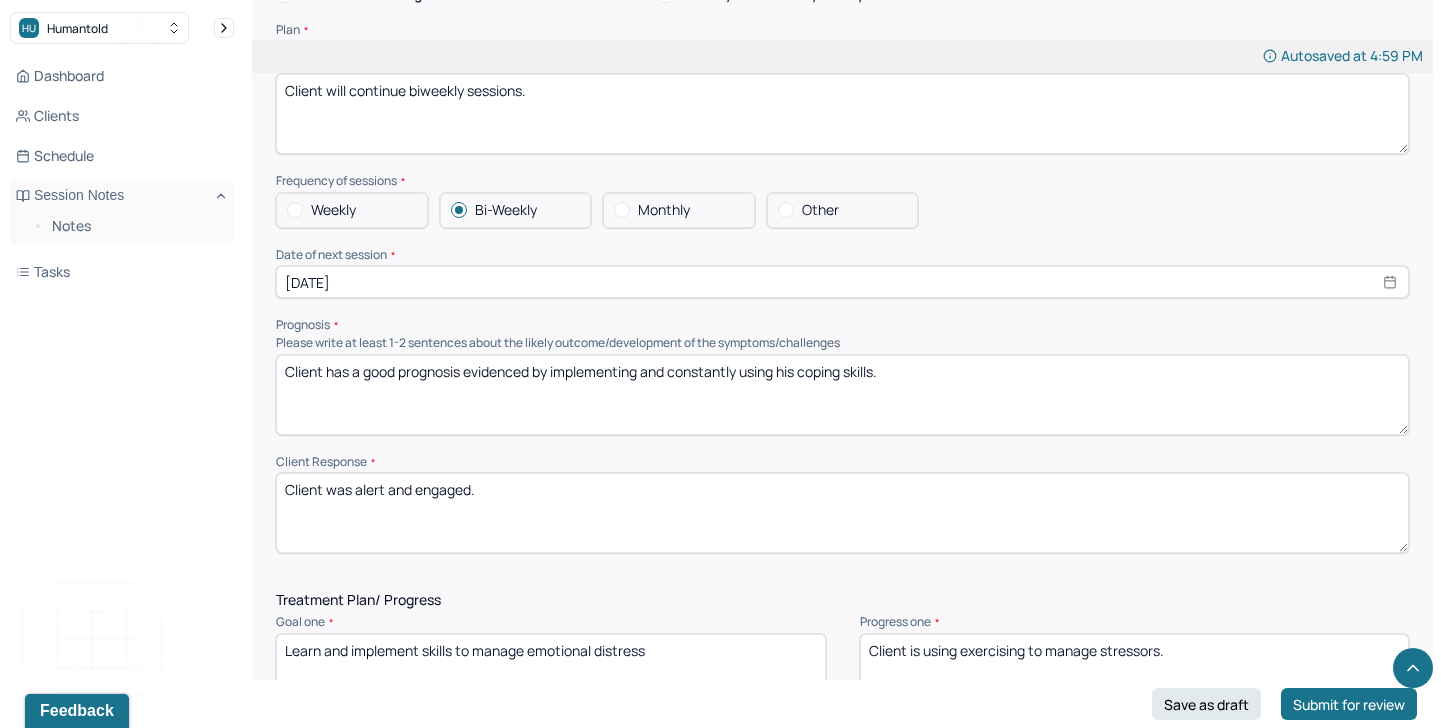 click on "Client has a good prognosis evidenced by implementing and constantly using his coping skills." at bounding box center (842, 395) 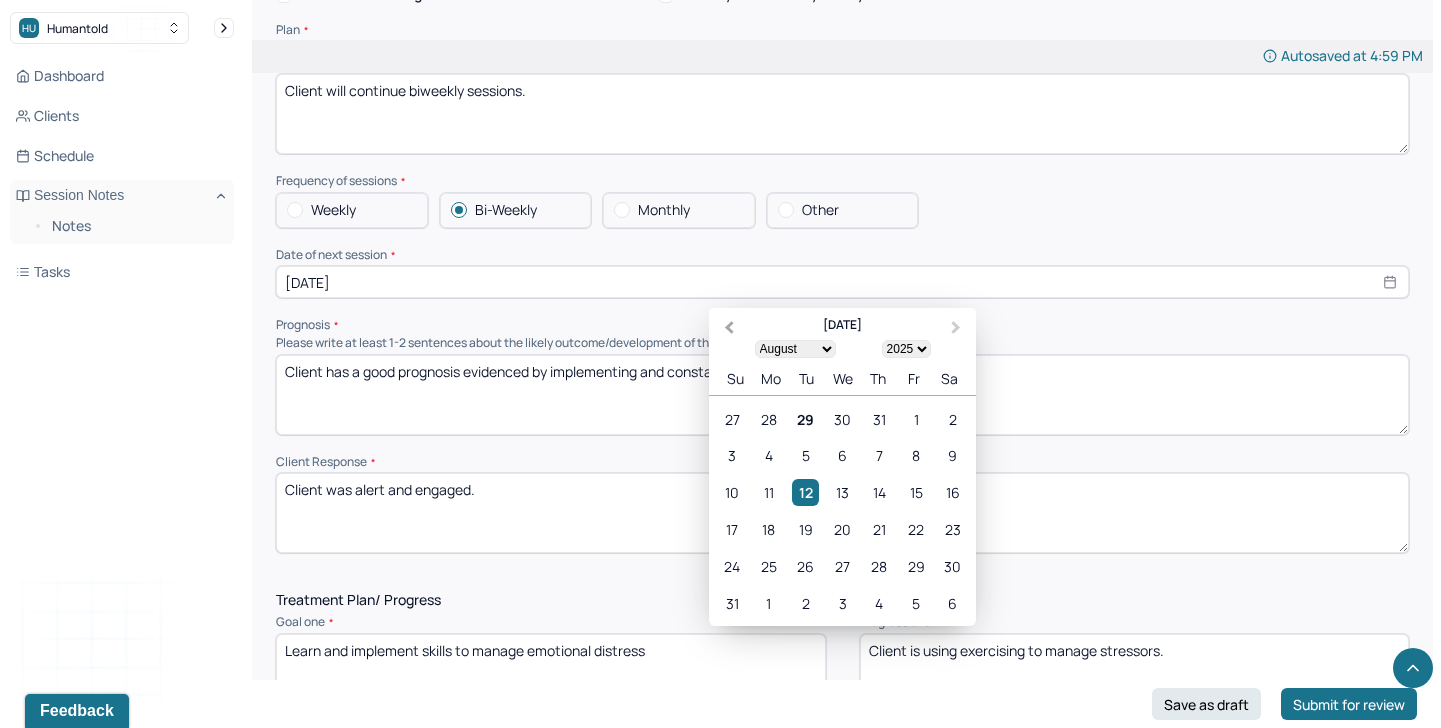 click on "Previous Month" at bounding box center [727, 329] 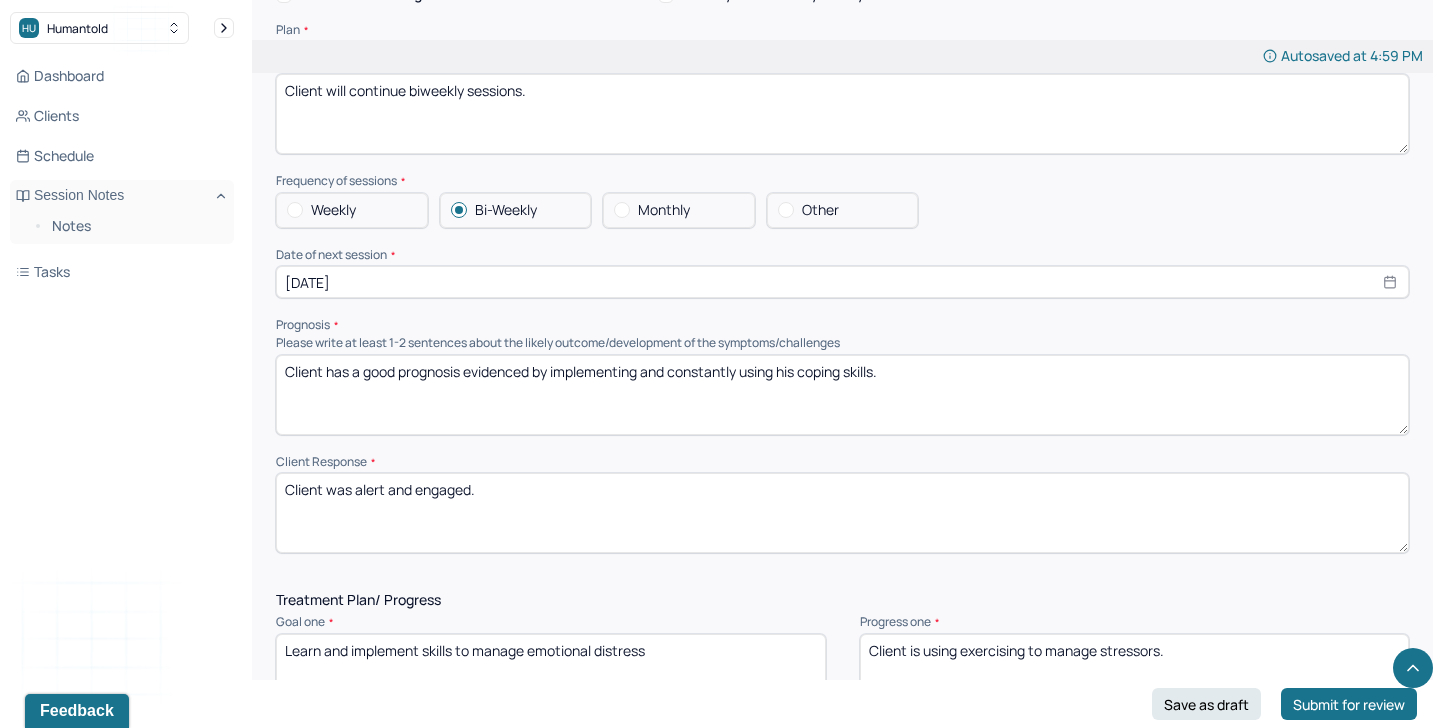 click on "Client has a good prognosis evidenced by implementing and constantly using his coping skills." at bounding box center [842, 395] 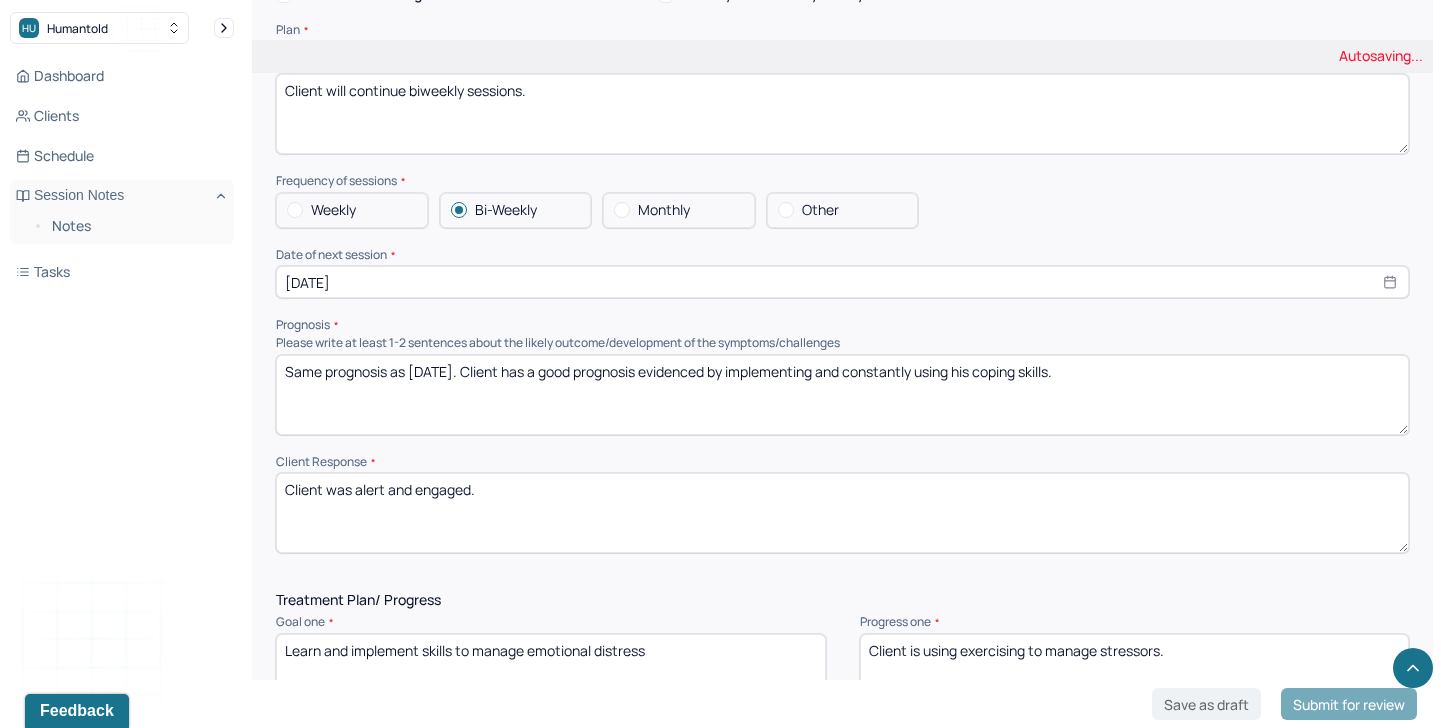type on "Same prognosis as [DATE]. Client has a good prognosis evidenced by implementing and constantly using his coping skills." 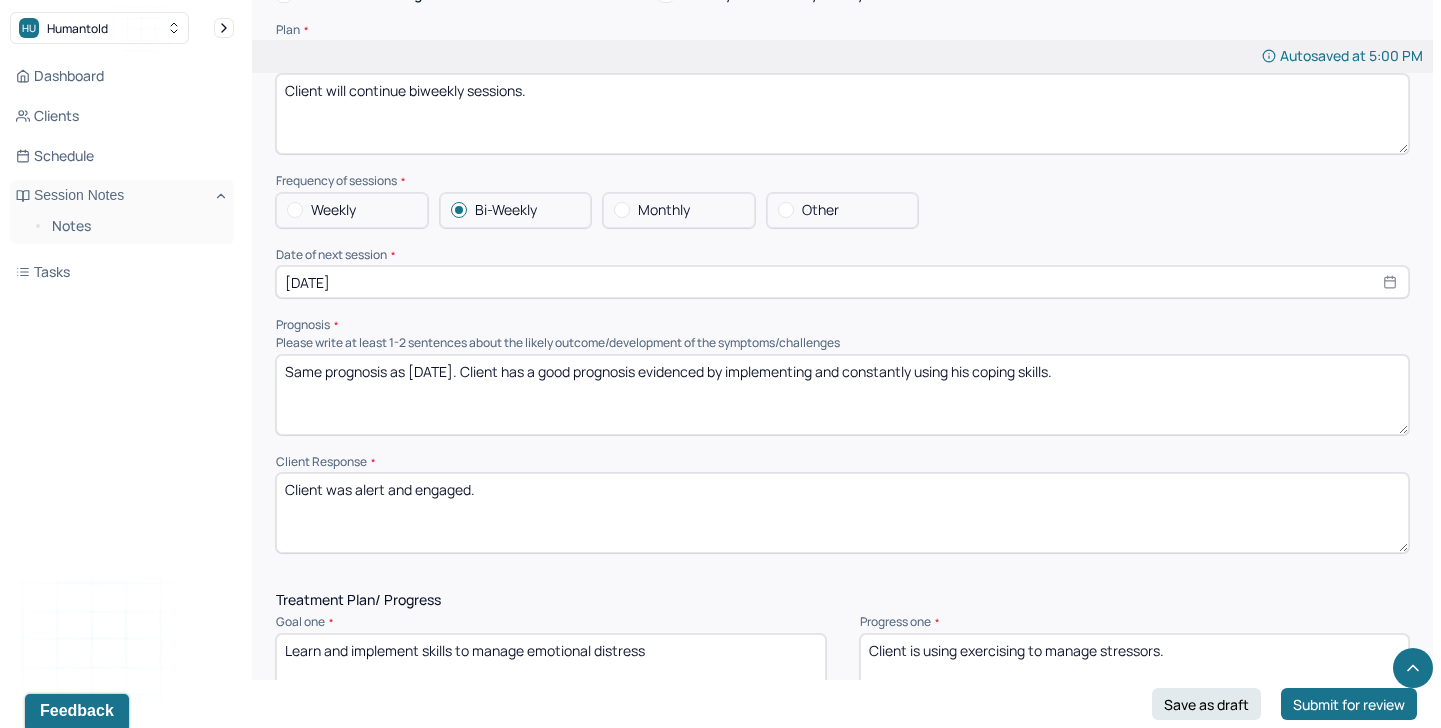 drag, startPoint x: 526, startPoint y: 510, endPoint x: 356, endPoint y: 481, distance: 172.4558 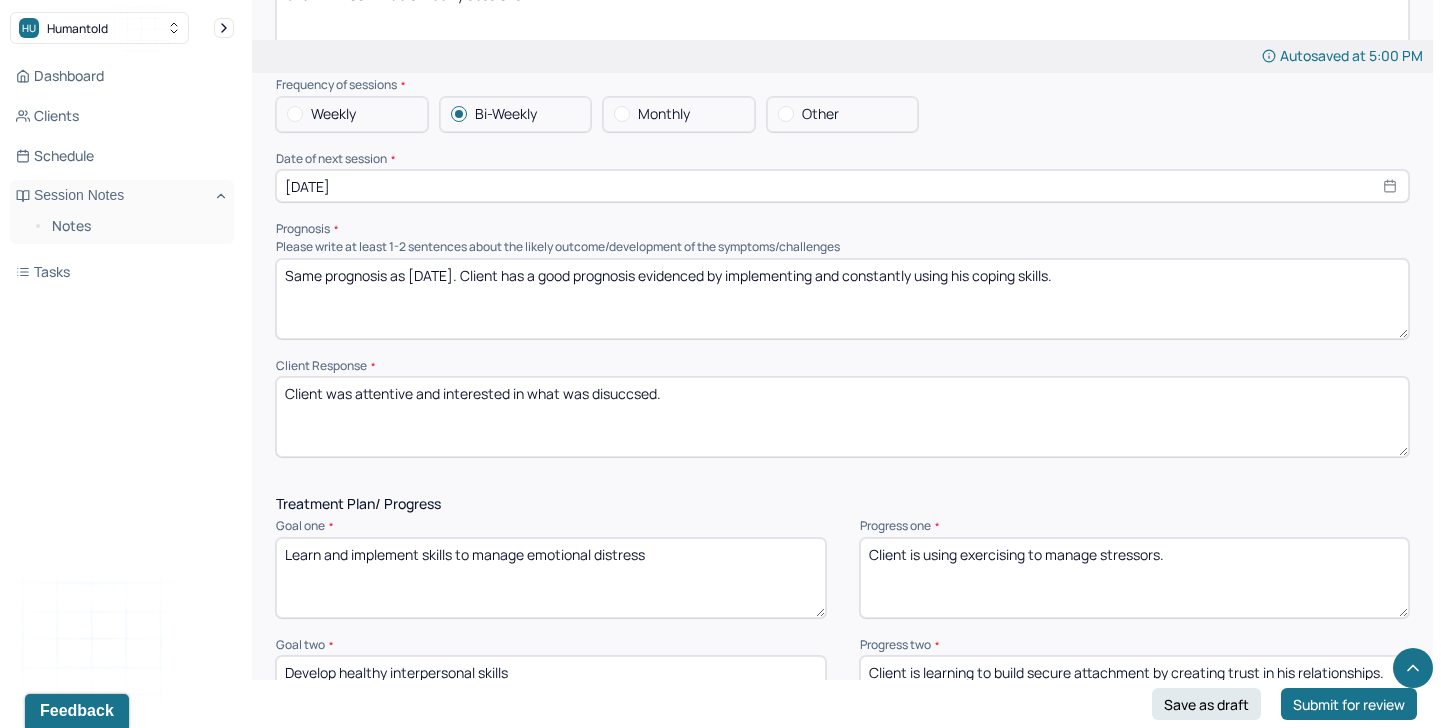 scroll, scrollTop: 2218, scrollLeft: 0, axis: vertical 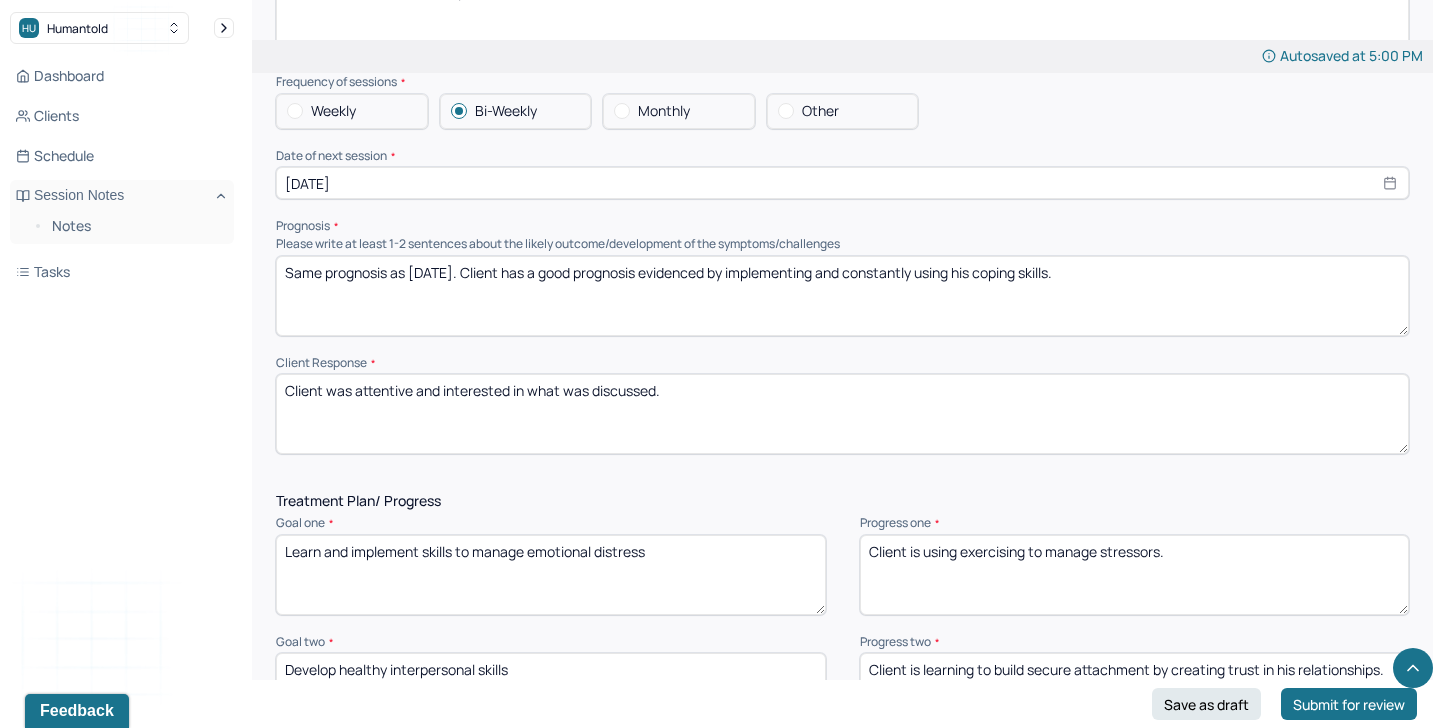 type on "Client was attentive and interested in what was discussed." 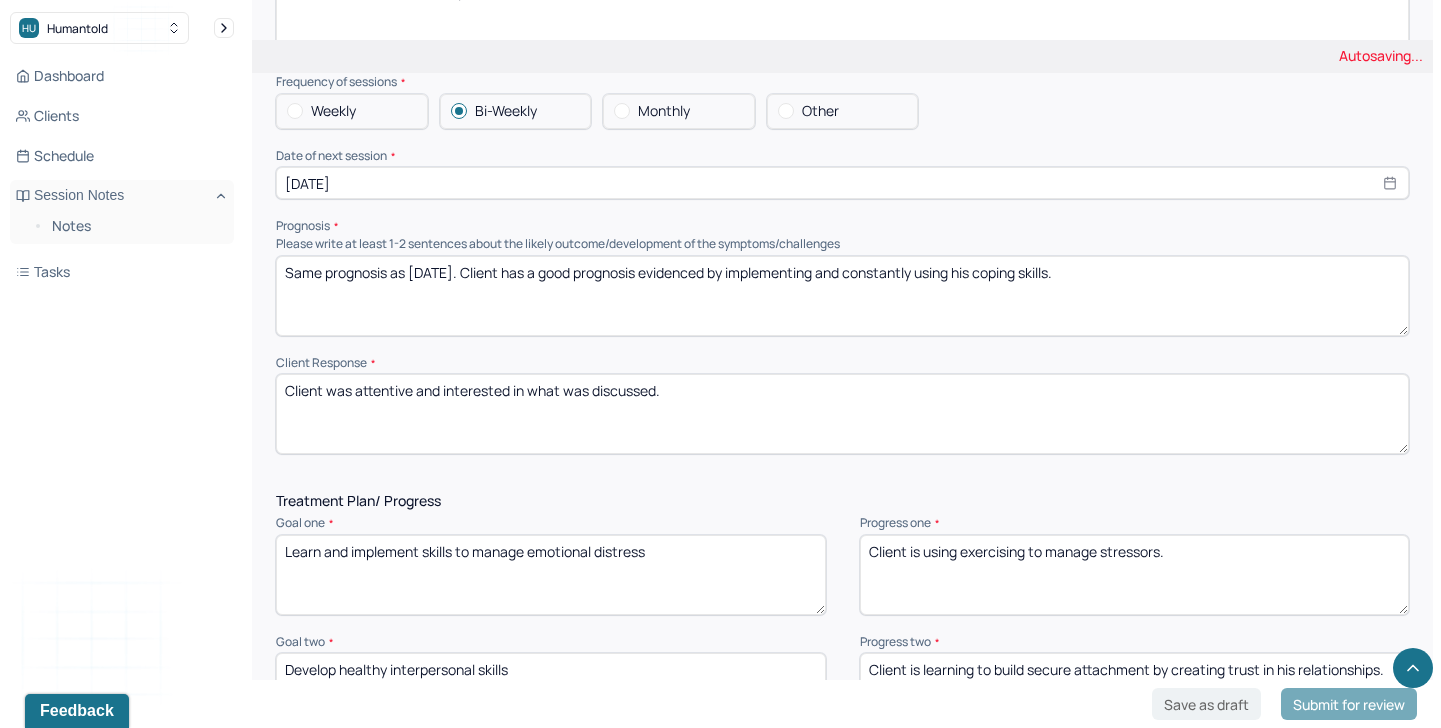 click on "Client is using exercising to manage stressors." at bounding box center [1135, 575] 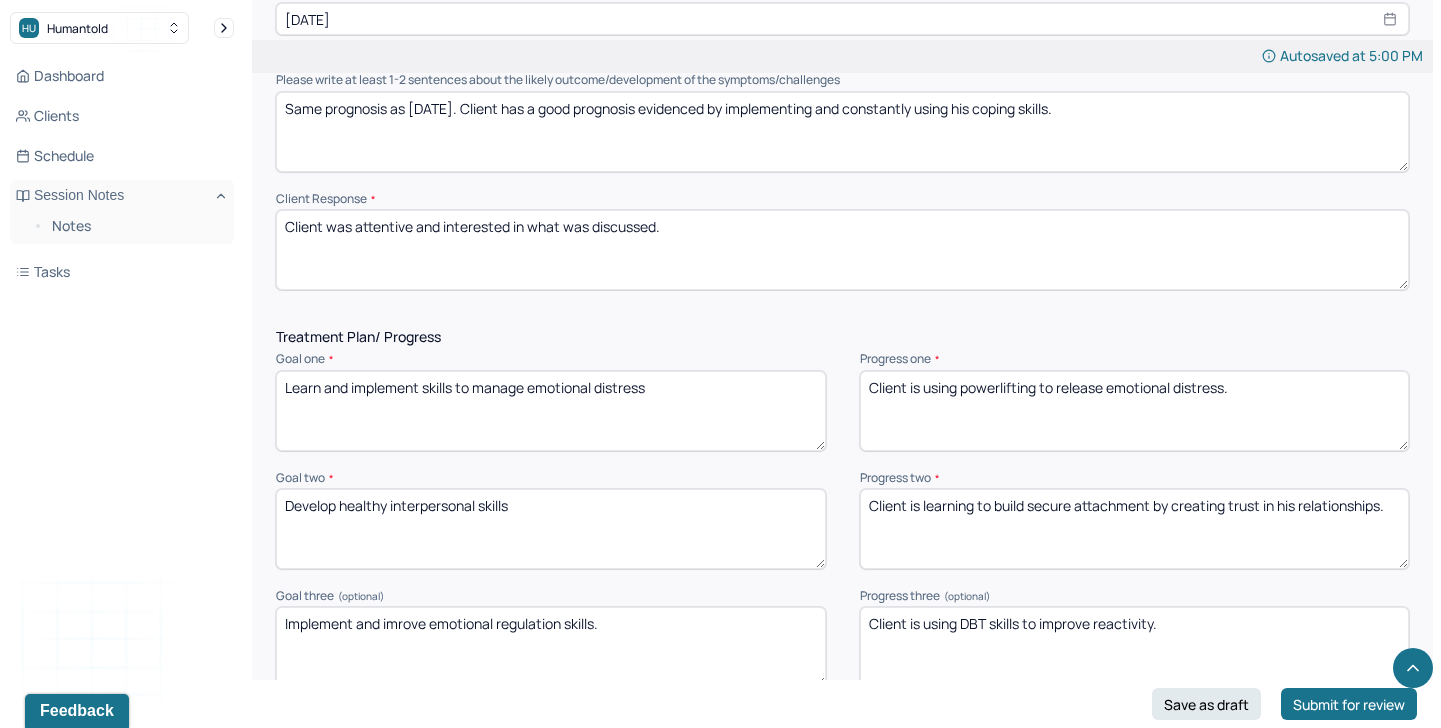 scroll, scrollTop: 2425, scrollLeft: 0, axis: vertical 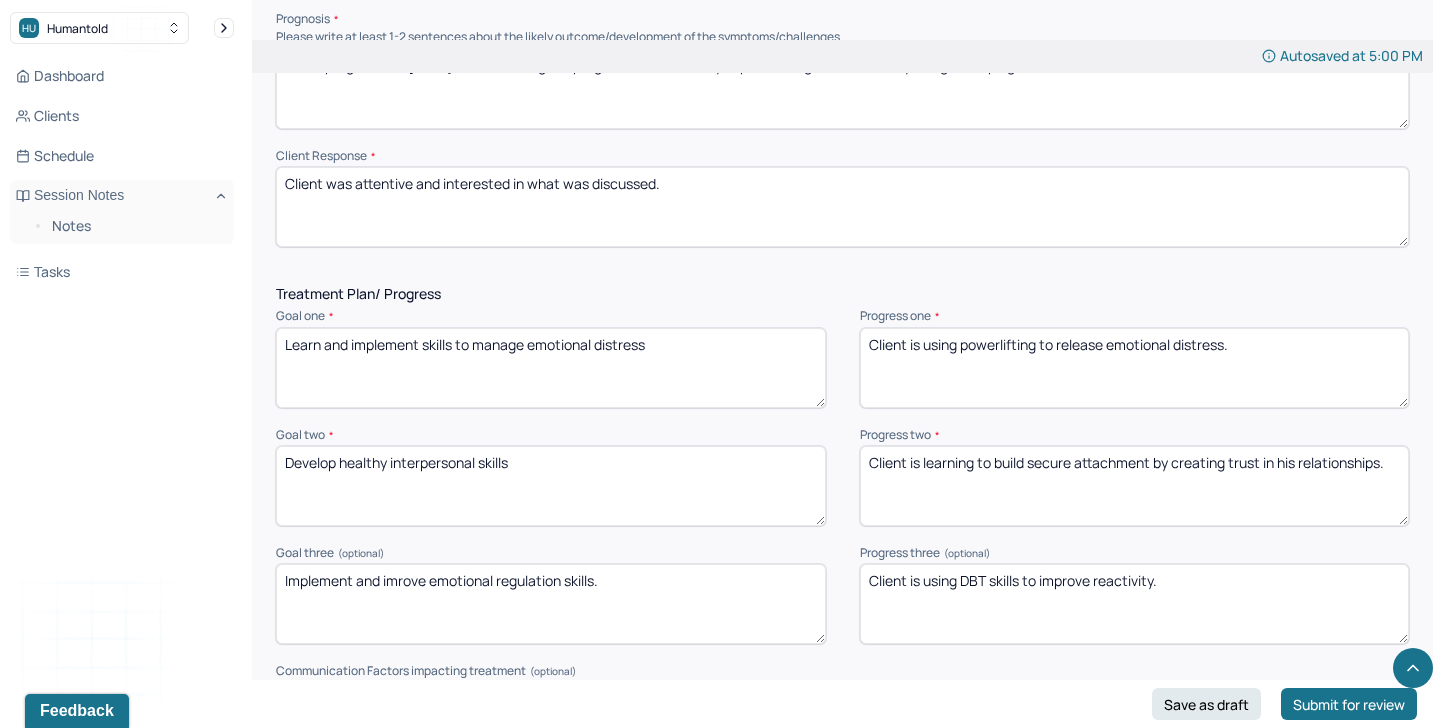 type on "Client is using powerlifting to release emotional distress." 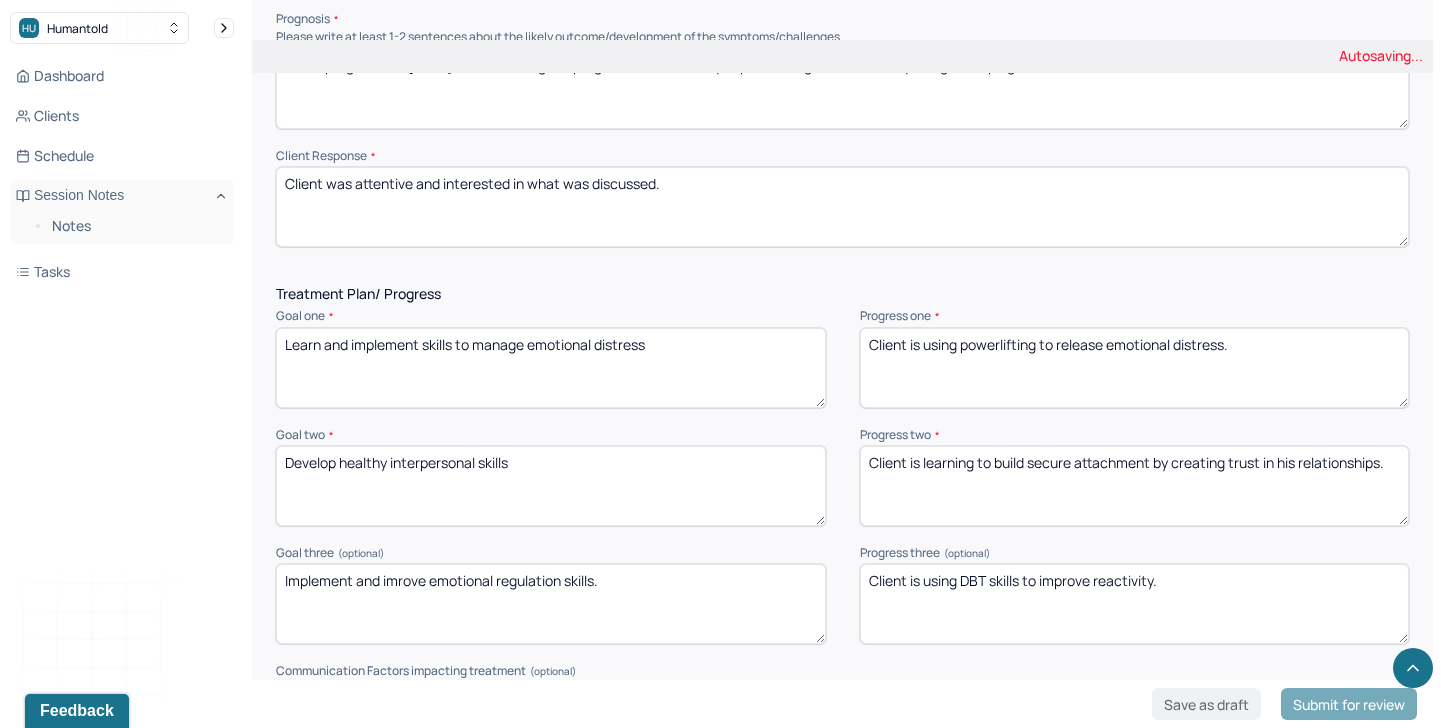 click on "Client is learning to build secure attachment by creating trust in his relationships." at bounding box center [1135, 486] 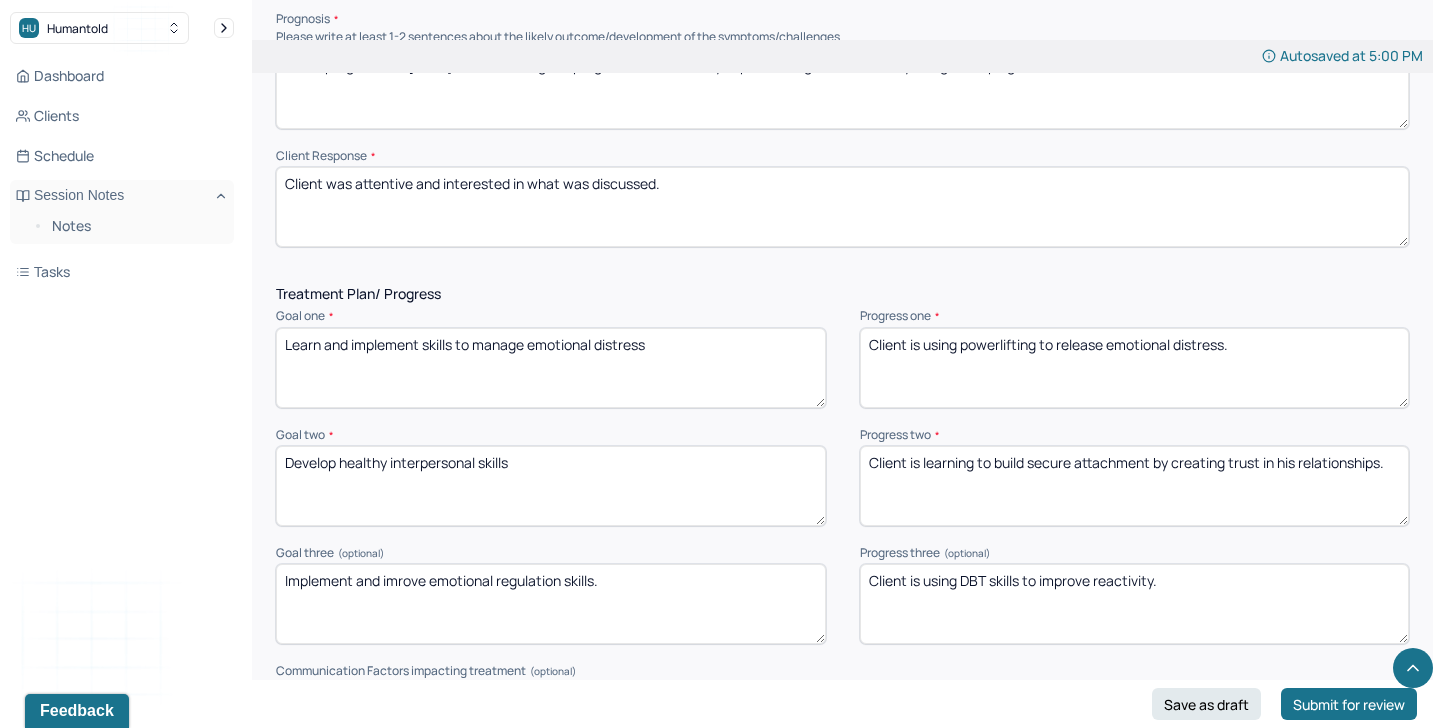 click on "Client is learning to build secure attachment by creating trust in his relationships." at bounding box center [1135, 486] 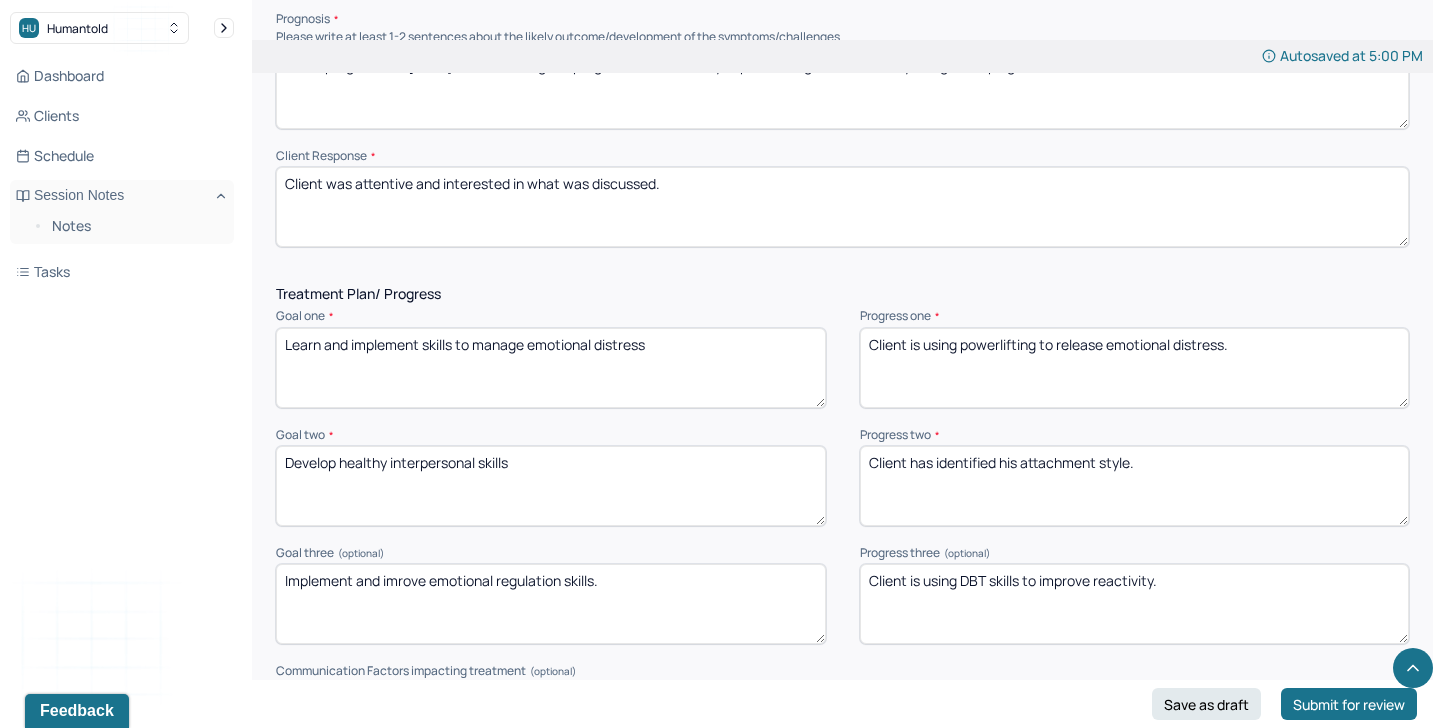 type on "Client has identified his attachment style." 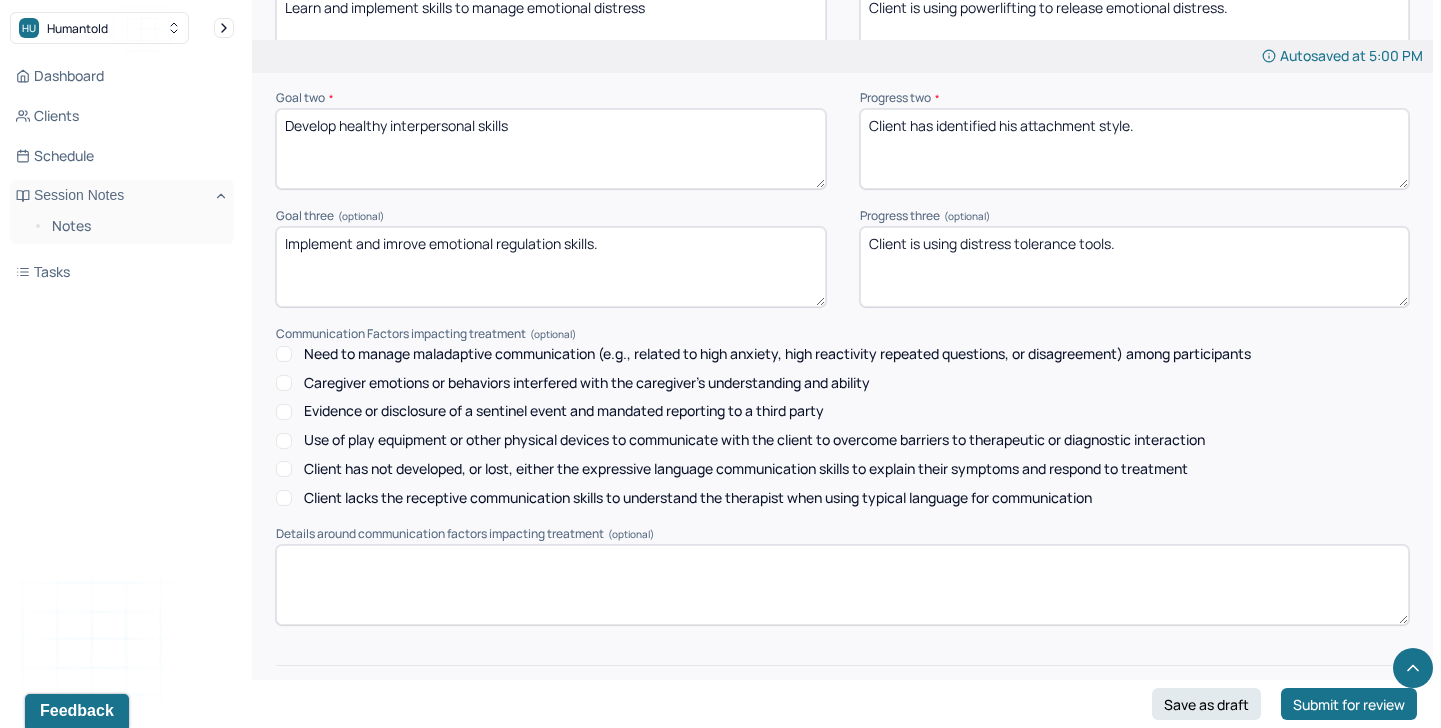scroll, scrollTop: 2867, scrollLeft: 0, axis: vertical 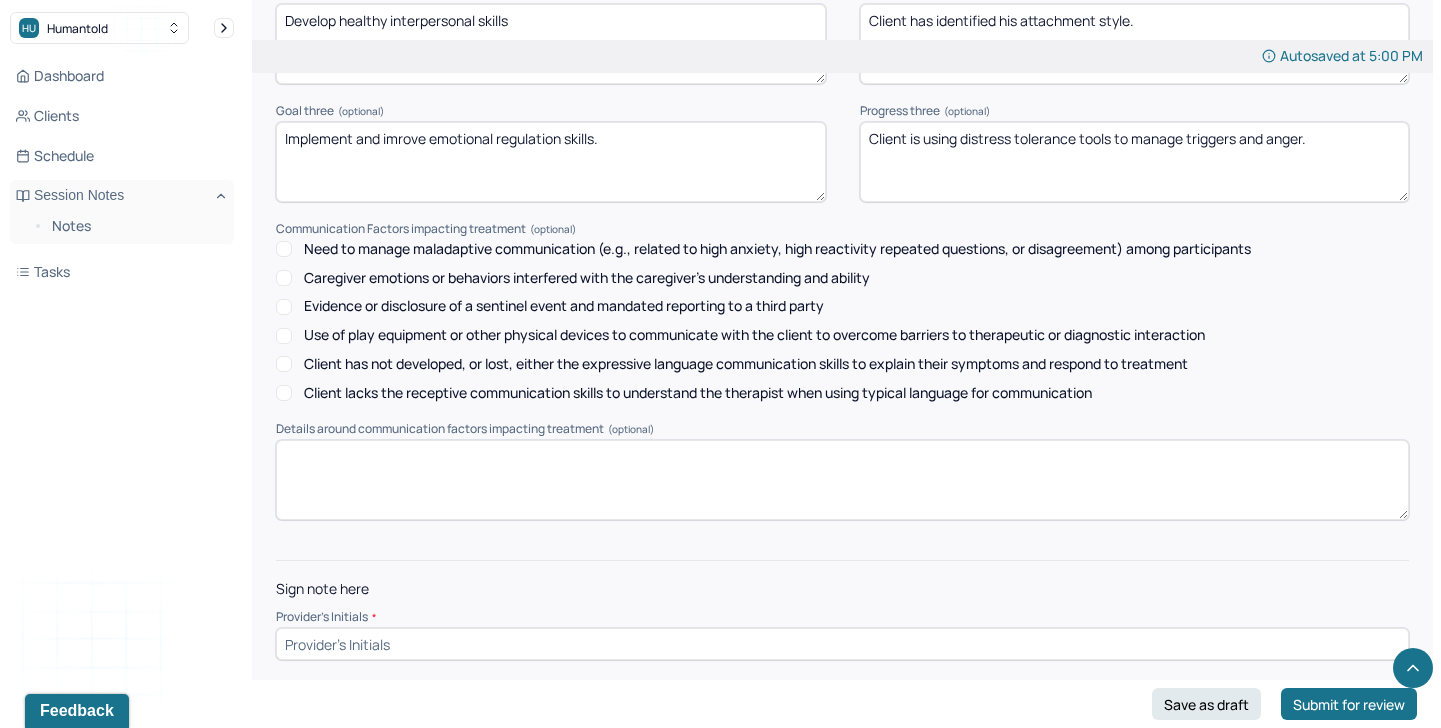 type on "Client is using distress tolerance tools to manage triggers and anger." 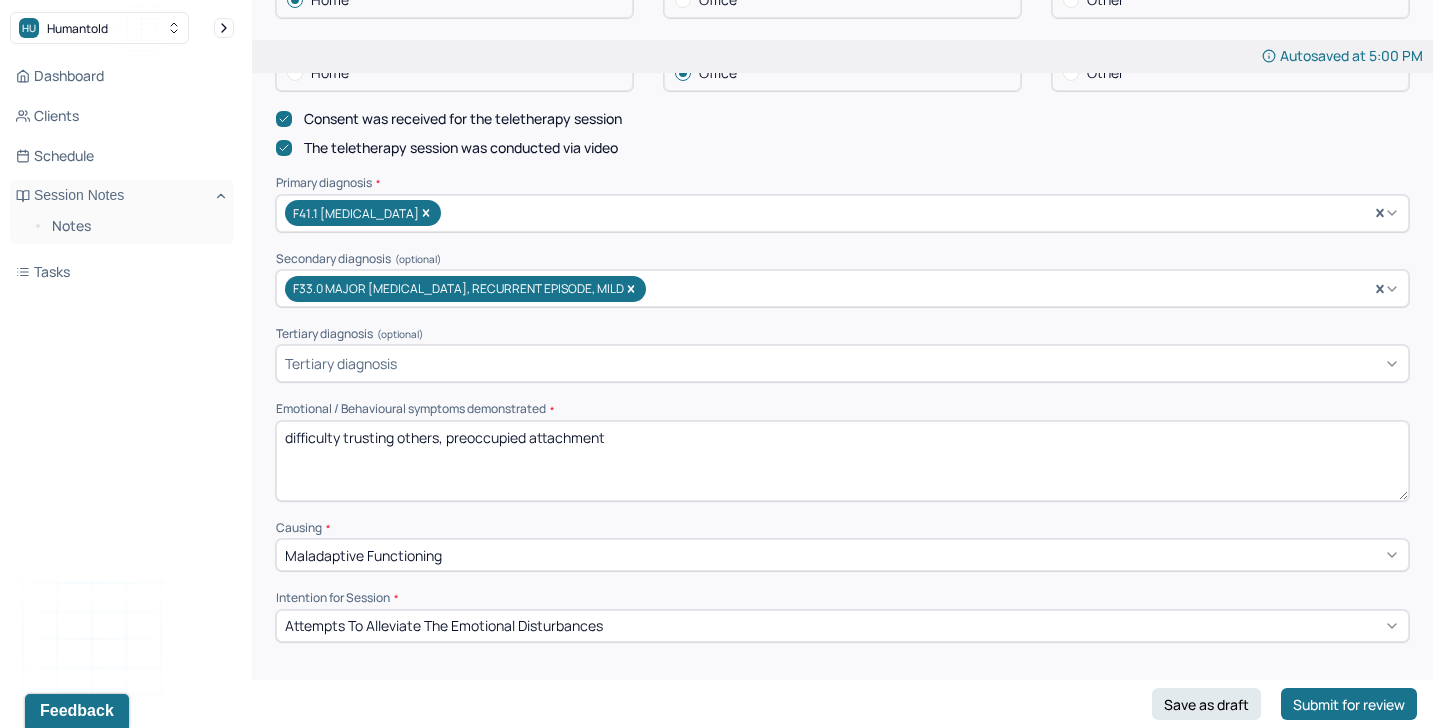 scroll, scrollTop: 567, scrollLeft: 0, axis: vertical 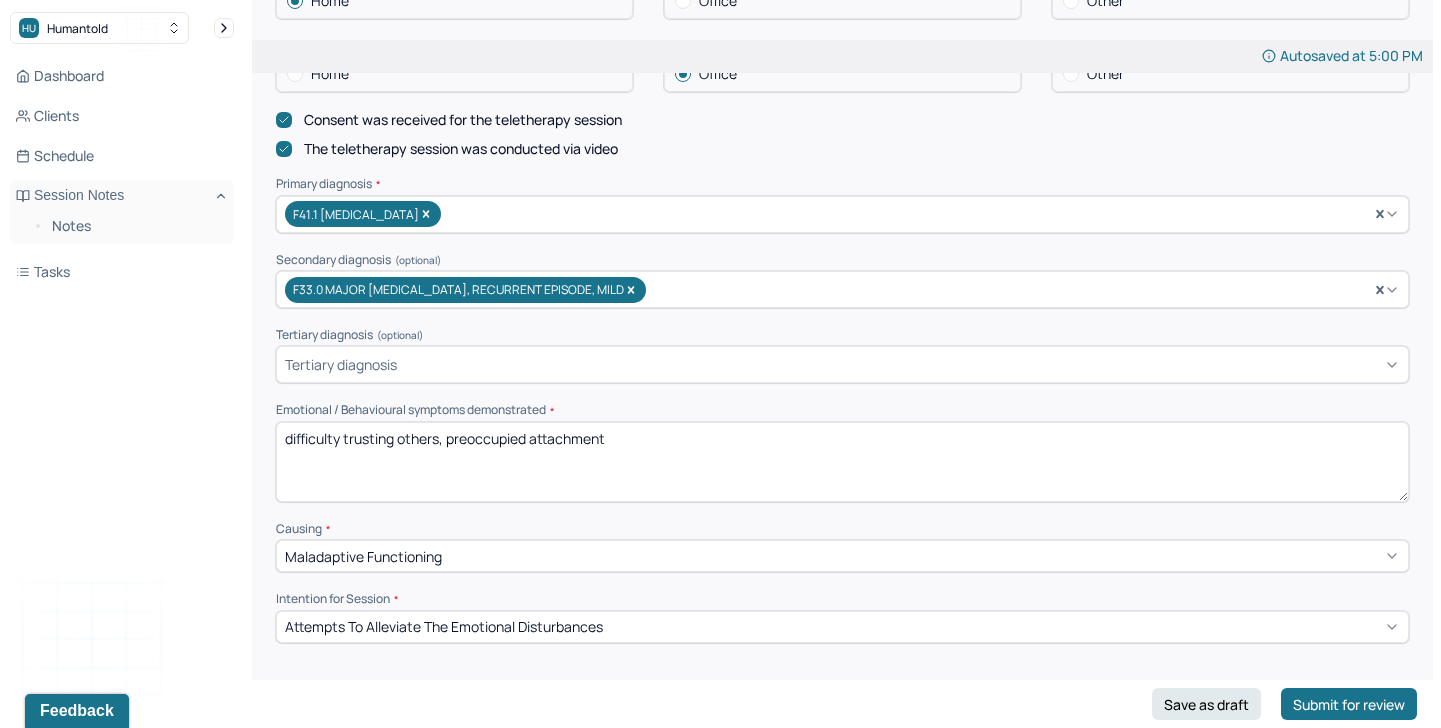 type on "TA" 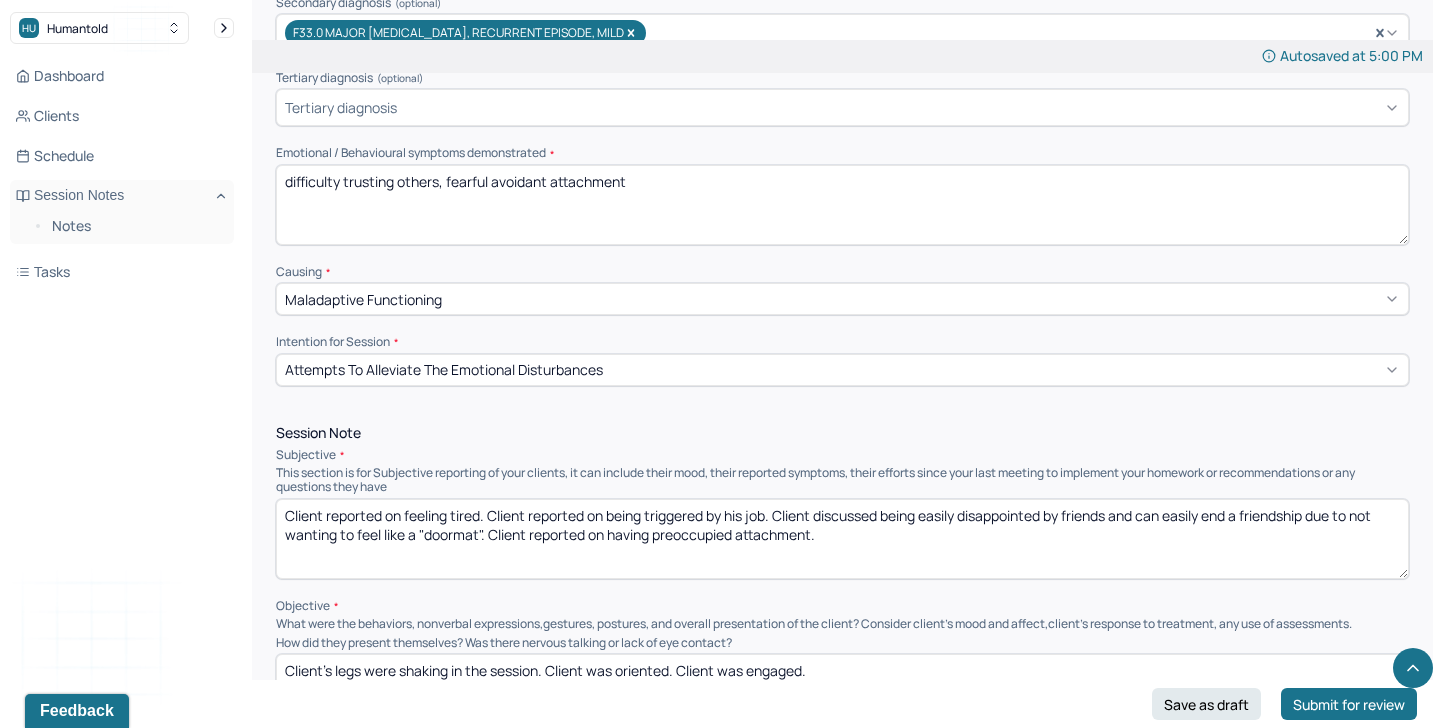 scroll, scrollTop: 978, scrollLeft: 0, axis: vertical 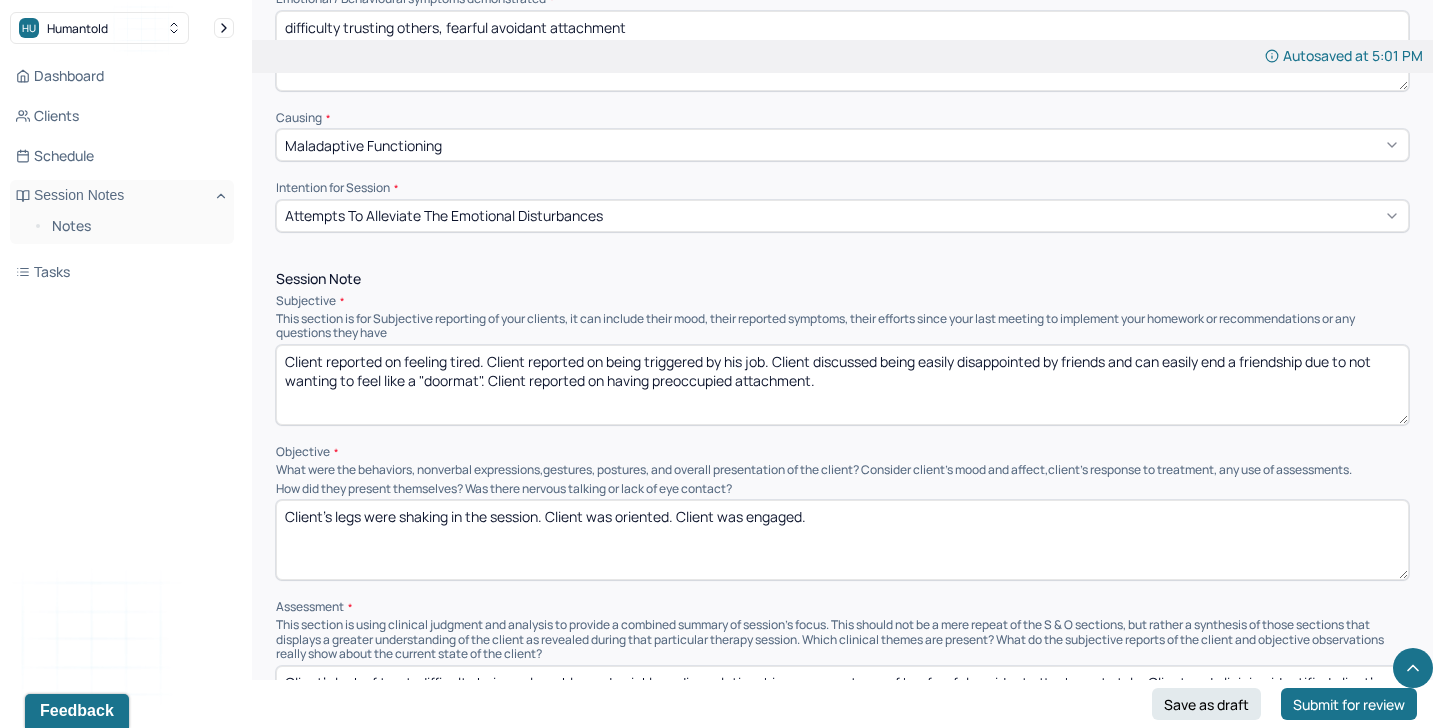 type on "difficulty trusting others, fearful avoidant attachment" 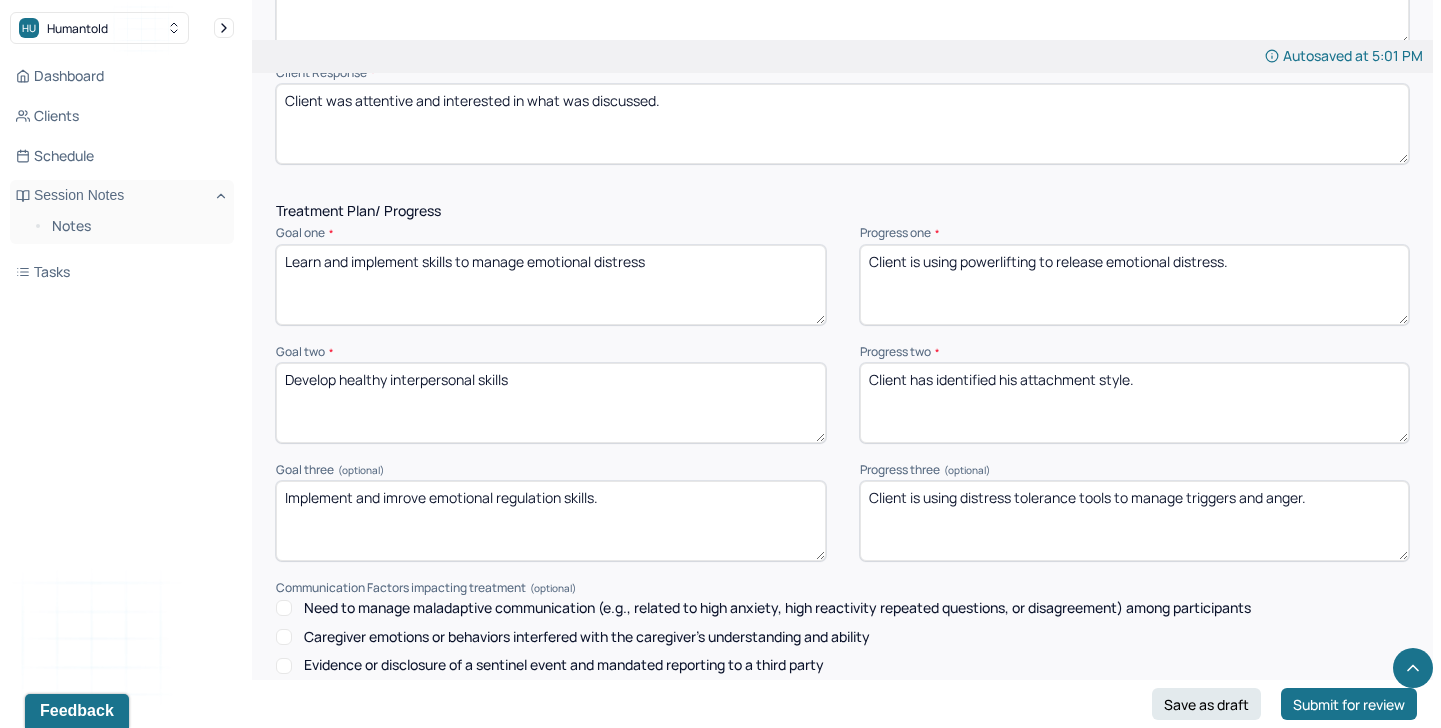 scroll, scrollTop: 2867, scrollLeft: 0, axis: vertical 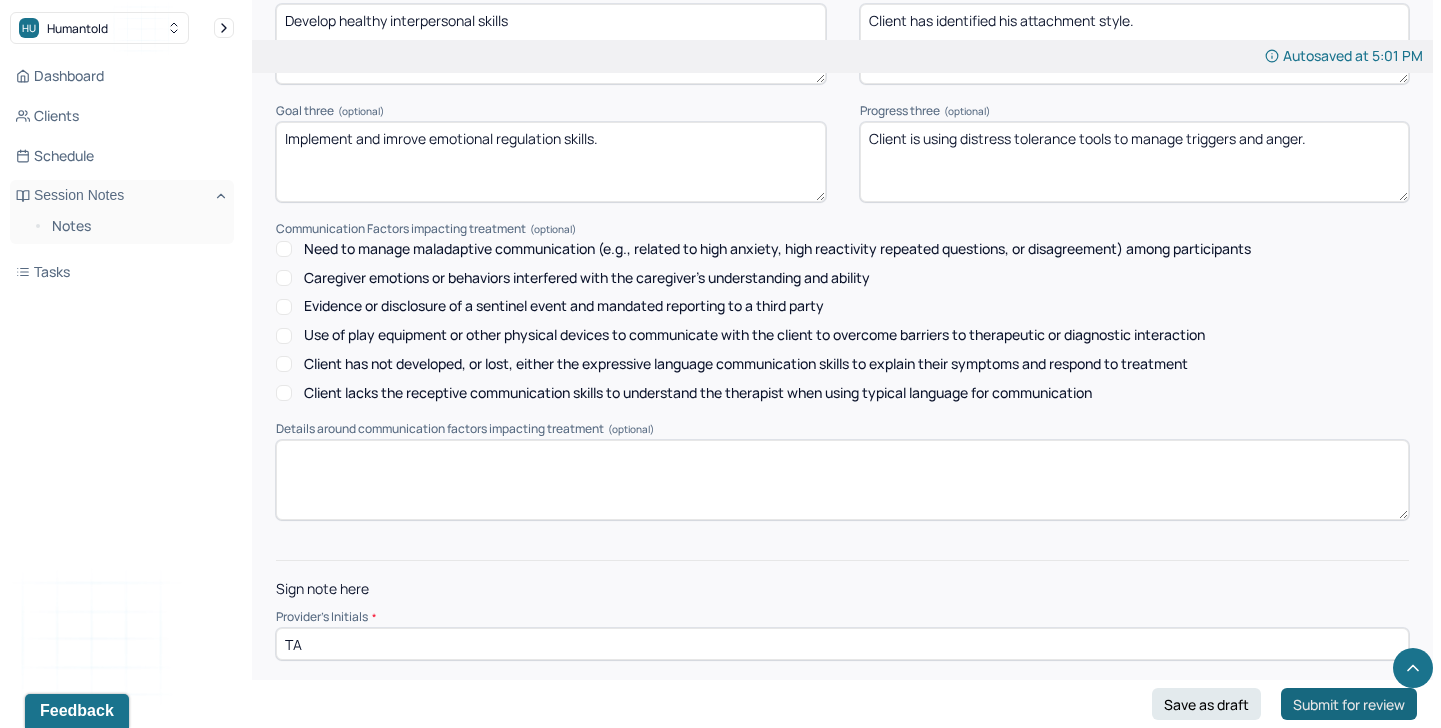 type on "Client reported on feeling tired. Client reported on being triggered by his job. Client discussed being easily disappointed by friends and can easily end a friendship due to not wanting to feel like a "doormat". Client reported on having fearful avoidant attachment." 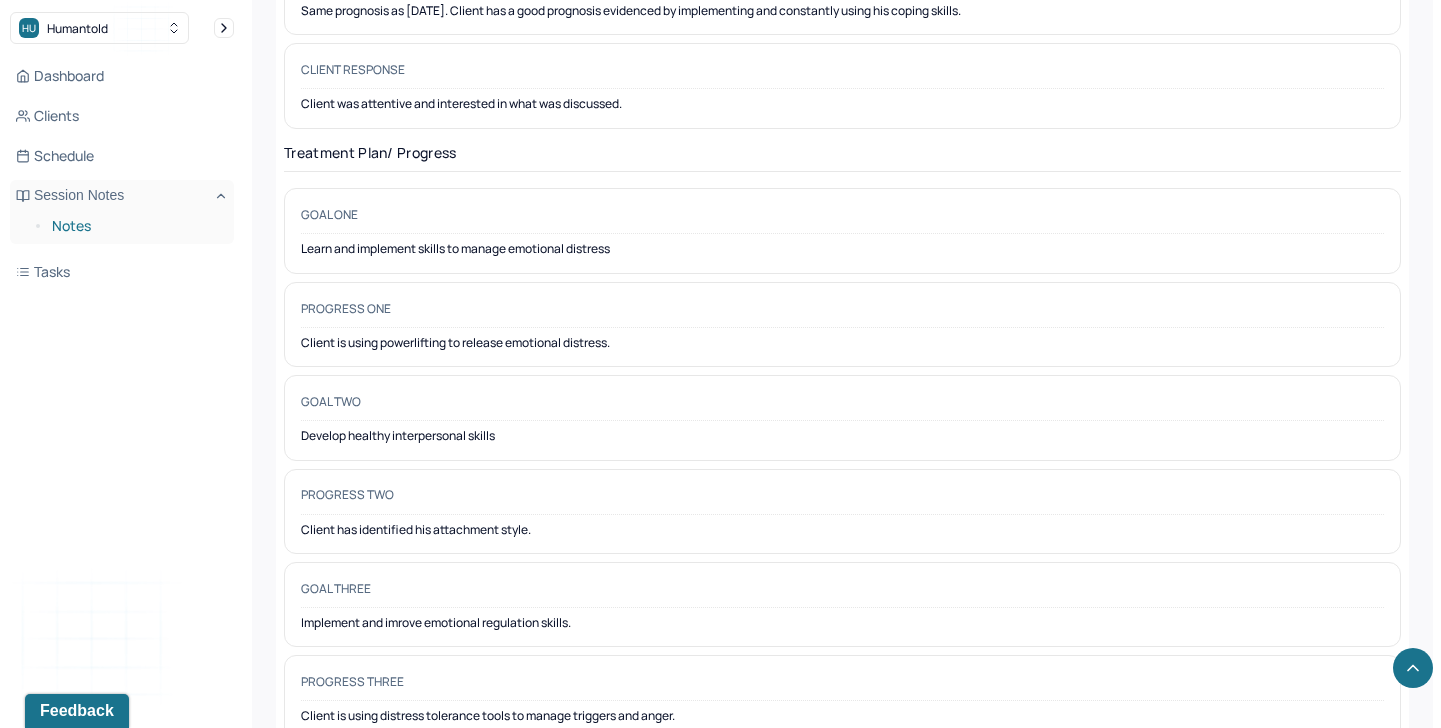 click on "Notes" at bounding box center [135, 226] 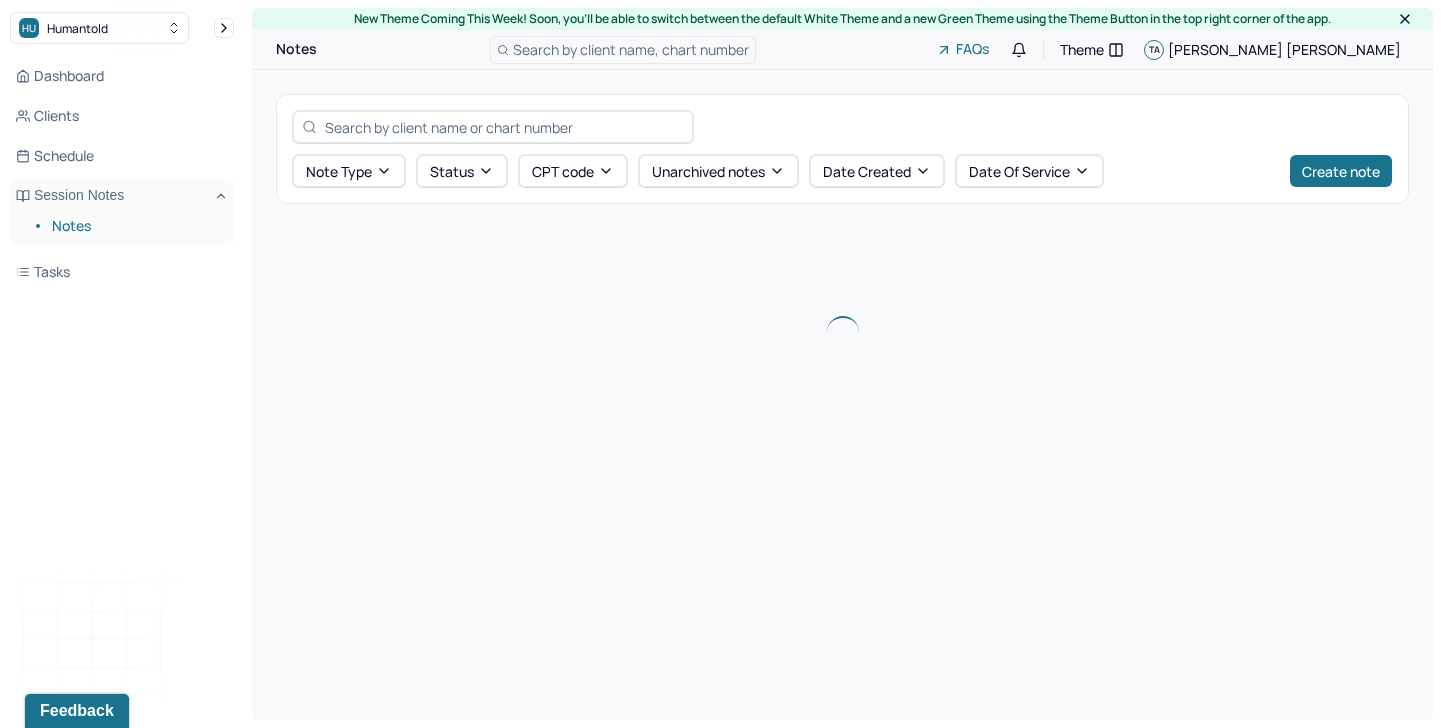 scroll, scrollTop: 0, scrollLeft: 0, axis: both 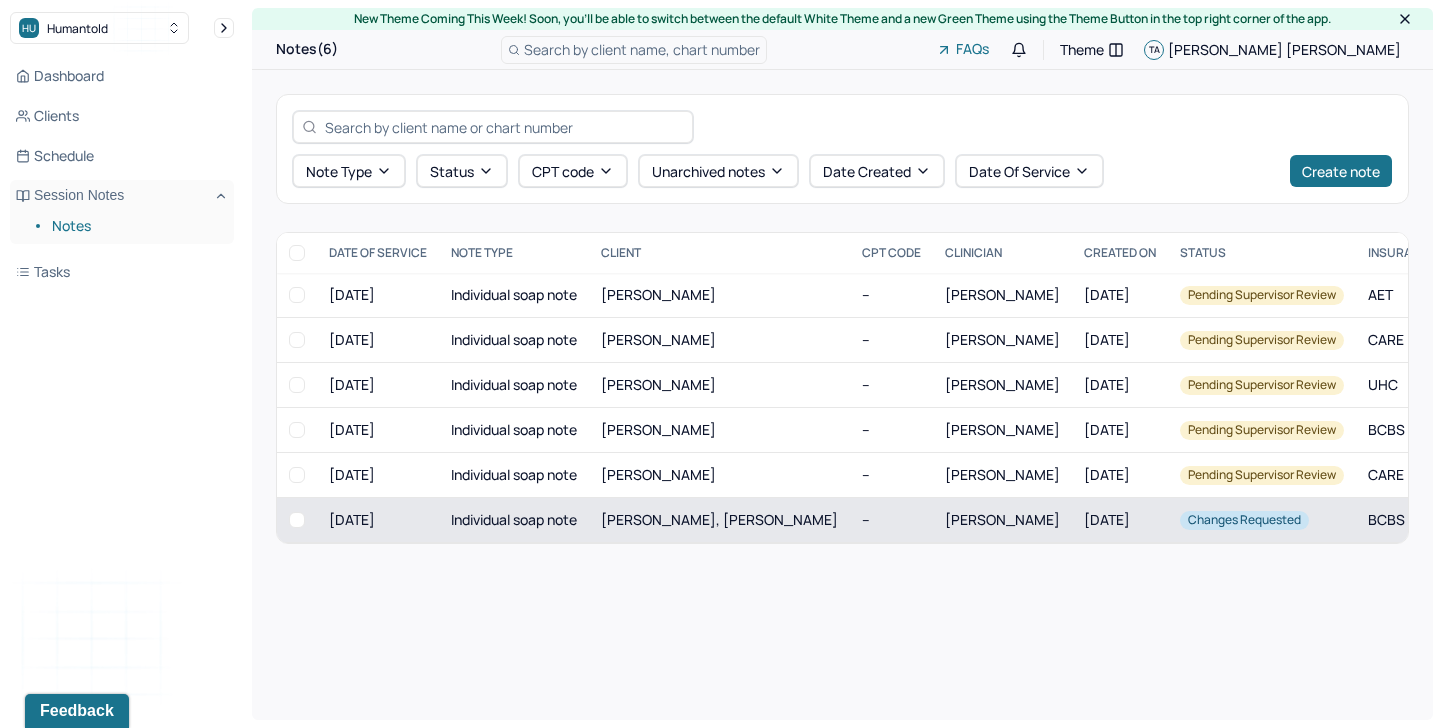 click on "[DATE]" at bounding box center [1120, 520] 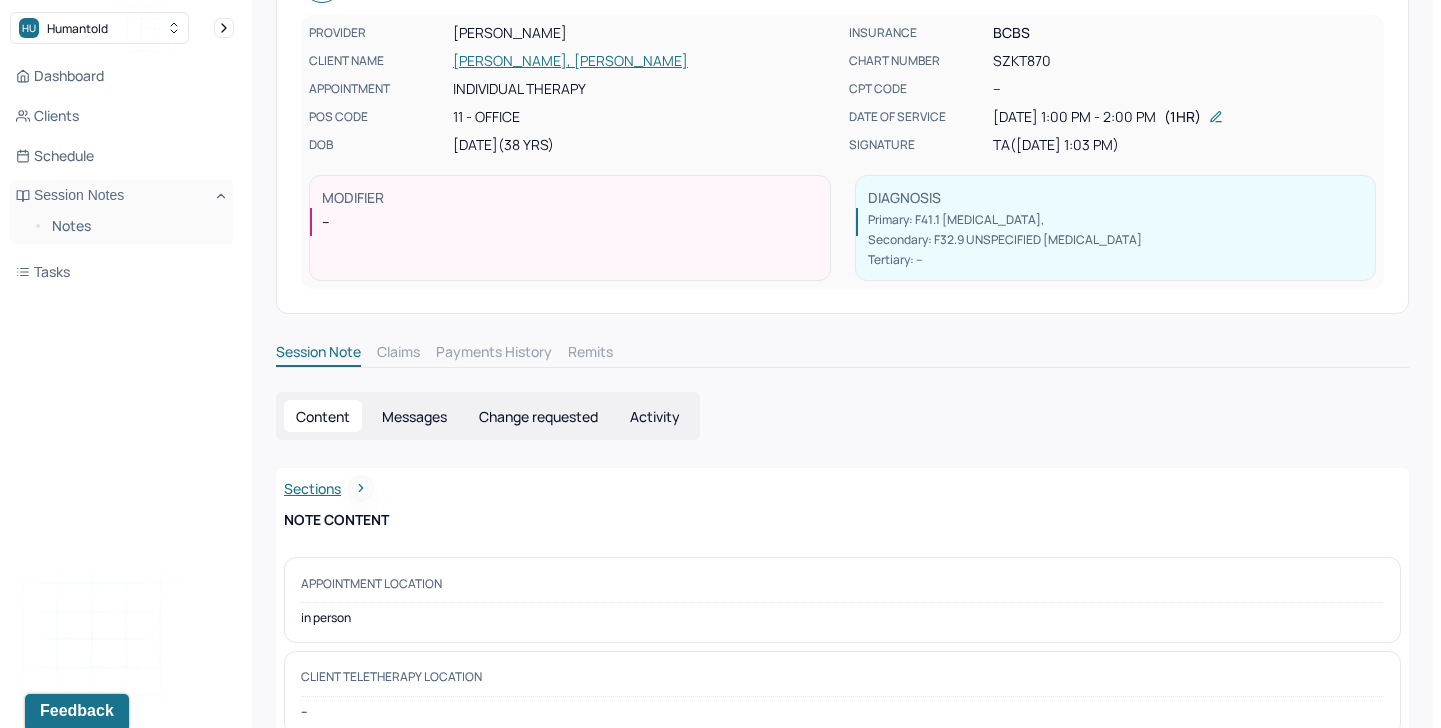 click on "Change requested" at bounding box center [538, 416] 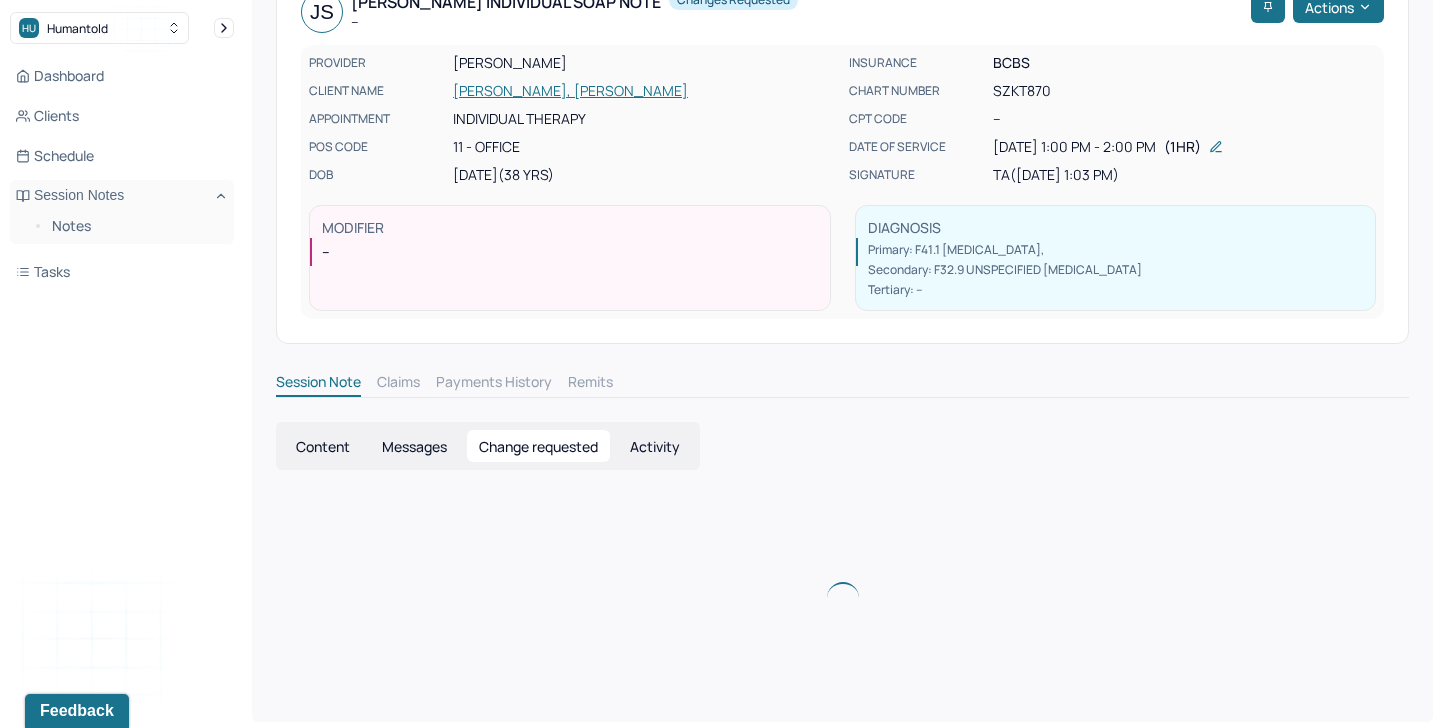 scroll, scrollTop: 12, scrollLeft: 0, axis: vertical 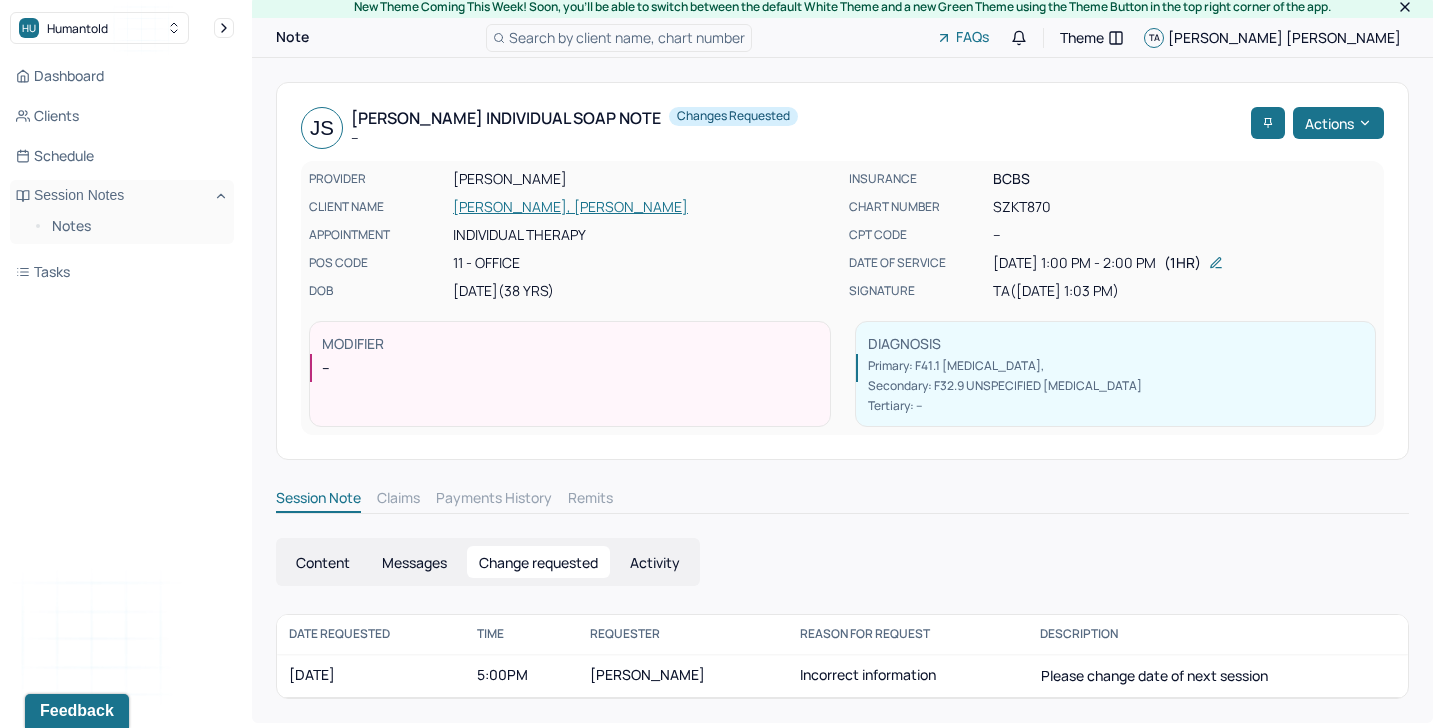 click on "Incorrect information" at bounding box center [908, 676] 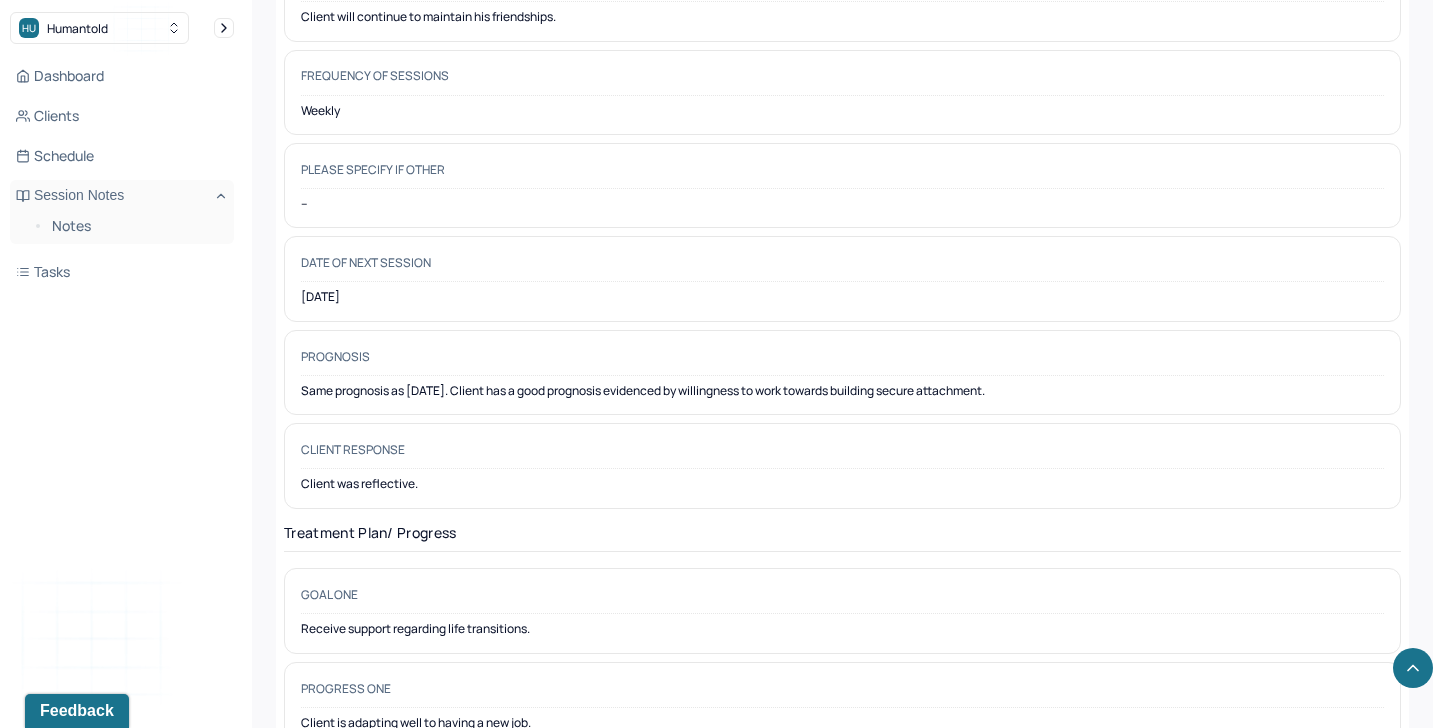 scroll, scrollTop: 2447, scrollLeft: 0, axis: vertical 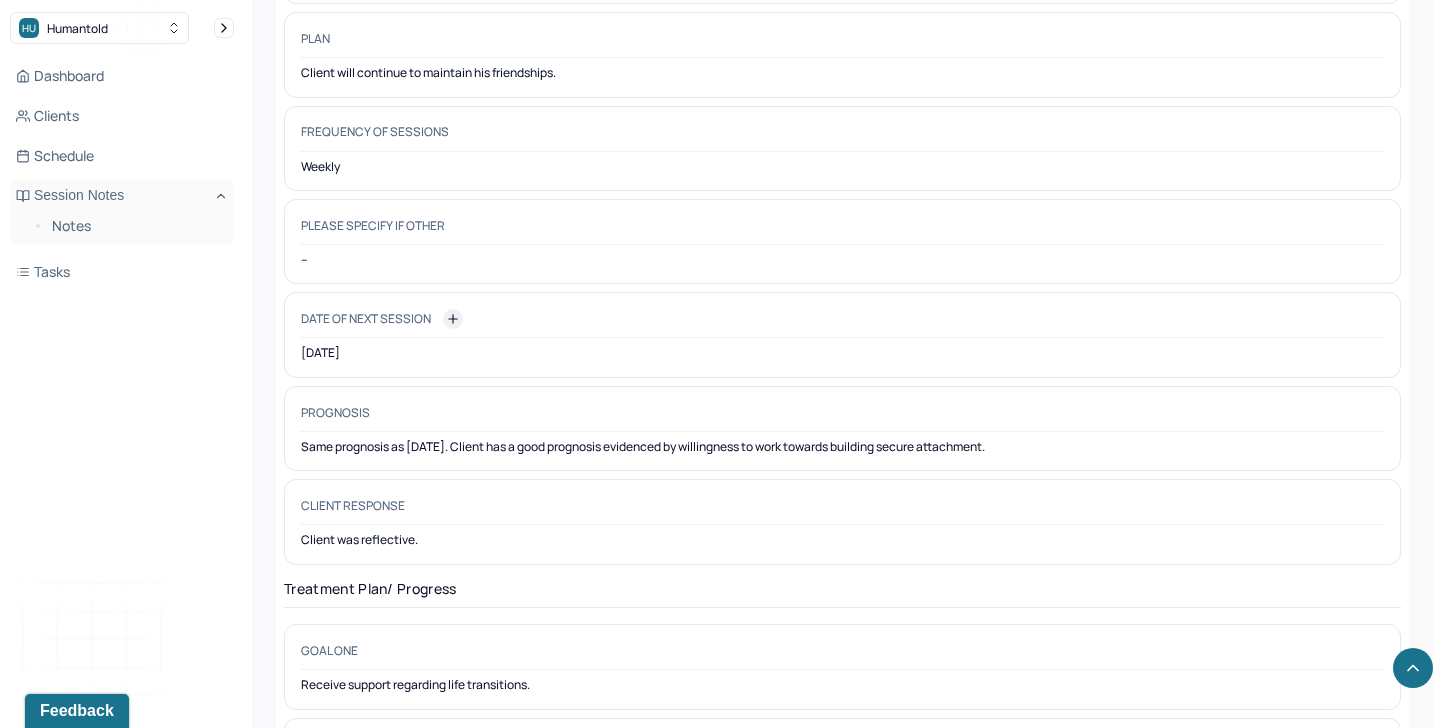 click on "Date of next session" at bounding box center (366, 319) 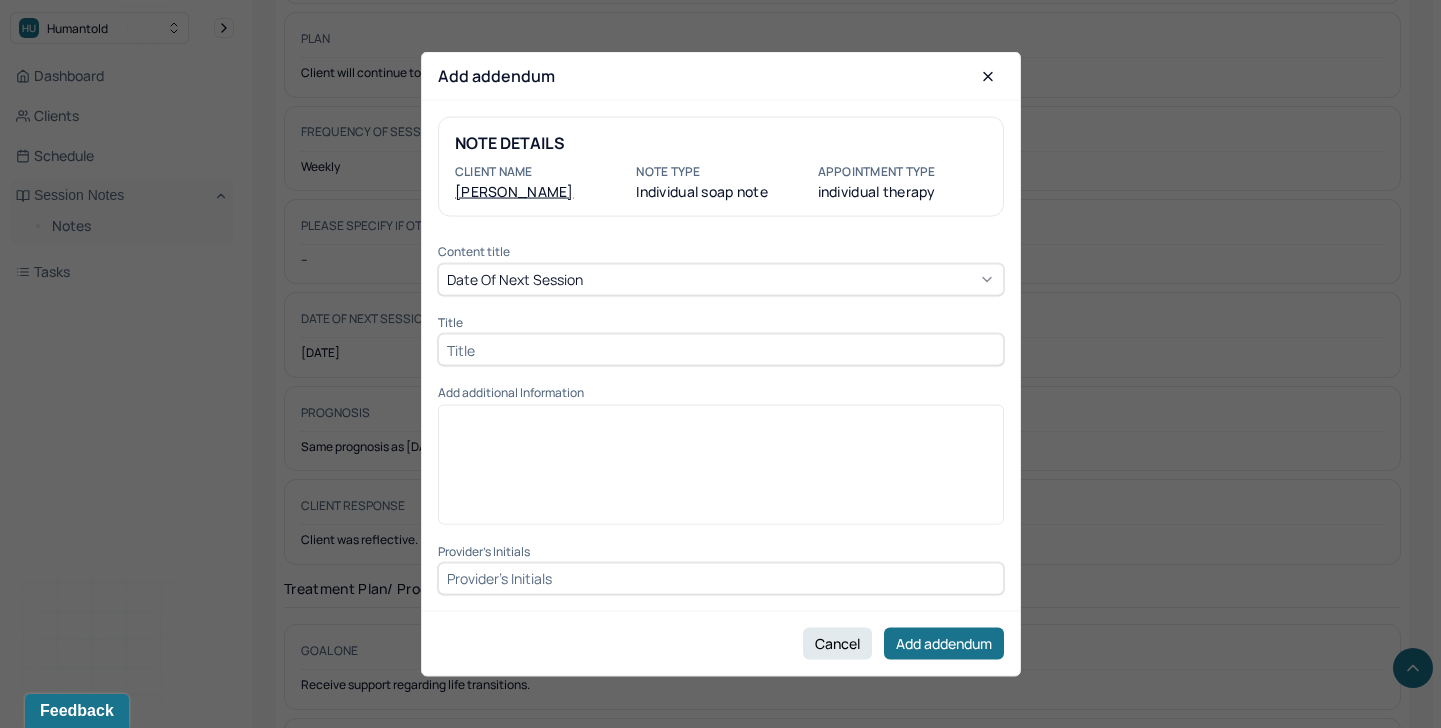 click at bounding box center [721, 350] 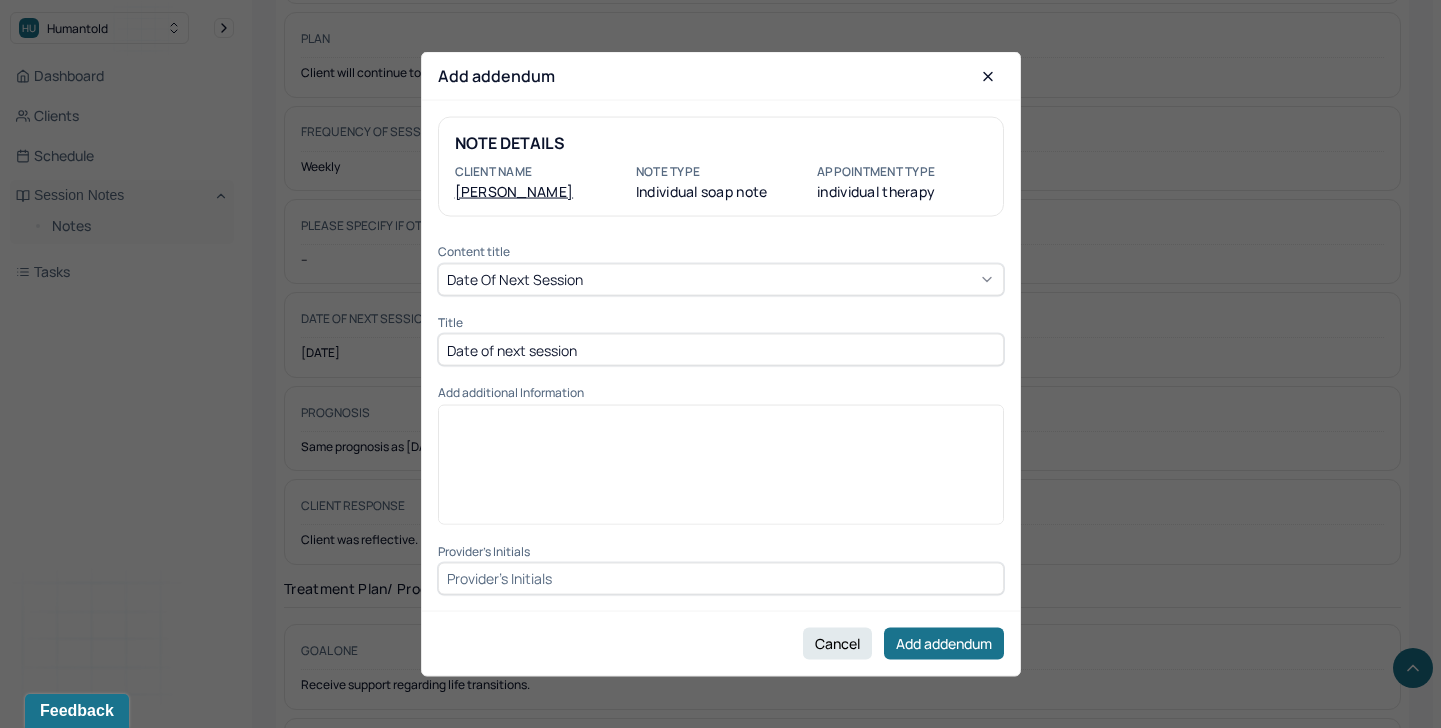 type on "Date of next session" 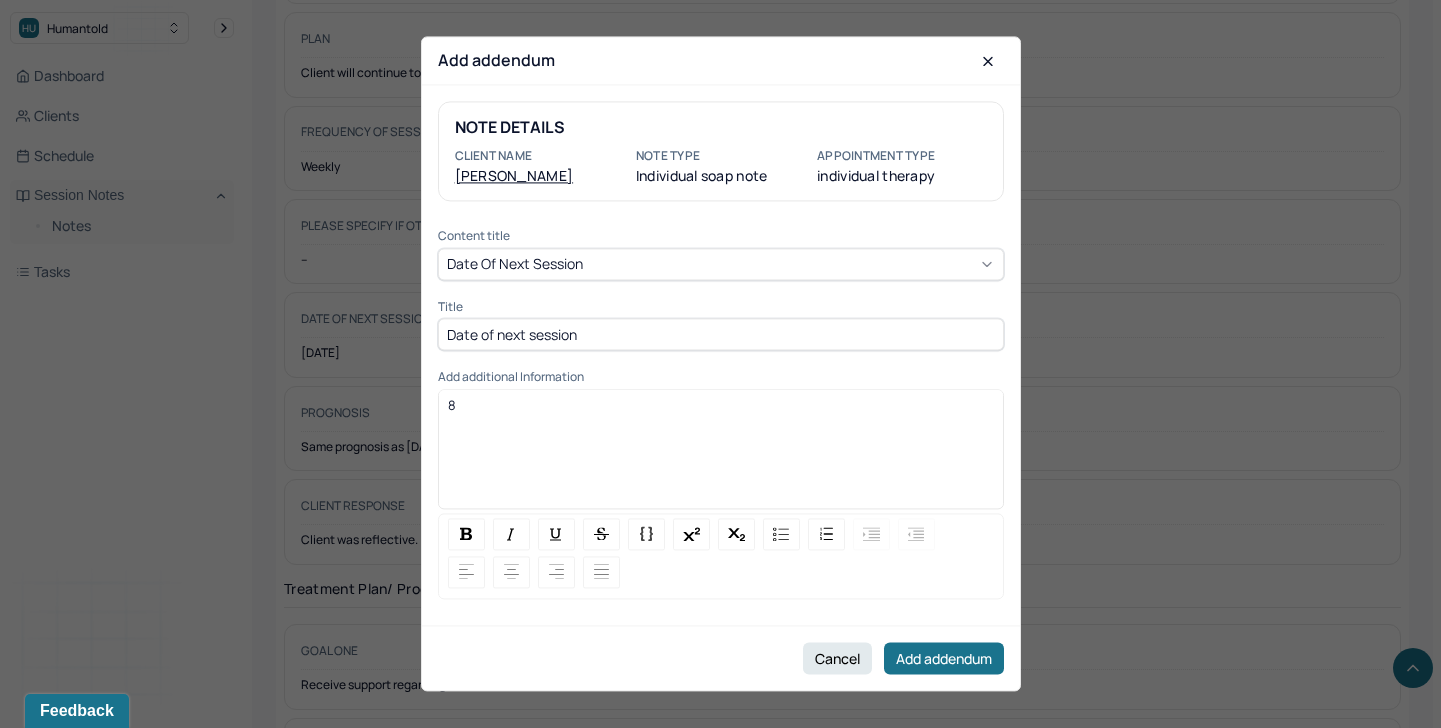 type 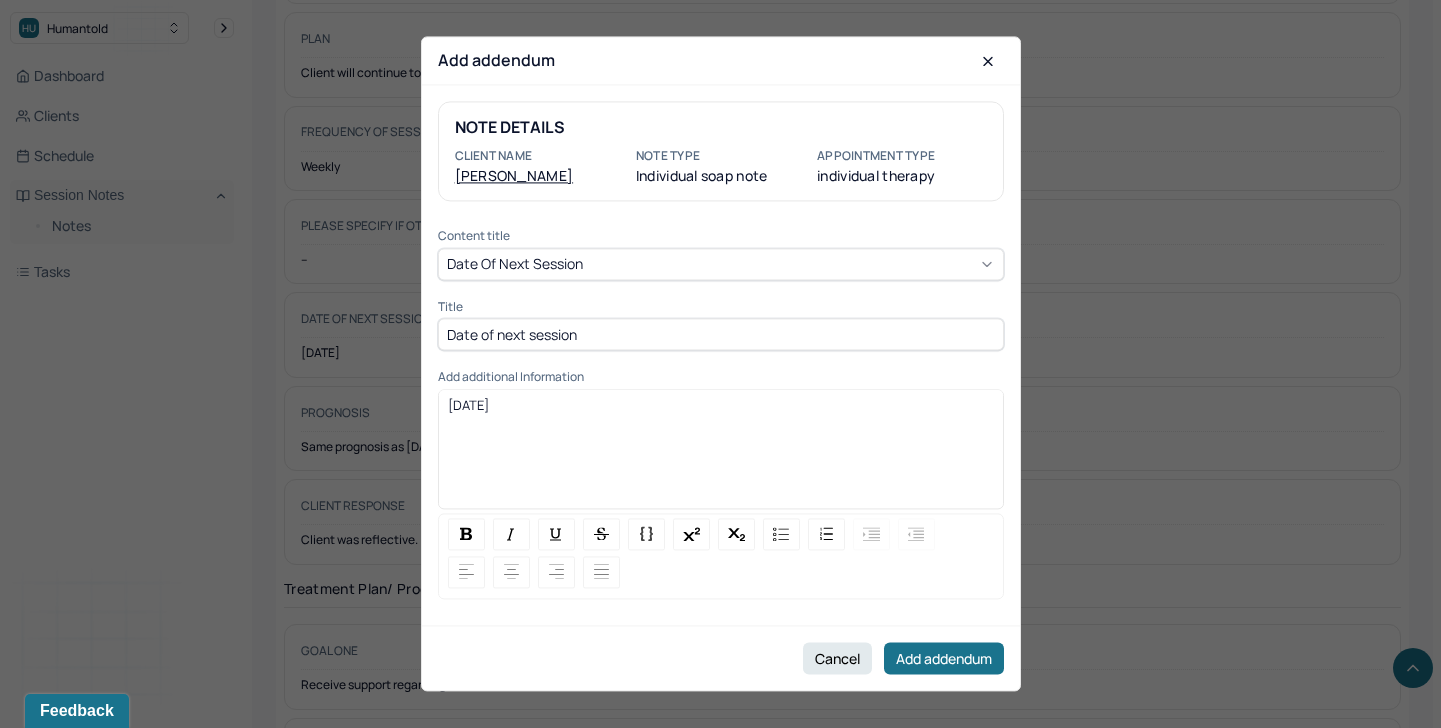 scroll, scrollTop: 63, scrollLeft: 0, axis: vertical 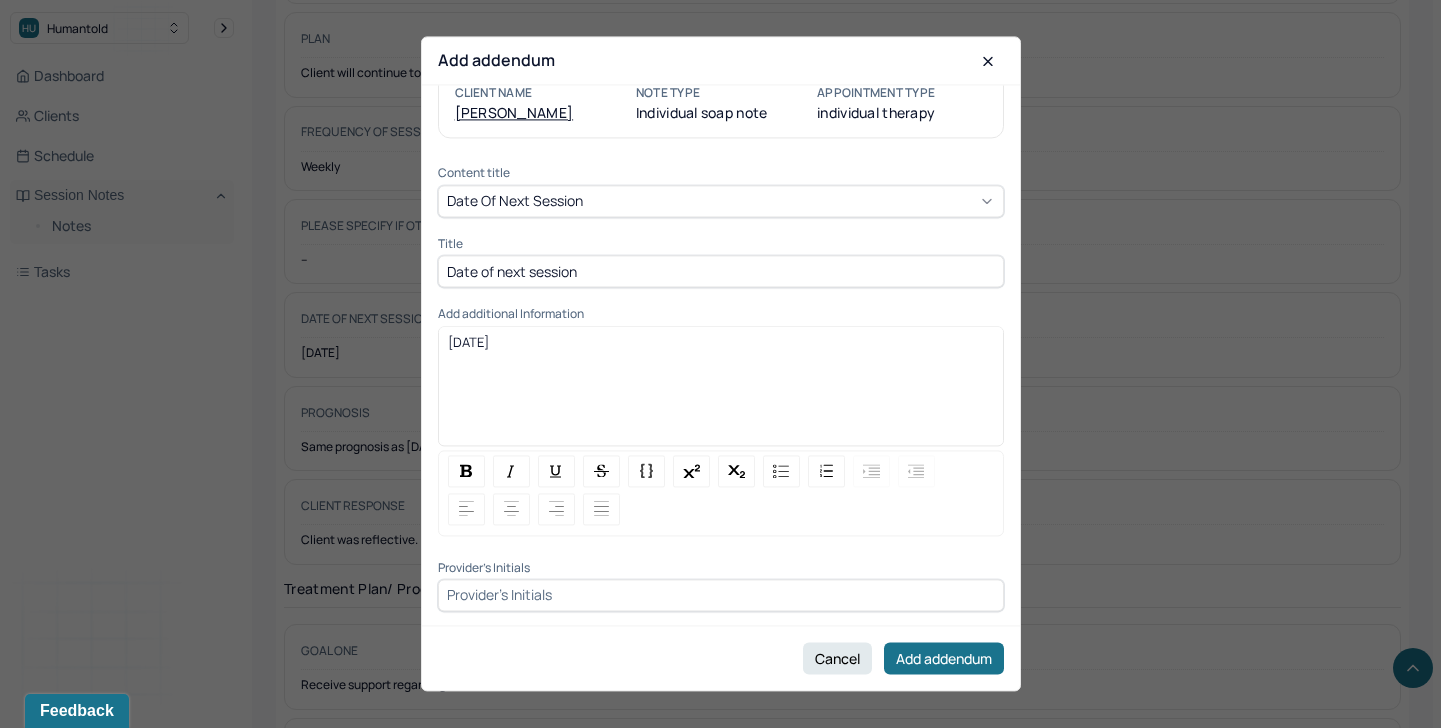 click at bounding box center (721, 595) 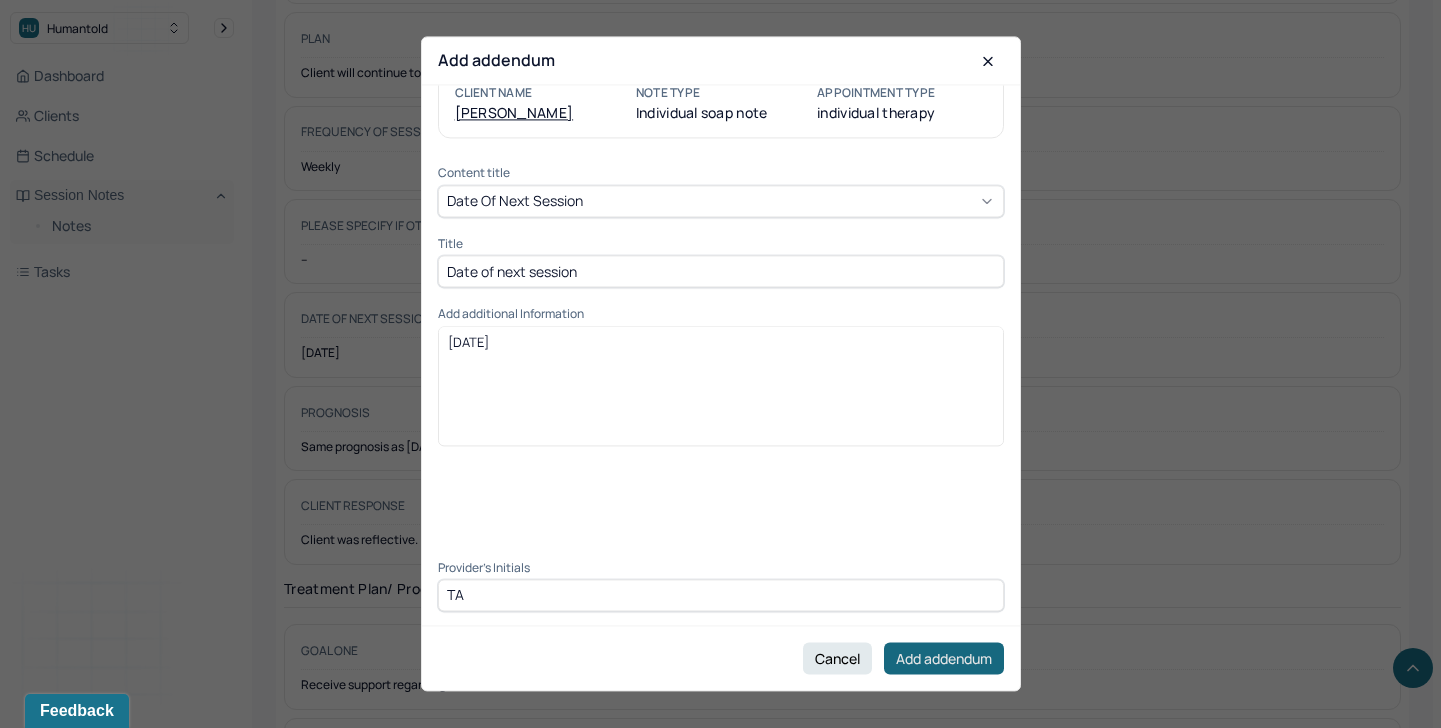type on "TA" 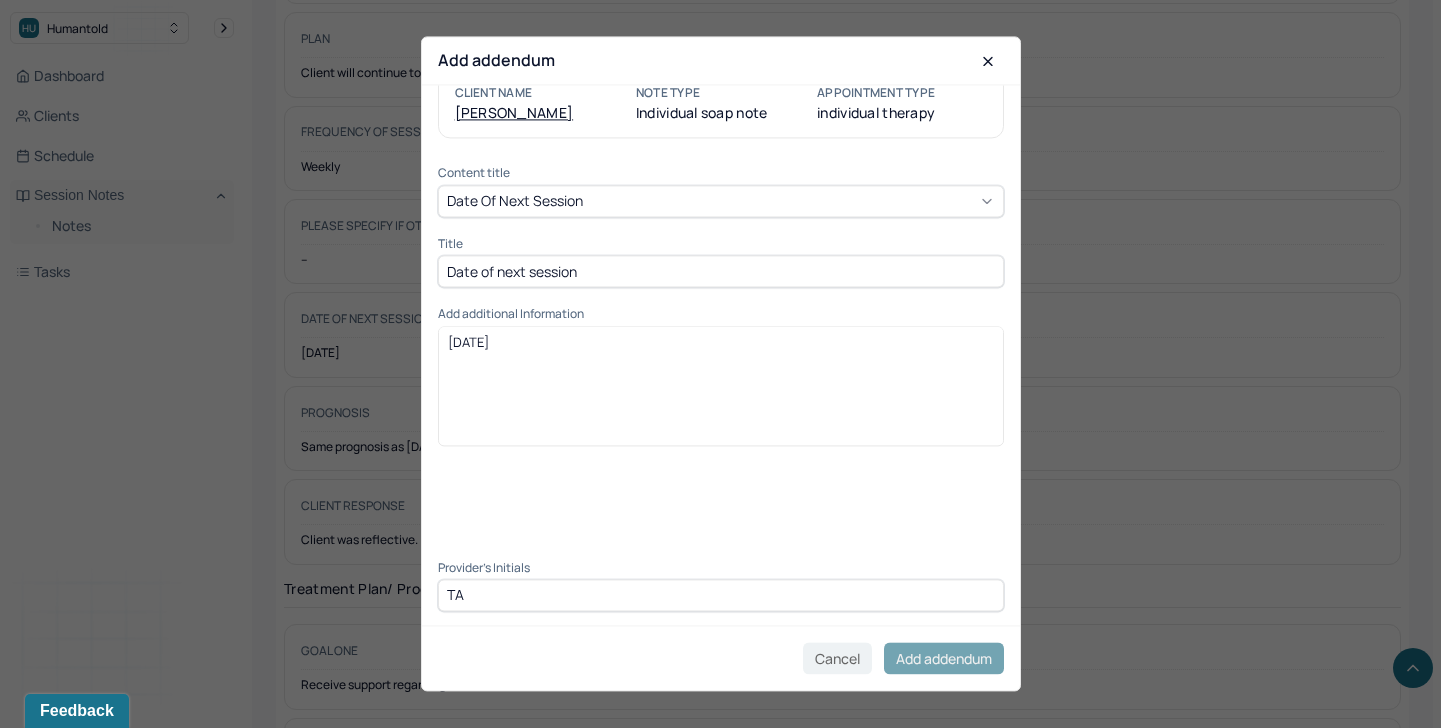 scroll, scrollTop: 2531, scrollLeft: 0, axis: vertical 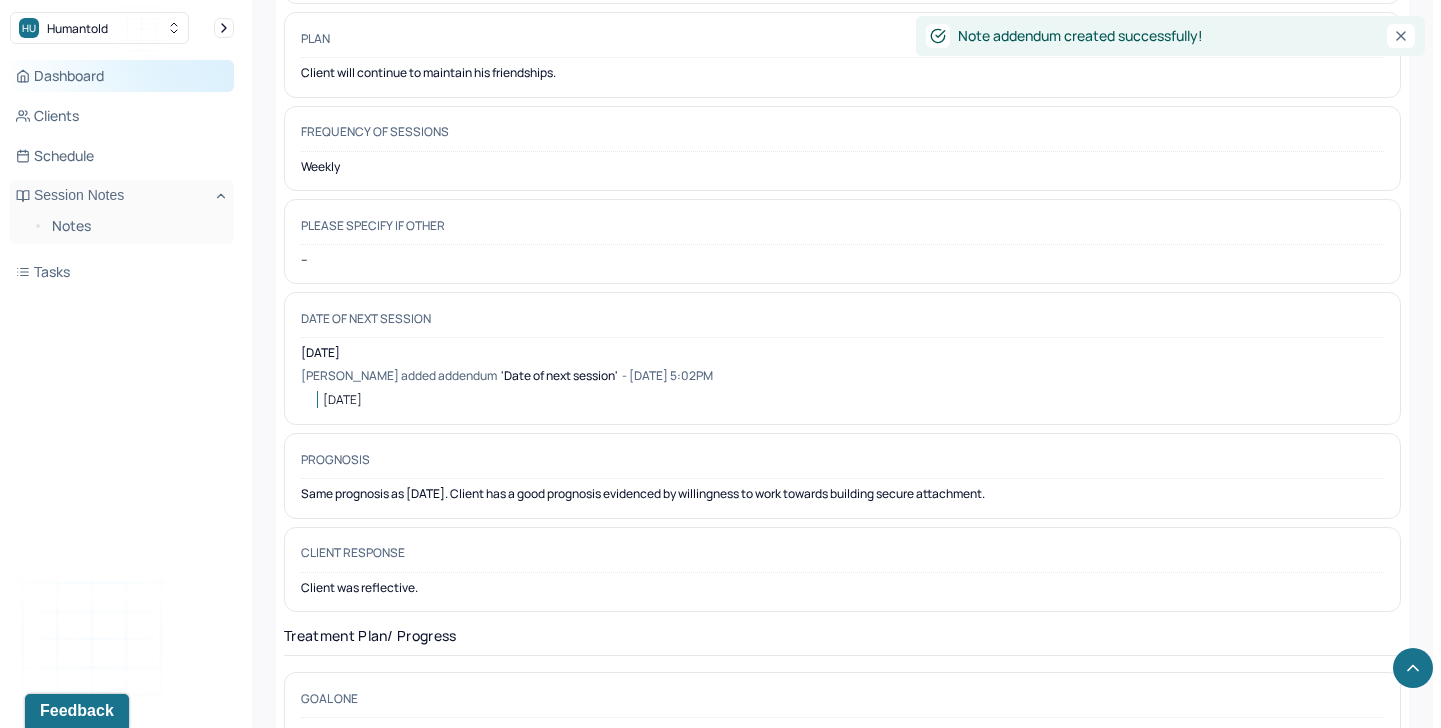 click on "Dashboard" at bounding box center (122, 76) 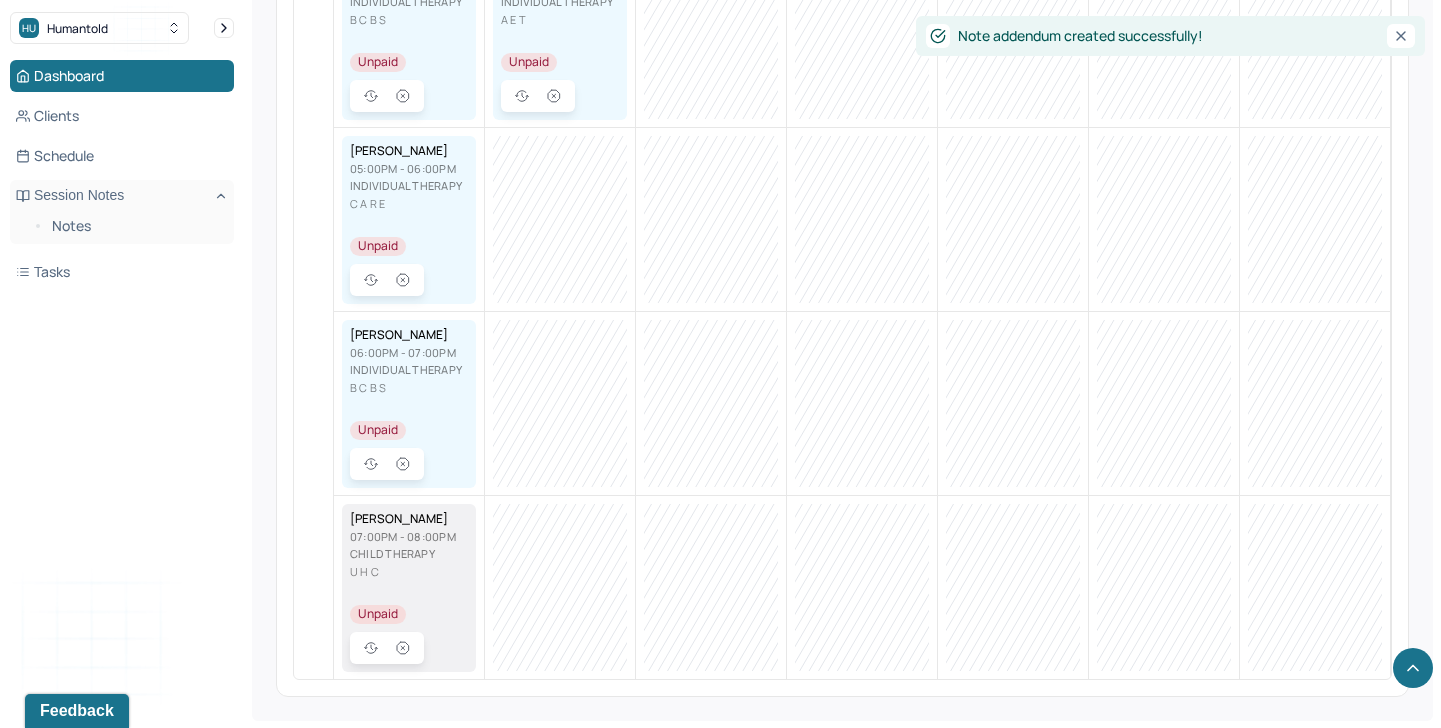 scroll, scrollTop: 0, scrollLeft: 0, axis: both 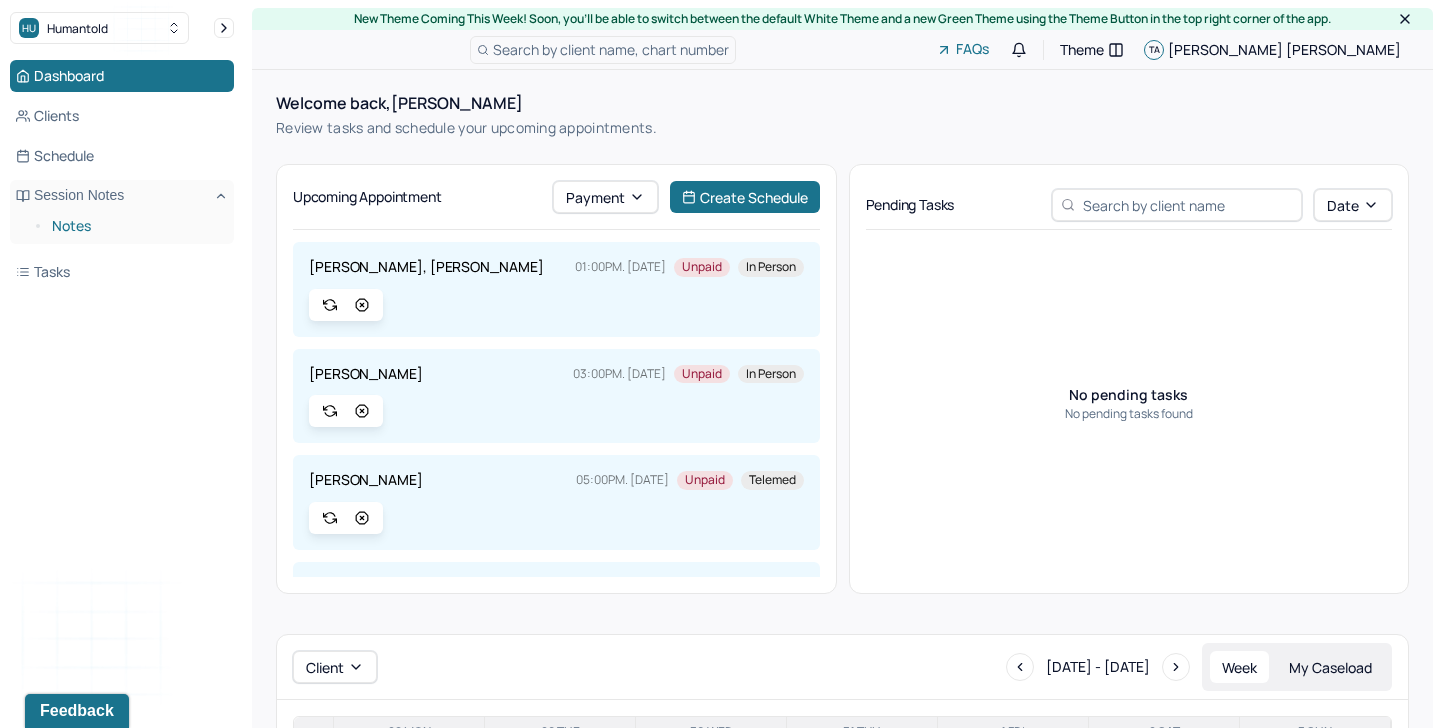 click on "Notes" at bounding box center (135, 226) 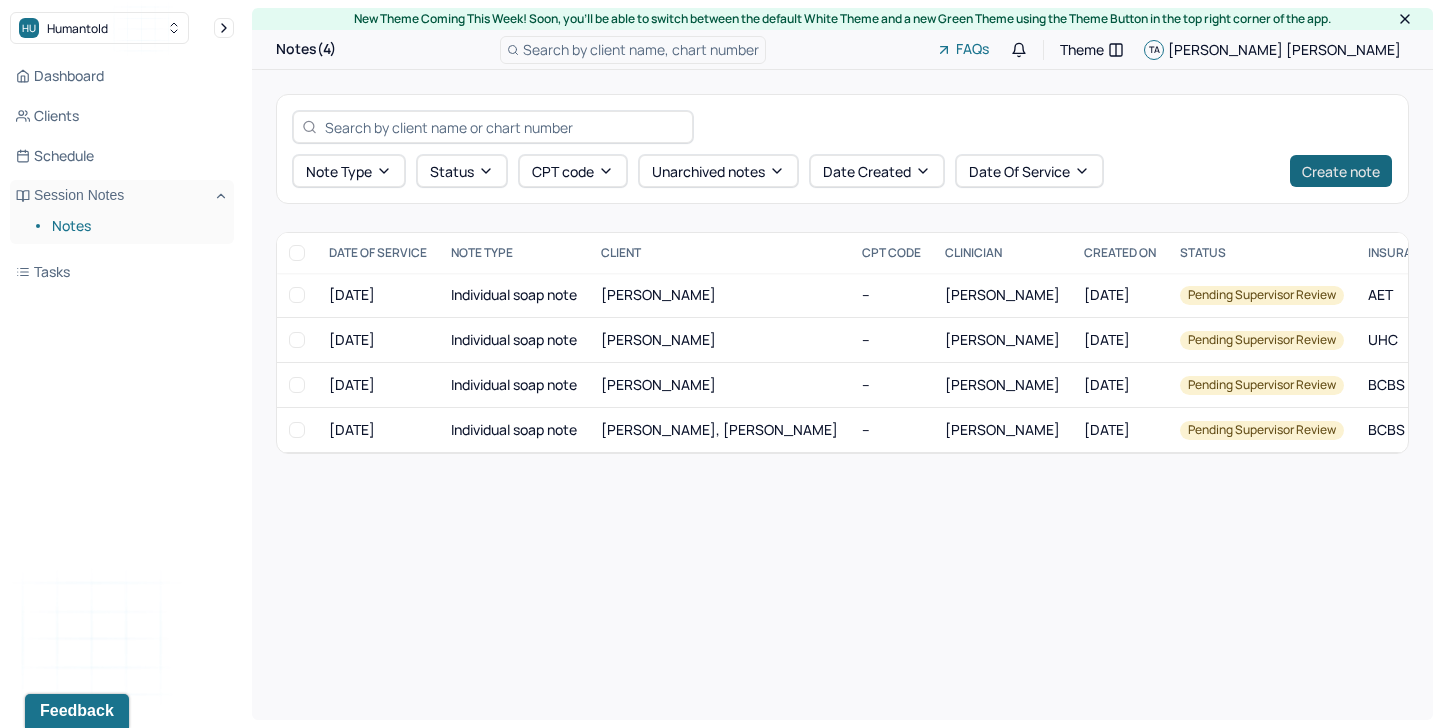 click on "Create note" at bounding box center (1341, 171) 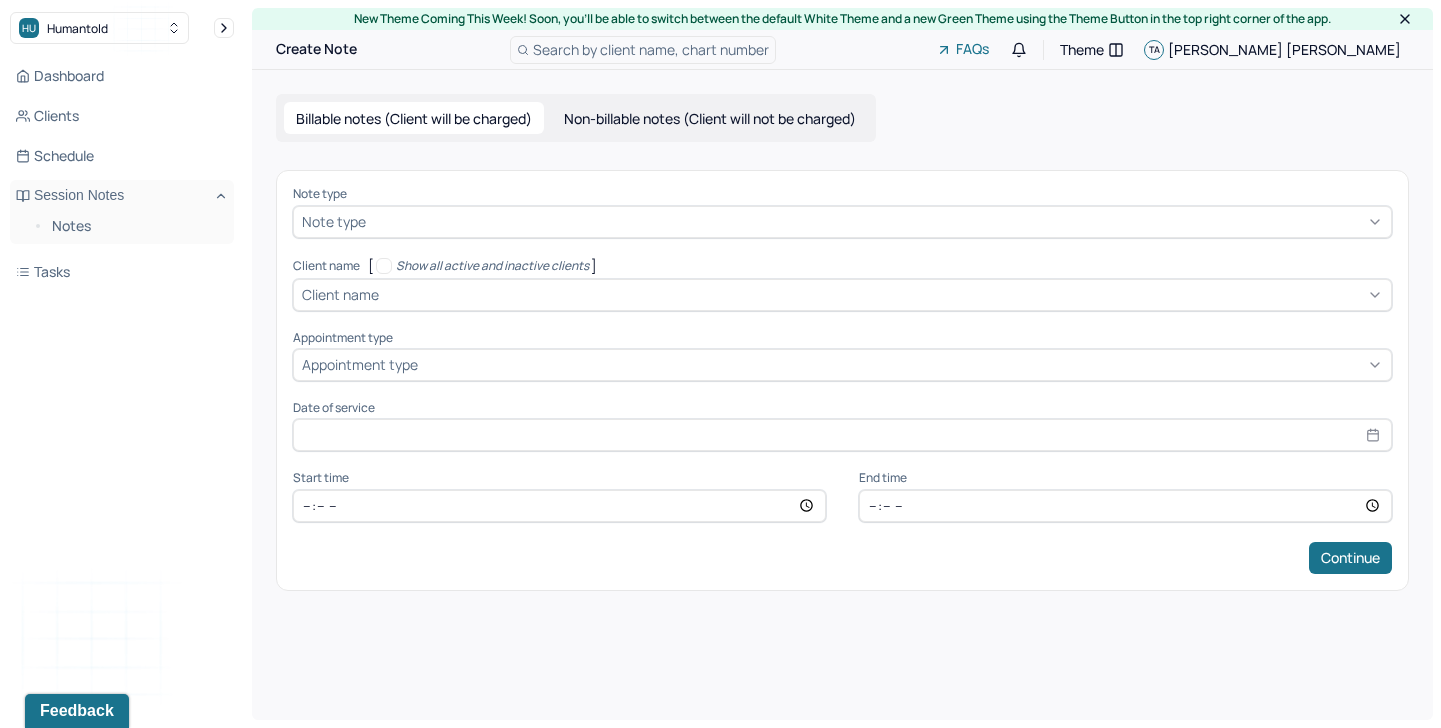 click at bounding box center [876, 221] 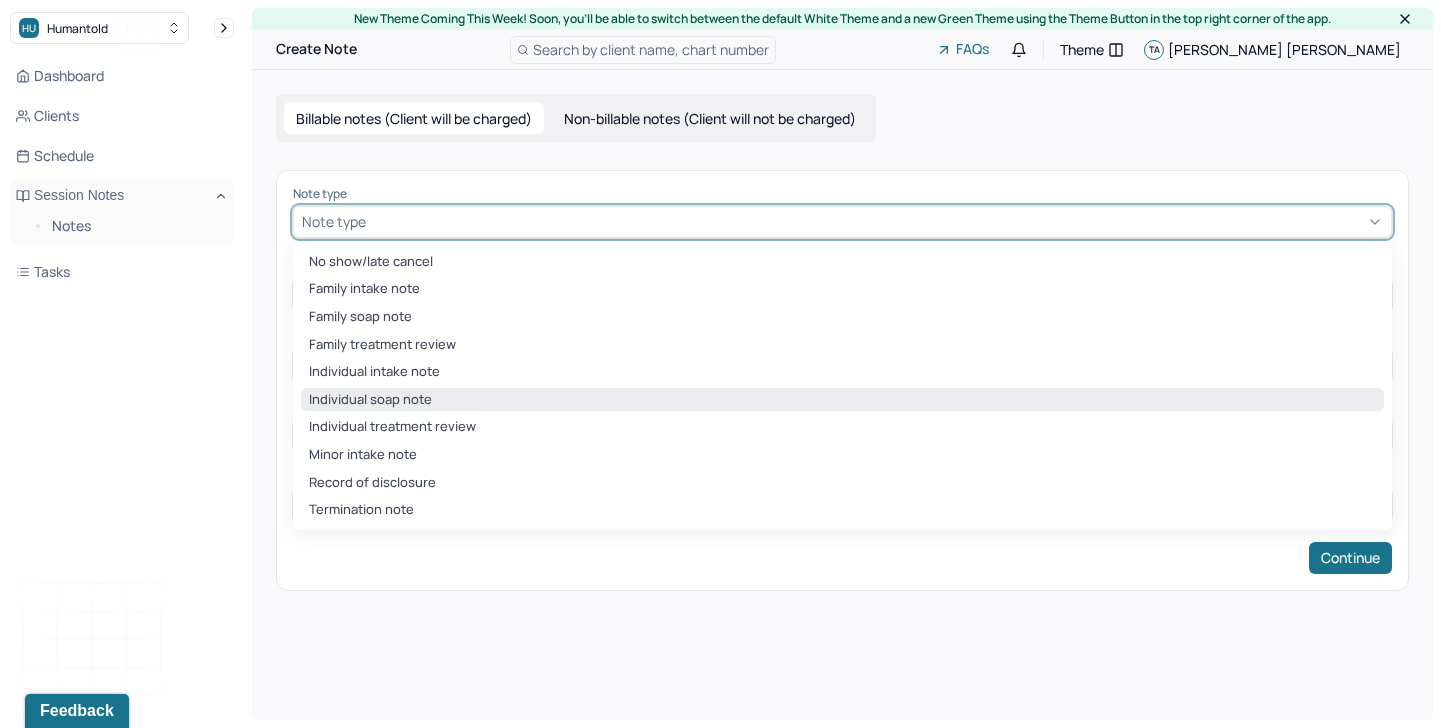 click on "Individual soap note" at bounding box center (842, 400) 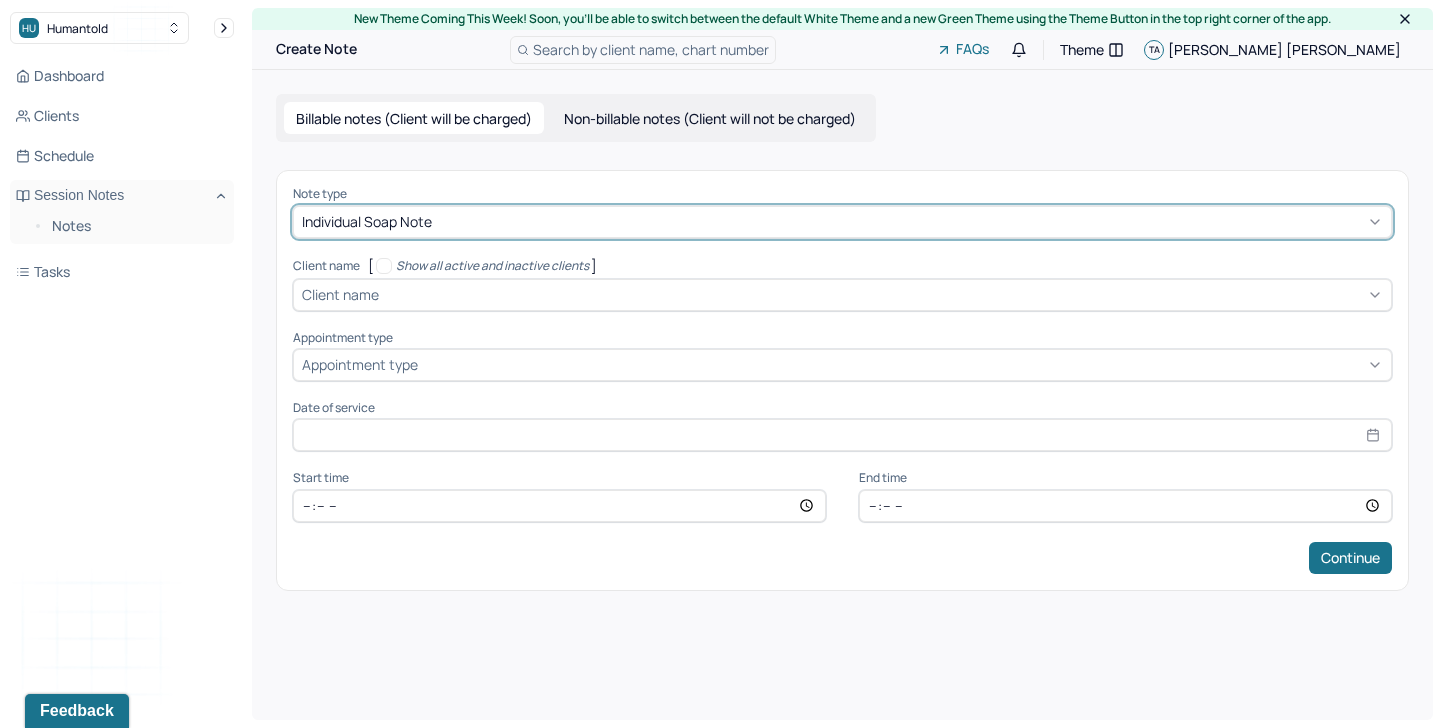 click at bounding box center (883, 294) 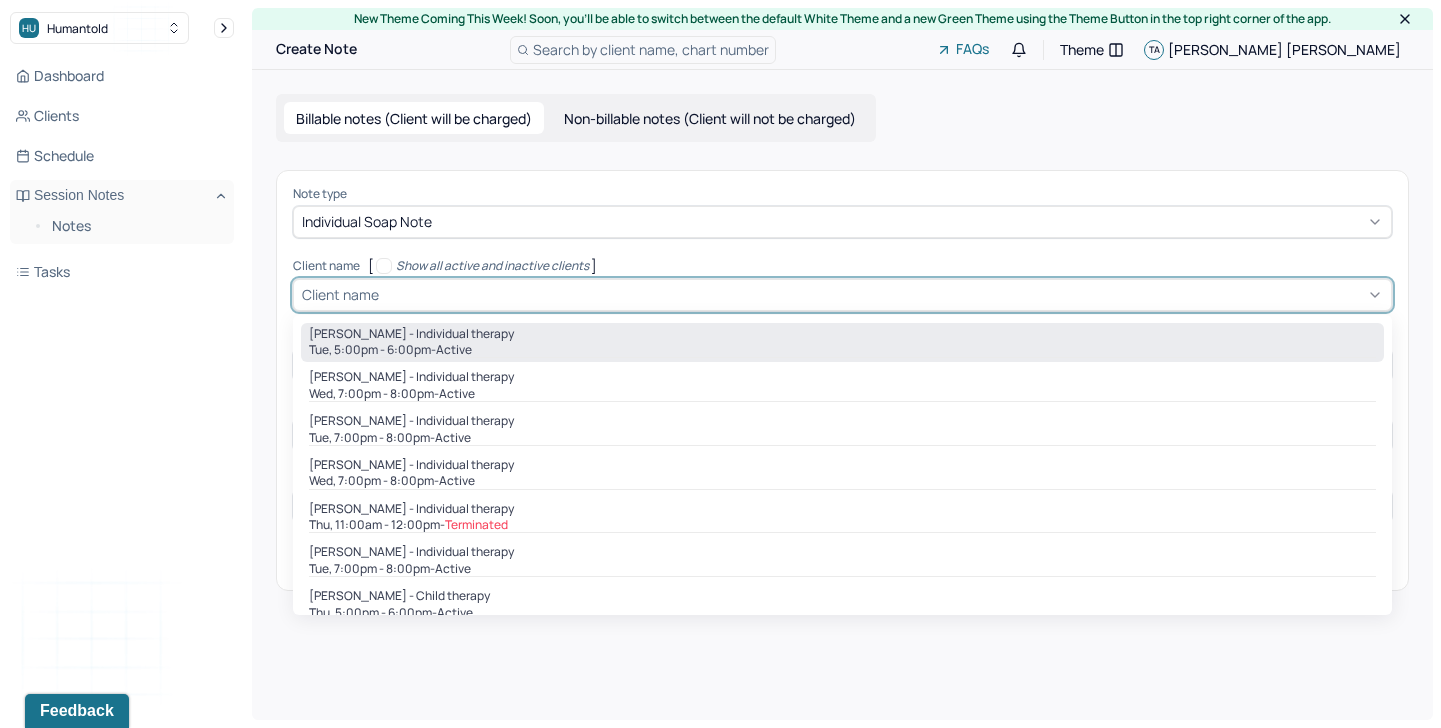 click on "[PERSON_NAME] - Individual therapy" at bounding box center (411, 334) 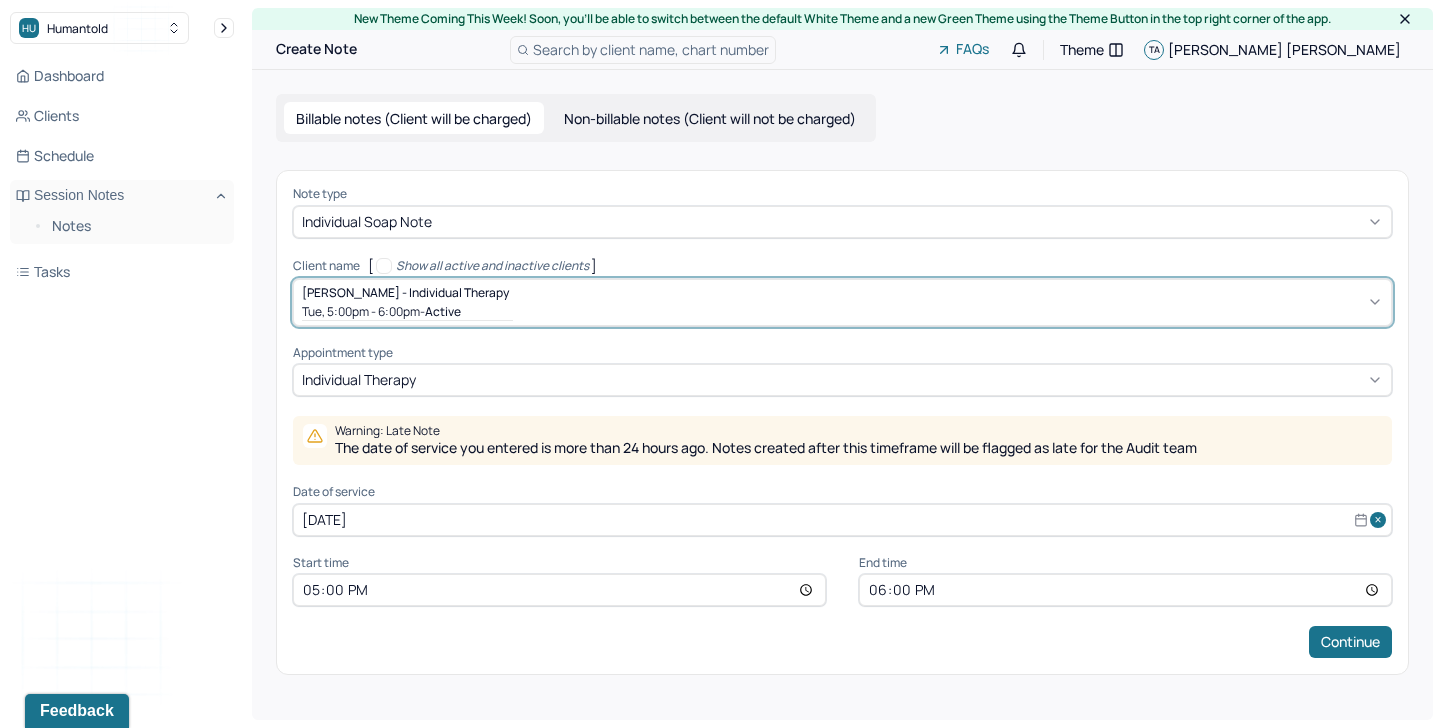 select on "6" 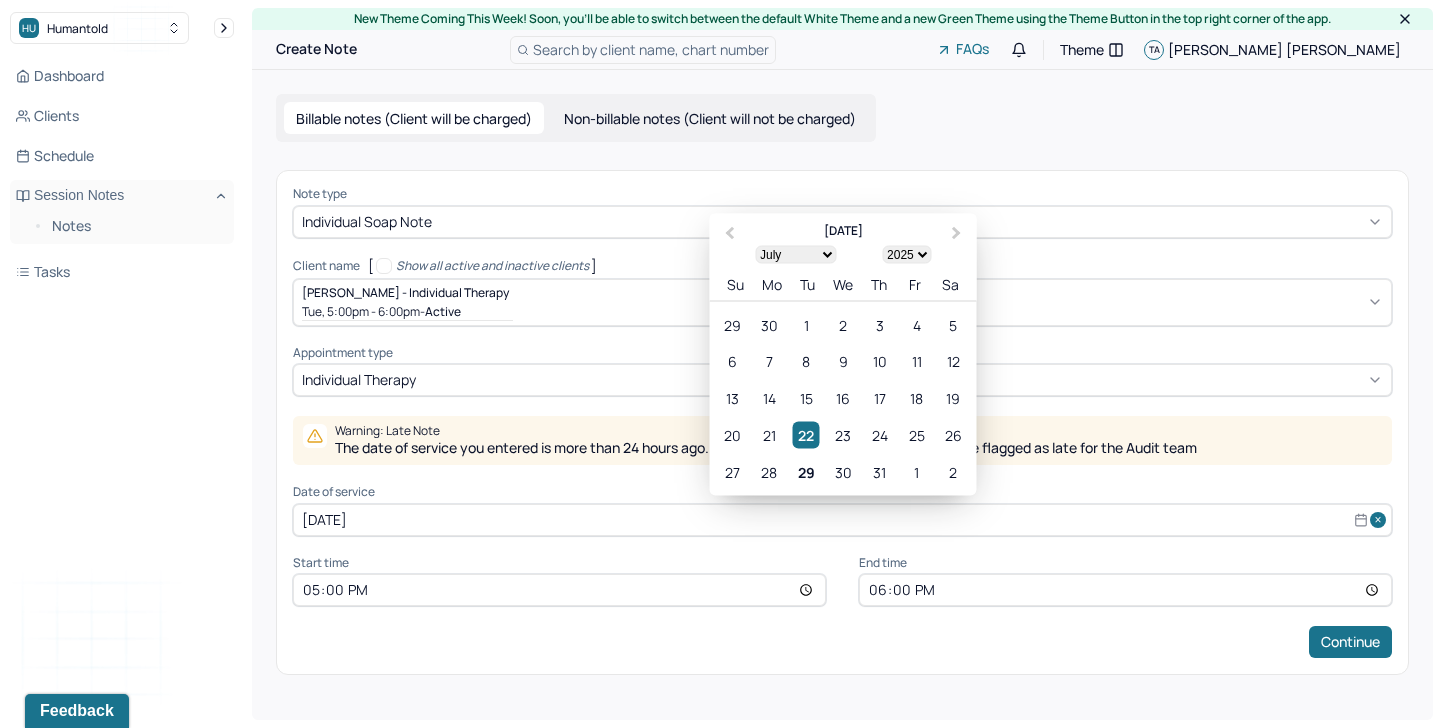 click on "[DATE]" at bounding box center (842, 520) 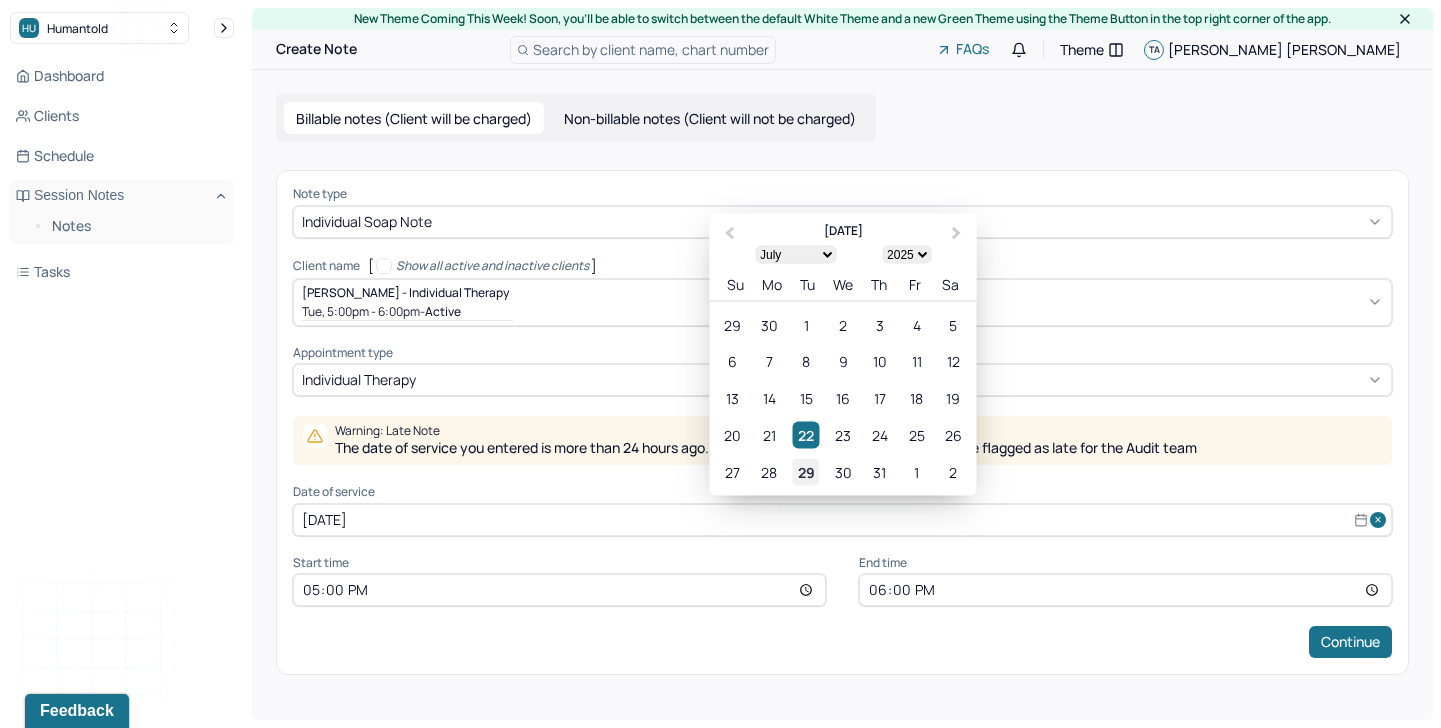 click on "29" at bounding box center (806, 471) 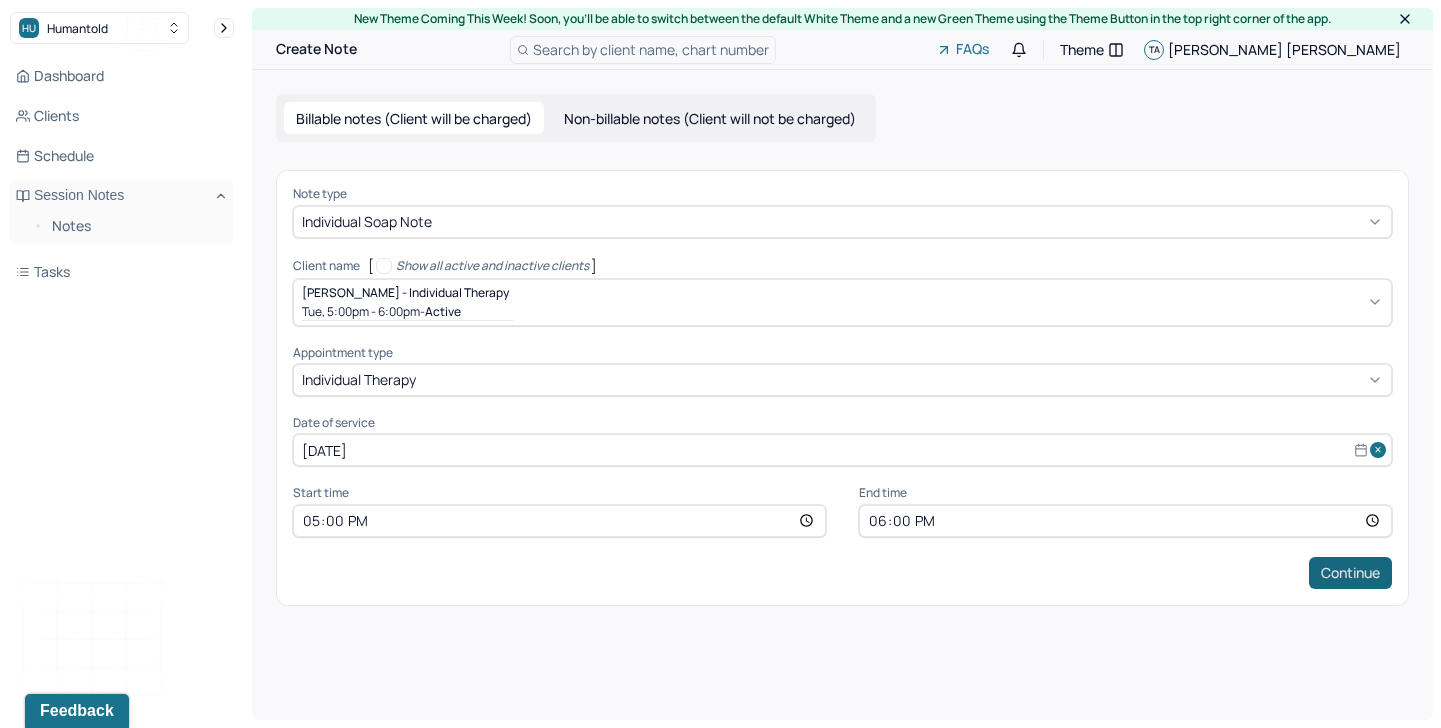 click on "Continue" at bounding box center [1350, 573] 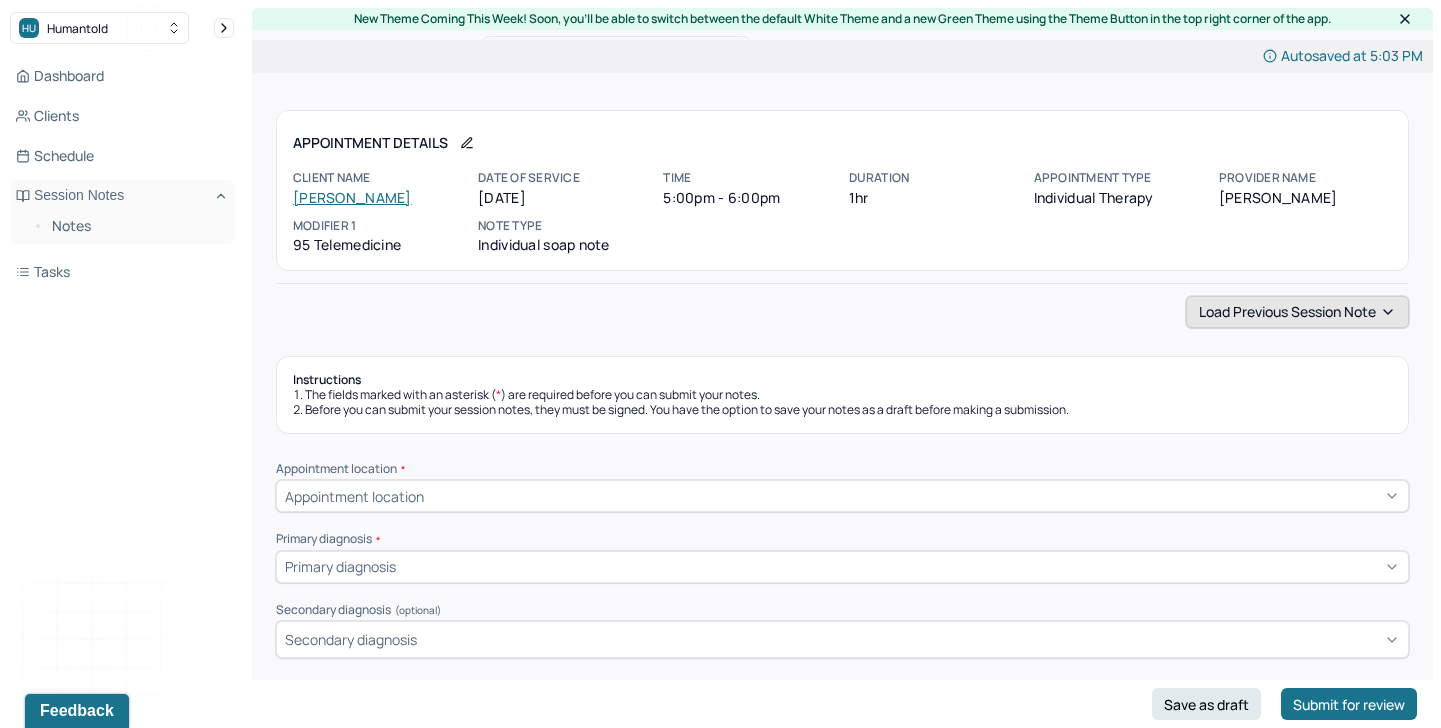 click on "Load previous session note" at bounding box center [1297, 312] 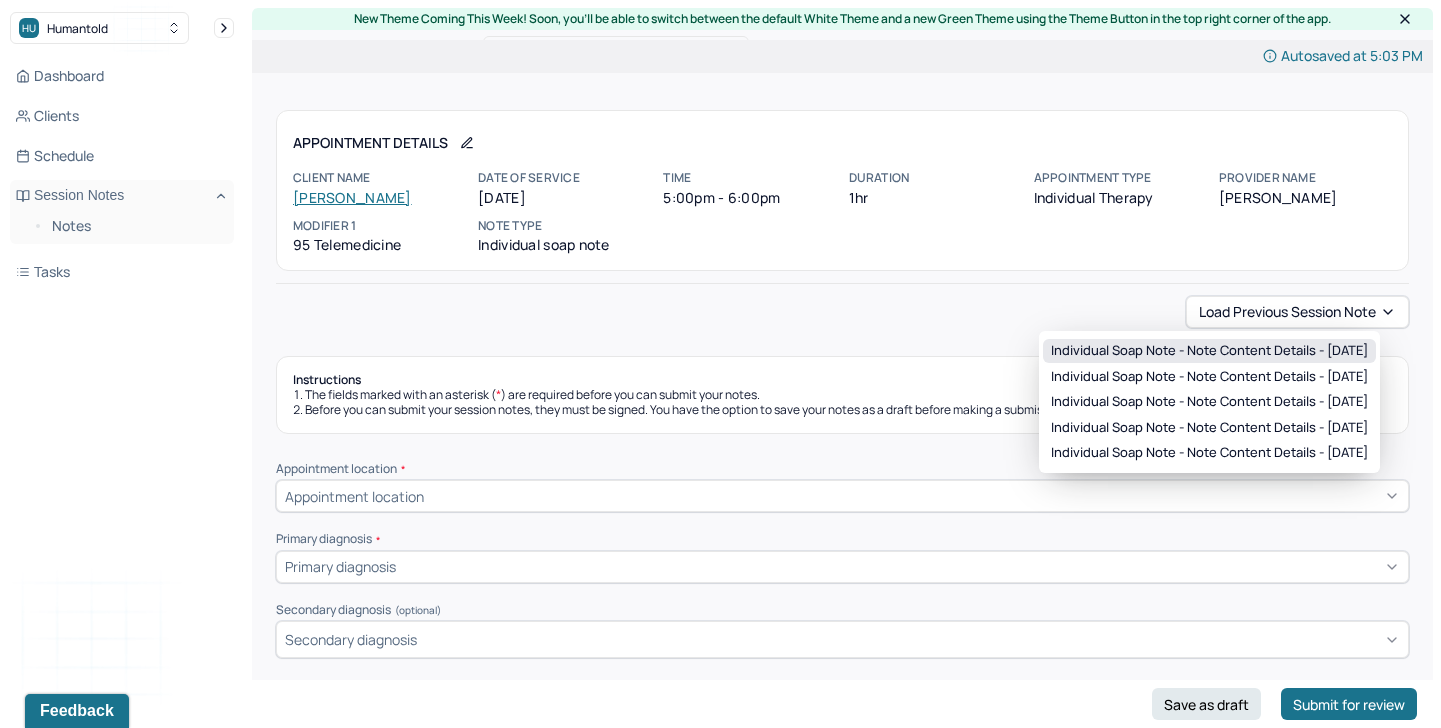 click on "Individual soap note   - Note content Details -   [DATE]" at bounding box center (1209, 351) 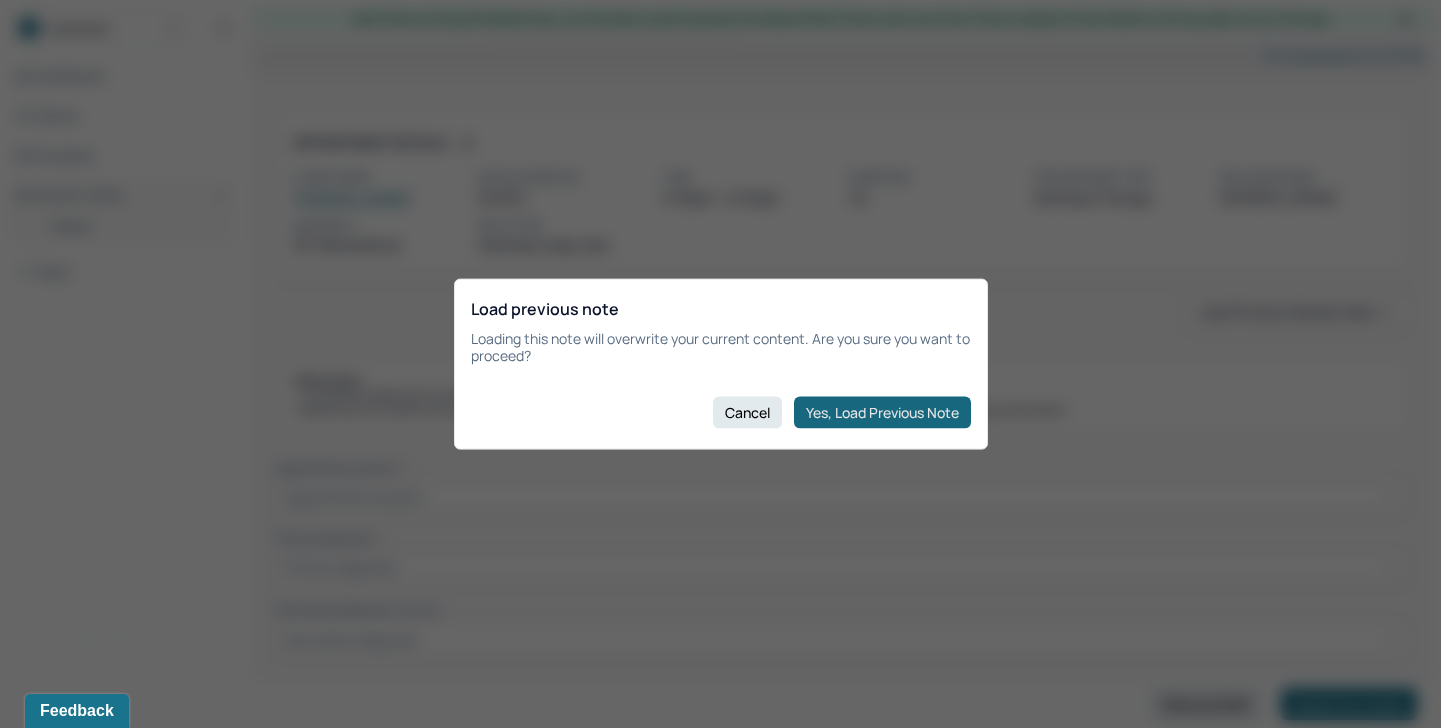 click on "Yes, Load Previous Note" at bounding box center [882, 412] 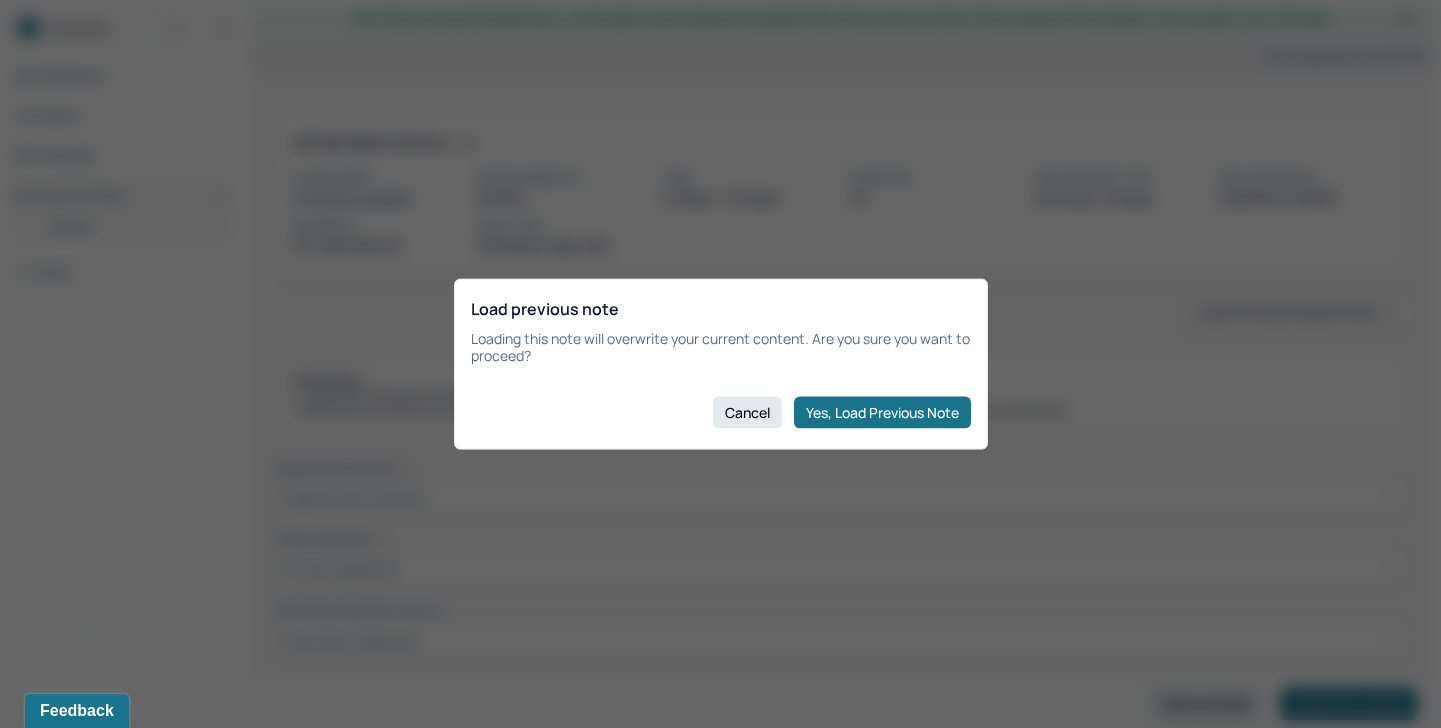 type on "shame, anxiety, fear, resentment, interpersonal conflict" 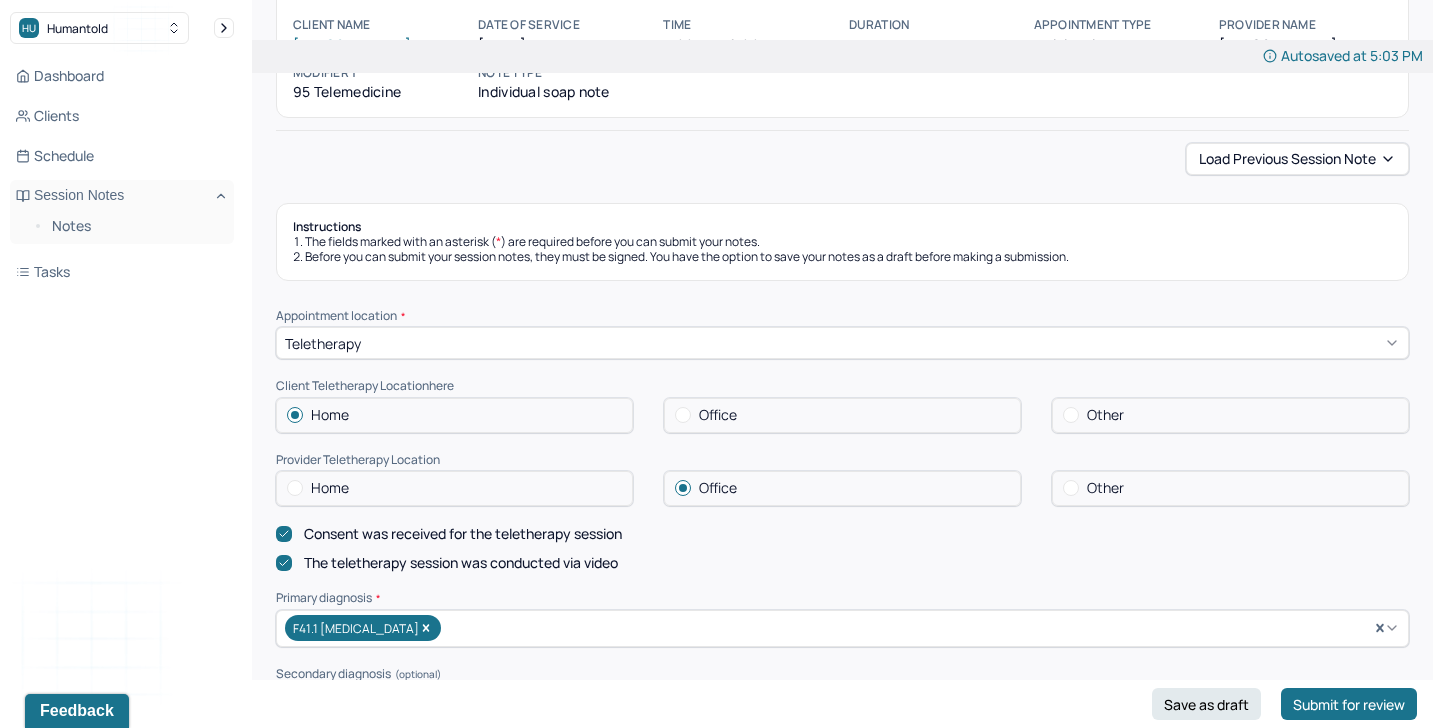 scroll, scrollTop: 557, scrollLeft: 0, axis: vertical 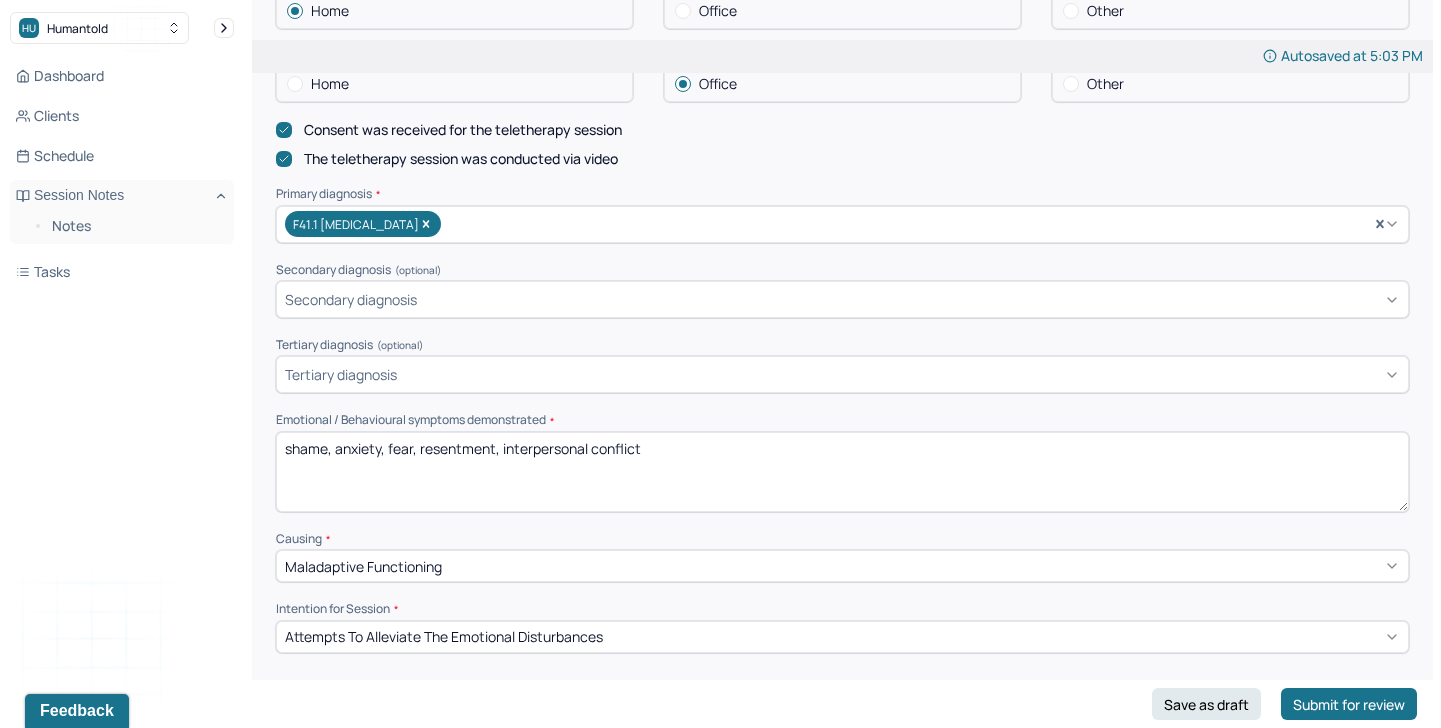 click on "shame, anxiety, fear, resentment, interpersonal conflict" at bounding box center [842, 472] 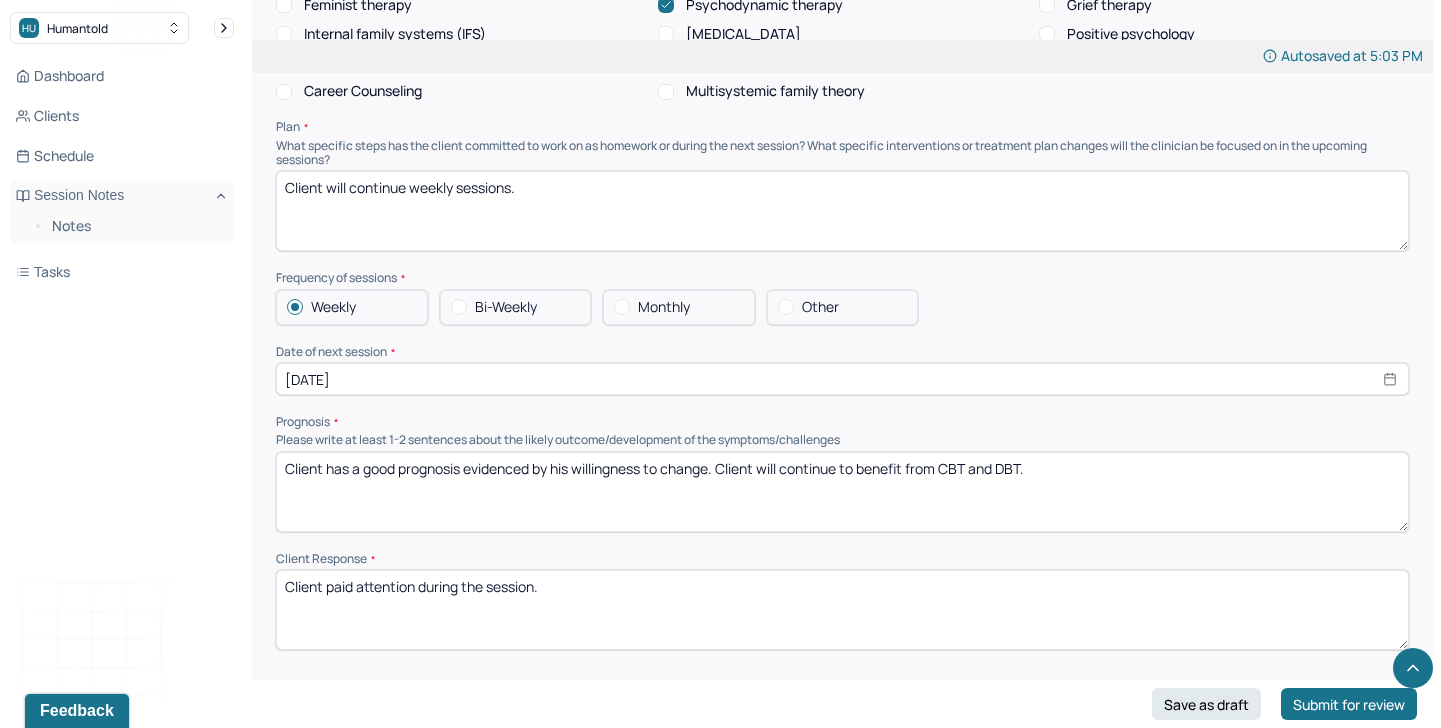 scroll, scrollTop: 2021, scrollLeft: 0, axis: vertical 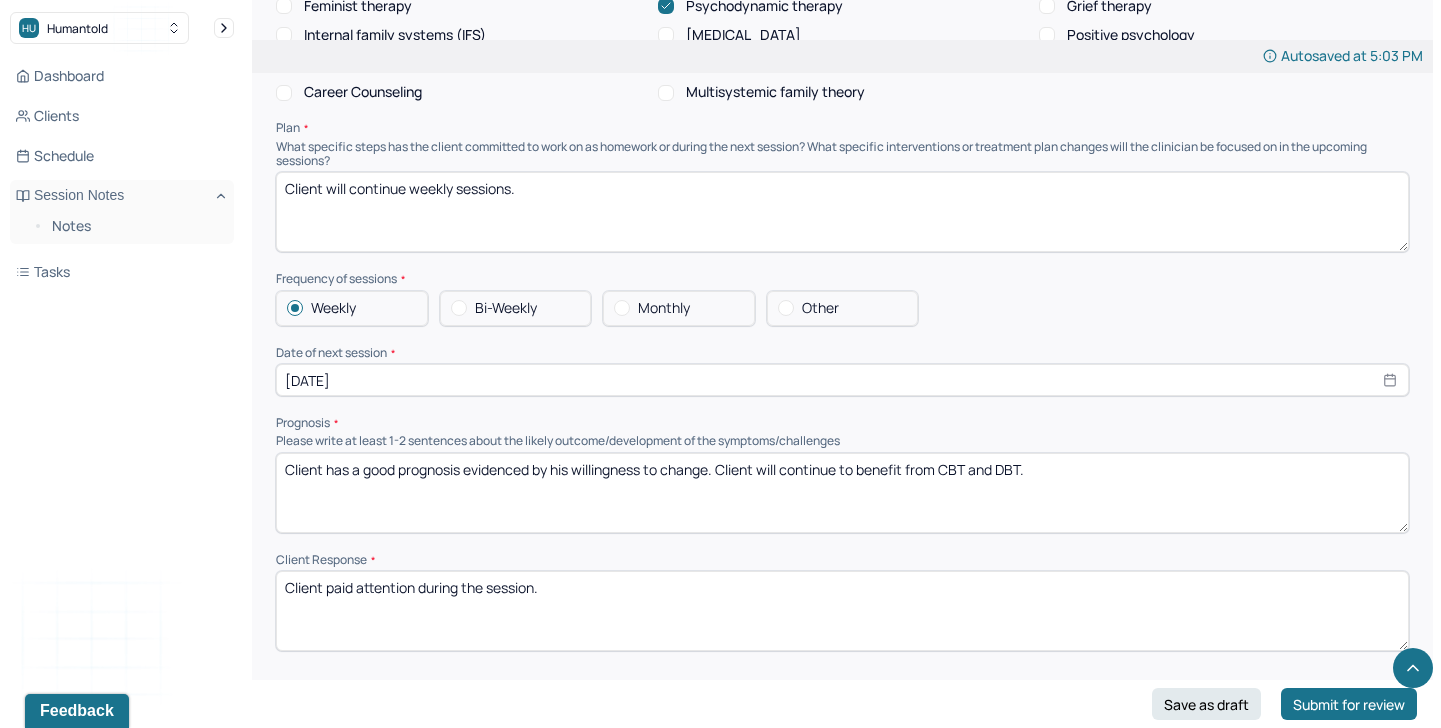 type on "arguing, interpersonal conflict, anger, triggers" 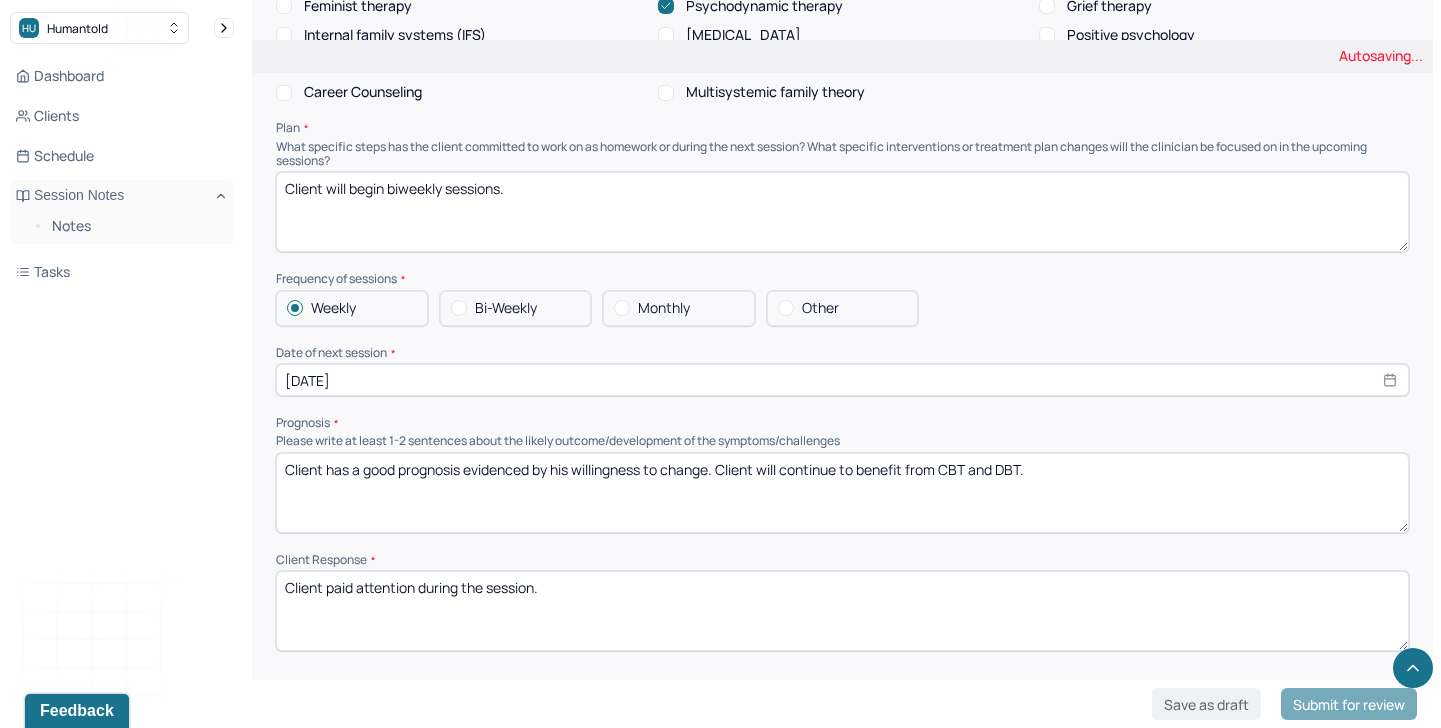 type on "Client will begin biweekly sessions." 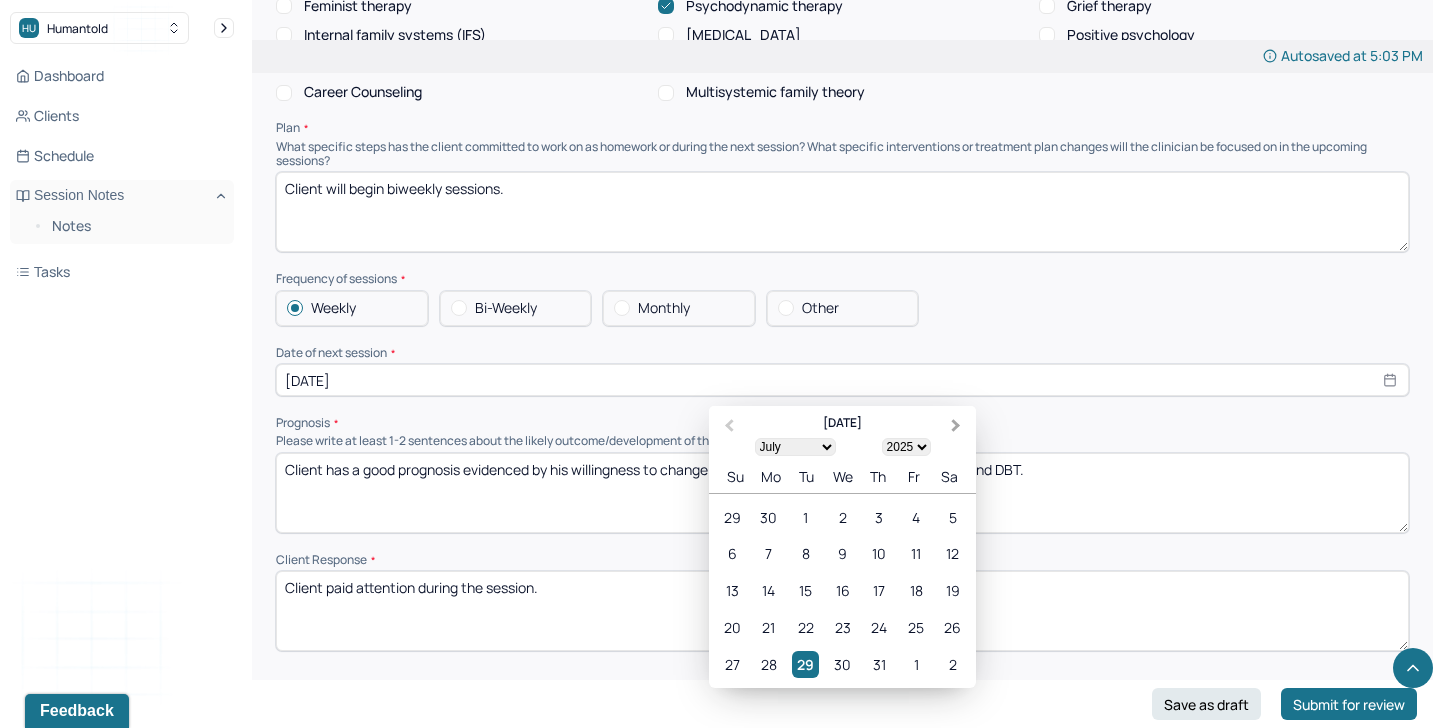 click on "Next Month" at bounding box center [956, 426] 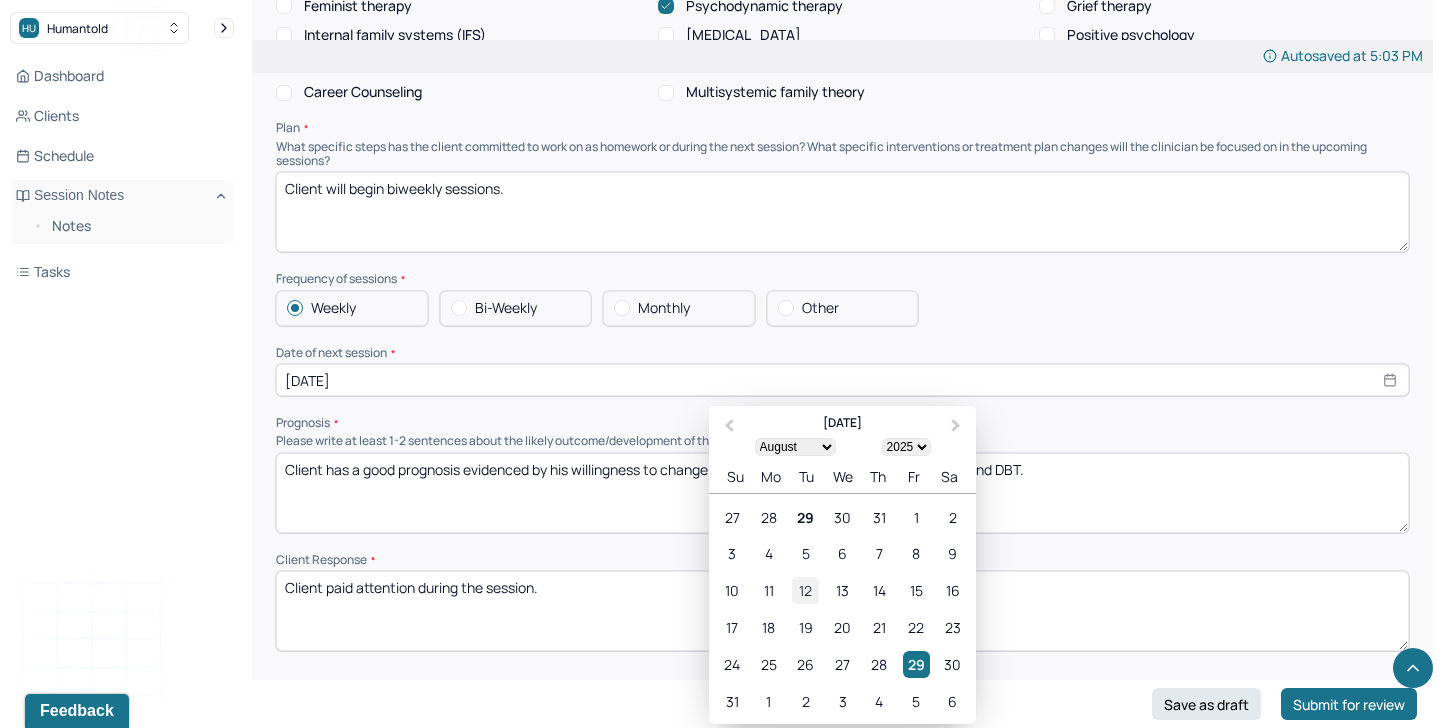 click on "12" at bounding box center [805, 590] 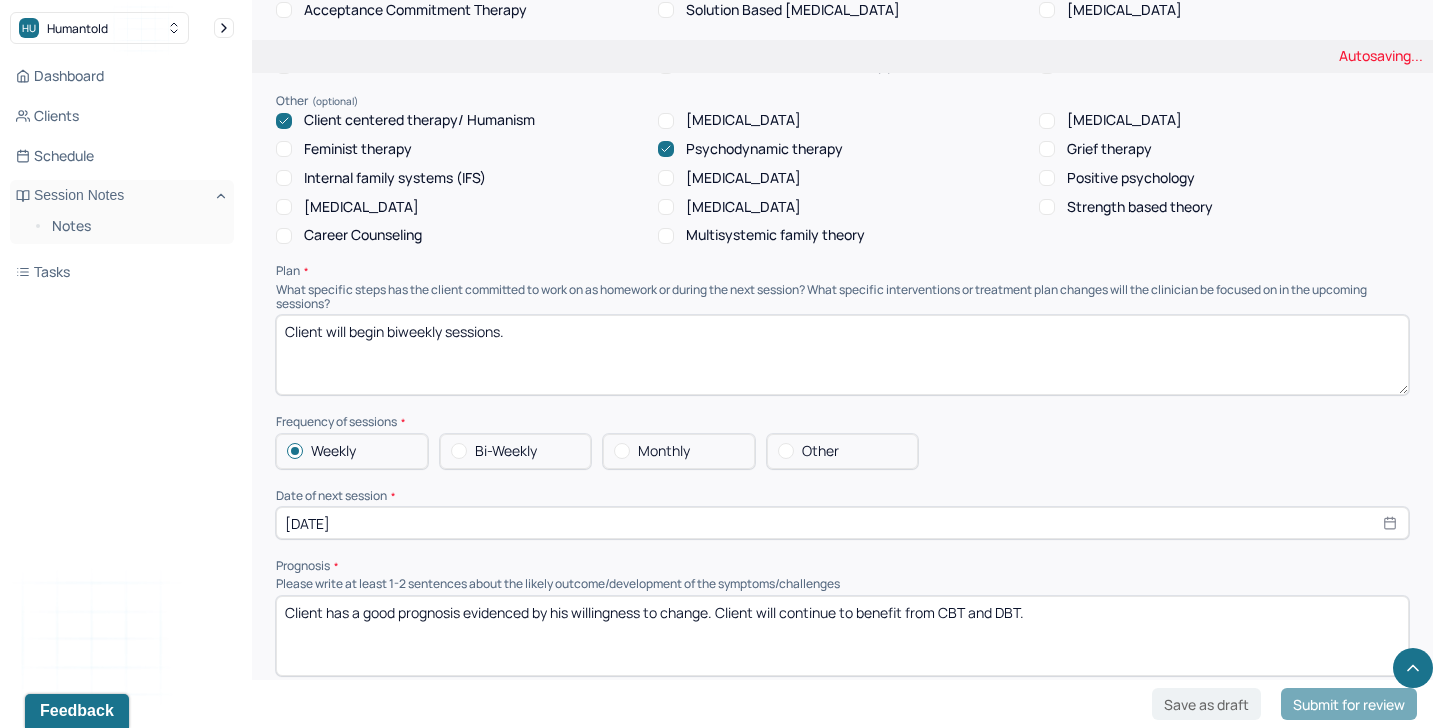 scroll, scrollTop: 1832, scrollLeft: 0, axis: vertical 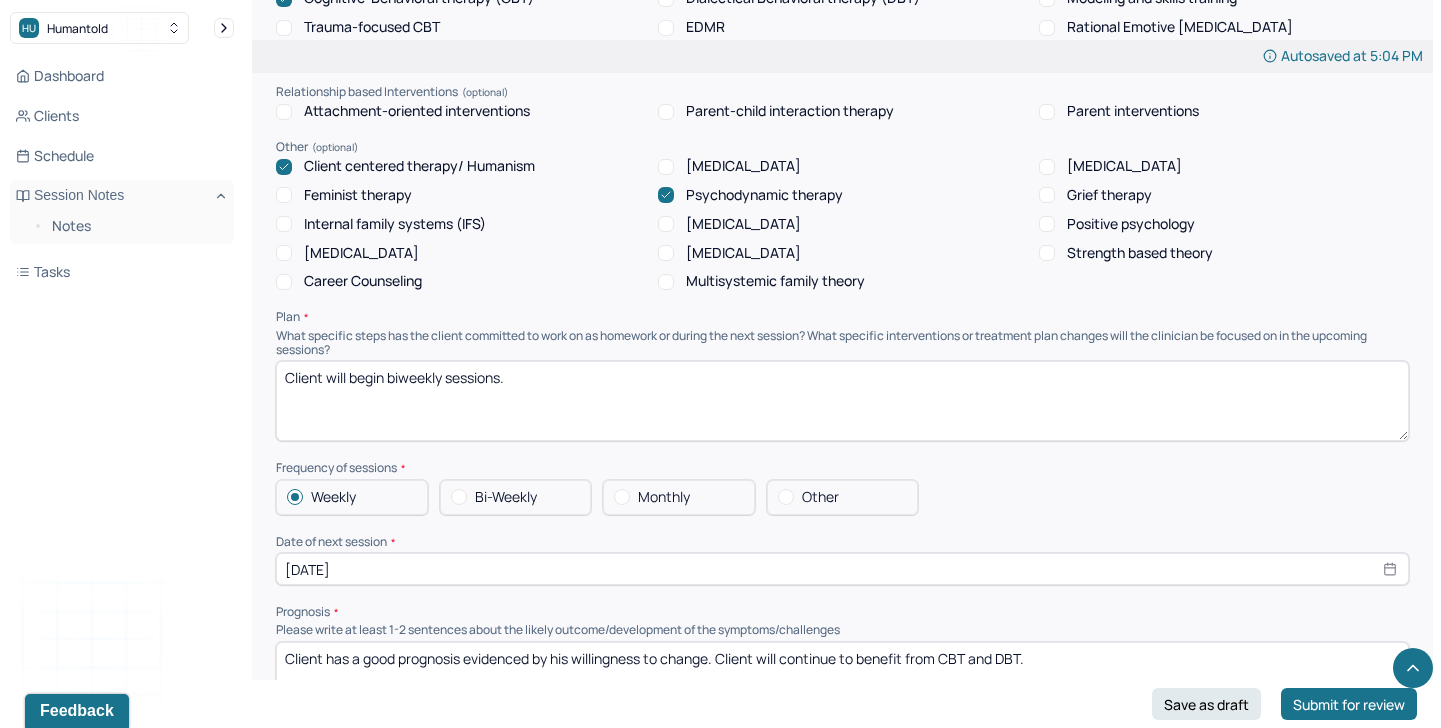 click on "Client centered therapy/ Humanism [MEDICAL_DATA] [MEDICAL_DATA] Feminist therapy Psychodynamic therapy Grief therapy Internal family systems (IFS) [MEDICAL_DATA] Positive psychology [MEDICAL_DATA] [MEDICAL_DATA] Strength based theory Career Counseling Multisystemic family theory" at bounding box center (842, 224) 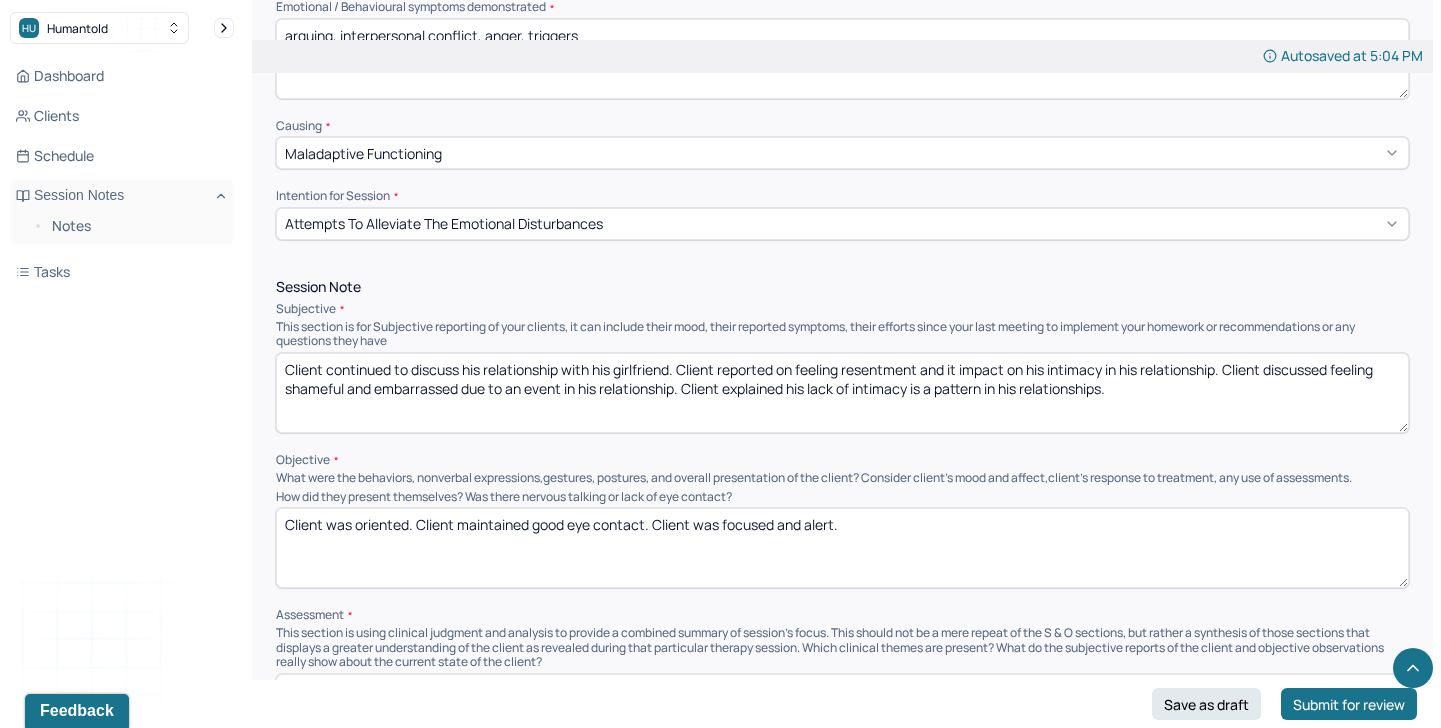 scroll, scrollTop: 1010, scrollLeft: 0, axis: vertical 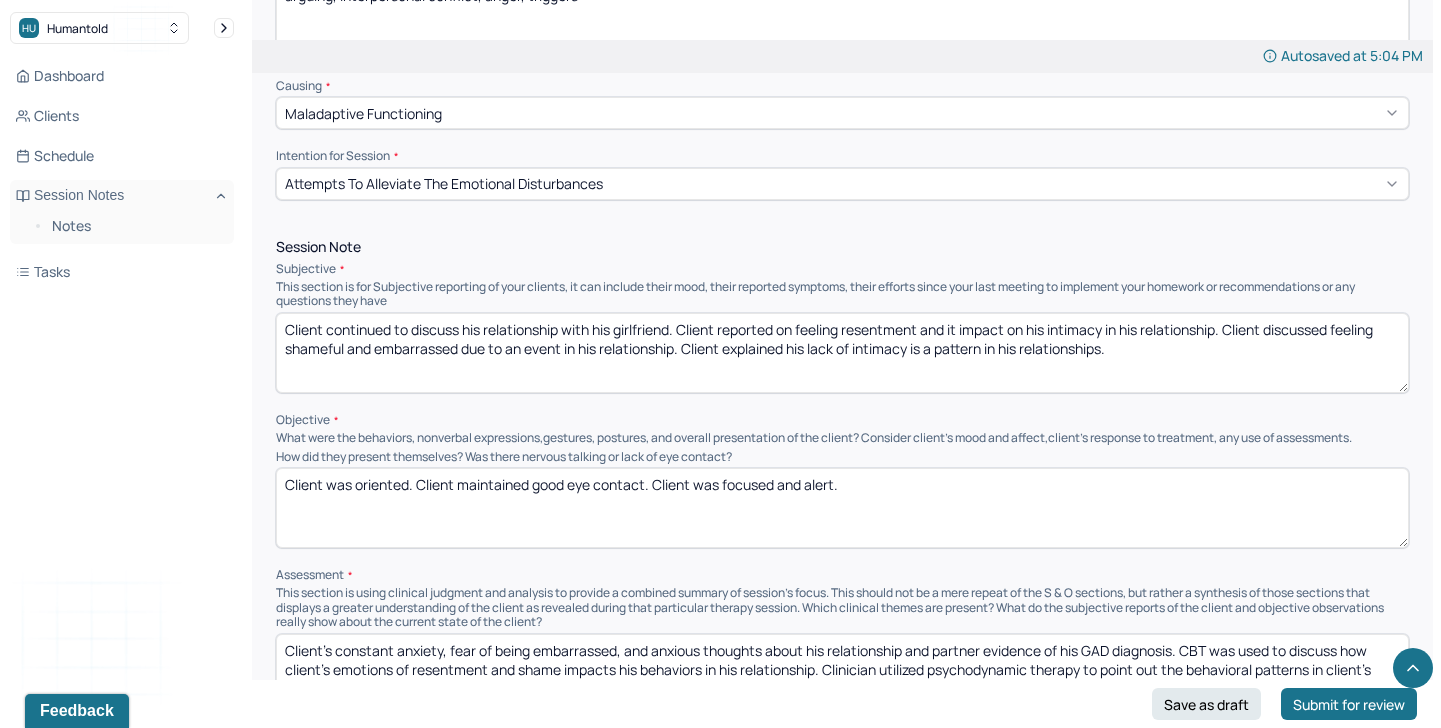 click on "Client continued to discuss his relationship with his girlfriend. Client reported on feeling resentment and it impact on his intimacy in his relationship. Client discussed feeling shameful and embarrassed due to an event in his relationship. Client explained his lack of intimacy is a pattern in his relationships." at bounding box center (842, 353) 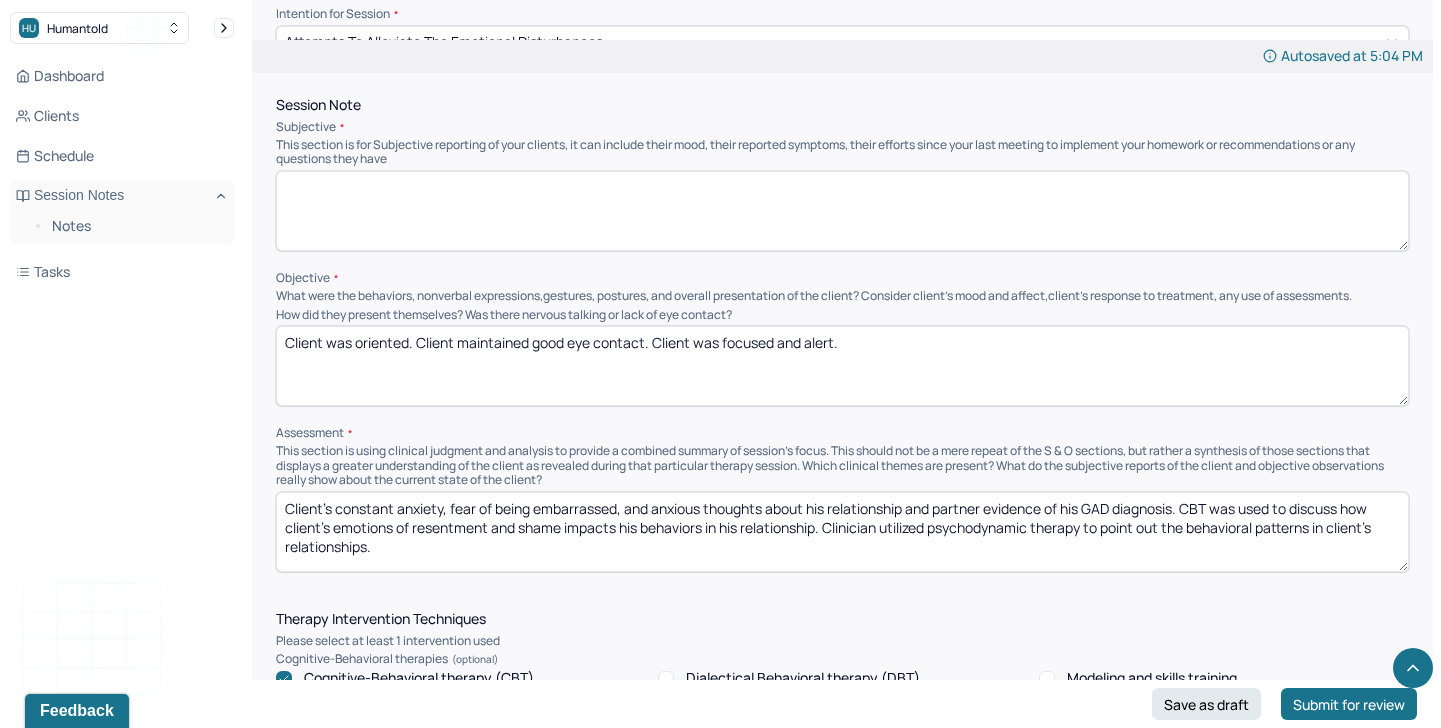 scroll, scrollTop: 1145, scrollLeft: 0, axis: vertical 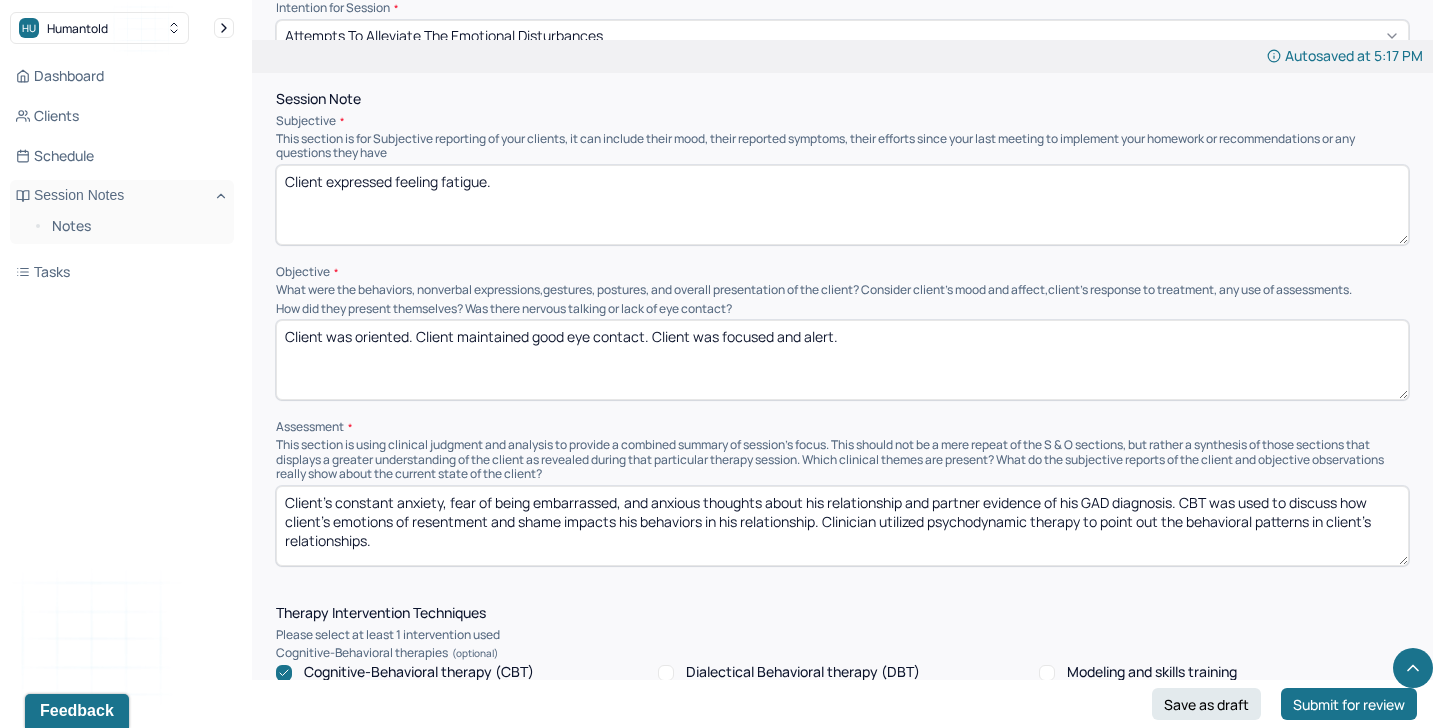 type on "Client expressed feeling fatigue." 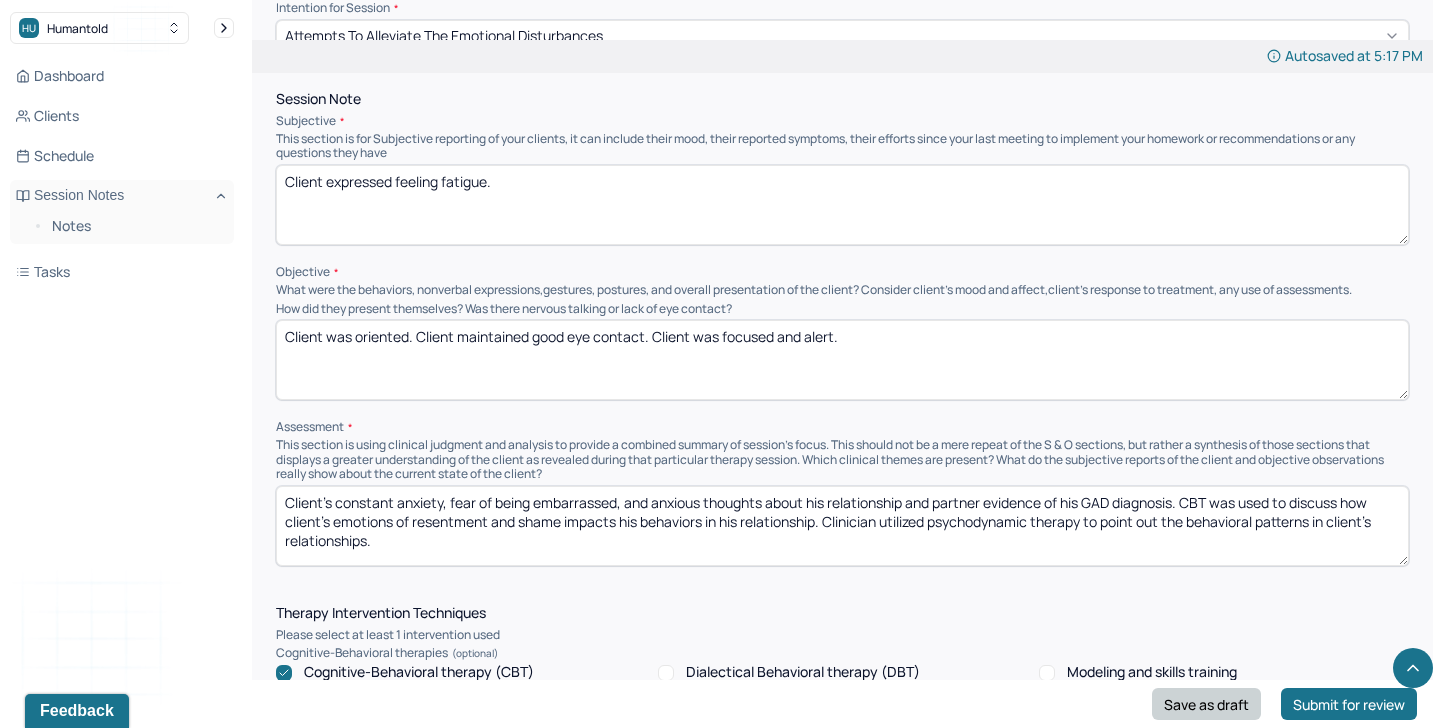click on "Save as draft" at bounding box center [1206, 704] 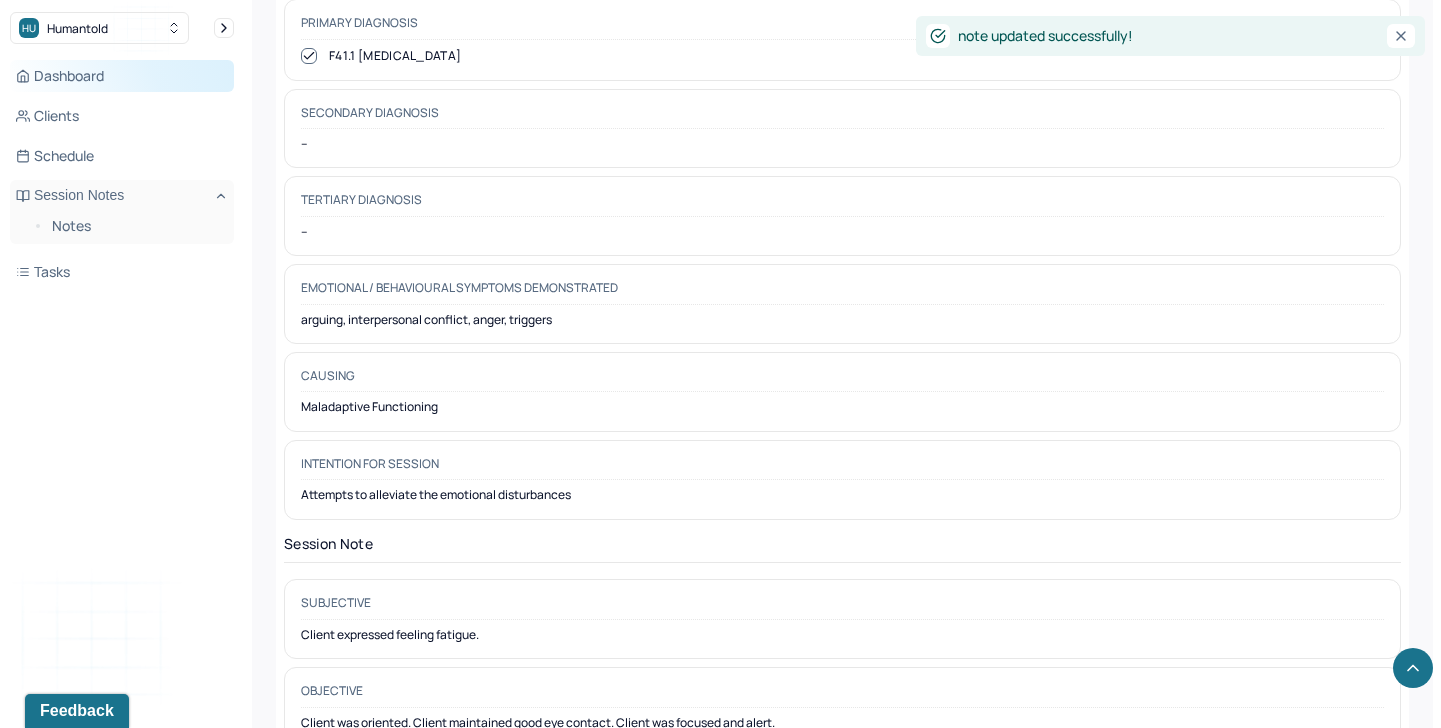 click on "Dashboard" at bounding box center [122, 76] 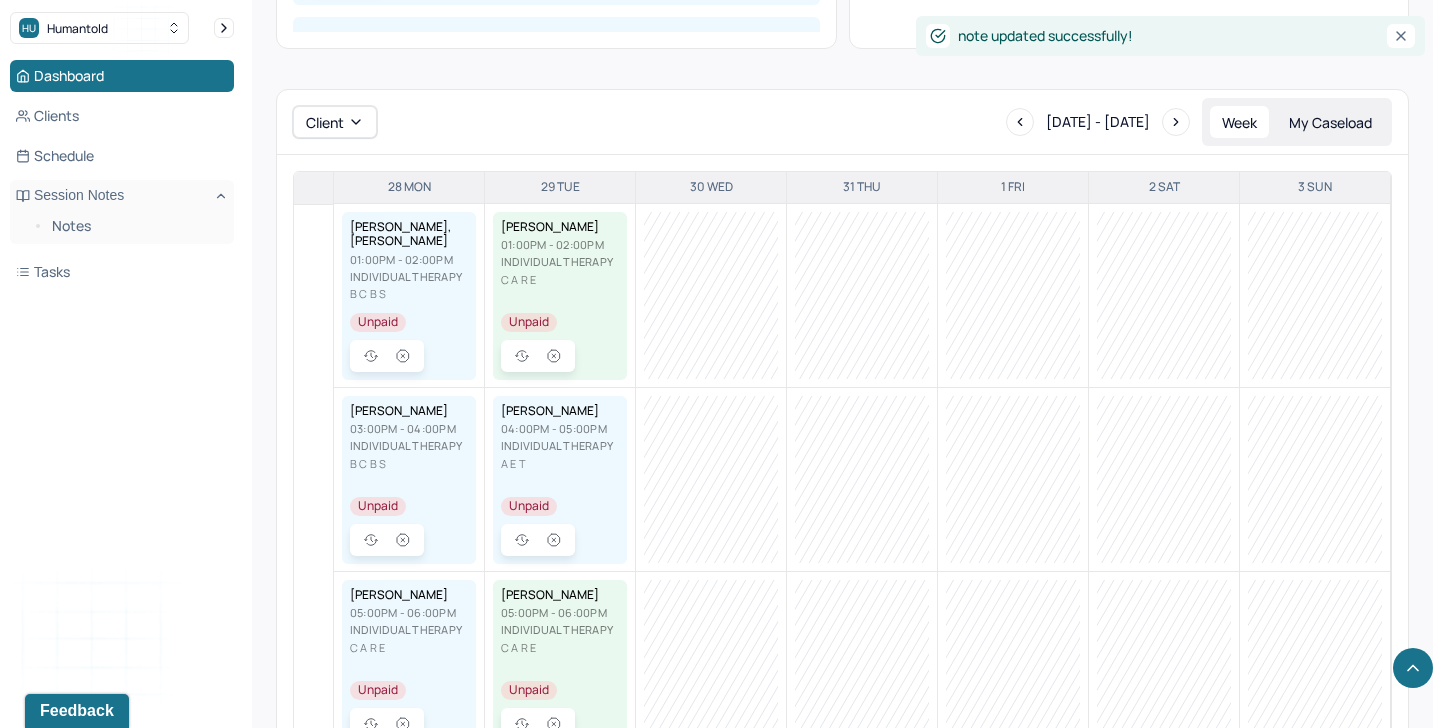 scroll, scrollTop: 0, scrollLeft: 0, axis: both 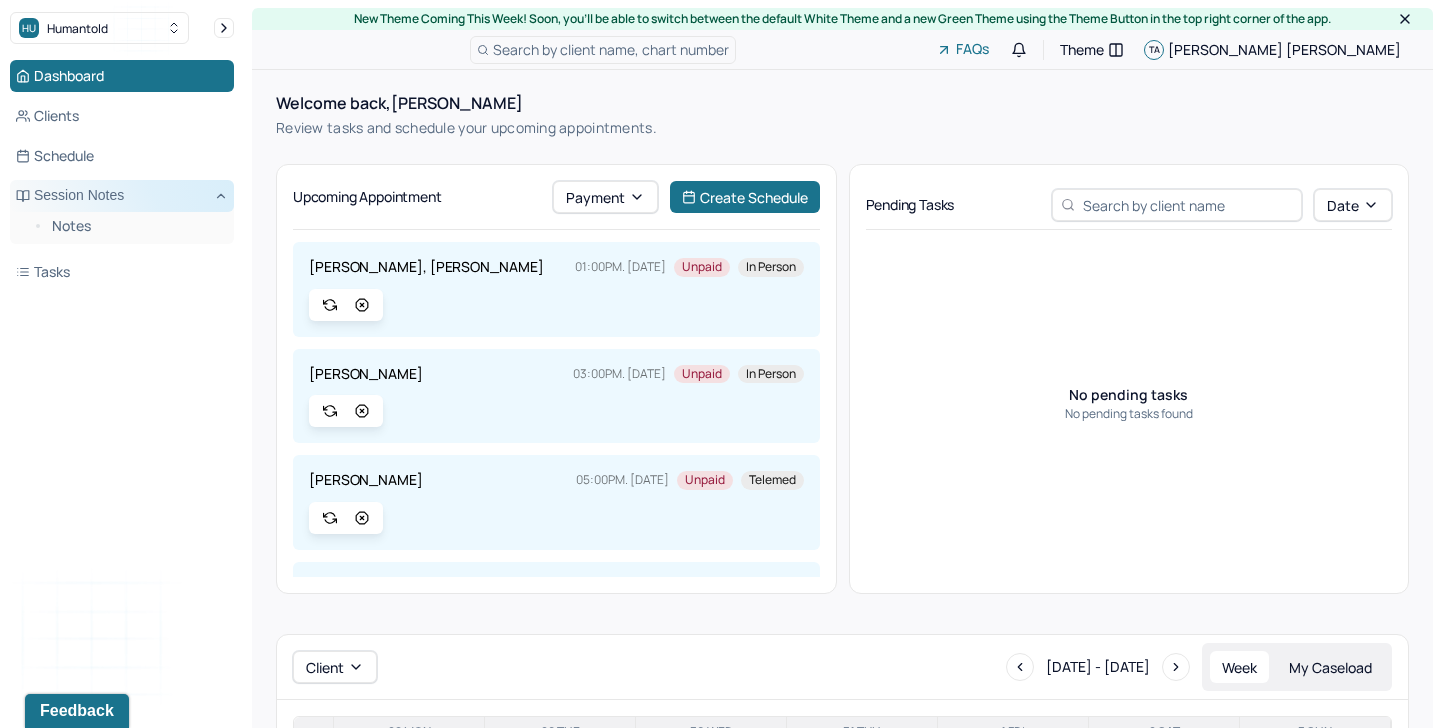click on "Session Notes" at bounding box center (122, 196) 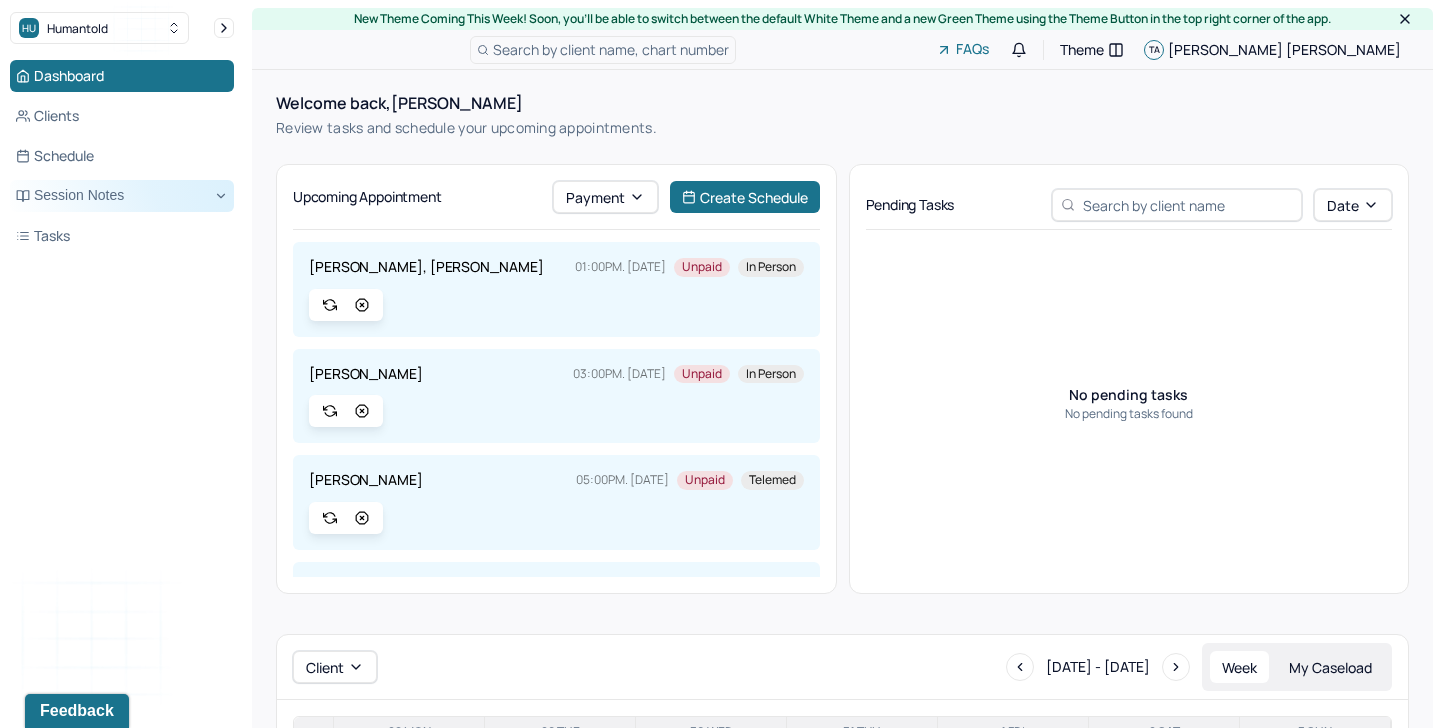 click on "Session Notes" at bounding box center (122, 196) 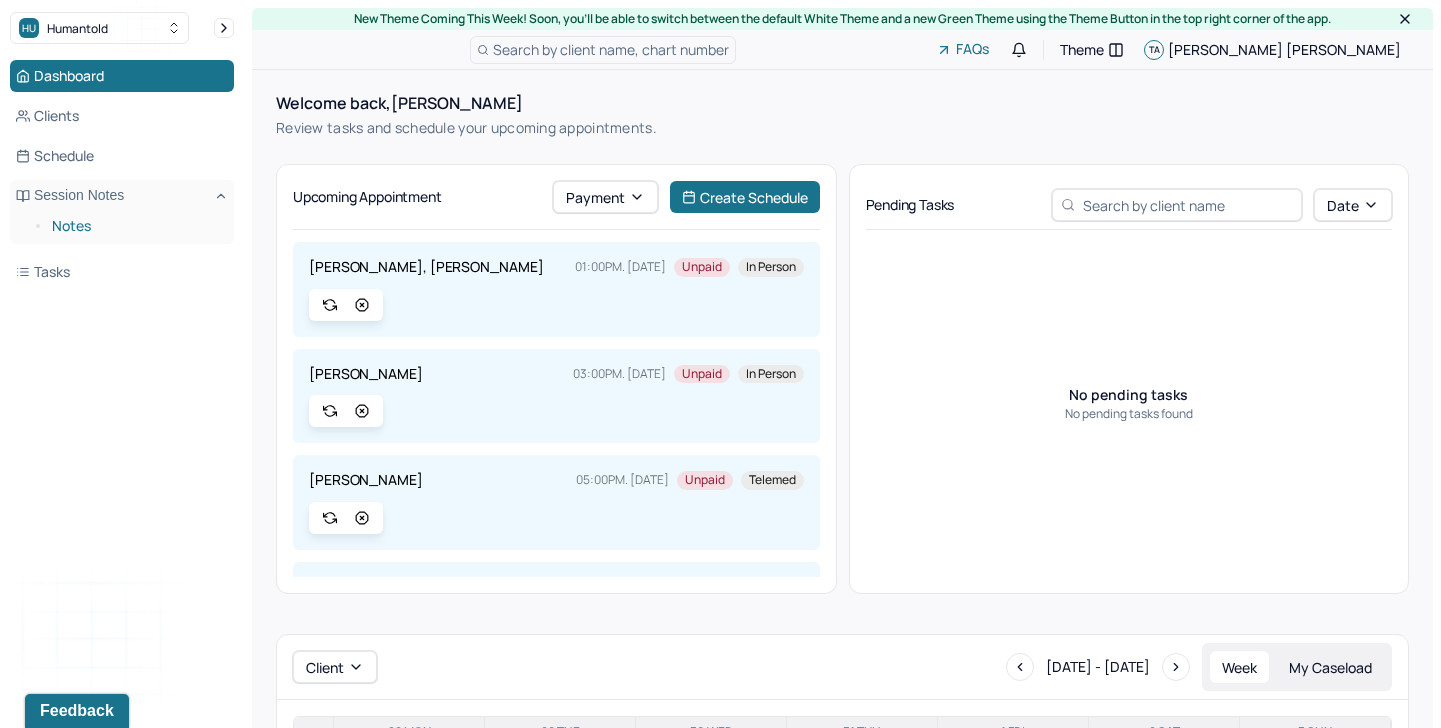click on "Notes" at bounding box center (135, 226) 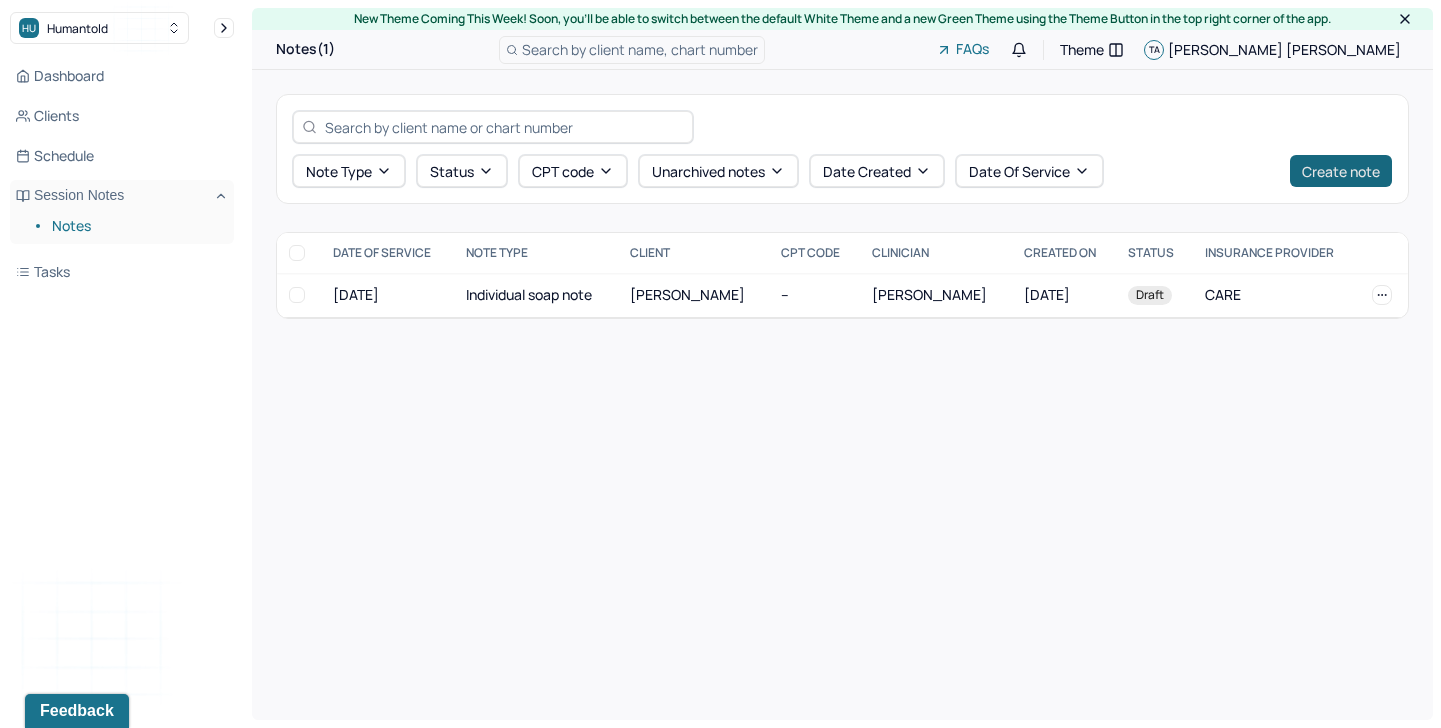 click on "Create note" at bounding box center [1341, 171] 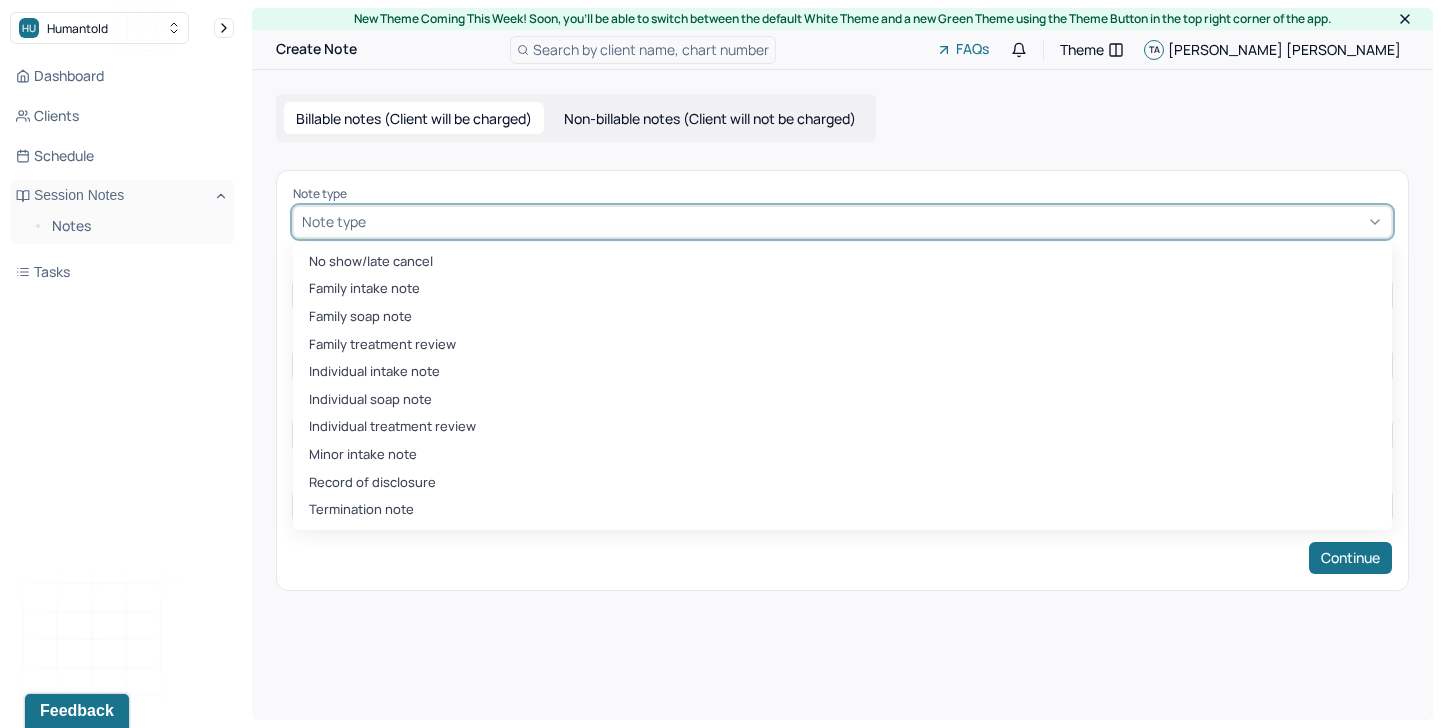 click on "Note type" at bounding box center (842, 222) 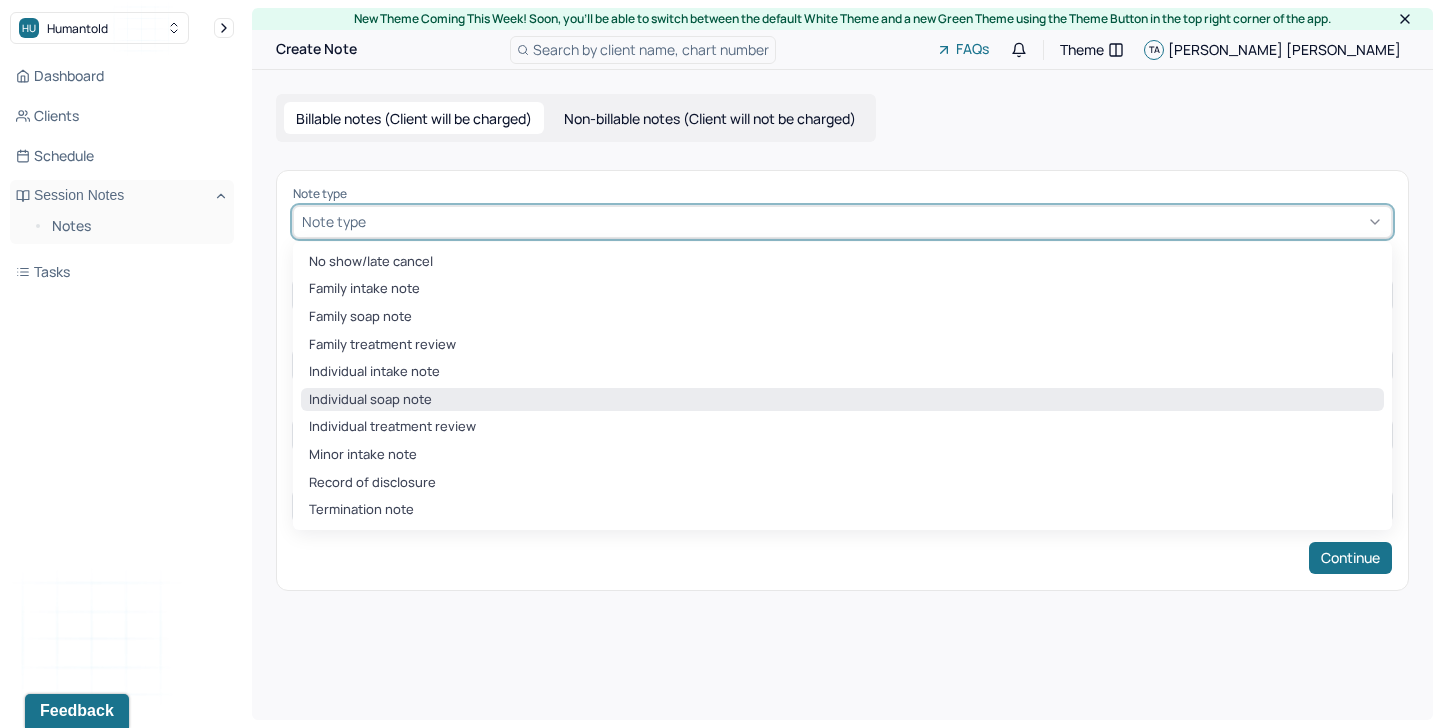 click on "Individual soap note" at bounding box center [842, 400] 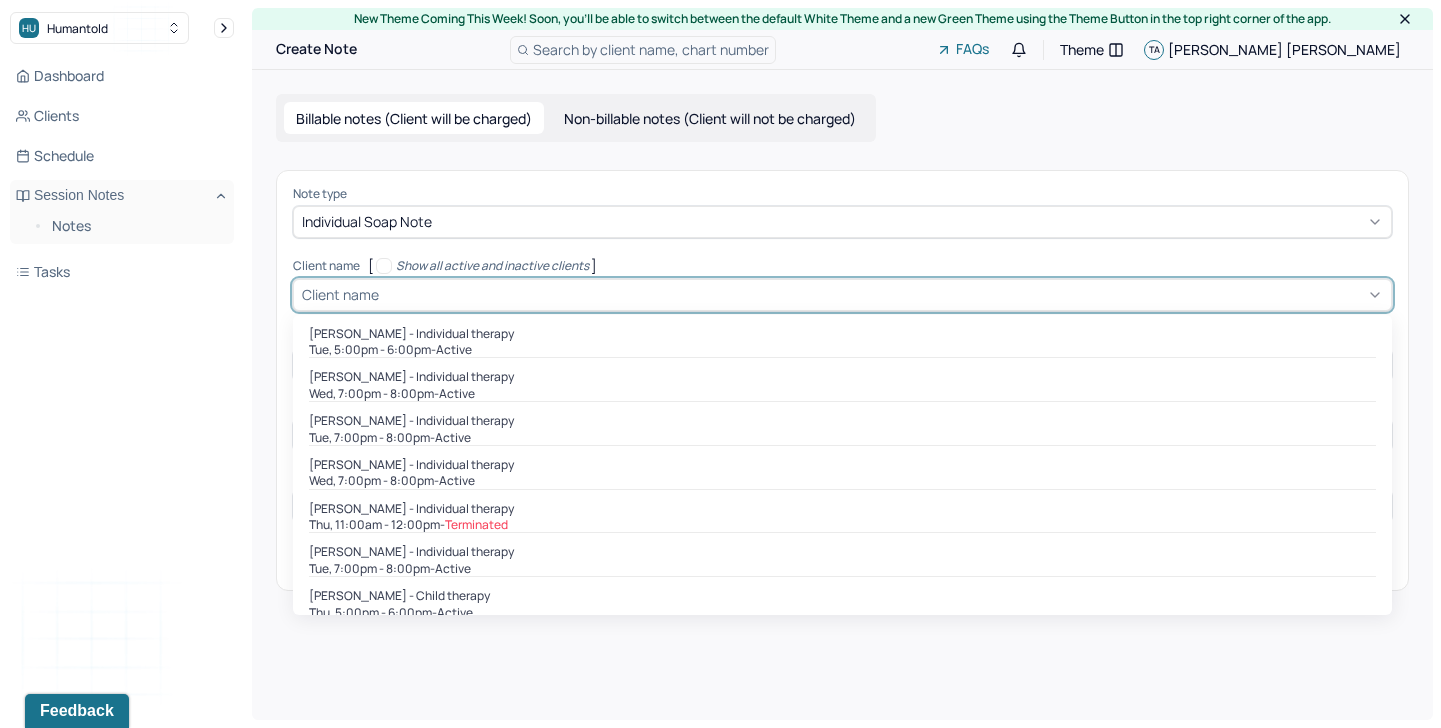 click at bounding box center (883, 294) 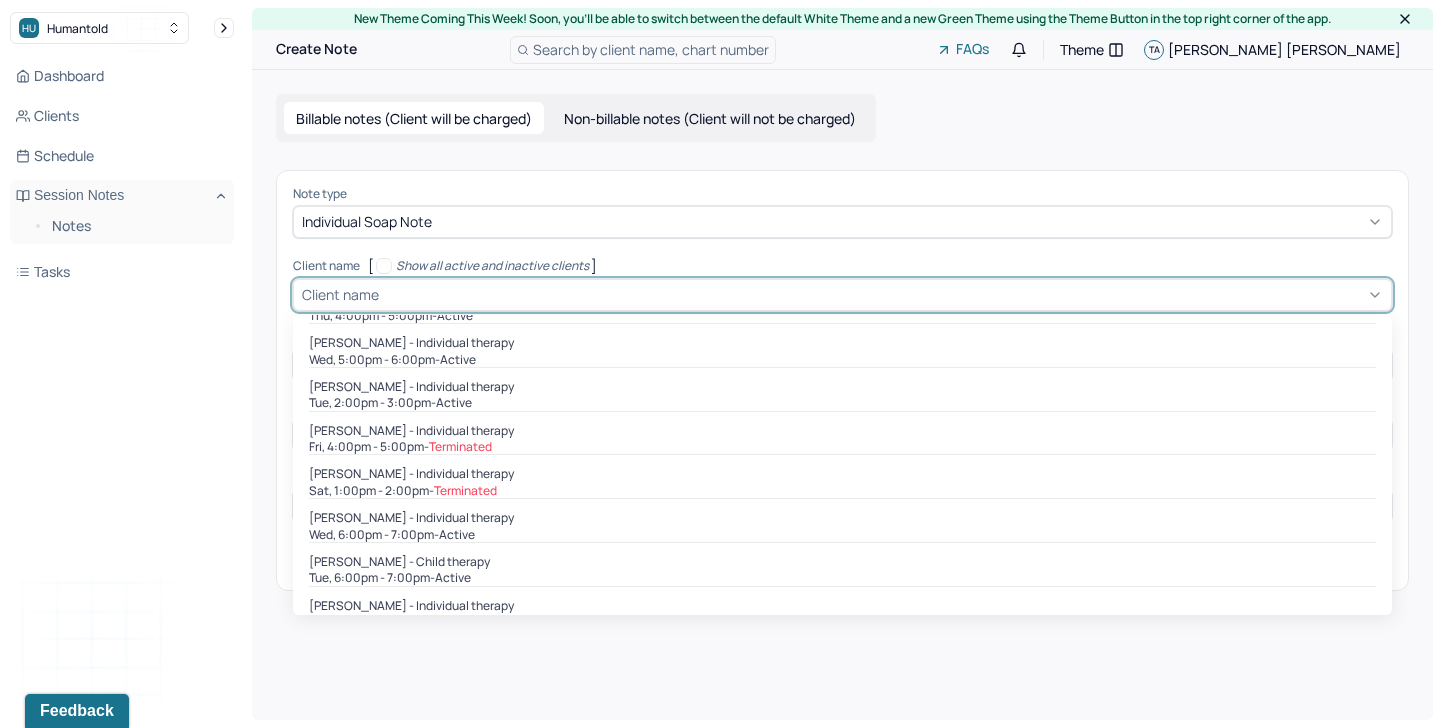scroll, scrollTop: 1487, scrollLeft: 0, axis: vertical 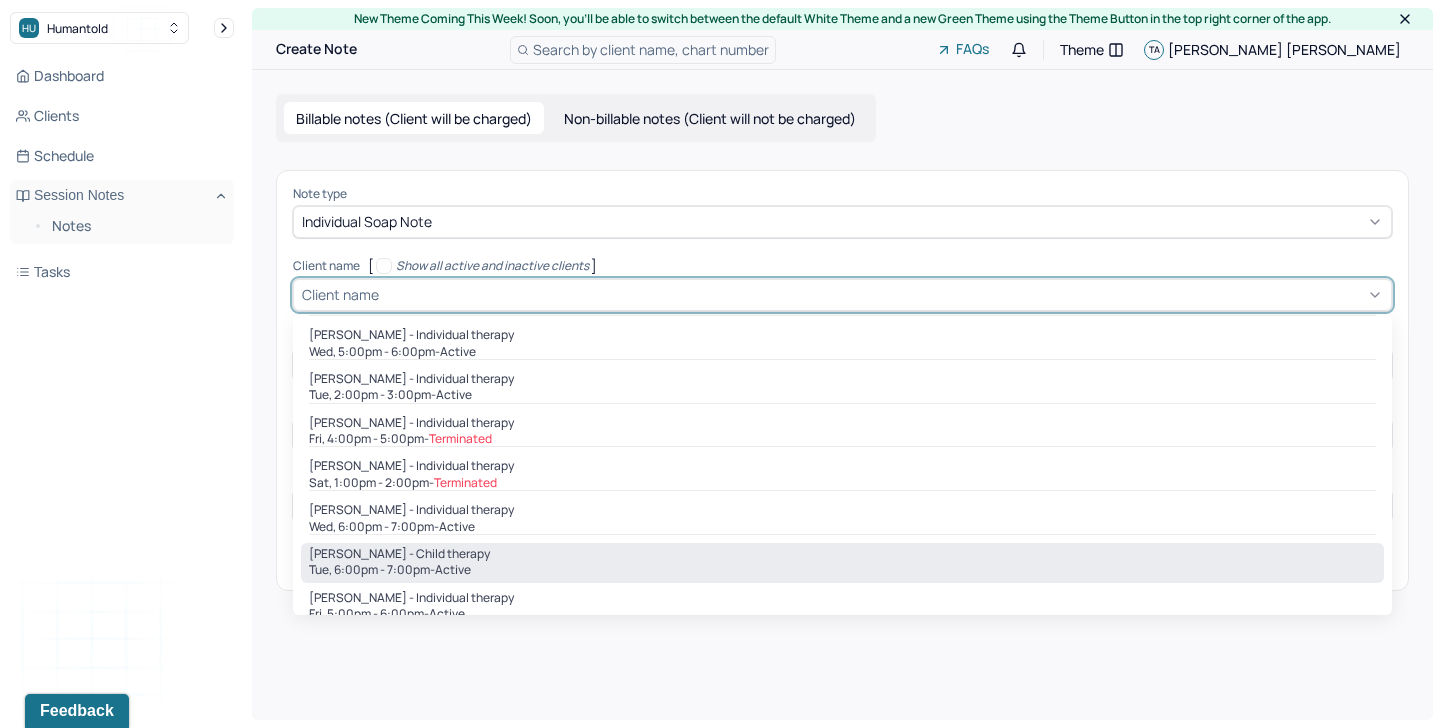 click on "[PERSON_NAME] - Child therapy" at bounding box center [842, 554] 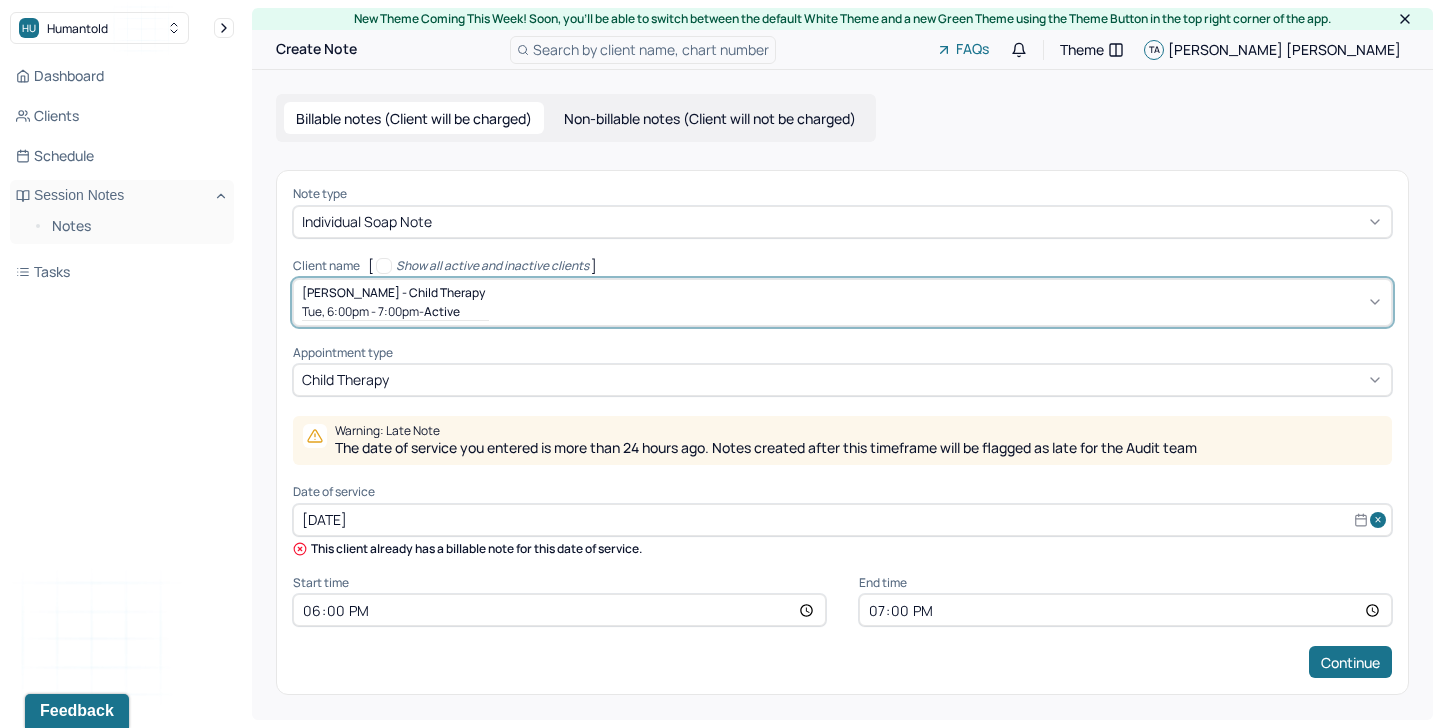 click on "[DATE]" at bounding box center (842, 520) 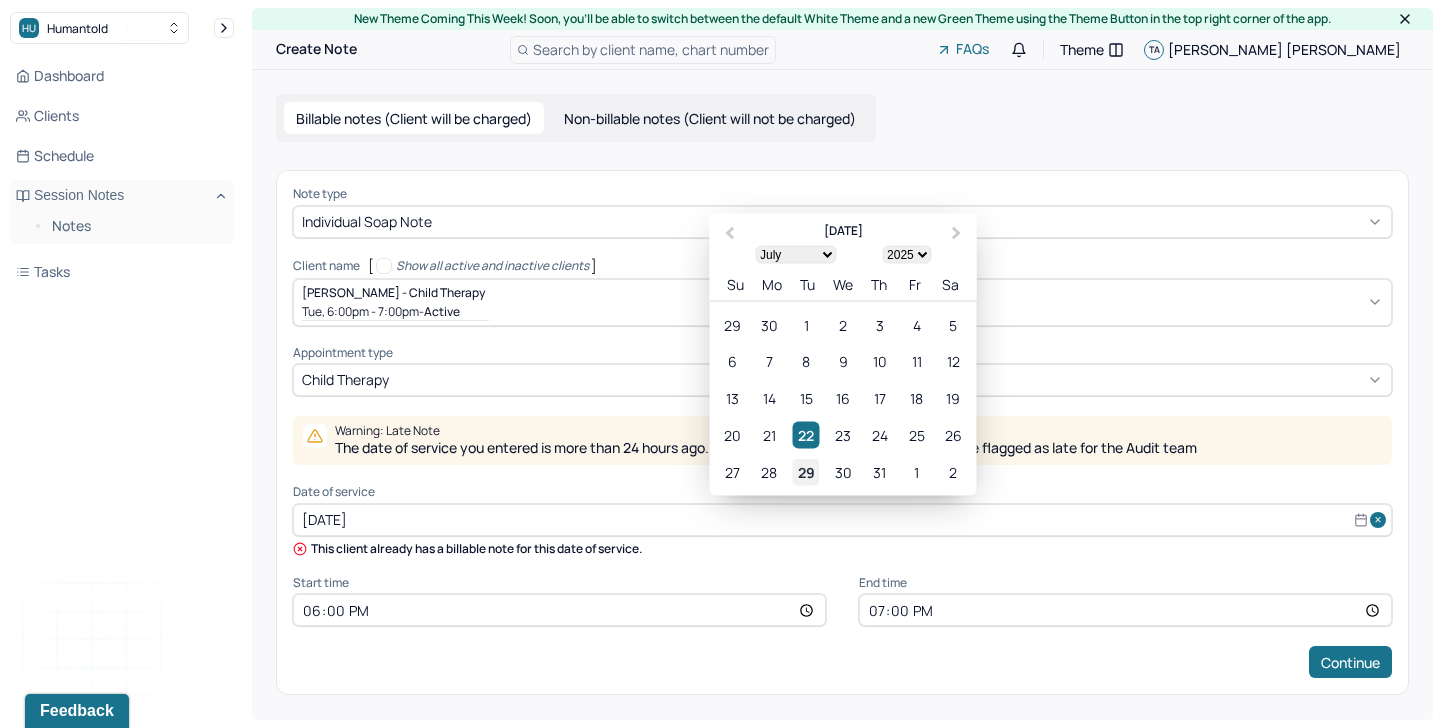 click on "29" at bounding box center [806, 471] 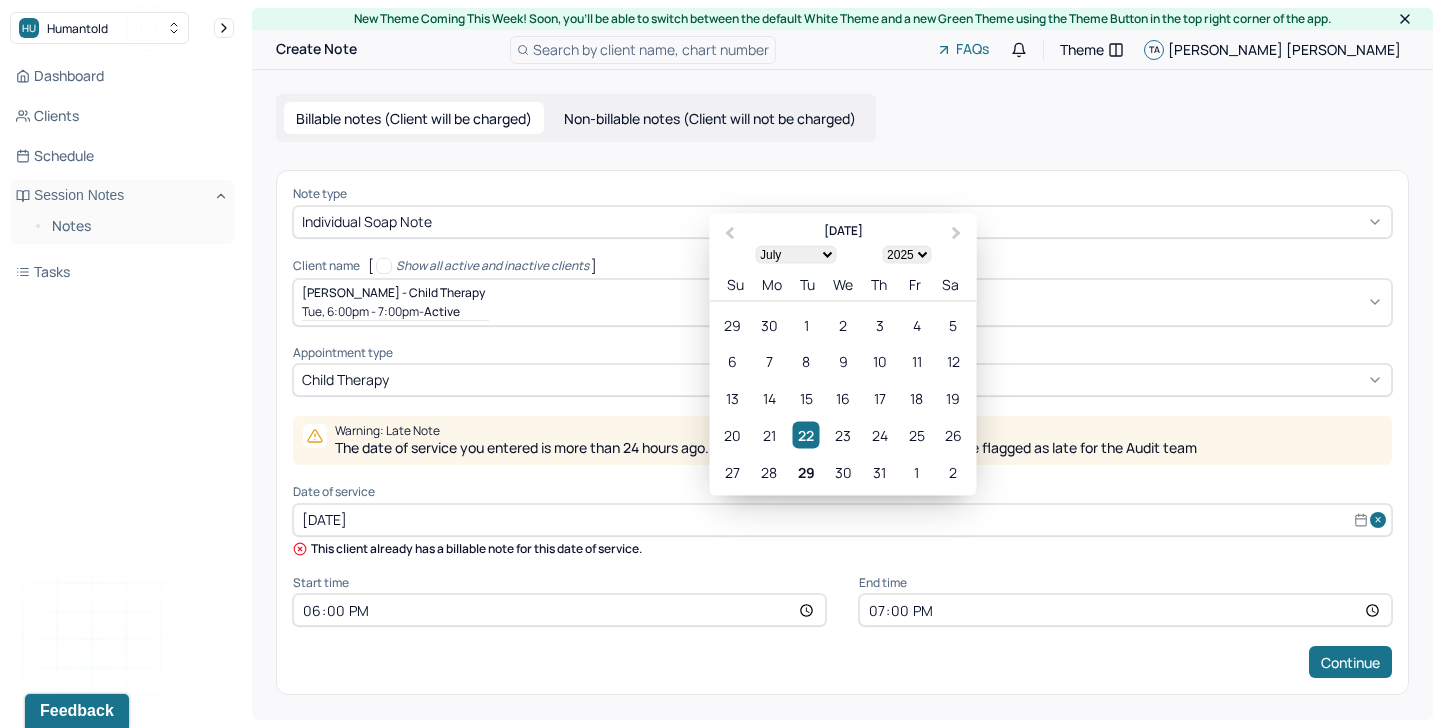 type on "[DATE]" 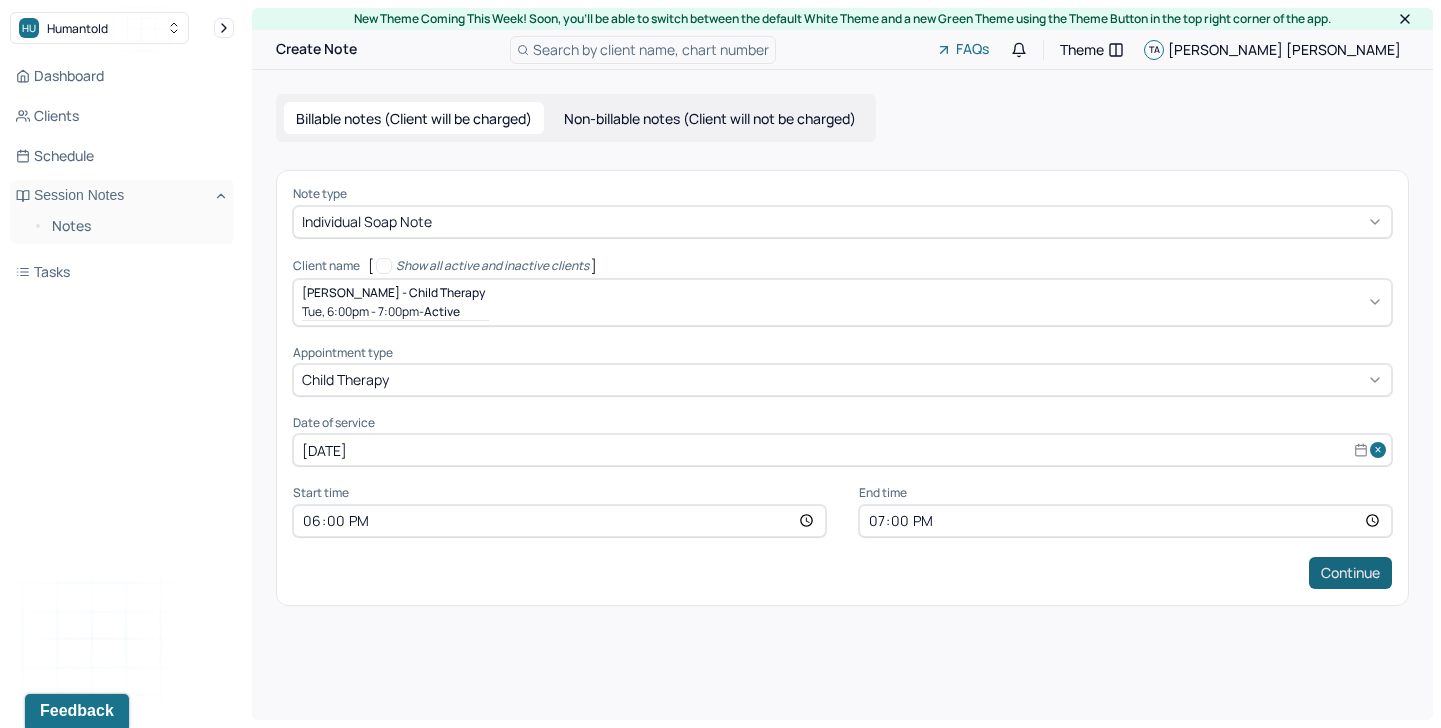 click on "Continue" at bounding box center [1350, 573] 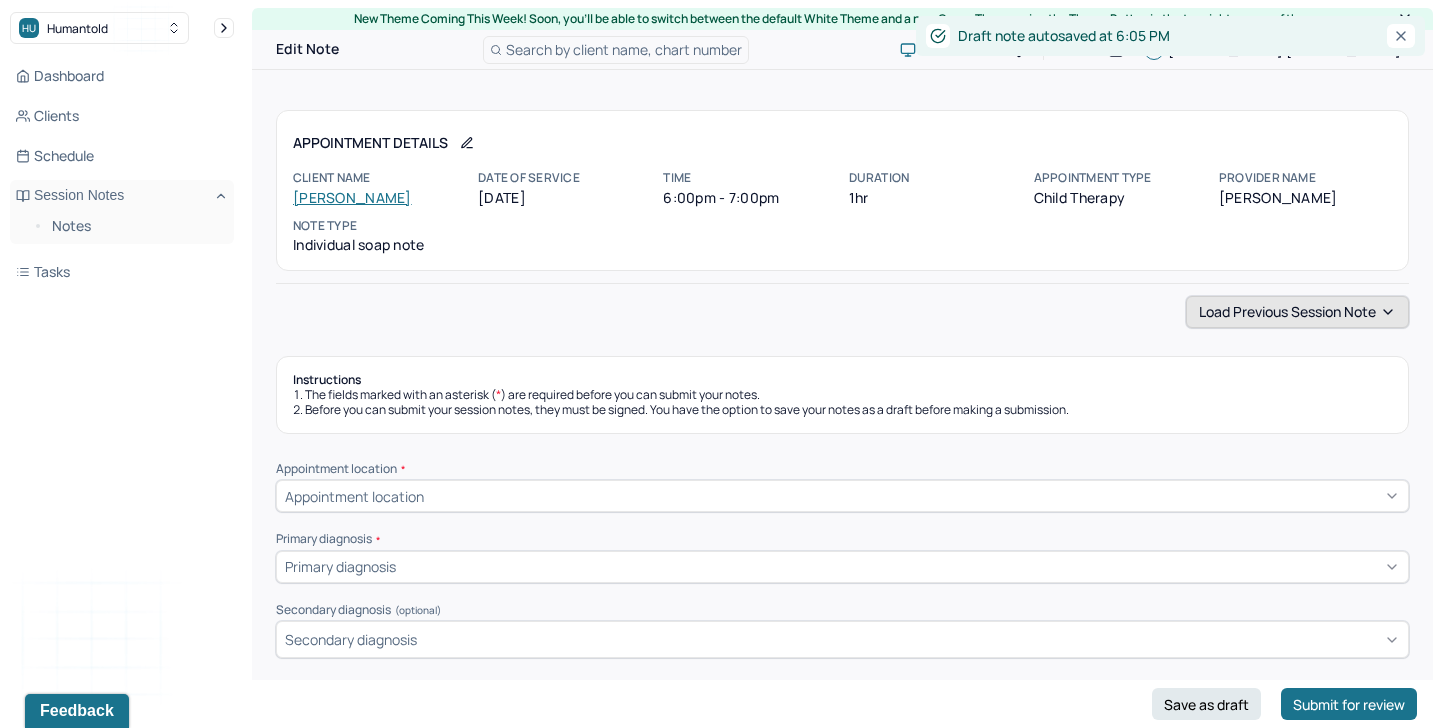 click on "Load previous session note" at bounding box center (1297, 312) 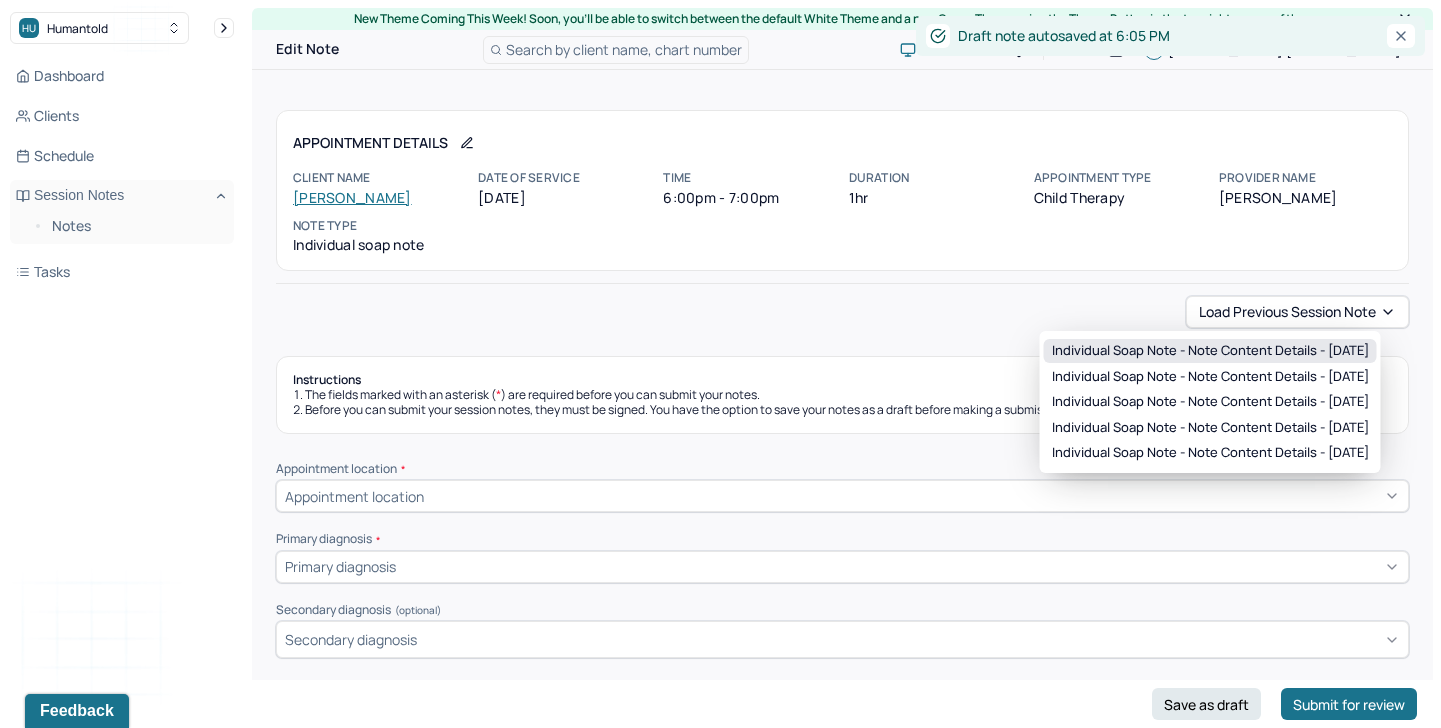click on "Individual soap note   - Note content Details -   [DATE]" at bounding box center (1210, 351) 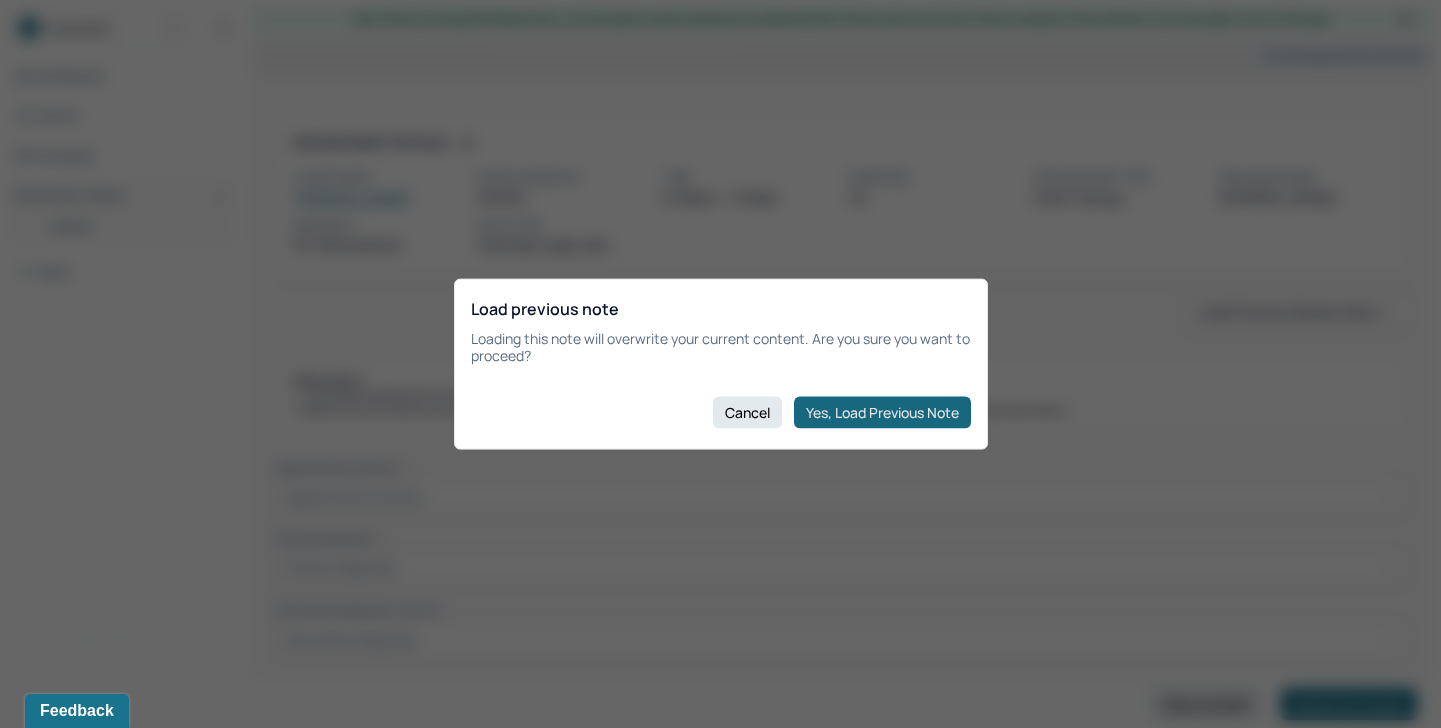 click on "Yes, Load Previous Note" at bounding box center [882, 412] 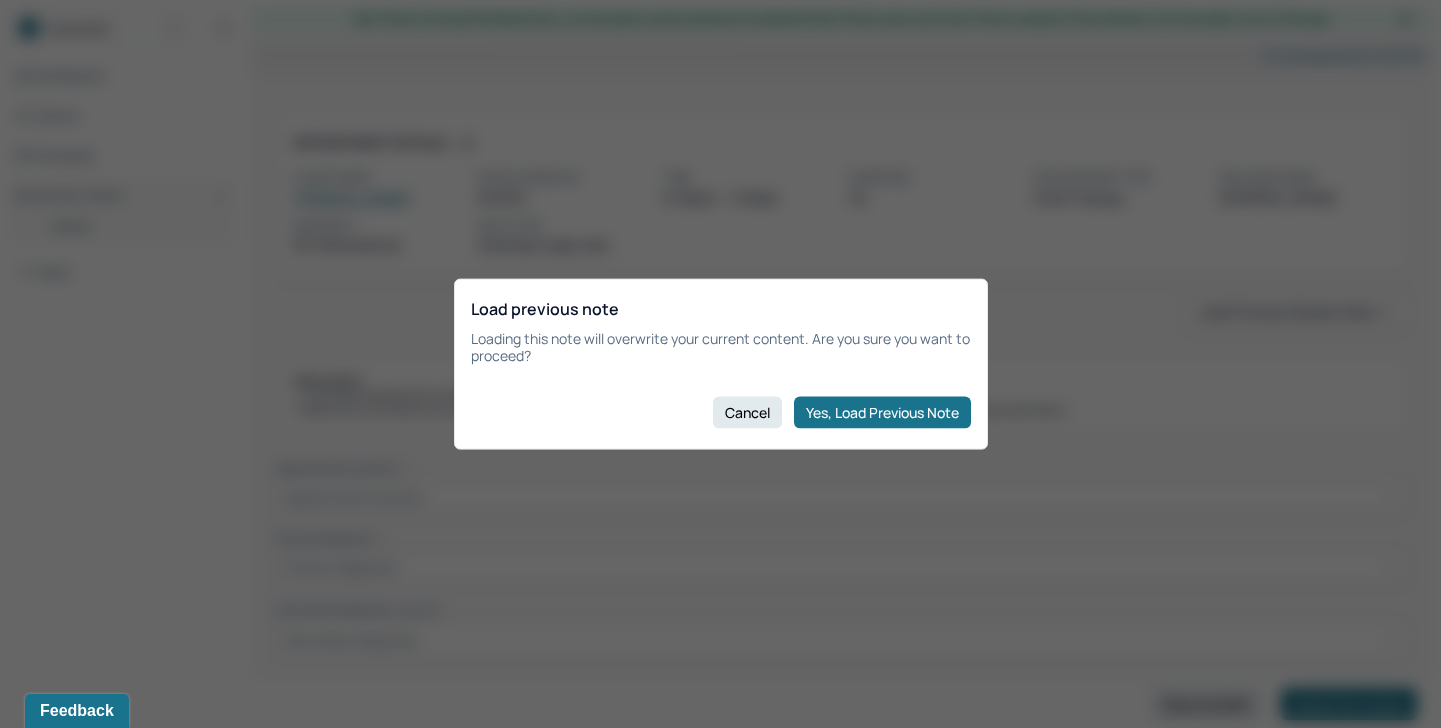 type on "anger, irritability, defense mechanisms" 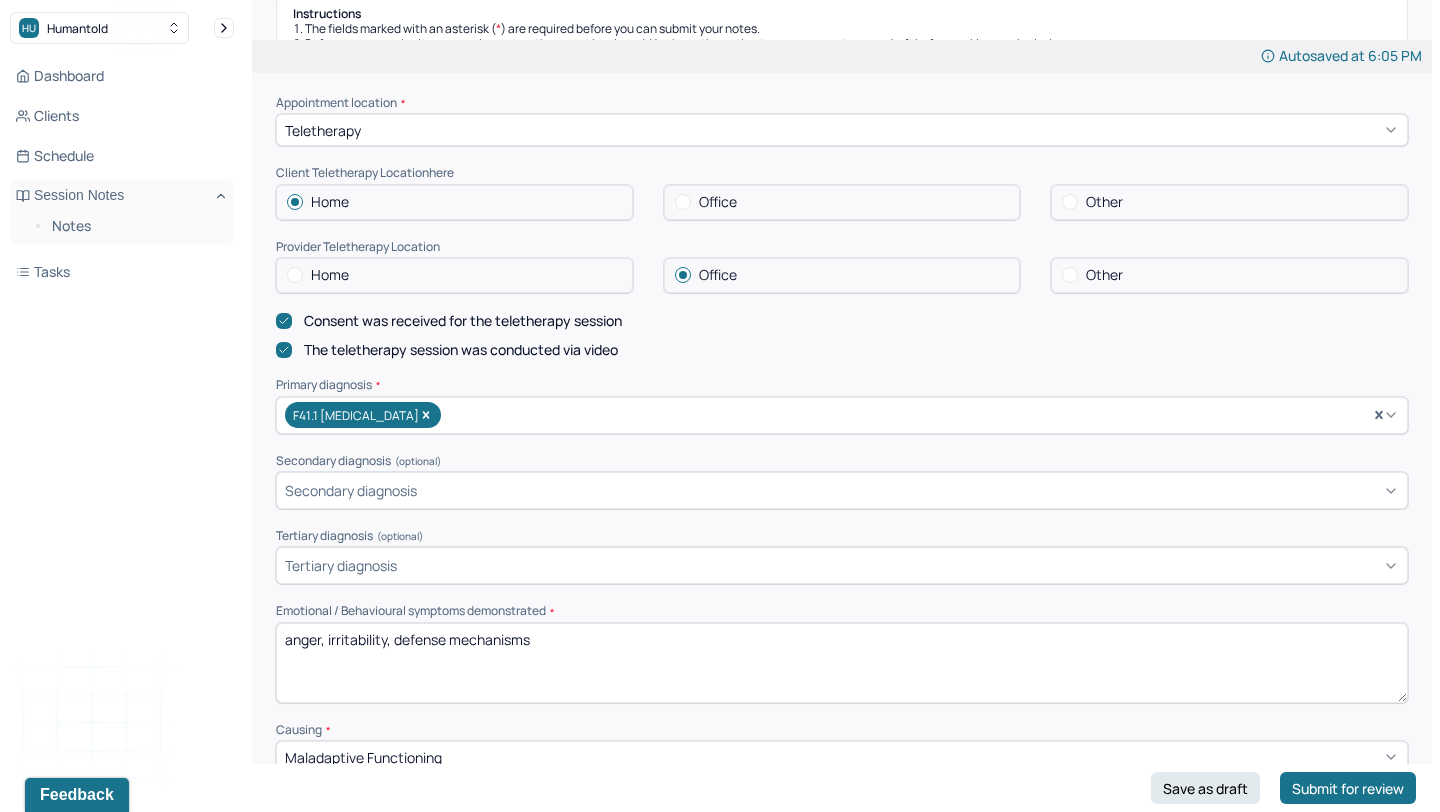 scroll, scrollTop: 594, scrollLeft: 0, axis: vertical 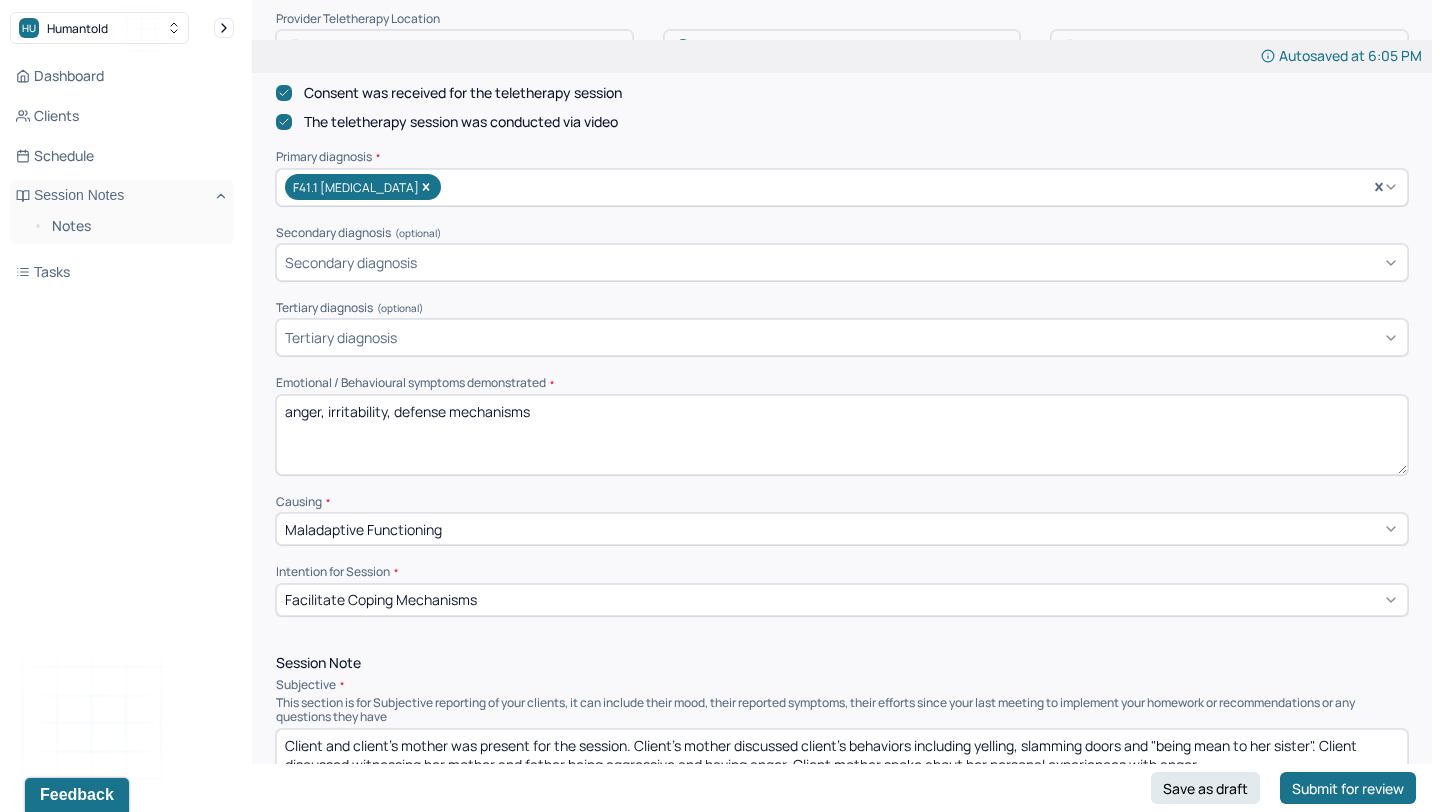 click on "Emotional / Behavioural symptoms demonstrated * anger, irritability, defense mechanisms" at bounding box center [842, 425] 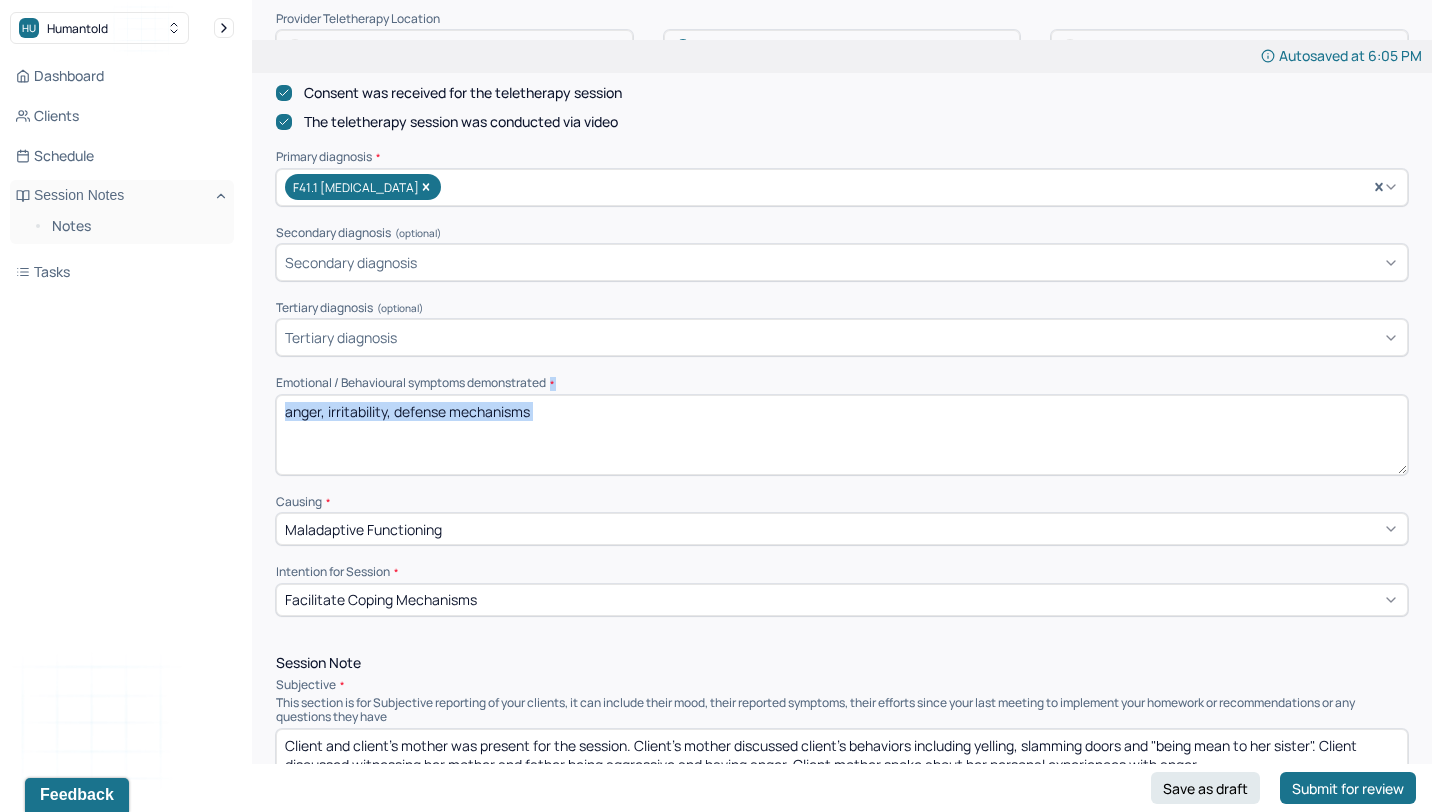 click on "Emotional / Behavioural symptoms demonstrated * anger, irritability, defense mechanisms" at bounding box center (842, 425) 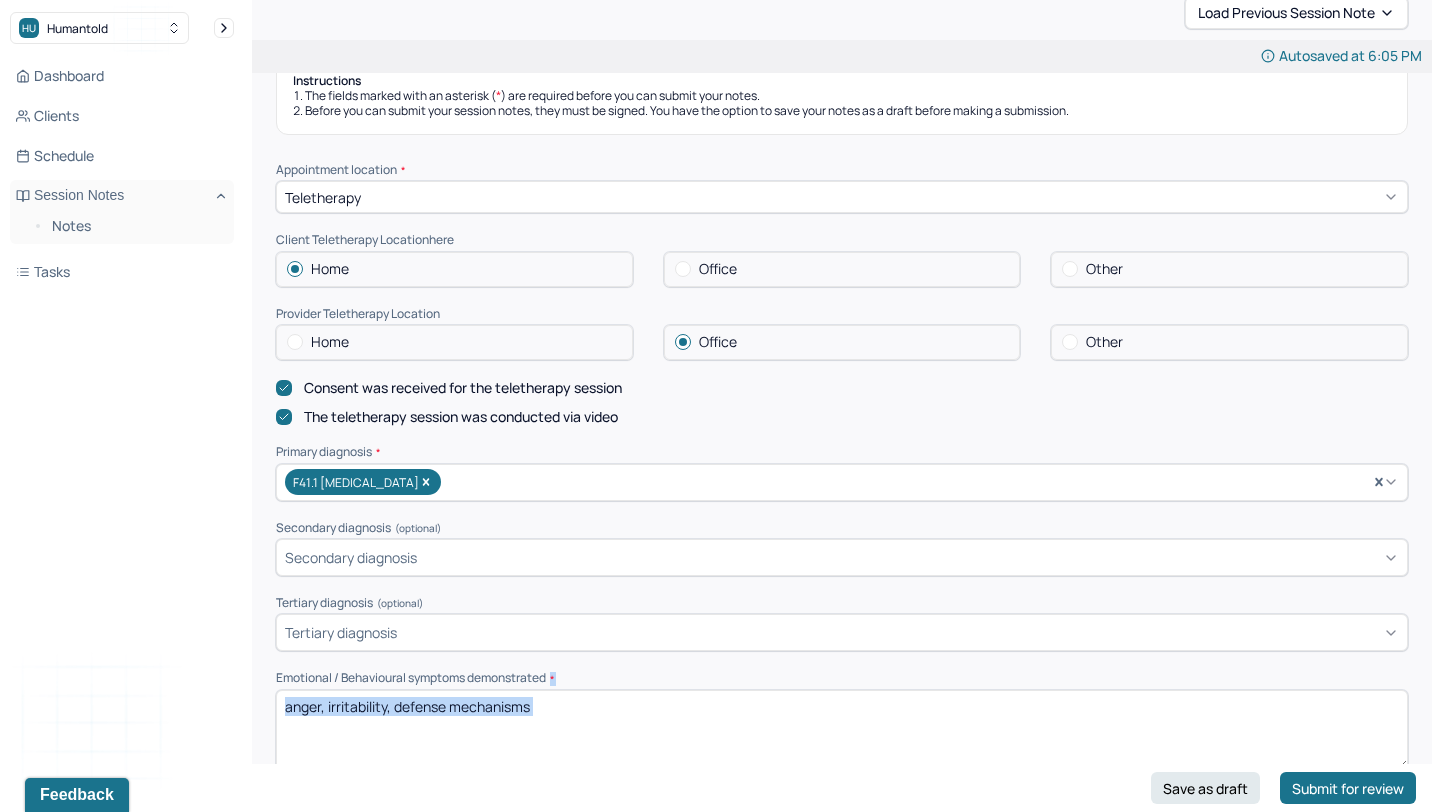scroll, scrollTop: 379, scrollLeft: 0, axis: vertical 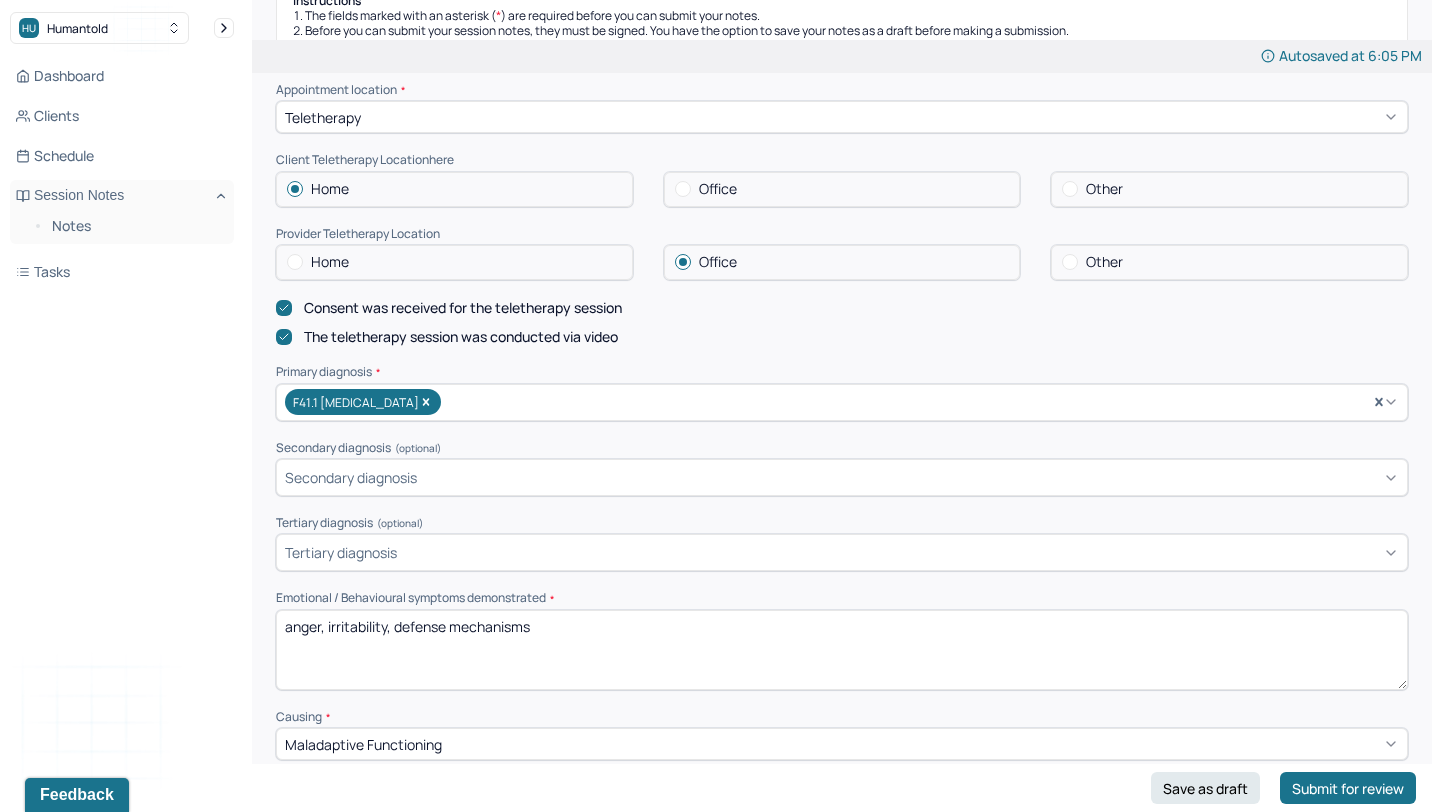 click on "anger, irritability, defense mechanisms" at bounding box center [842, 650] 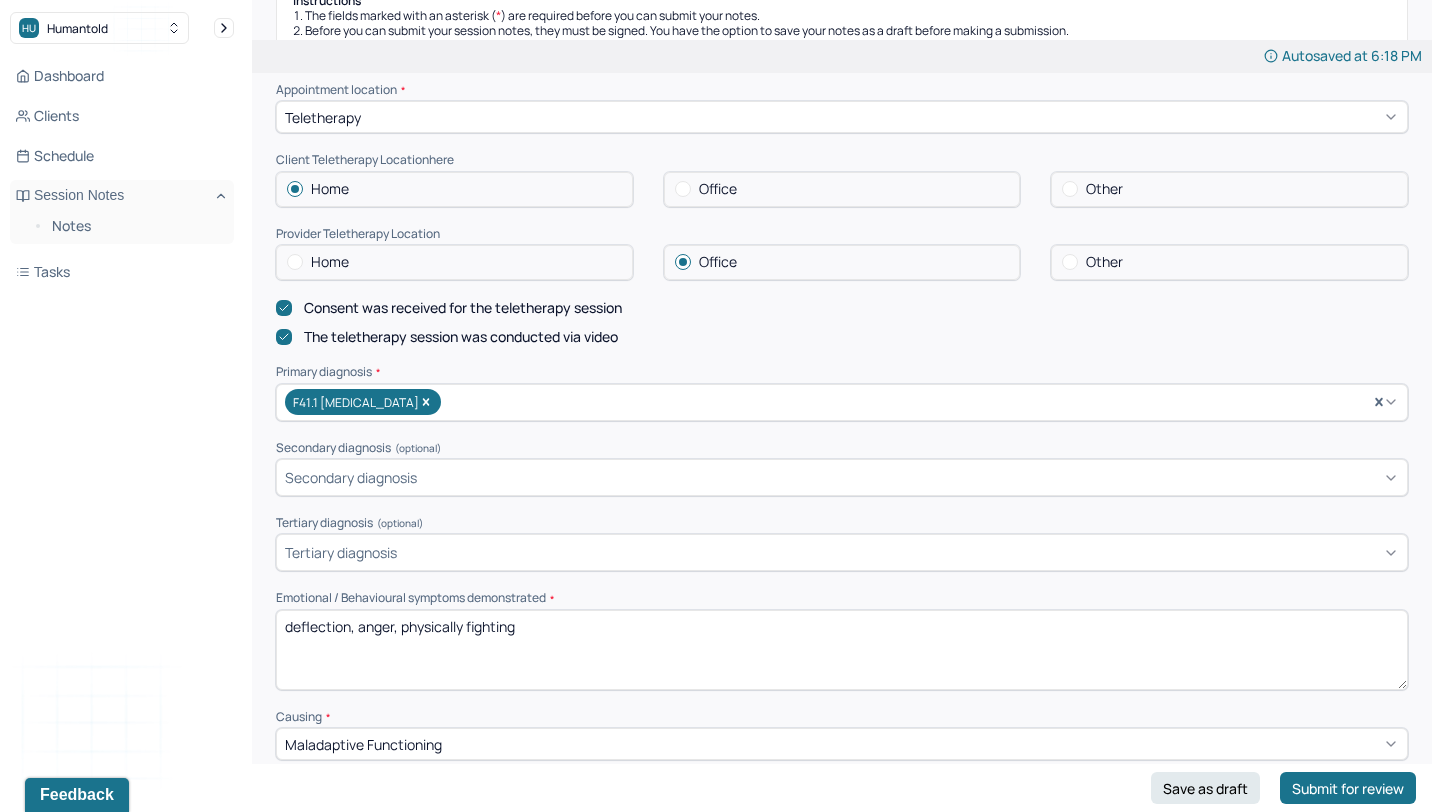 type on "deflection, anger, physically fighting" 